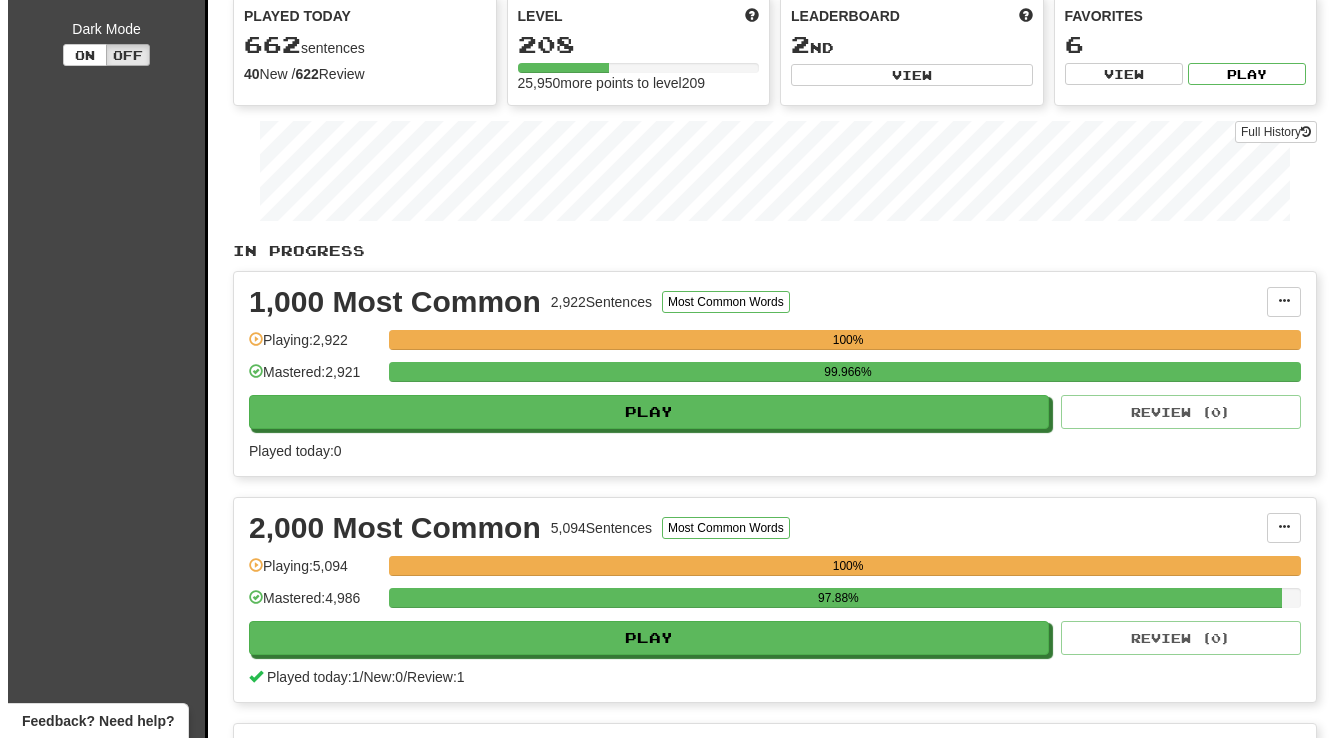 scroll, scrollTop: 300, scrollLeft: 0, axis: vertical 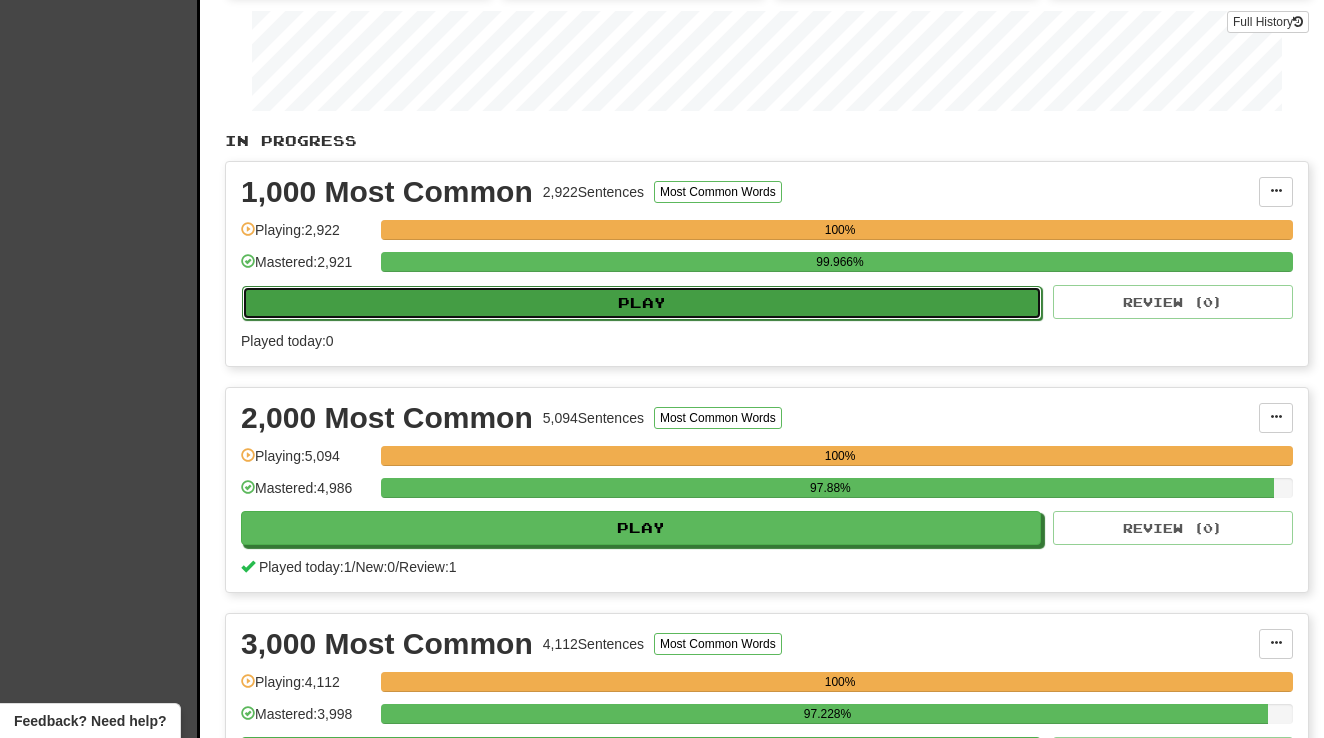 click on "Play" at bounding box center [642, 303] 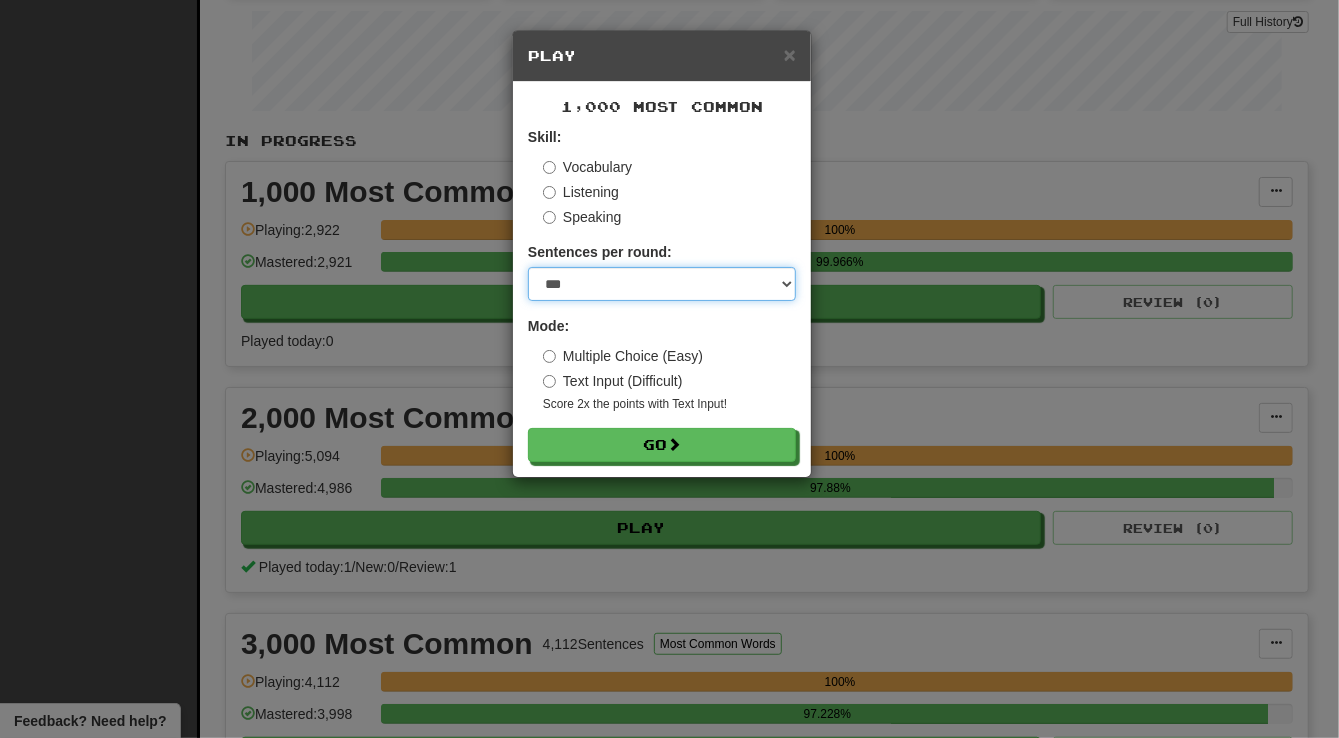 click on "* ** ** ** ** ** *** ********" at bounding box center (662, 284) 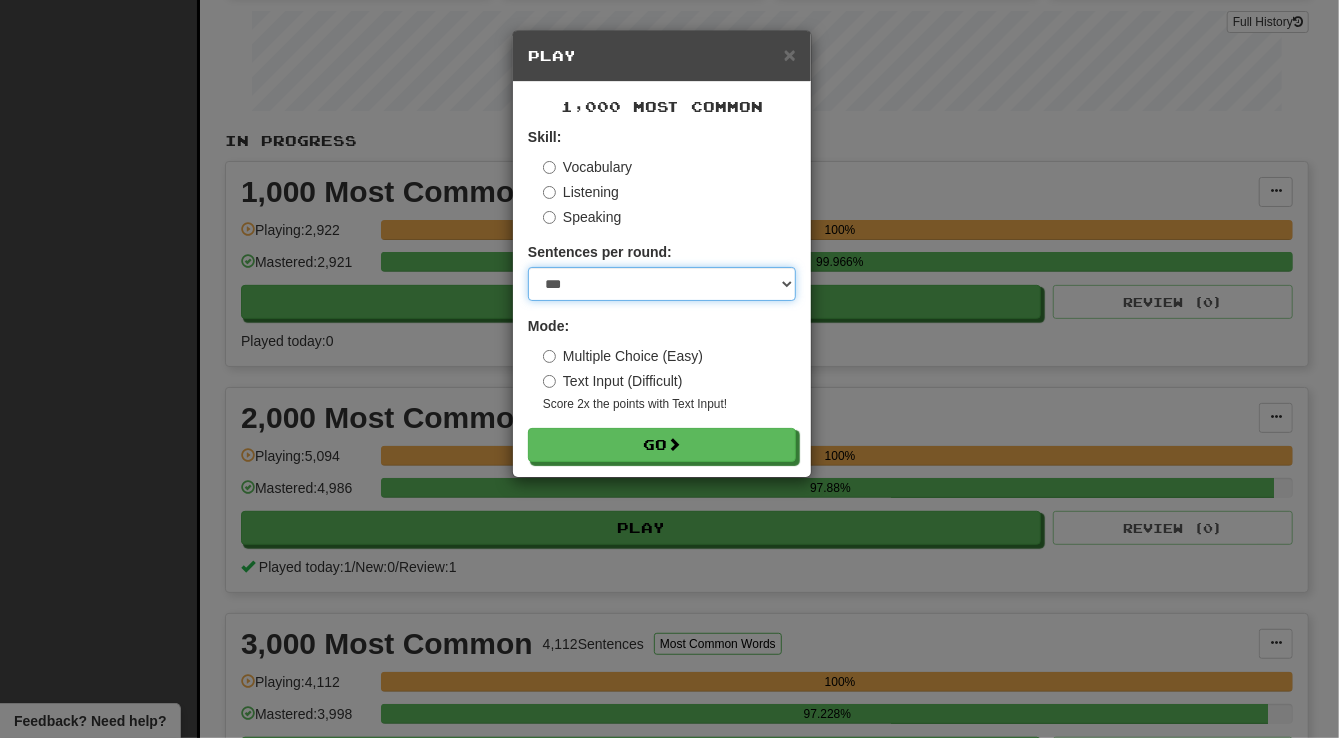 select on "**" 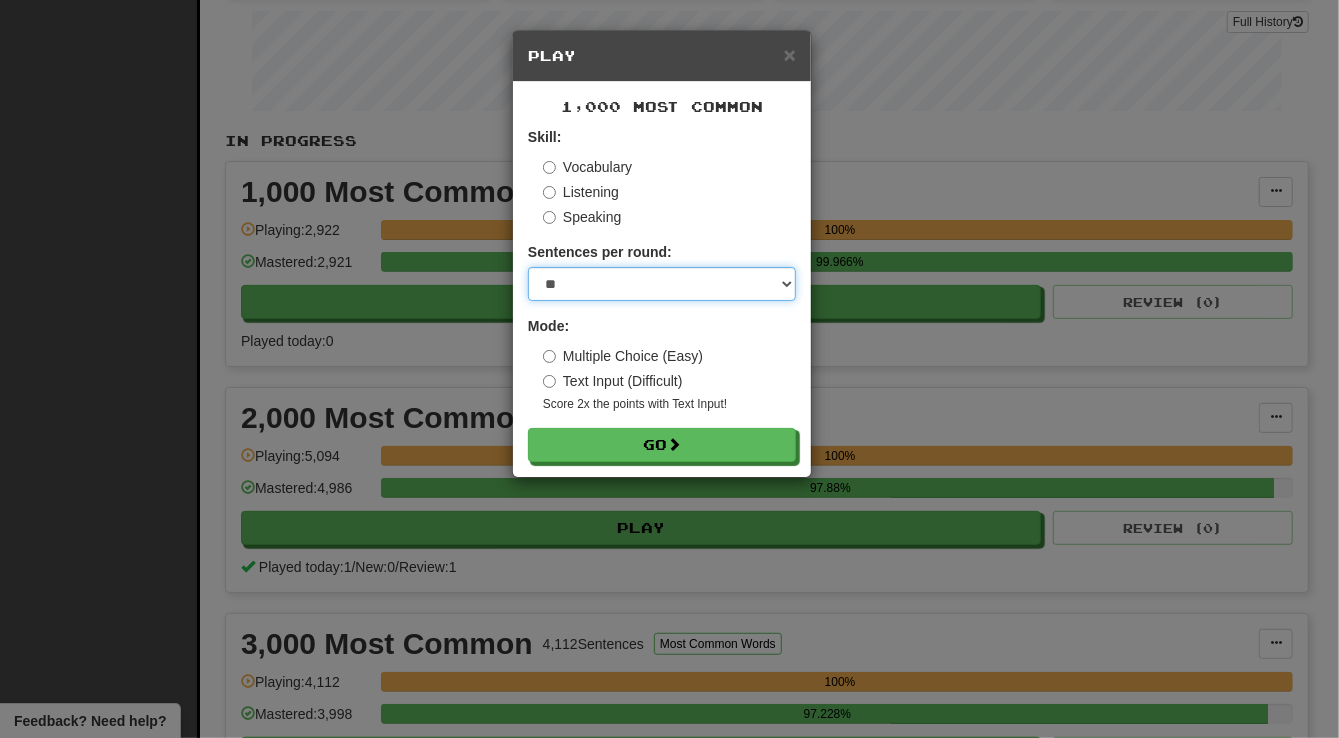 click on "* ** ** ** ** ** *** ********" at bounding box center (662, 284) 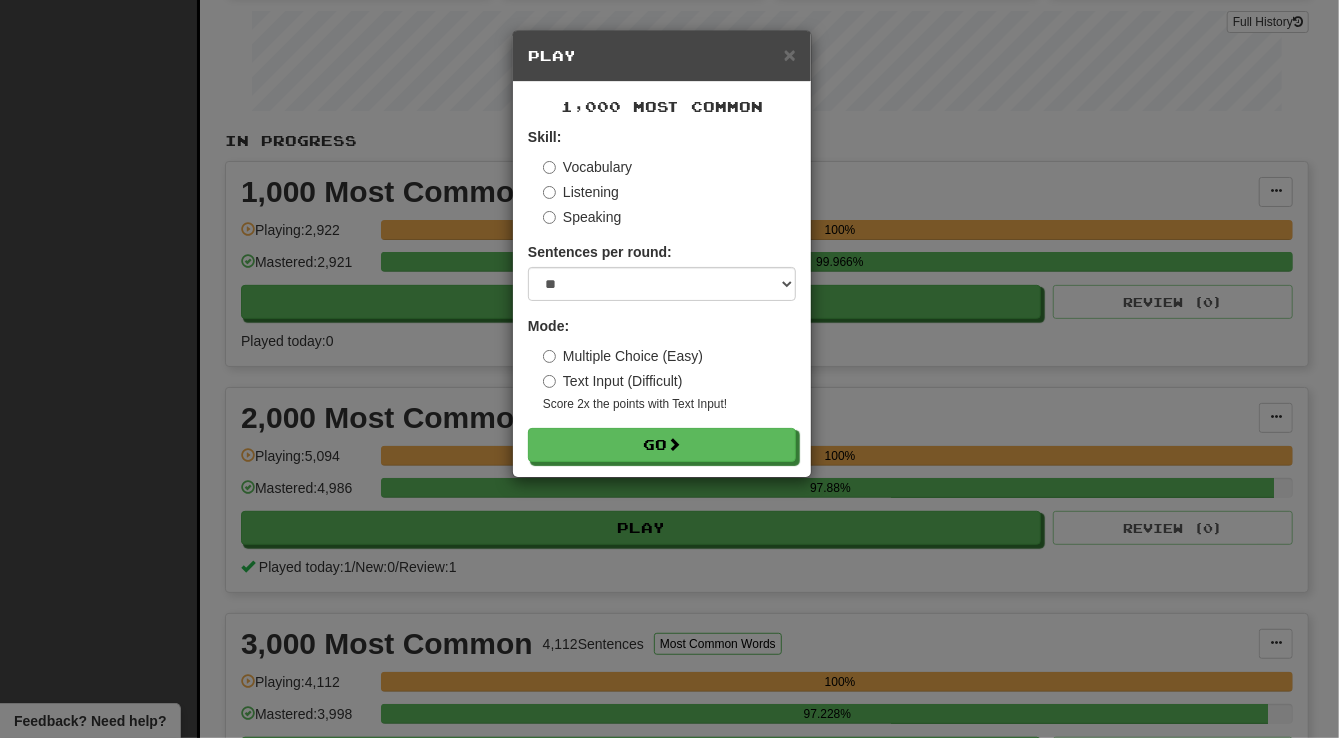 click on "Multiple Choice (Easy)" at bounding box center [623, 356] 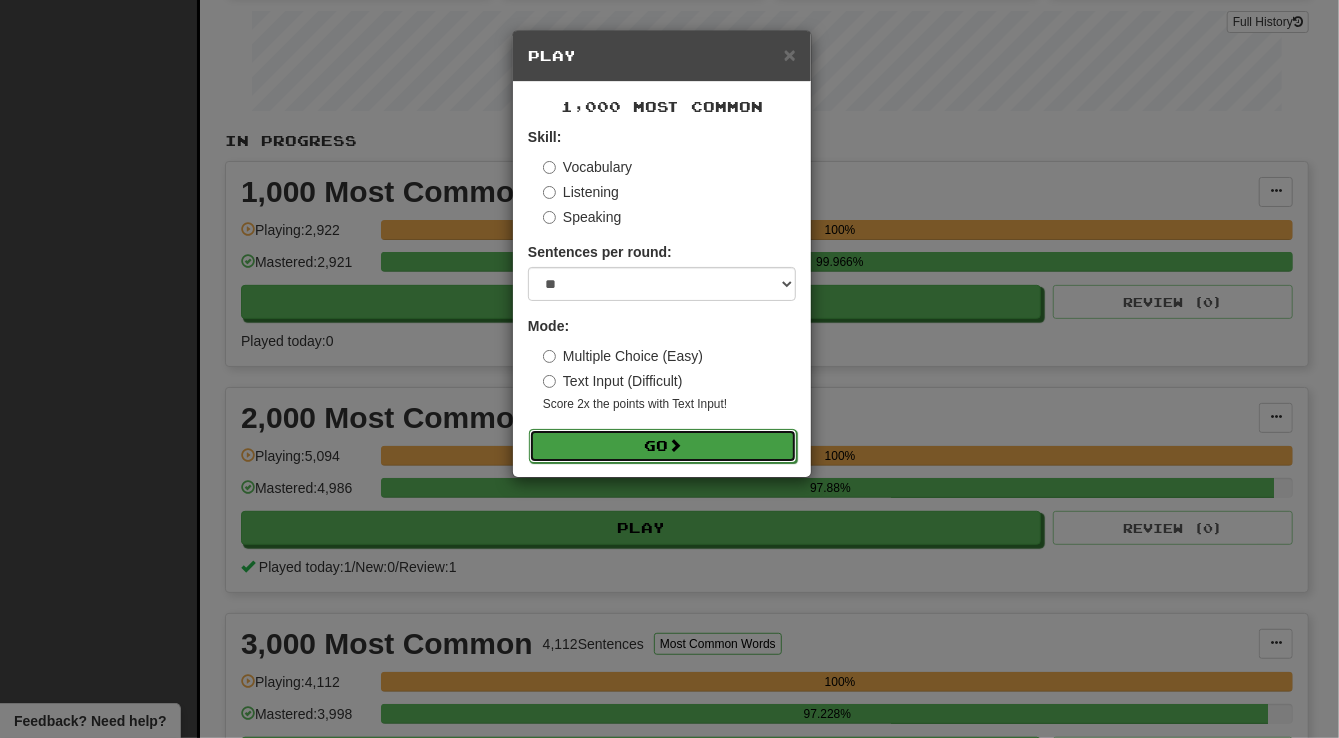 click on "Go" at bounding box center [663, 446] 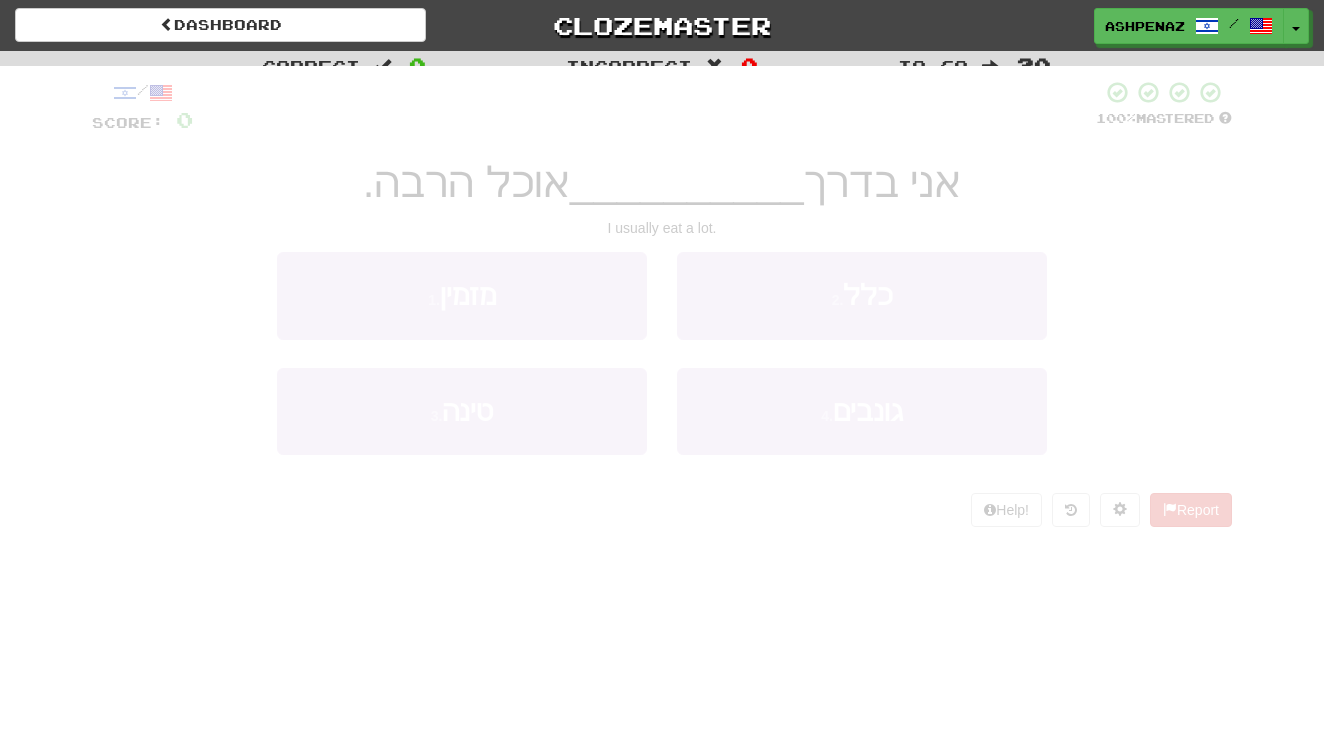 scroll, scrollTop: 0, scrollLeft: 0, axis: both 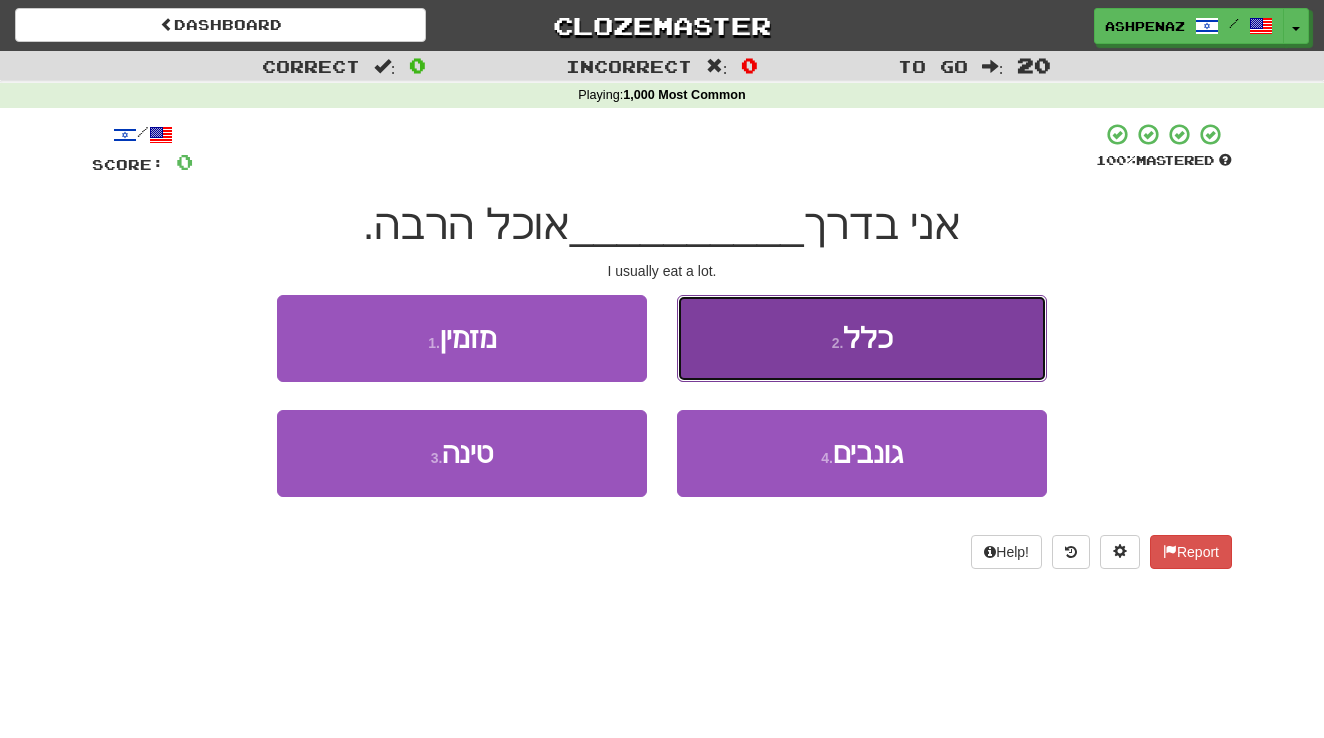 click on "2 .  כלל" at bounding box center (862, 338) 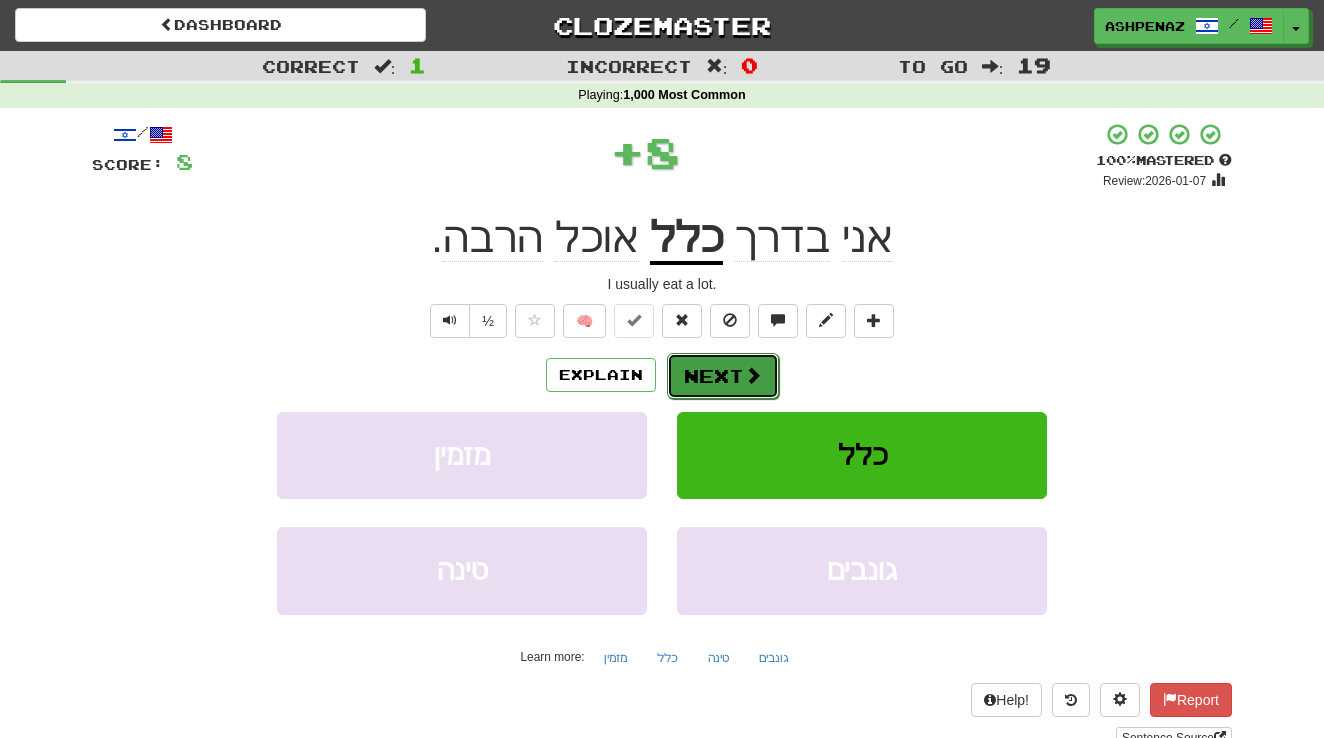 click on "Next" at bounding box center (723, 376) 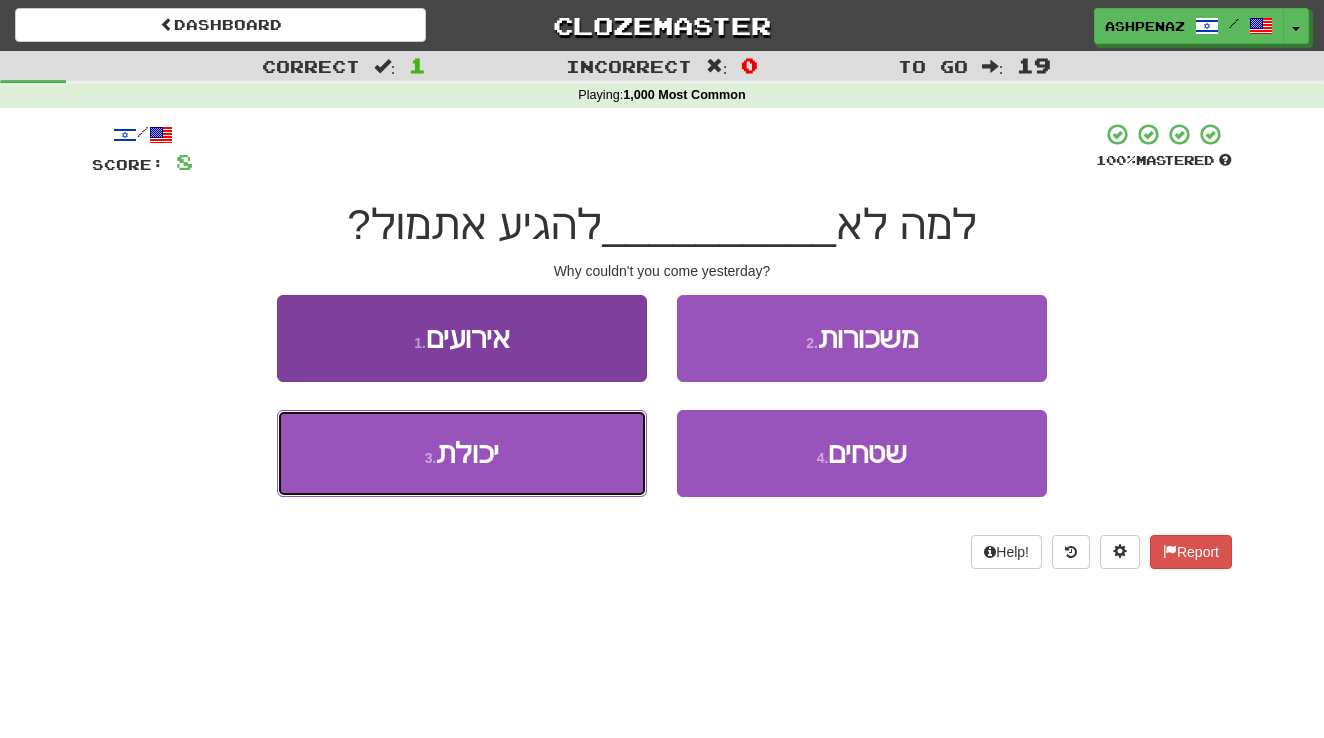 click on "3 .  יכולת" at bounding box center (462, 453) 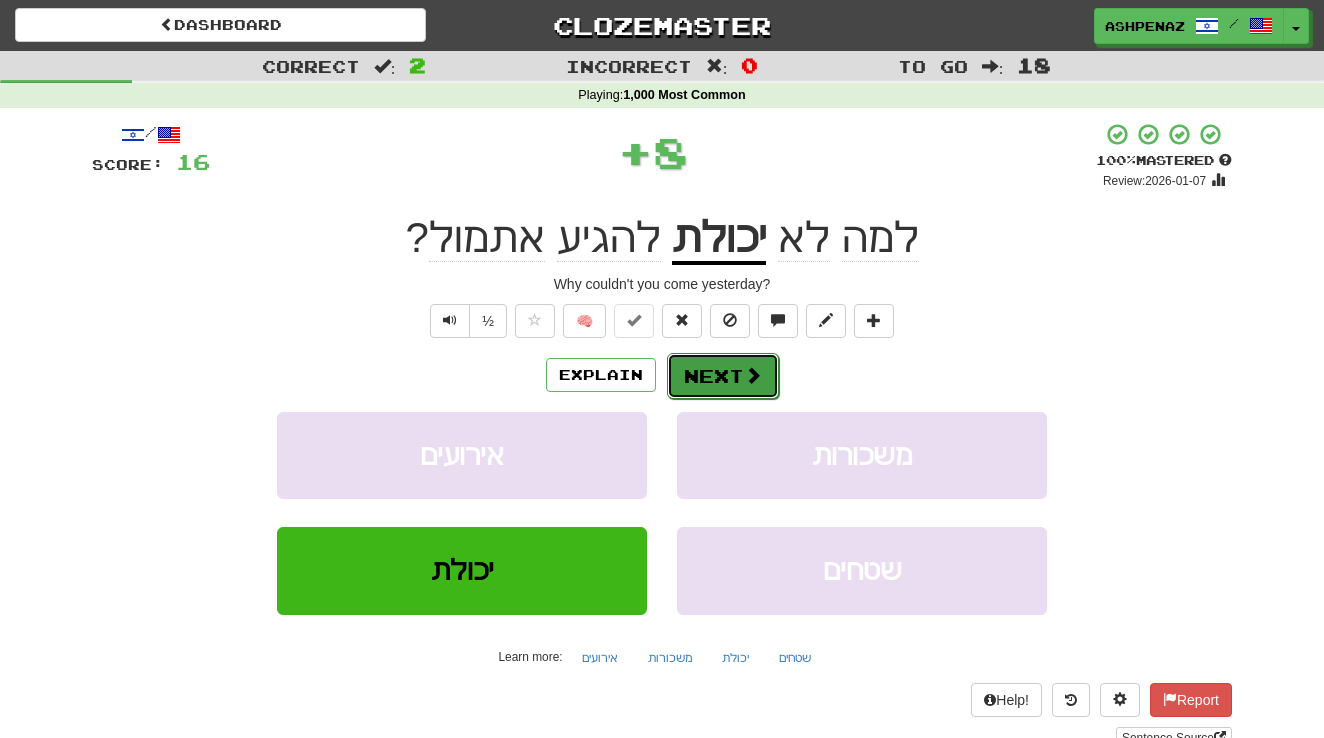 click on "Next" at bounding box center (723, 376) 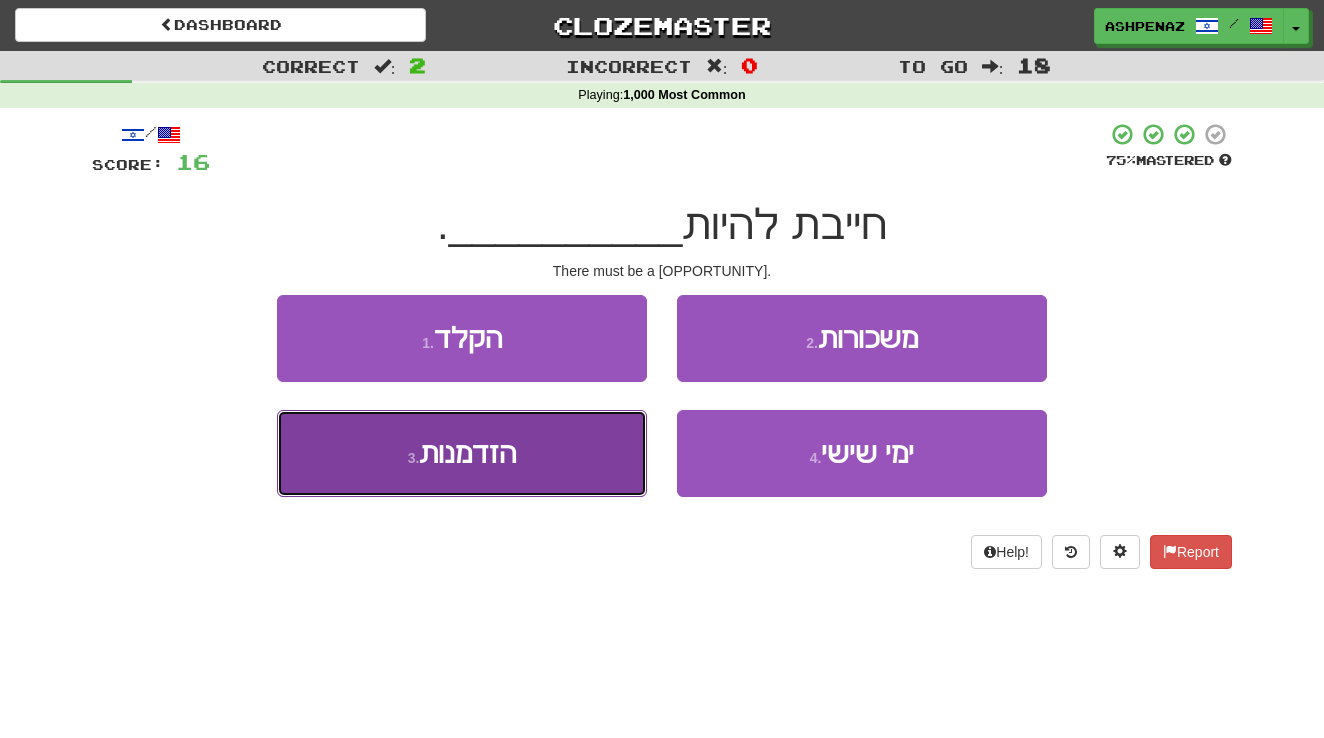 click on "3 .  הזדמנות" at bounding box center [462, 453] 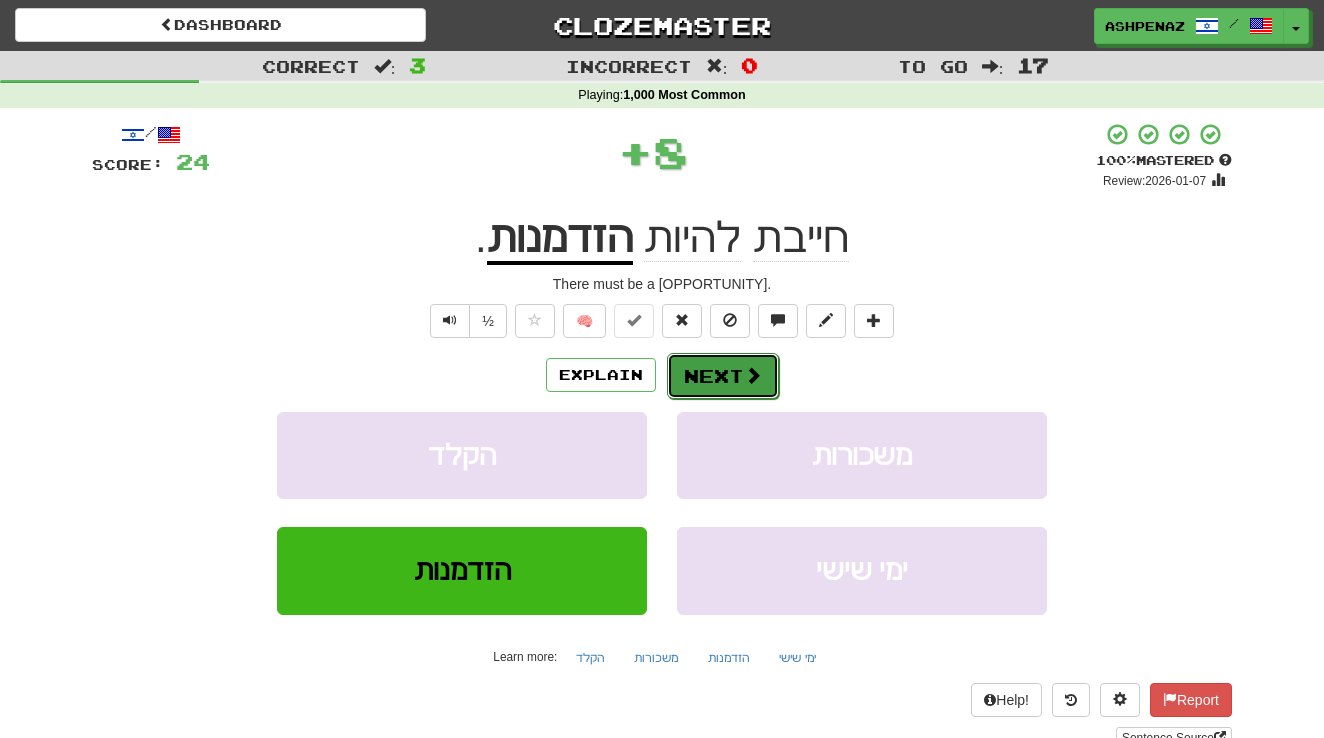 click on "Next" at bounding box center [723, 376] 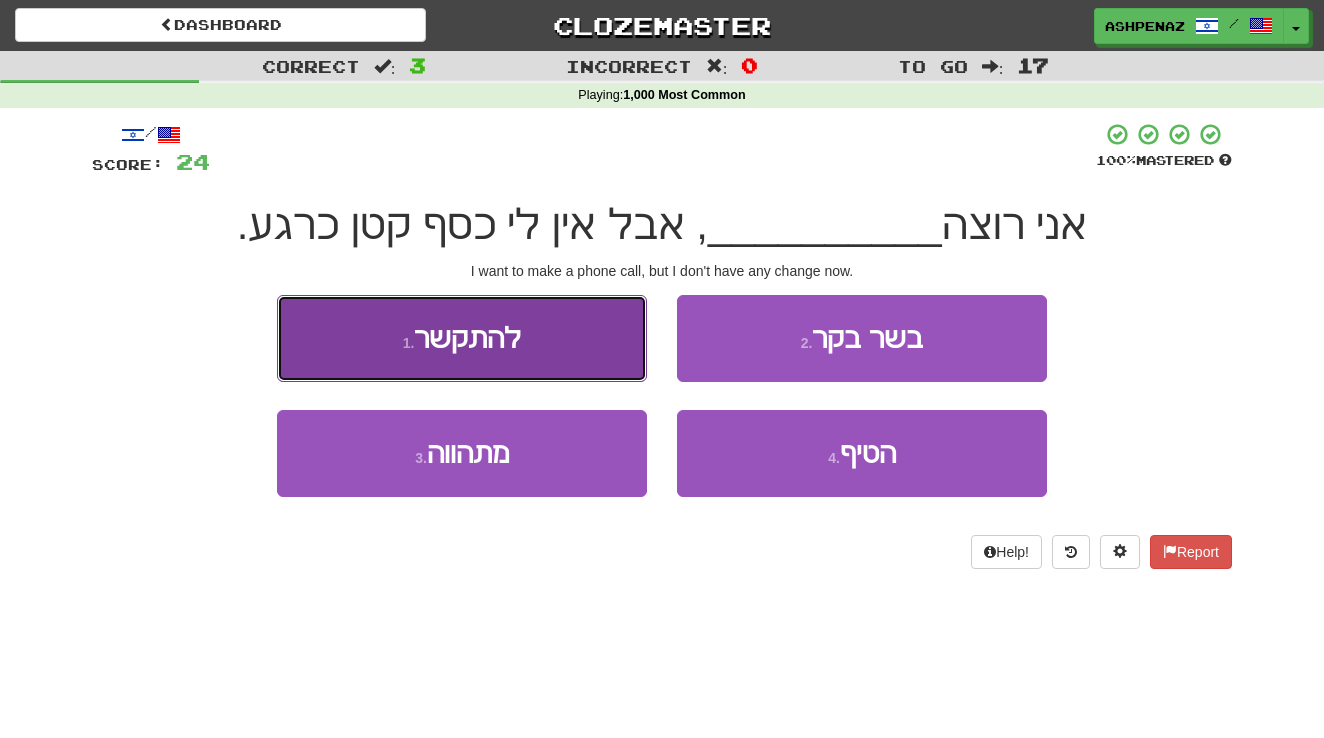 click on "1 .  להתקשר" at bounding box center [462, 338] 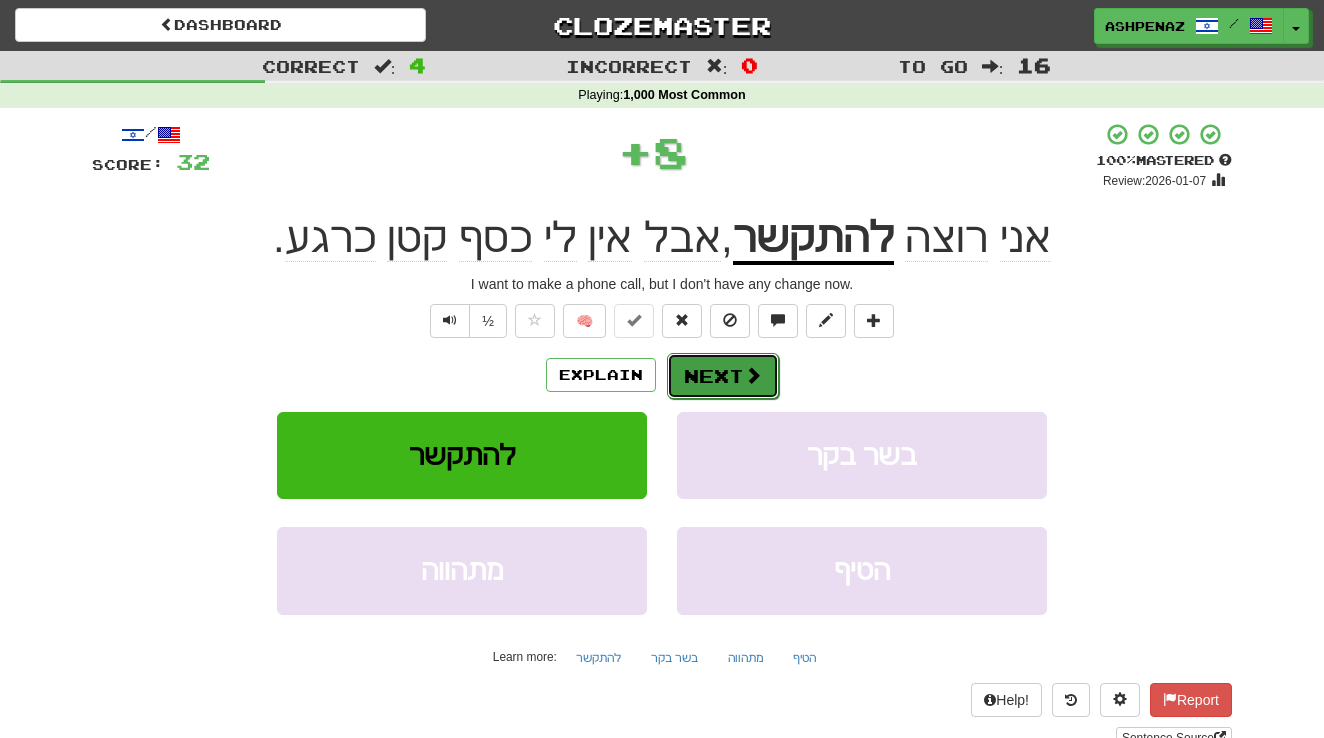 click on "Next" at bounding box center [723, 376] 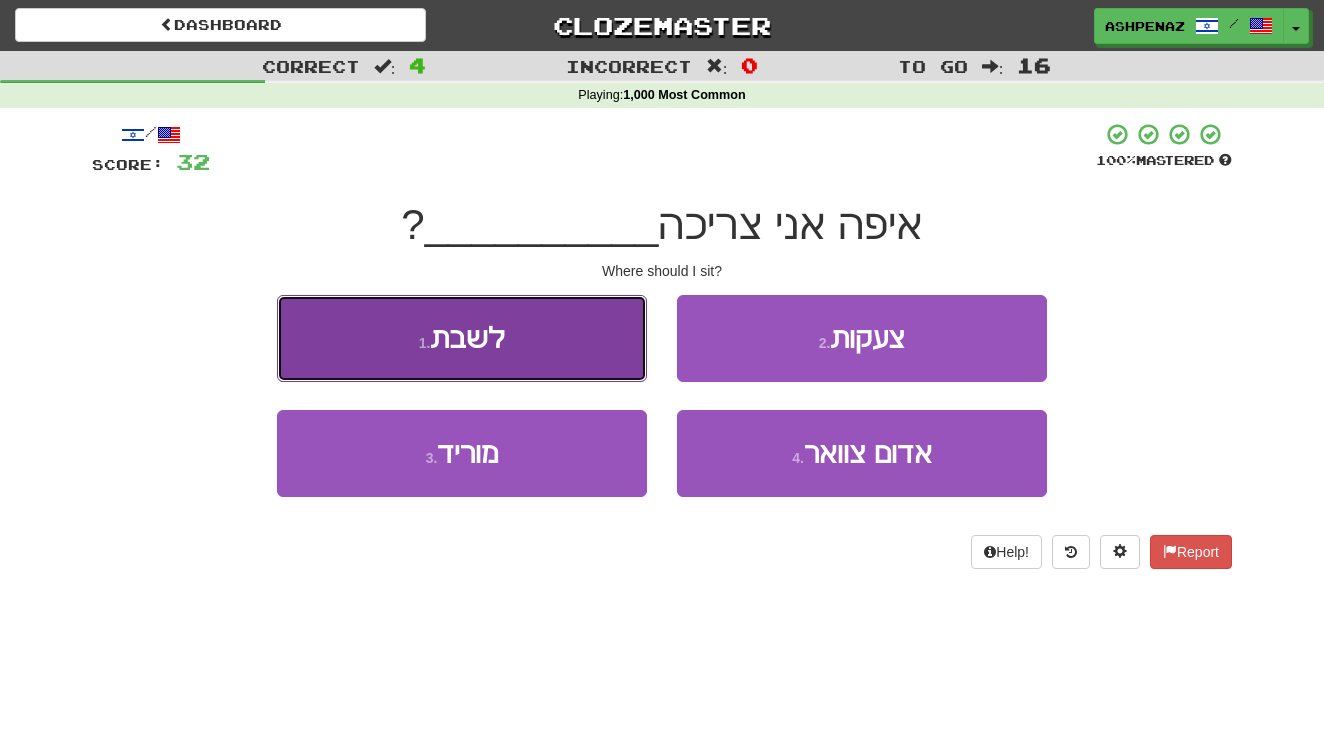 click on "1 .  לשבת" at bounding box center [462, 338] 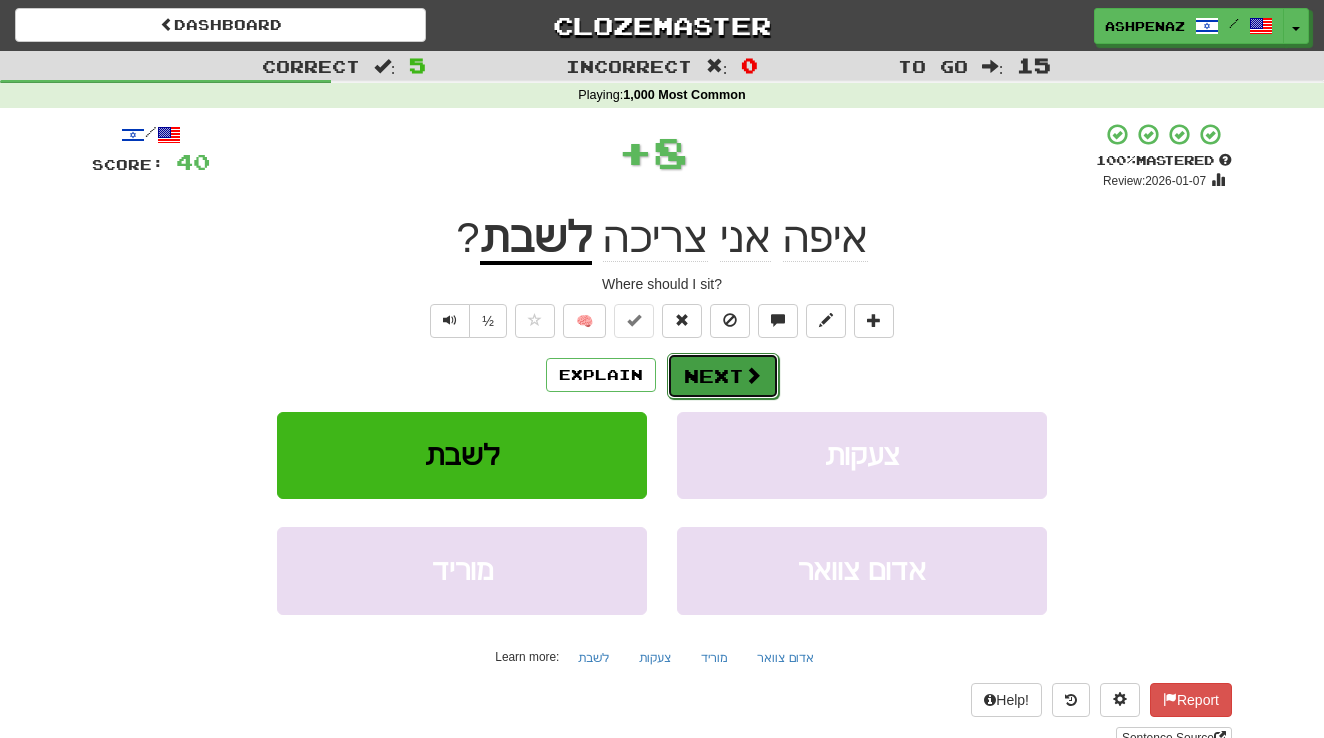 click on "Next" at bounding box center (723, 376) 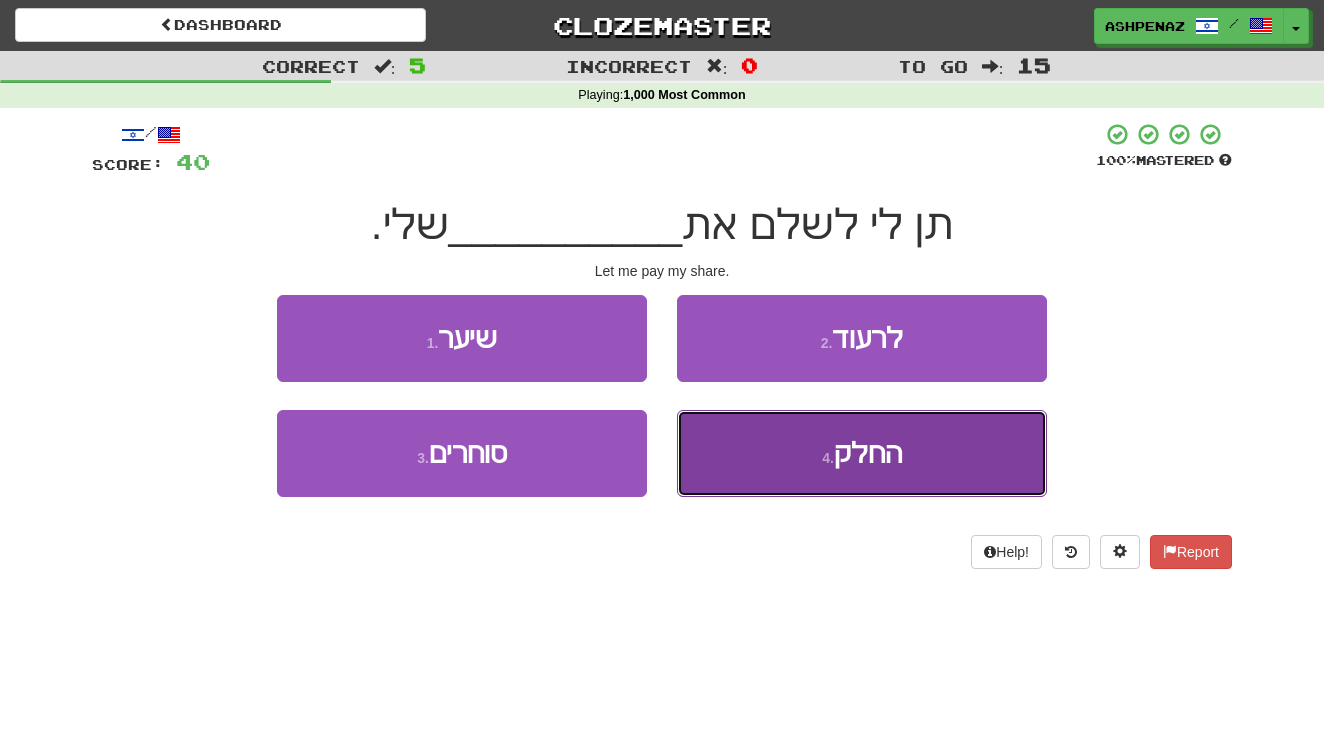 click on "4 .  החלק" at bounding box center (862, 453) 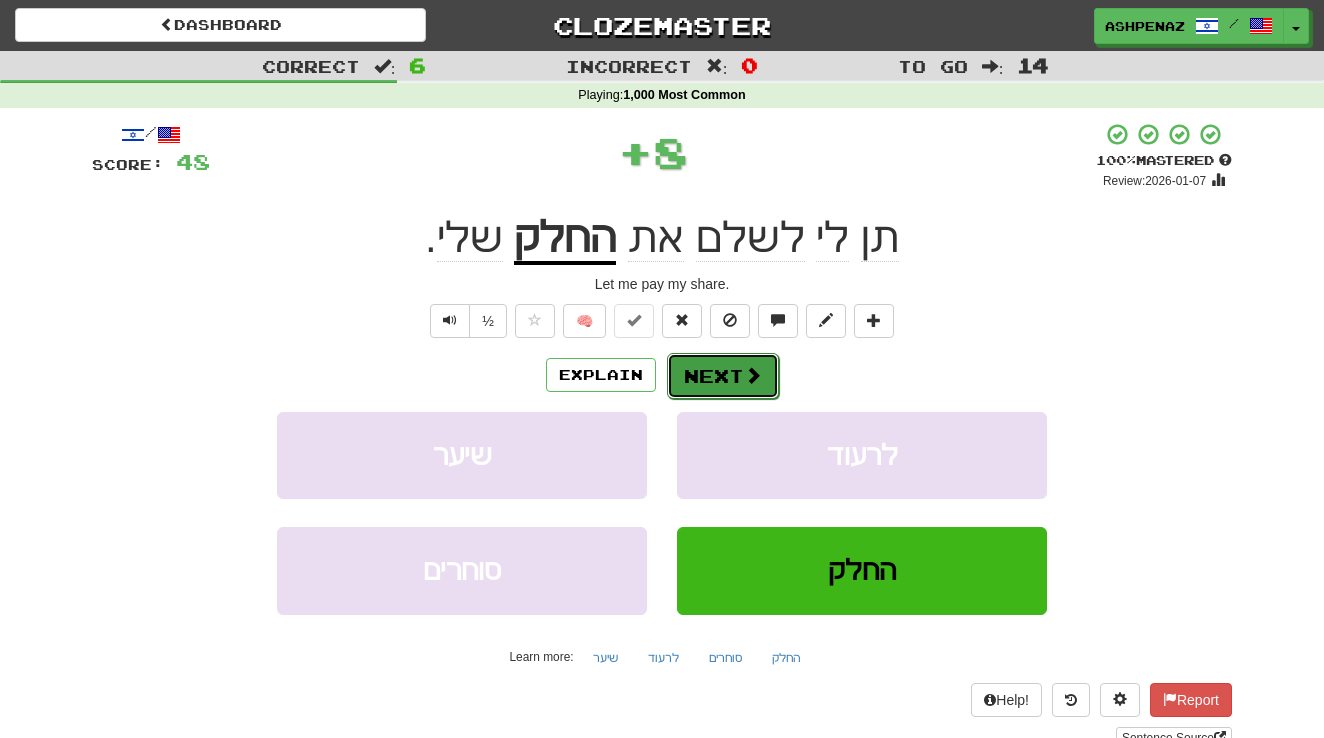 click on "Next" at bounding box center [723, 376] 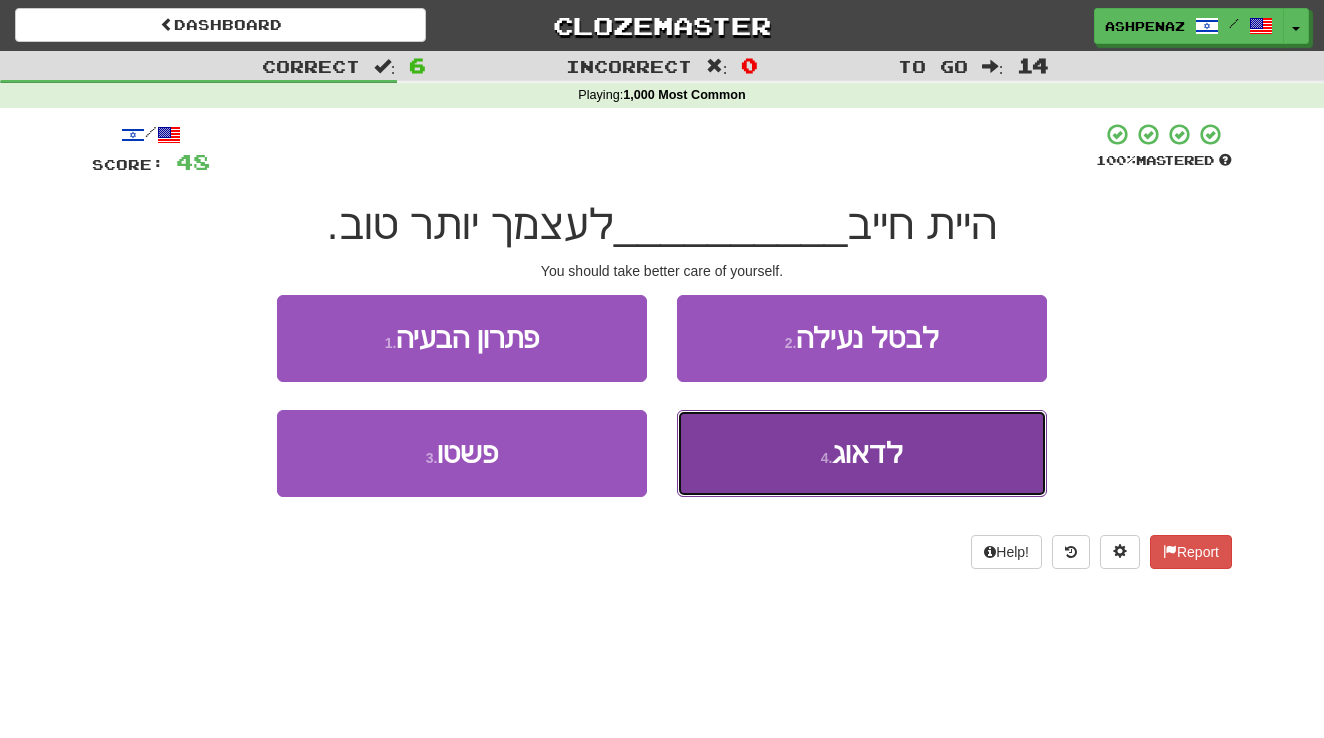 click on "4 .  לדאוג" at bounding box center (862, 453) 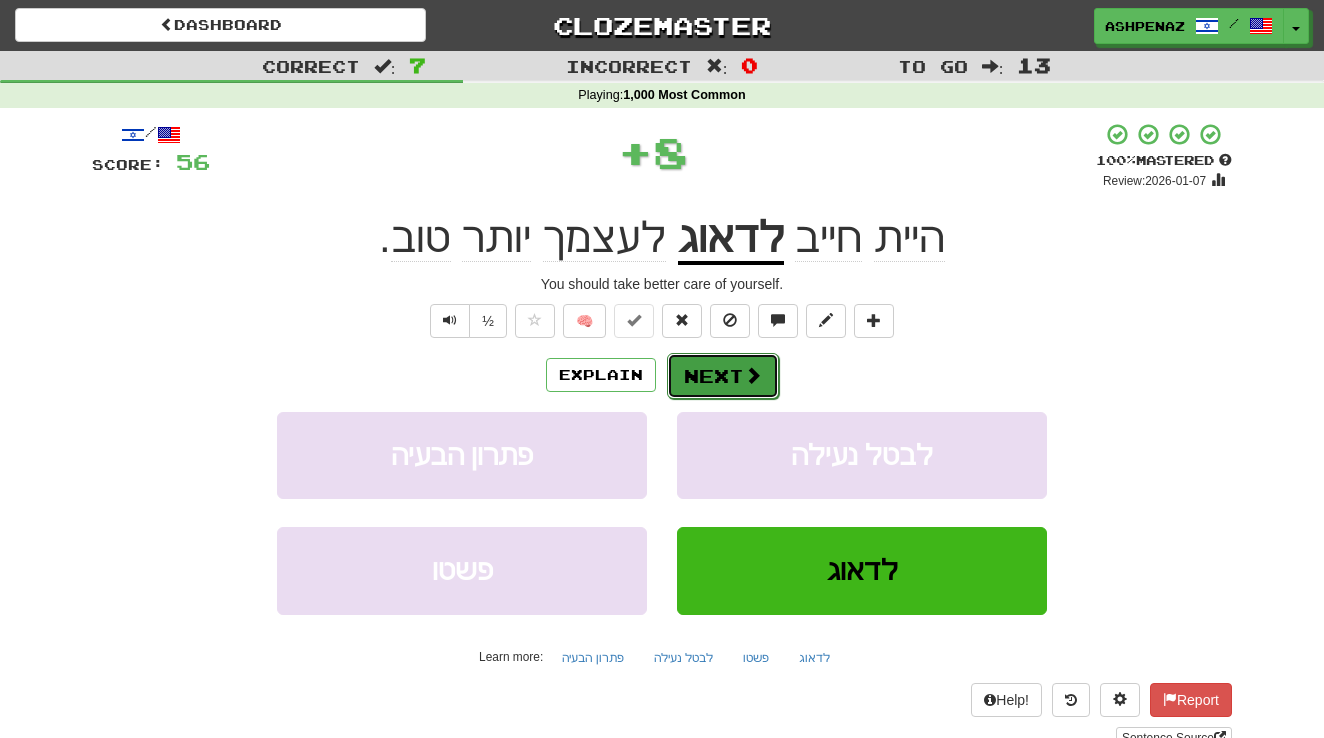 click on "Next" at bounding box center [723, 376] 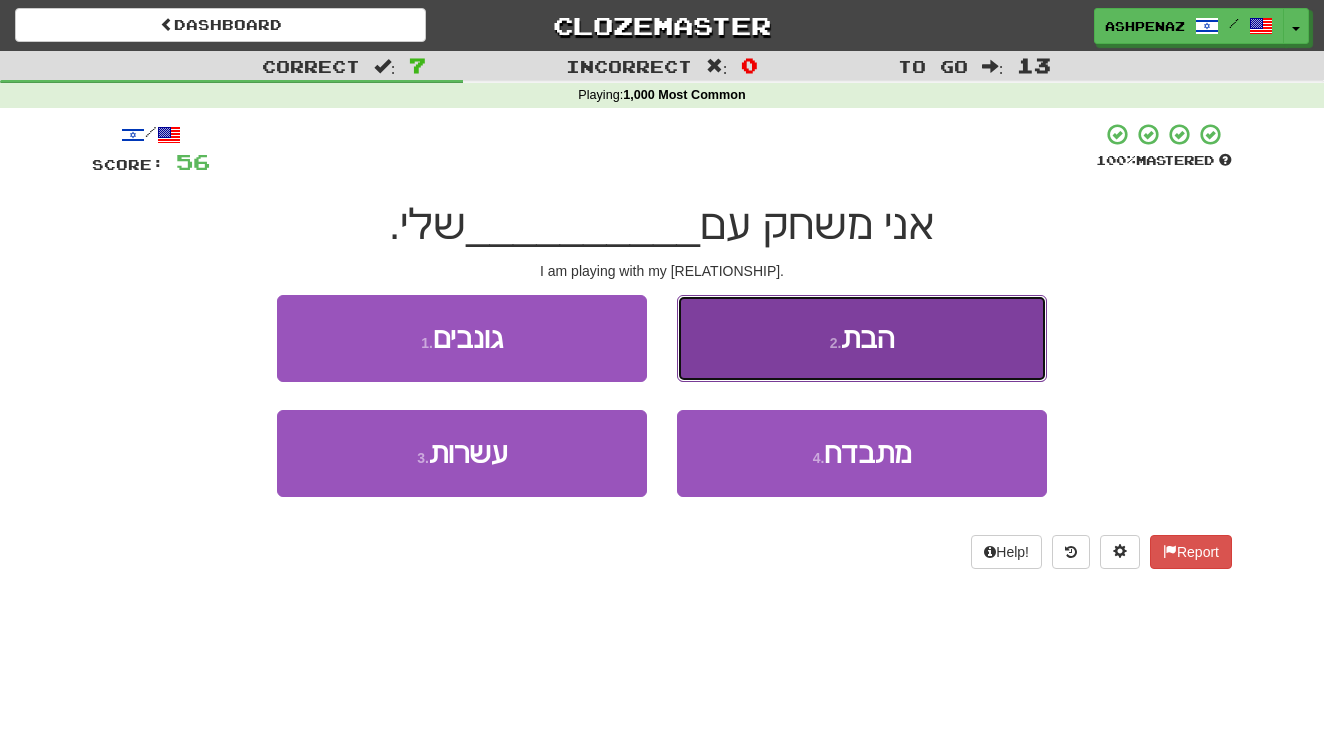 click on "2 .  הבת" at bounding box center [862, 338] 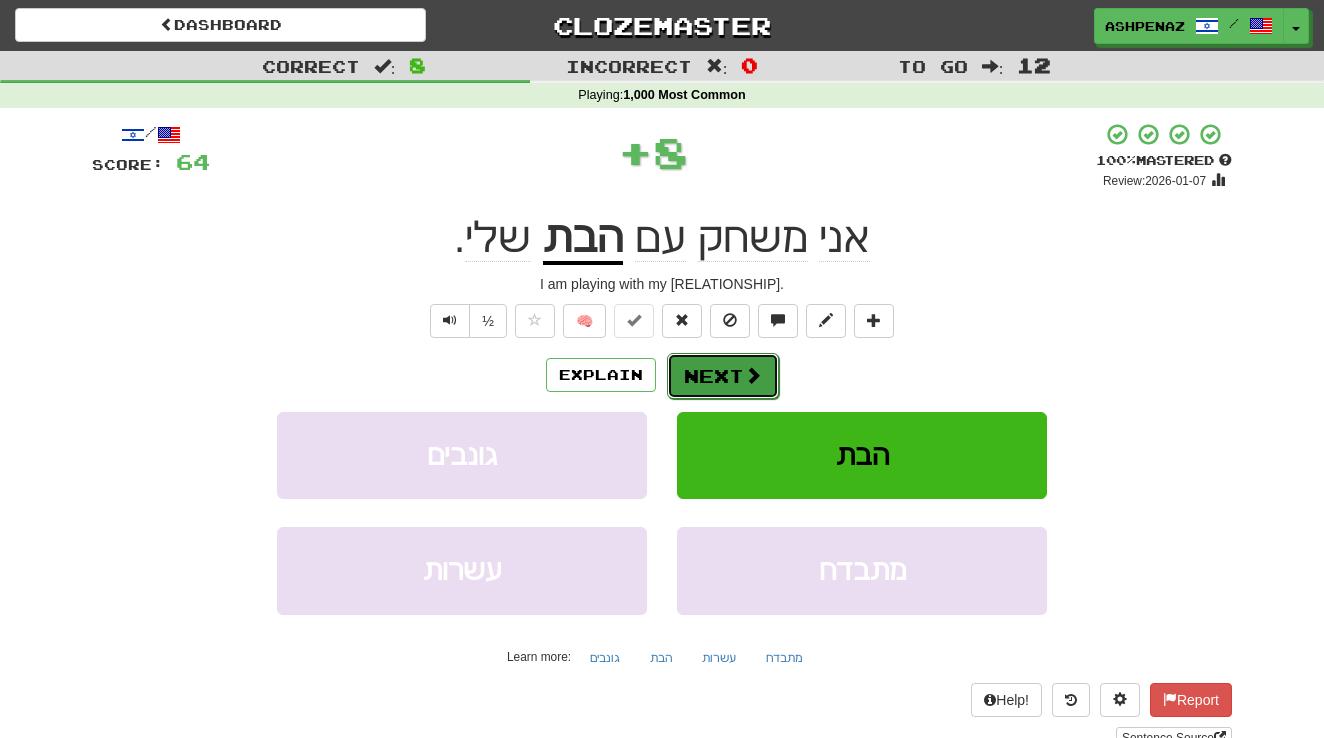click on "Next" at bounding box center [723, 376] 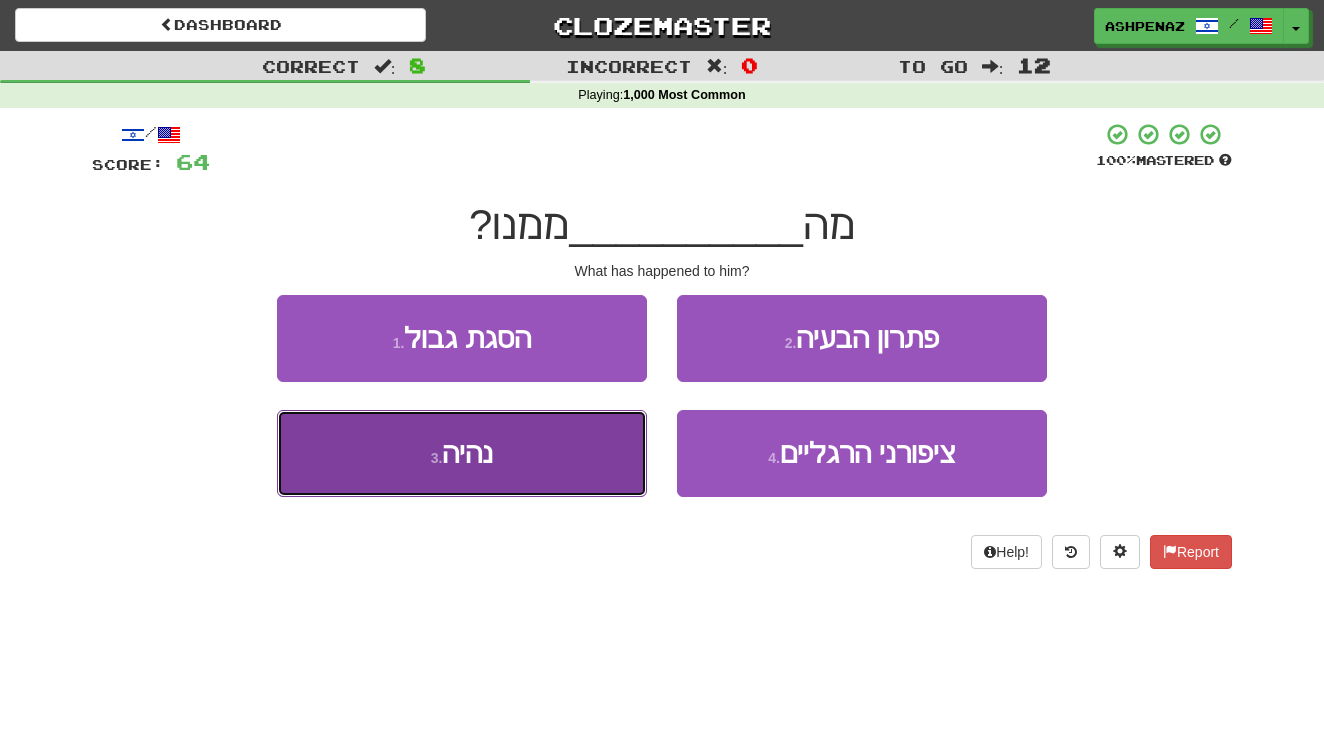 click on "3 .  נהיה" at bounding box center [462, 453] 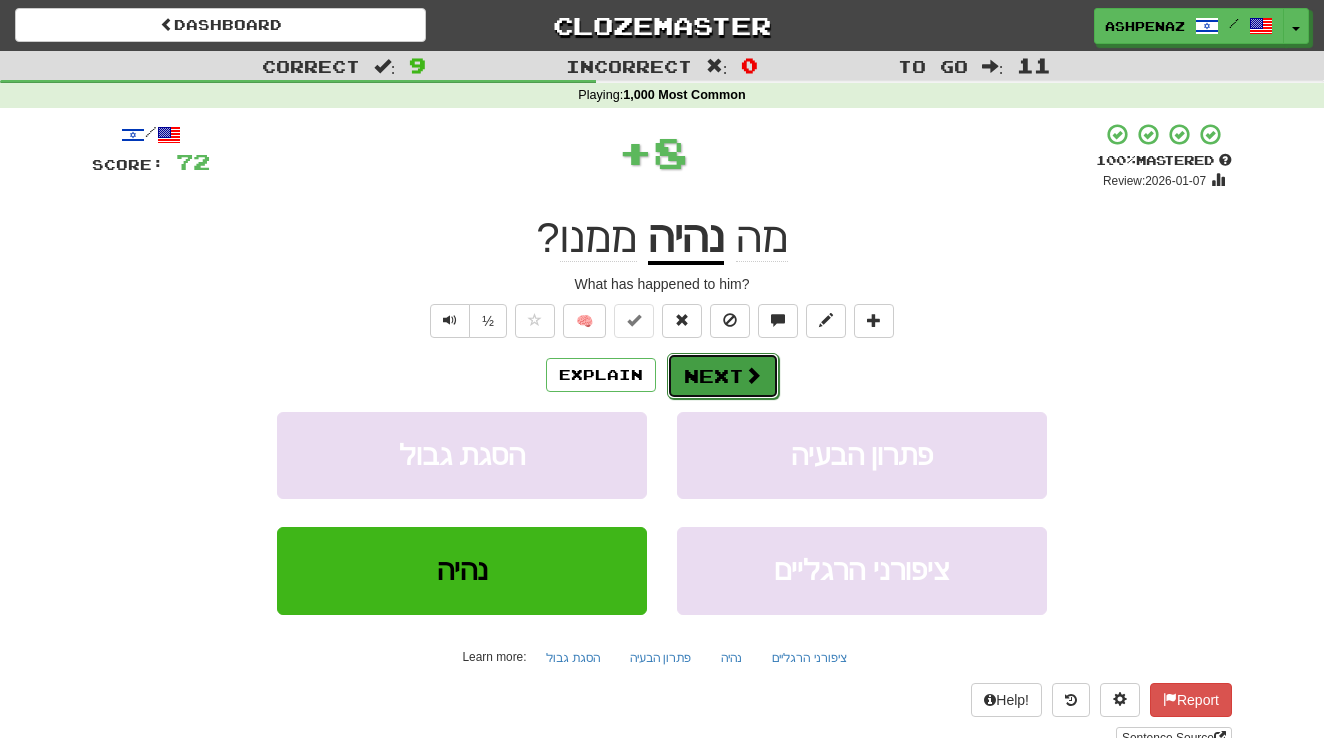 click on "Next" at bounding box center (723, 376) 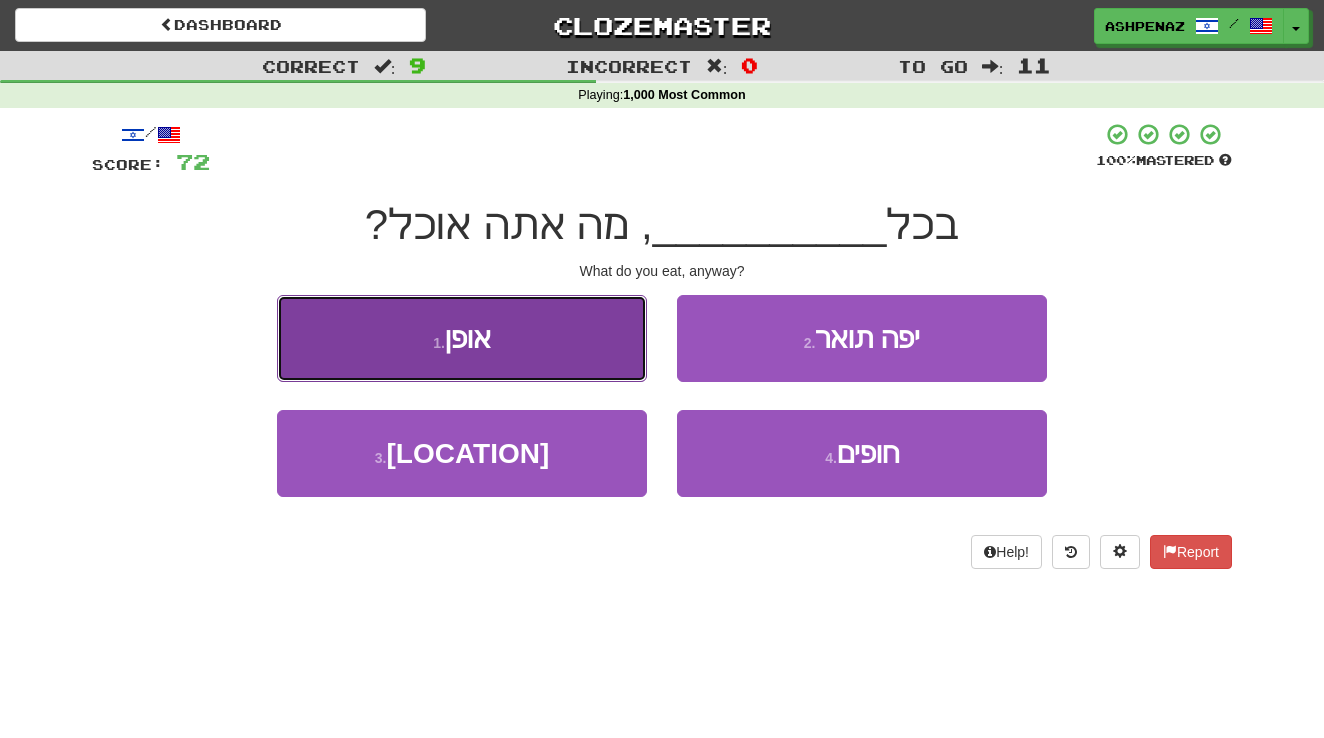click on "1 .  אופן" at bounding box center (462, 338) 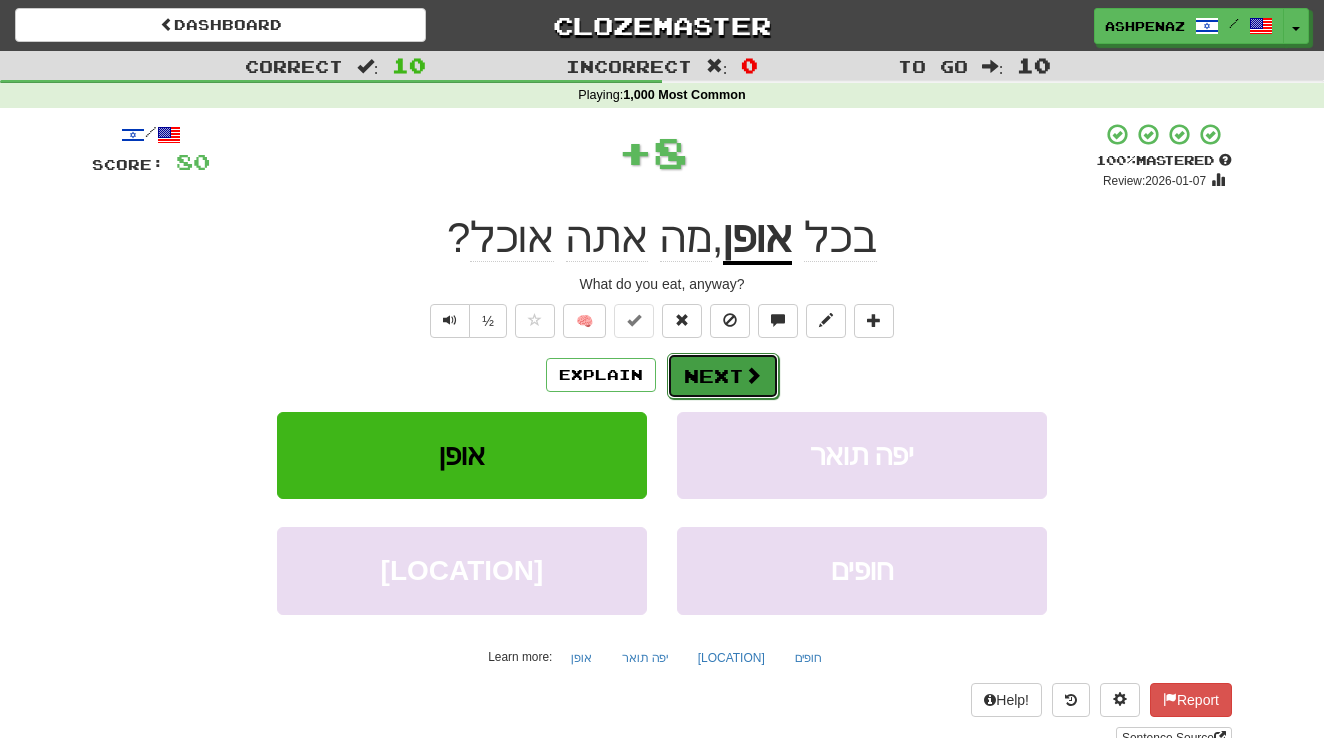 click on "Next" at bounding box center [723, 376] 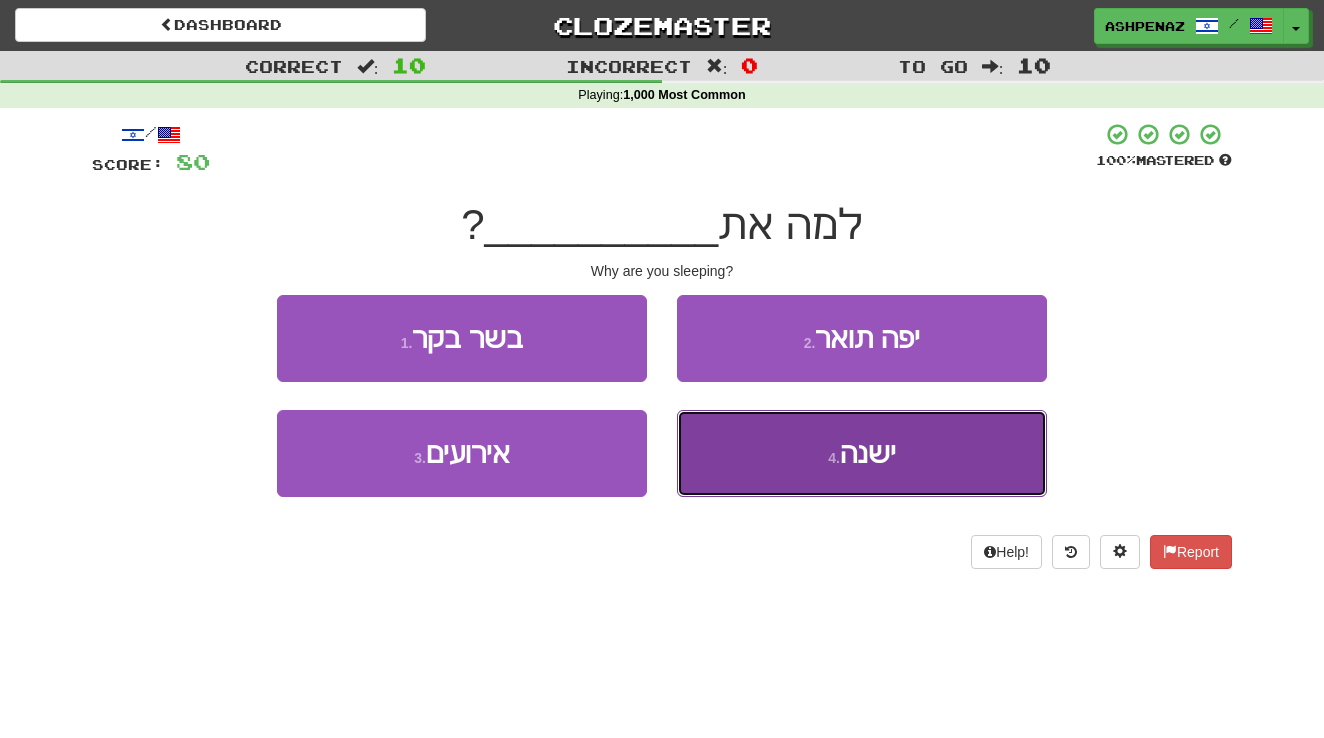 click on "4 .  ישנה" at bounding box center (862, 453) 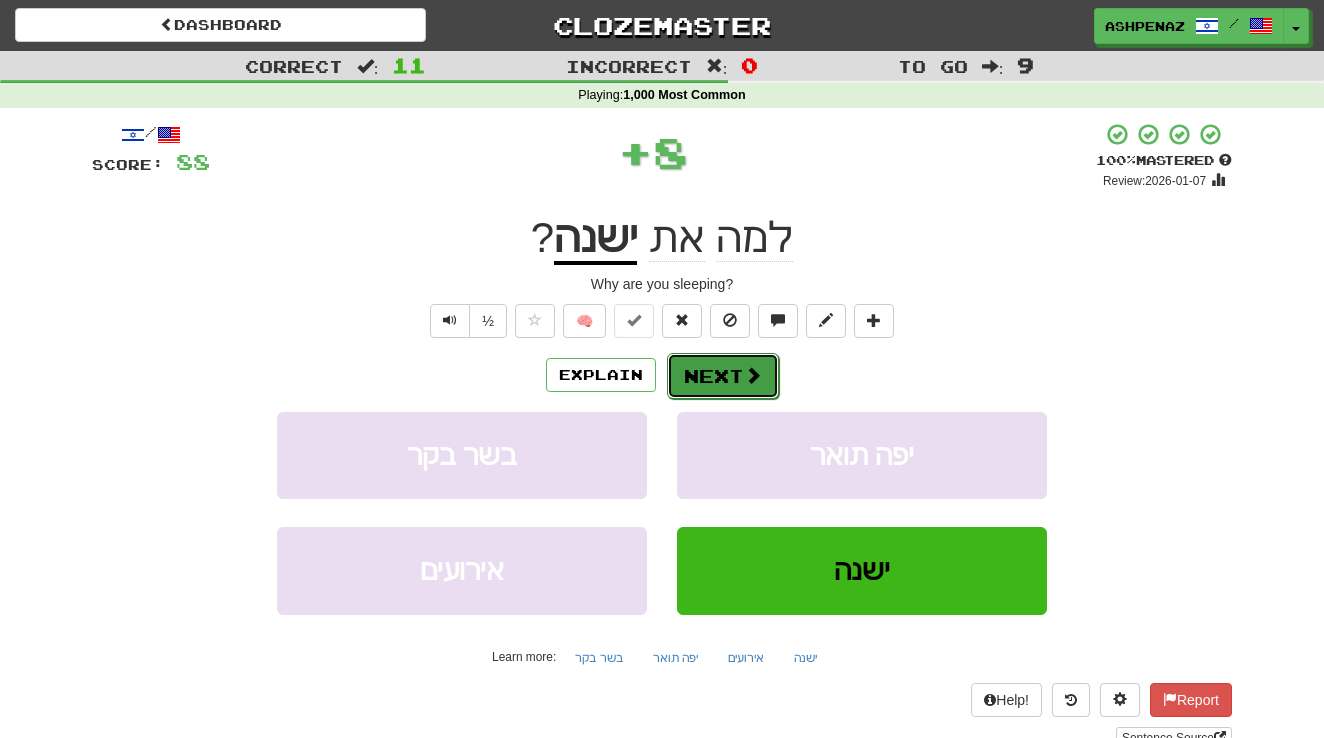 click on "Next" at bounding box center (723, 376) 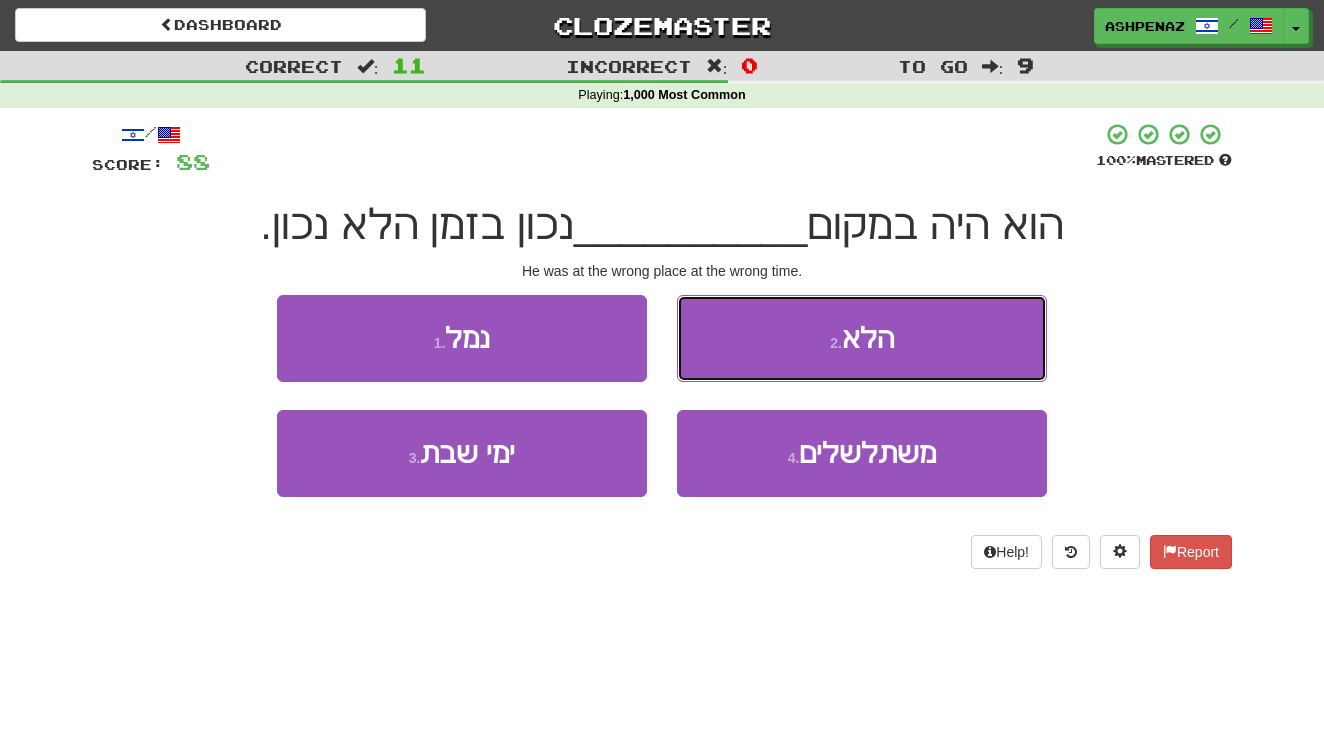 click on "2 .  הלא" at bounding box center (862, 338) 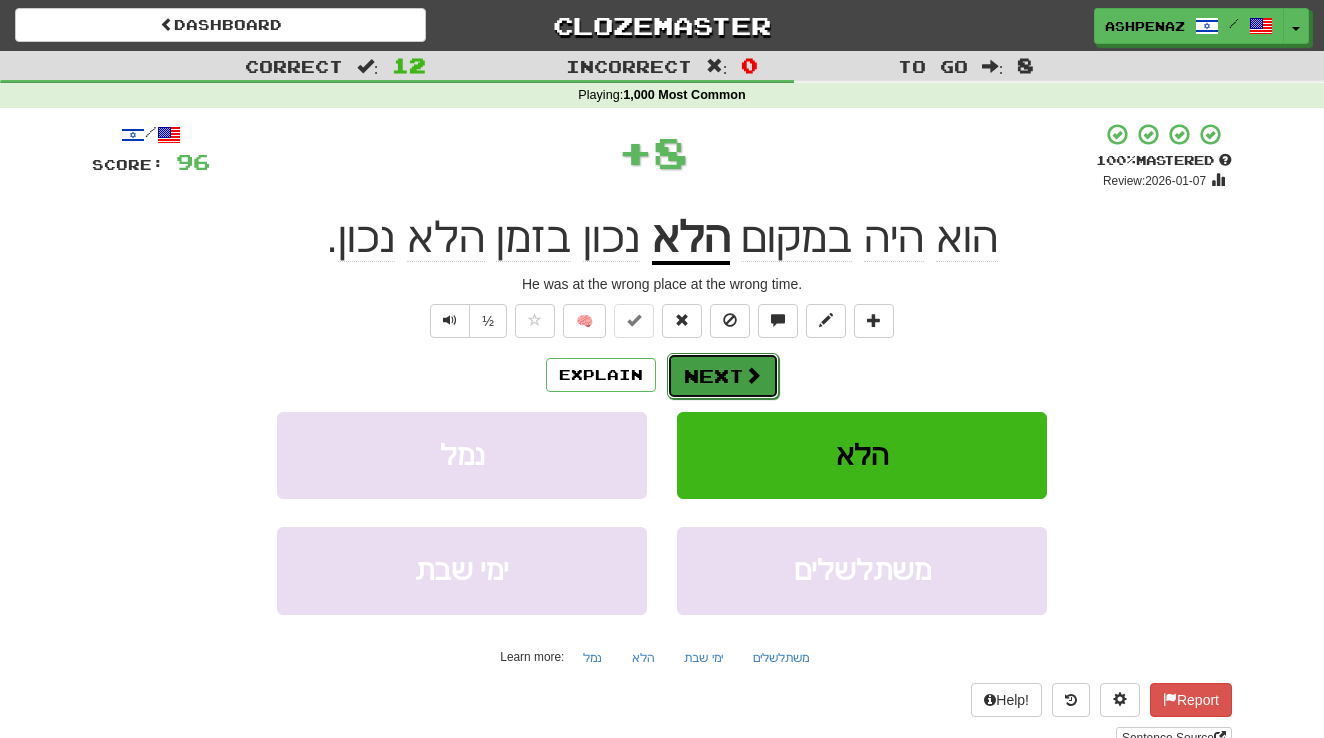 click on "Next" at bounding box center (723, 376) 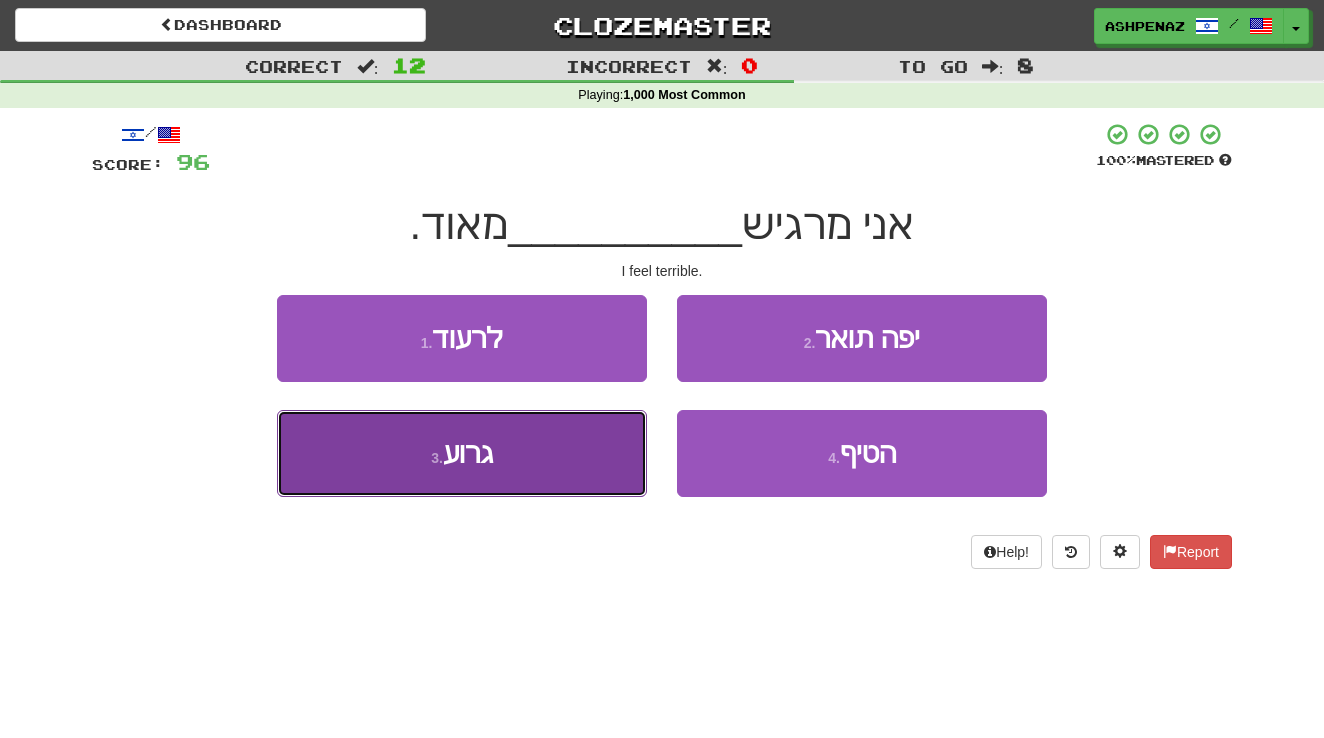 click on "3 .  גרוע" at bounding box center (462, 453) 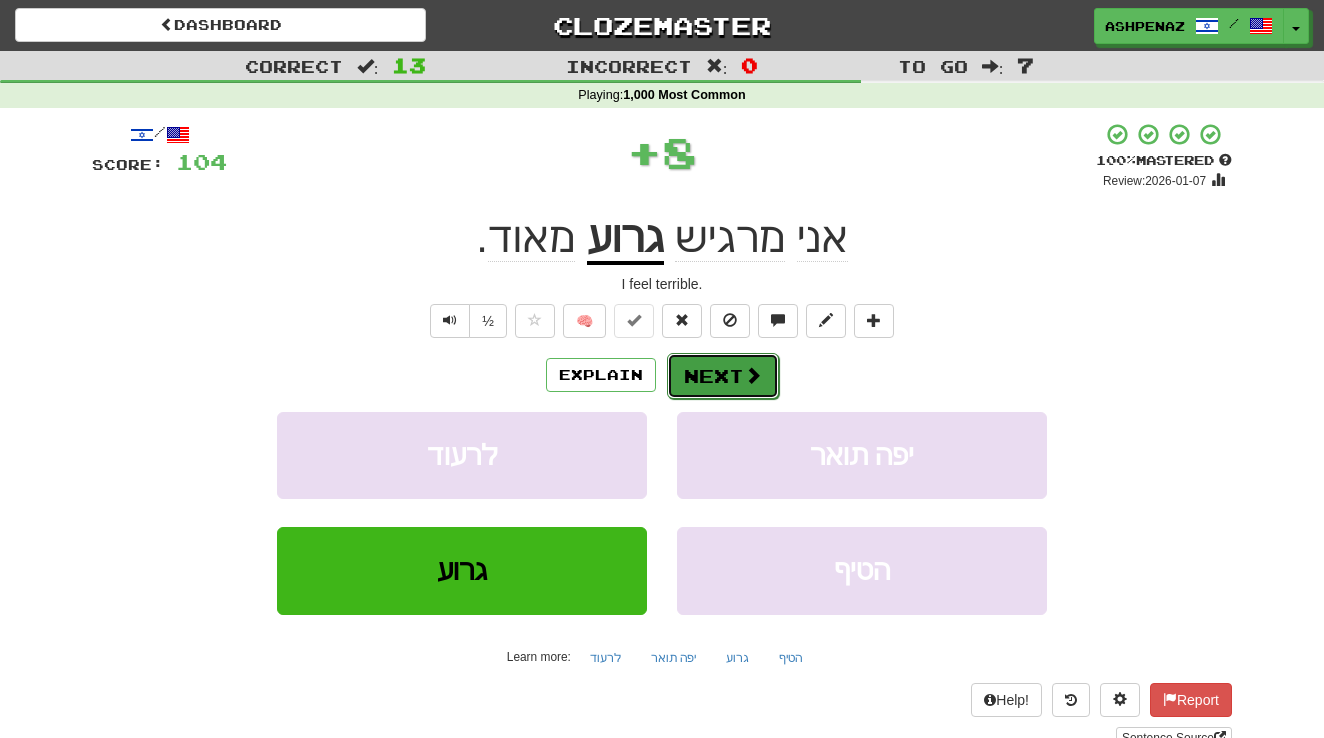 click on "Next" at bounding box center (723, 376) 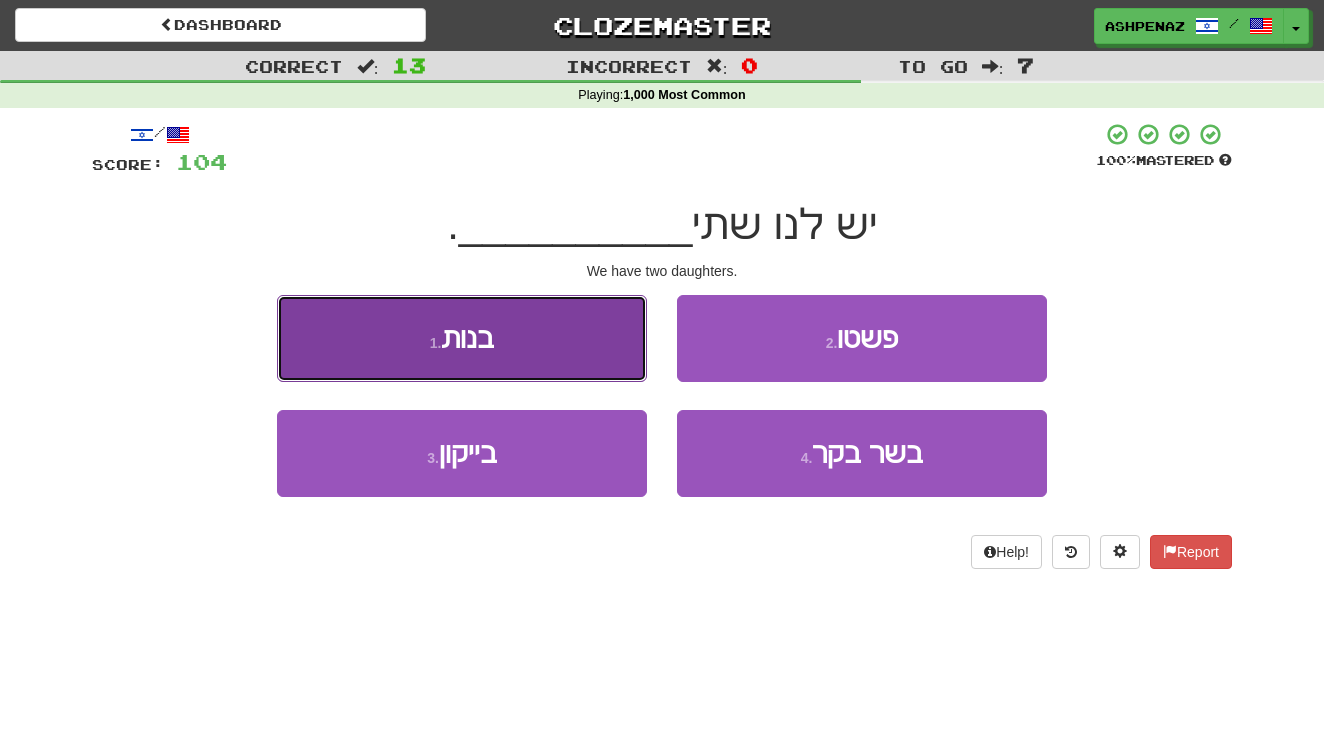 click on "1 .  בנות" at bounding box center [462, 338] 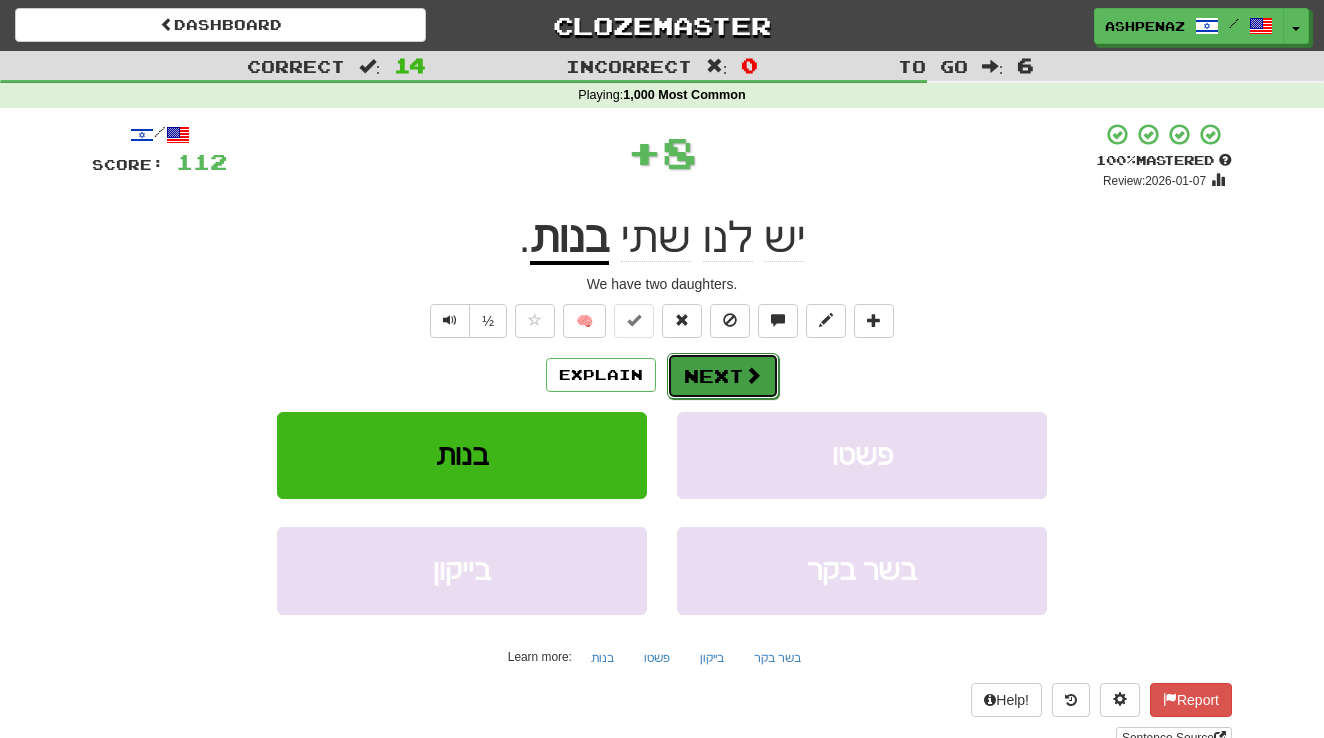 click on "Next" at bounding box center [723, 376] 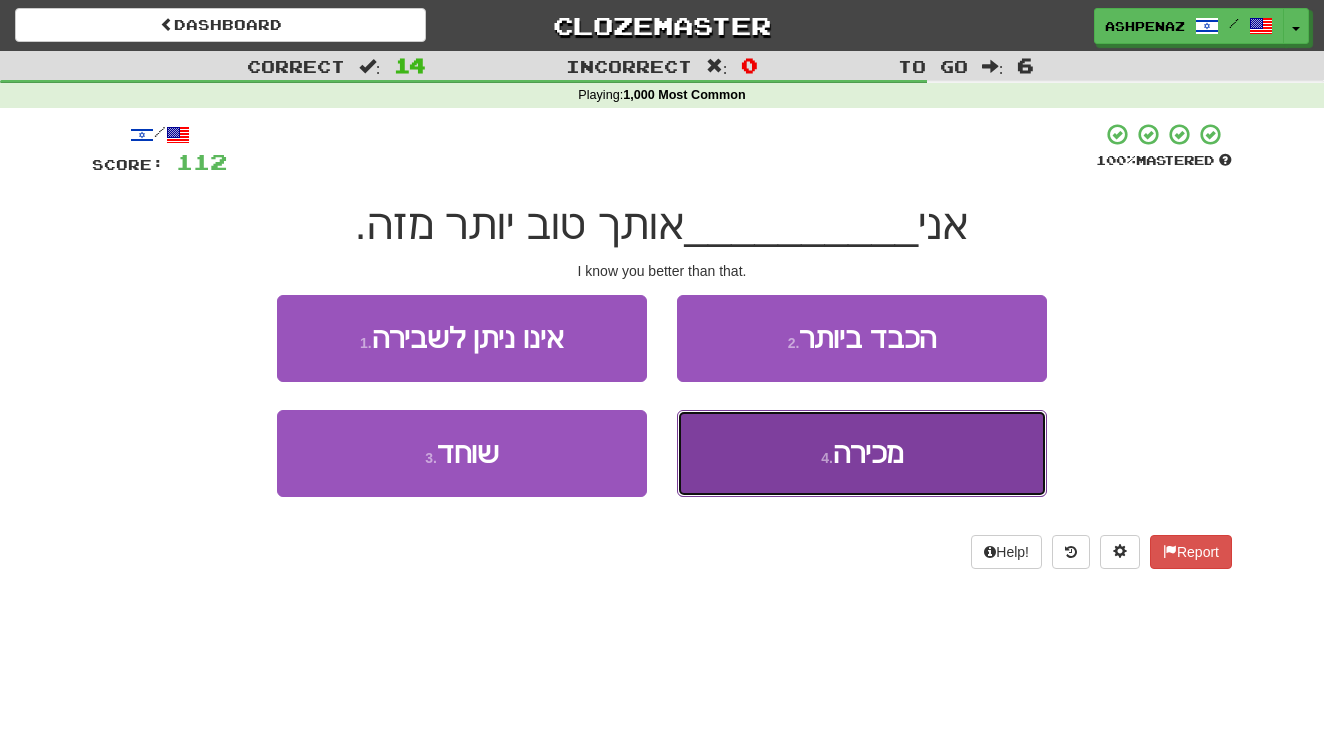 click on "4 ." at bounding box center (827, 458) 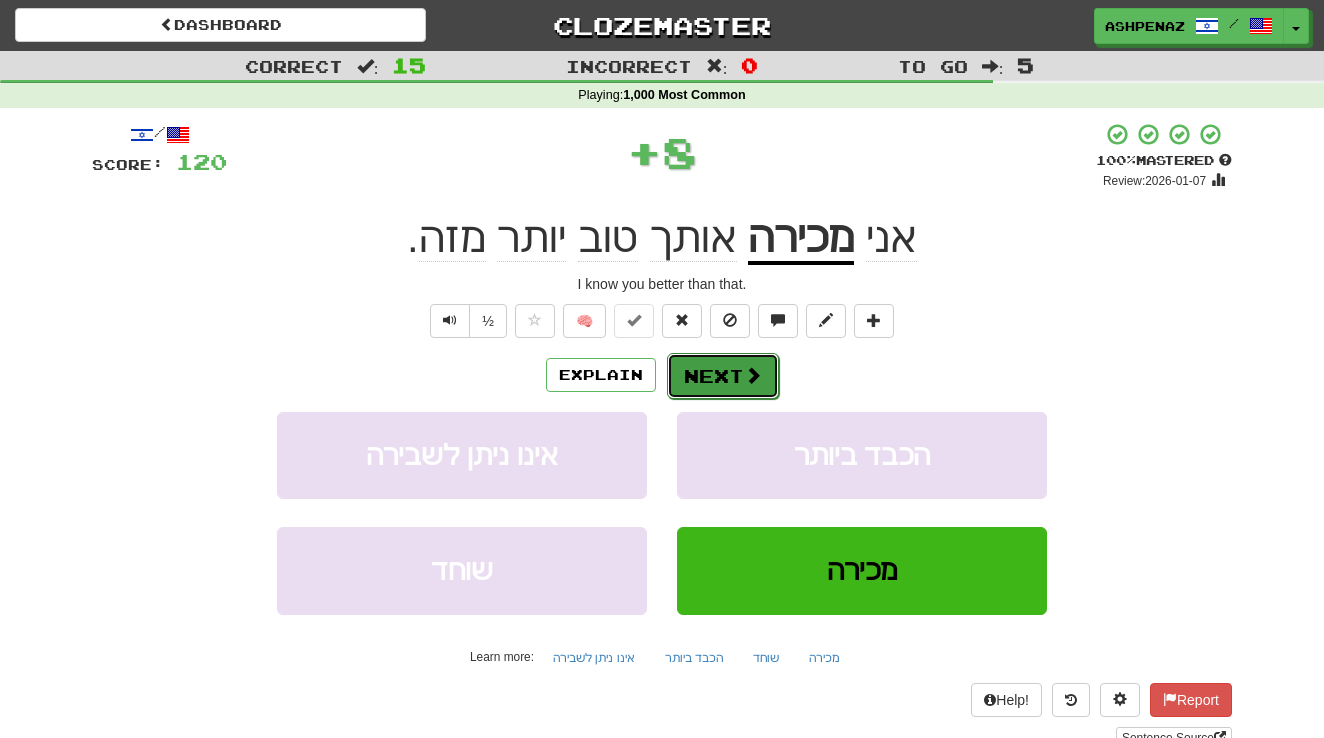 click at bounding box center (753, 375) 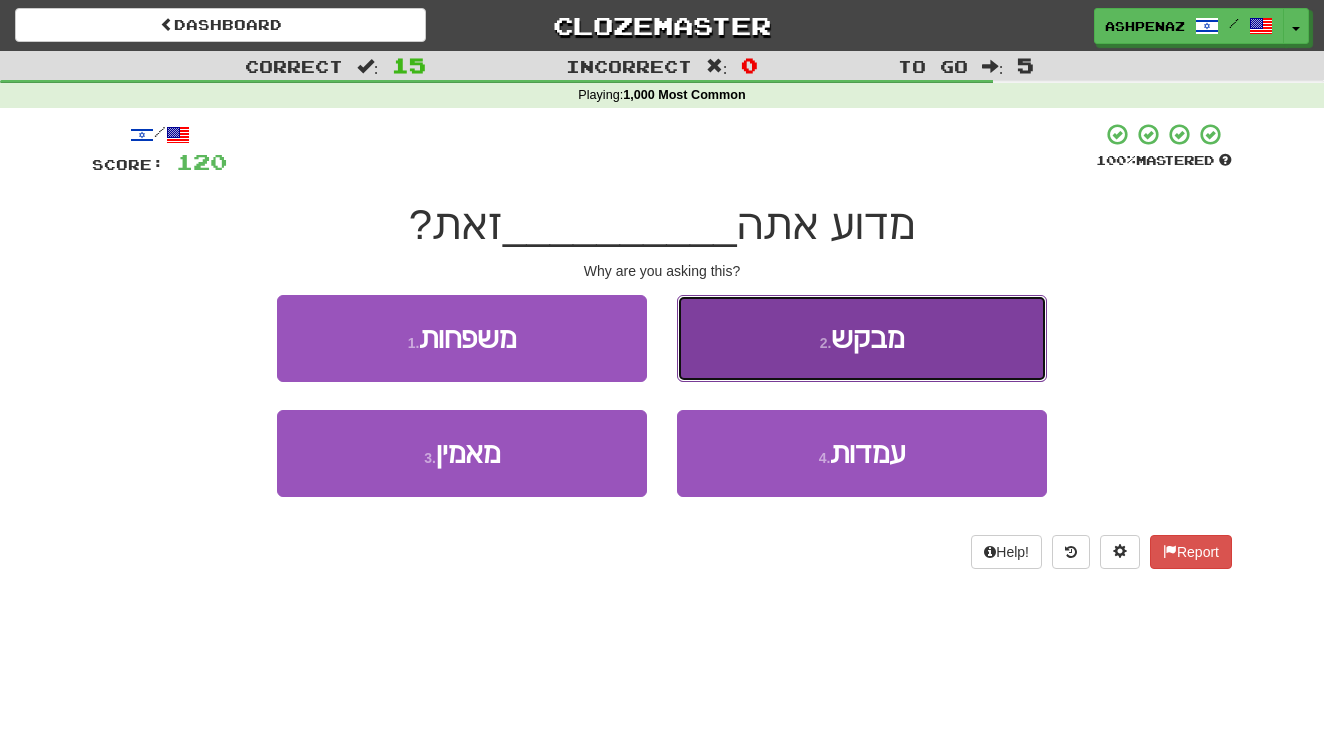 click on "2 .  מבקש" at bounding box center (862, 338) 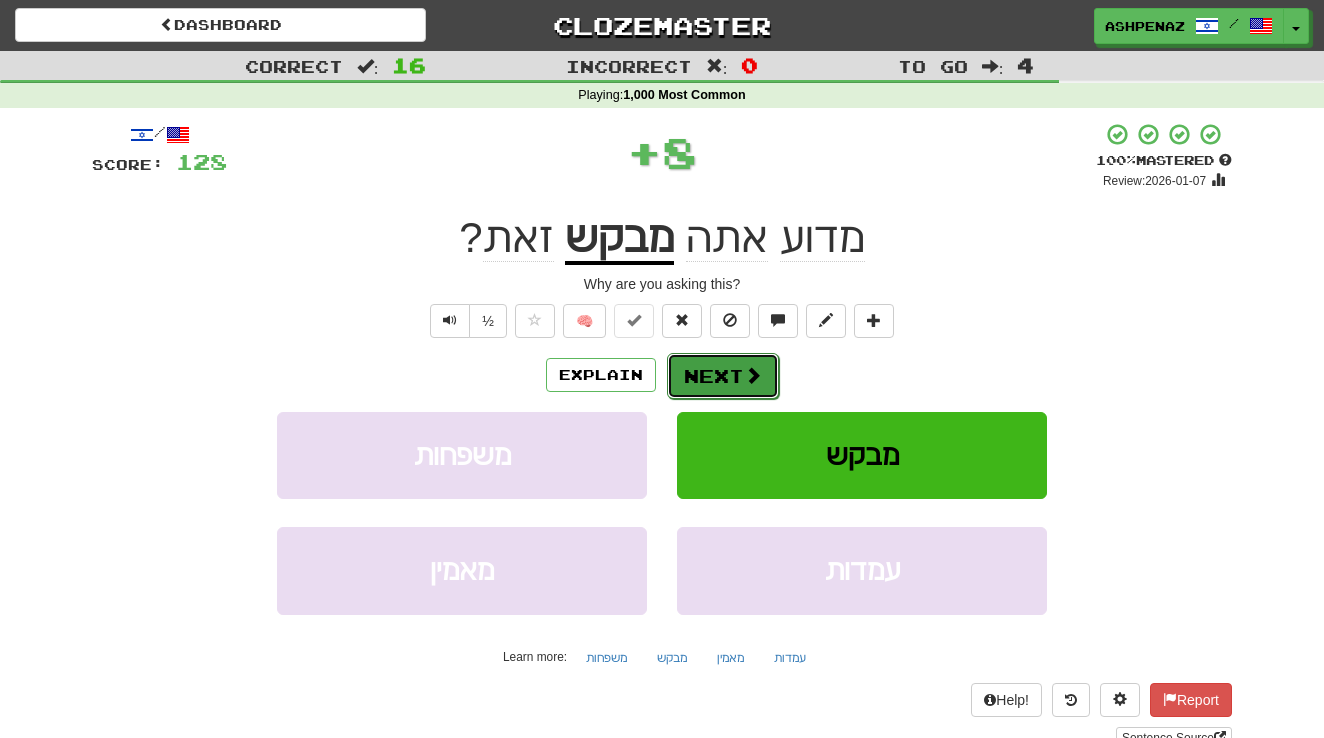 click at bounding box center (753, 375) 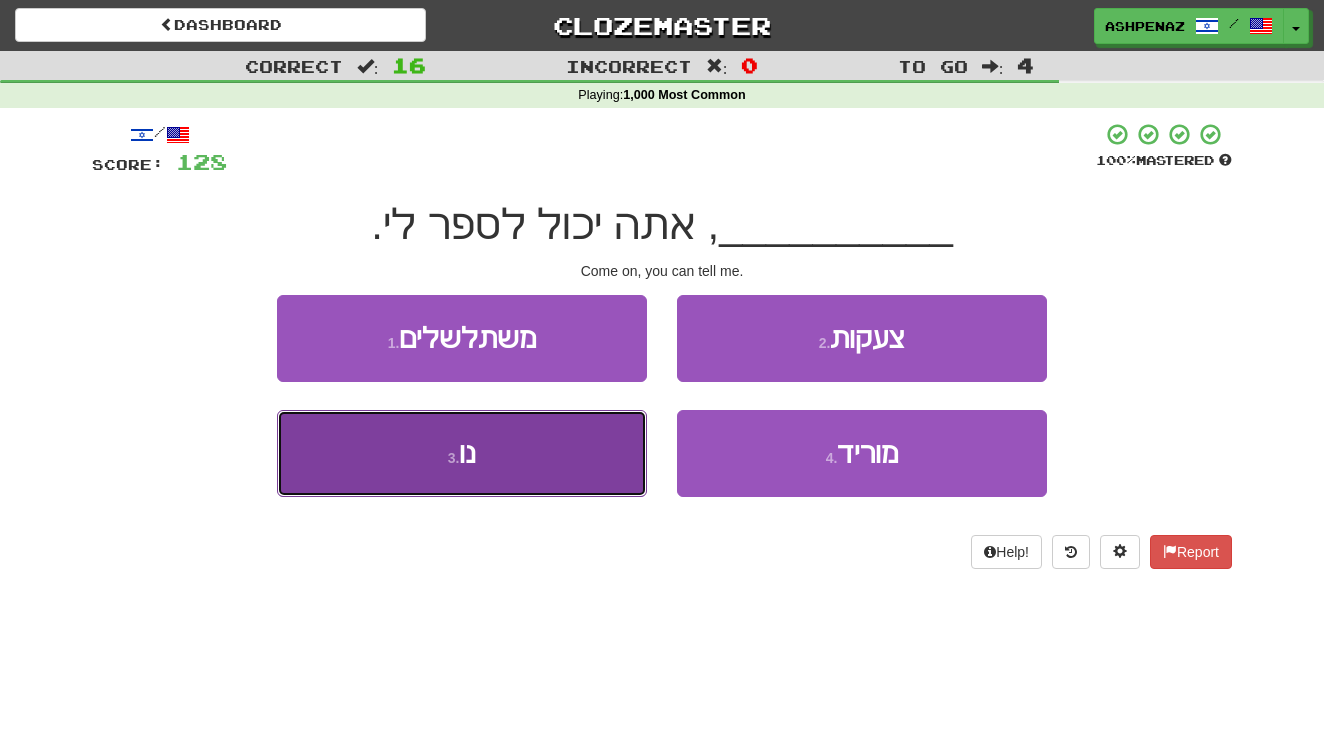 click on "3 .  נו" at bounding box center (462, 453) 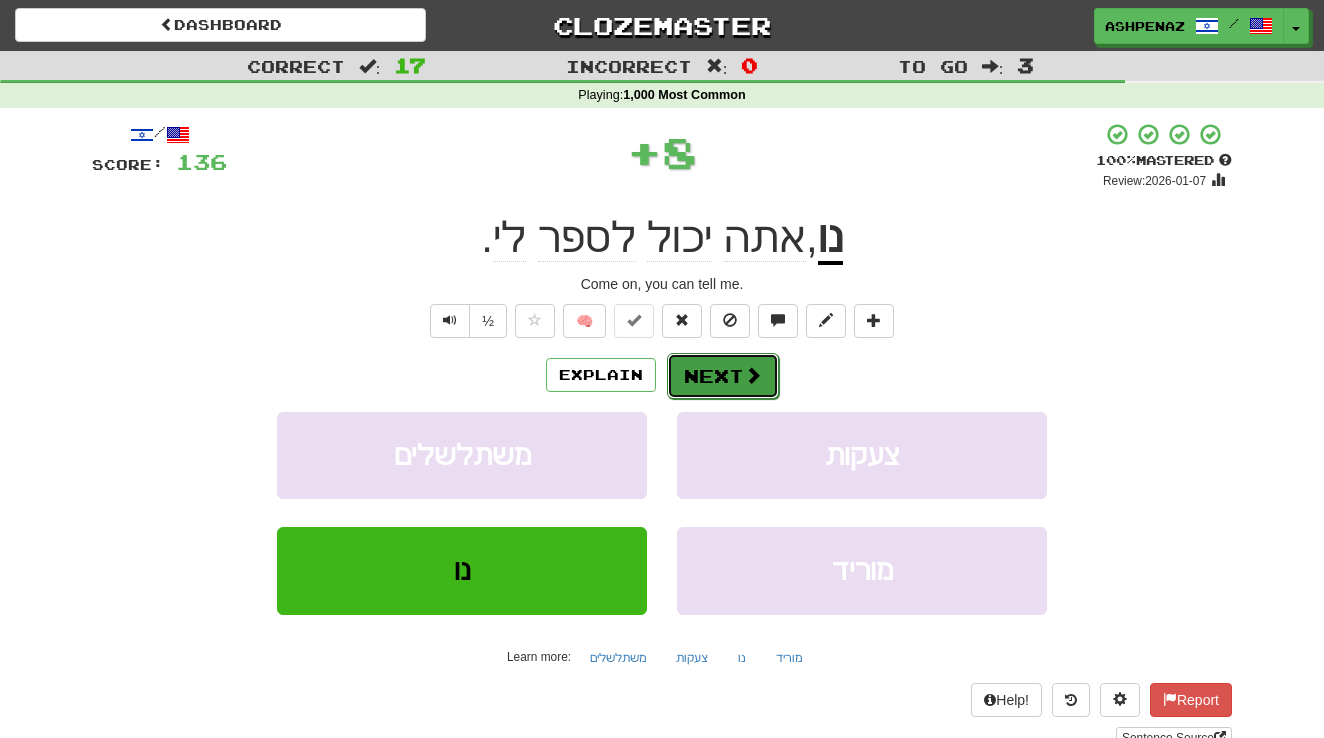 click on "Next" at bounding box center [723, 376] 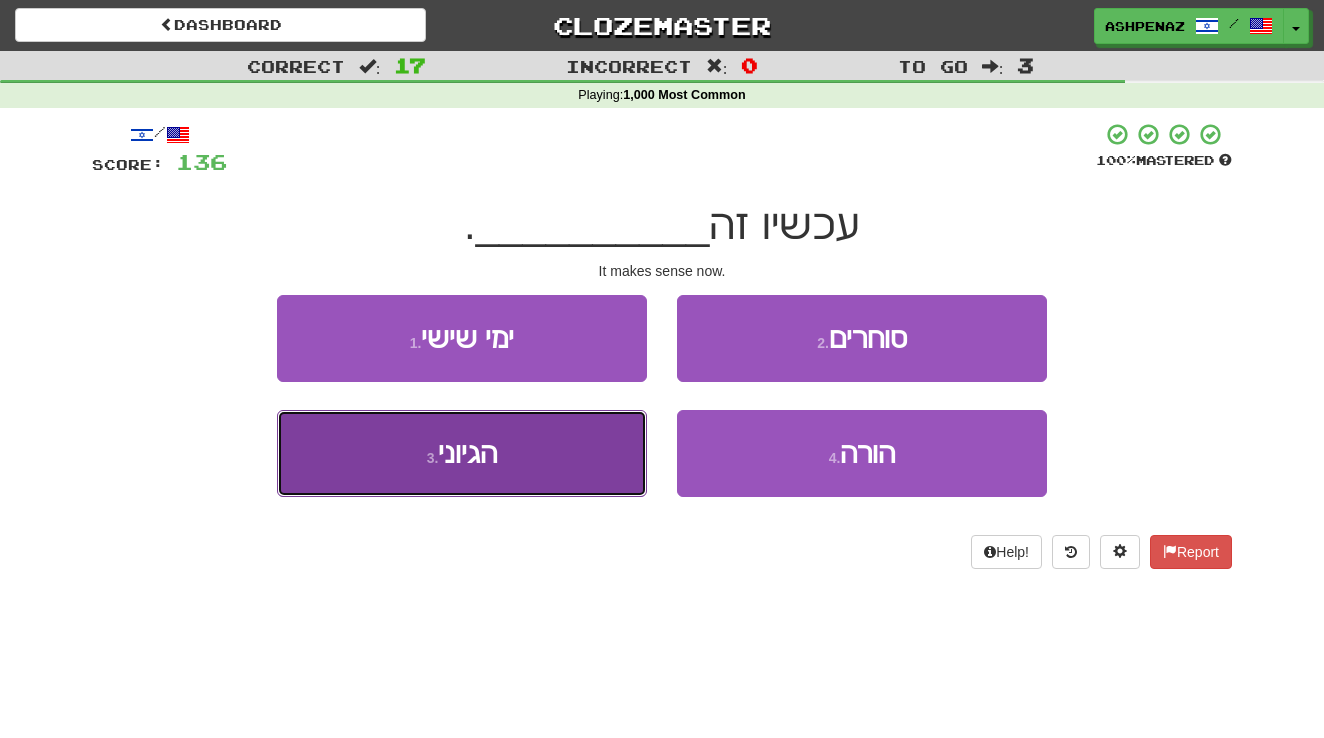 click on "3 .  הגיוני" at bounding box center (462, 453) 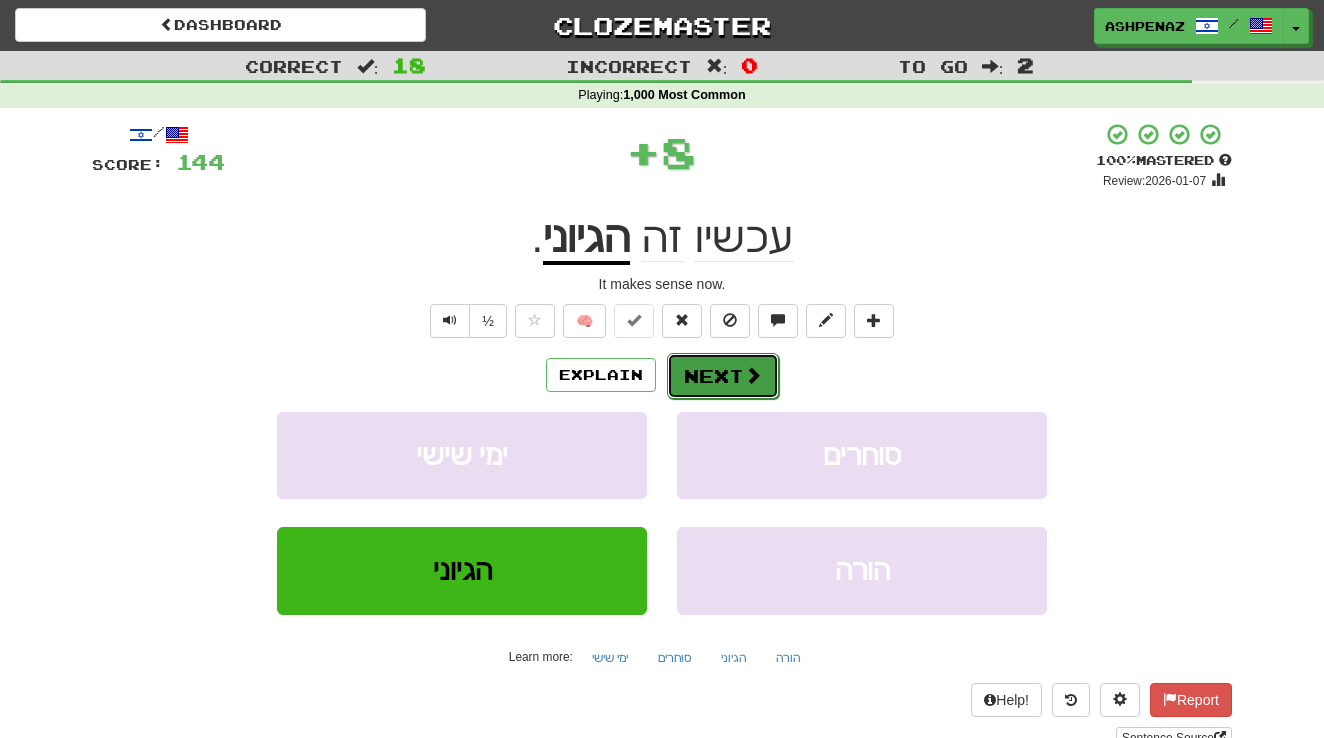 click on "Next" at bounding box center [723, 376] 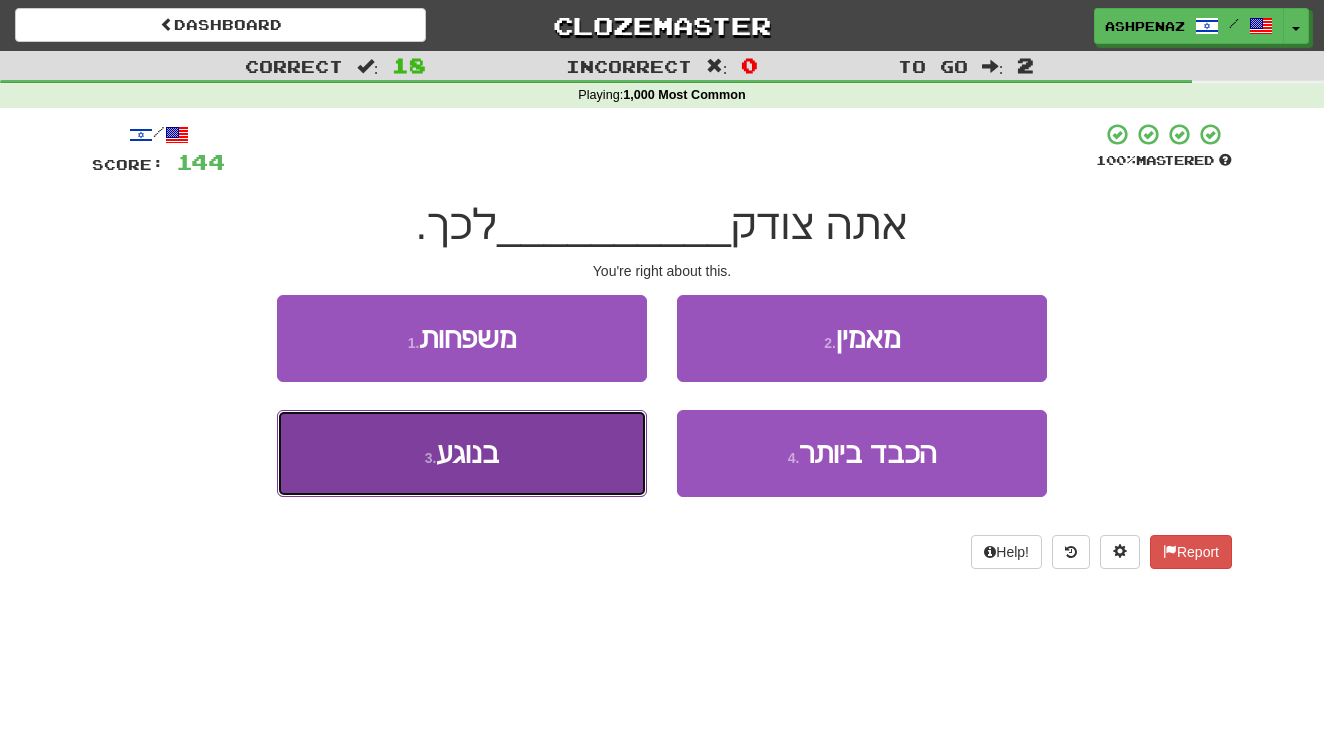 click on "3 .  בנוגע" at bounding box center [462, 453] 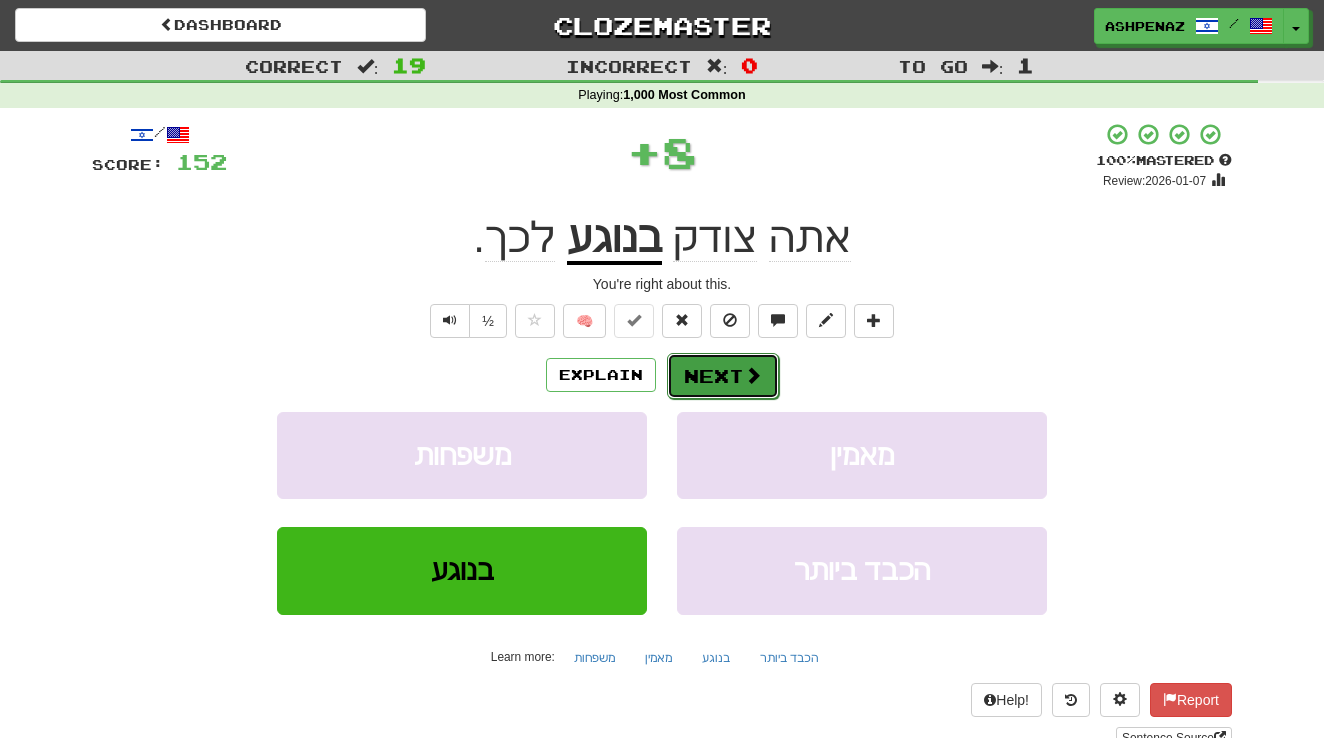 click on "Next" at bounding box center (723, 376) 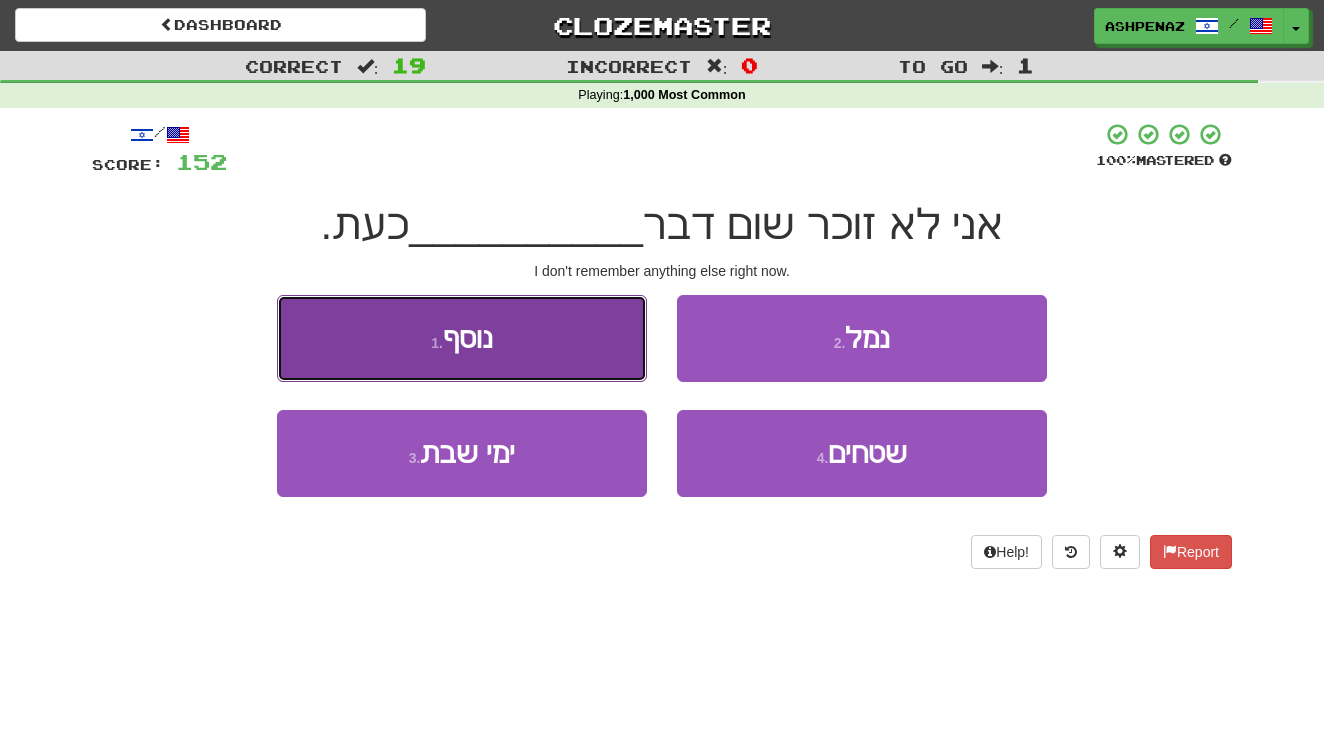 click on "1 .  נוסף" at bounding box center [462, 338] 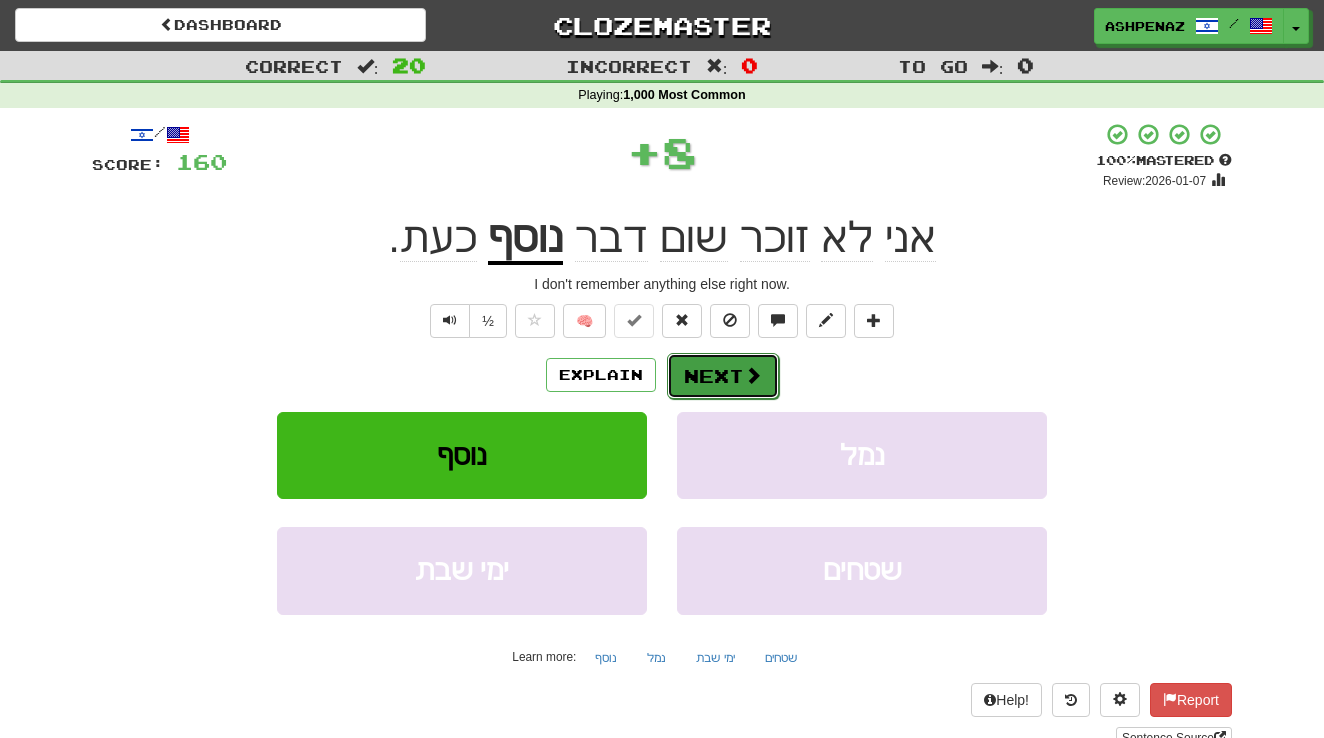 click on "Next" at bounding box center (723, 376) 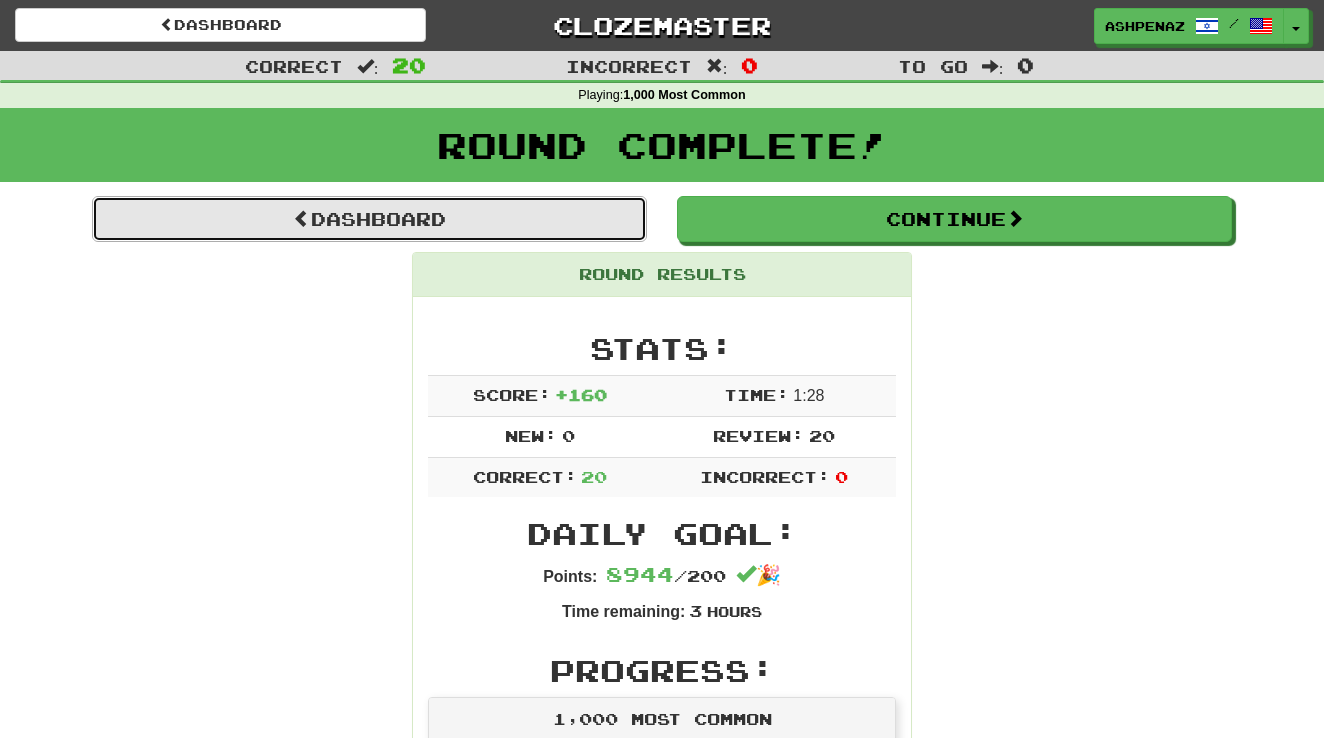 click on "Dashboard" at bounding box center [369, 219] 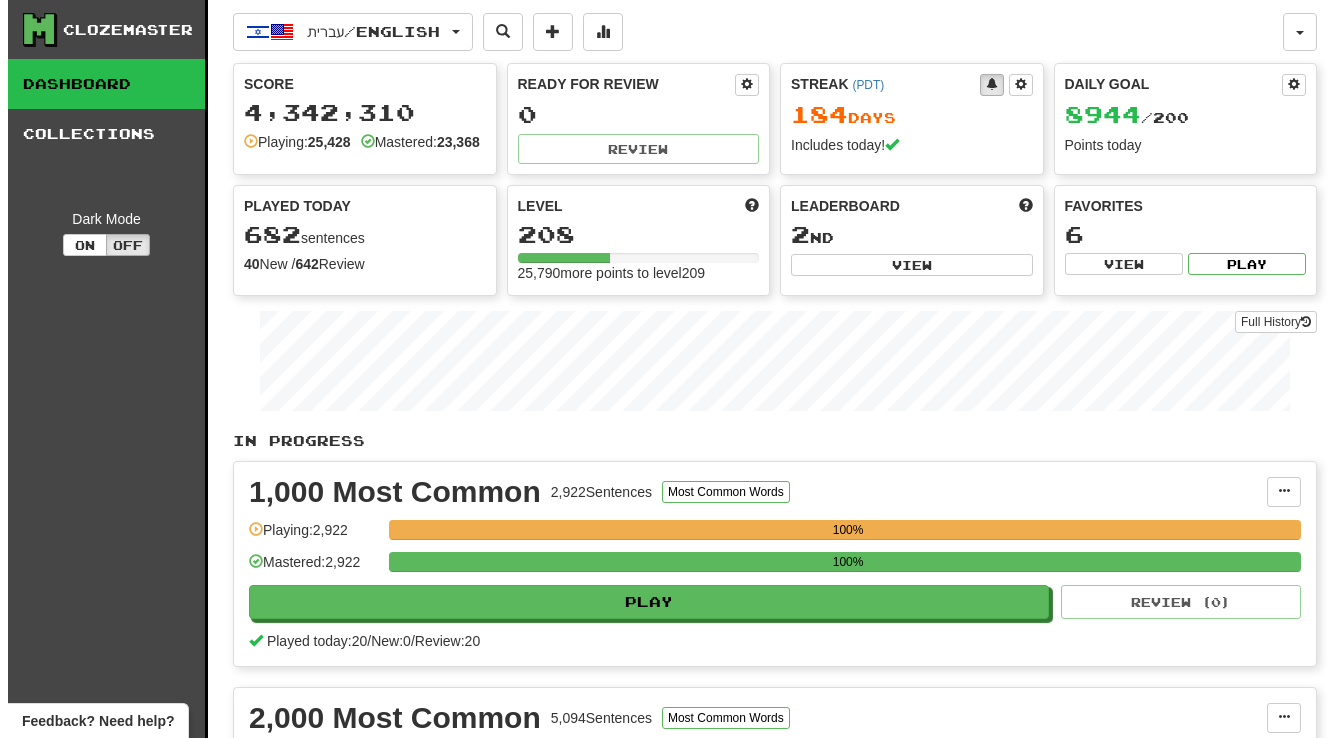 scroll, scrollTop: 0, scrollLeft: 0, axis: both 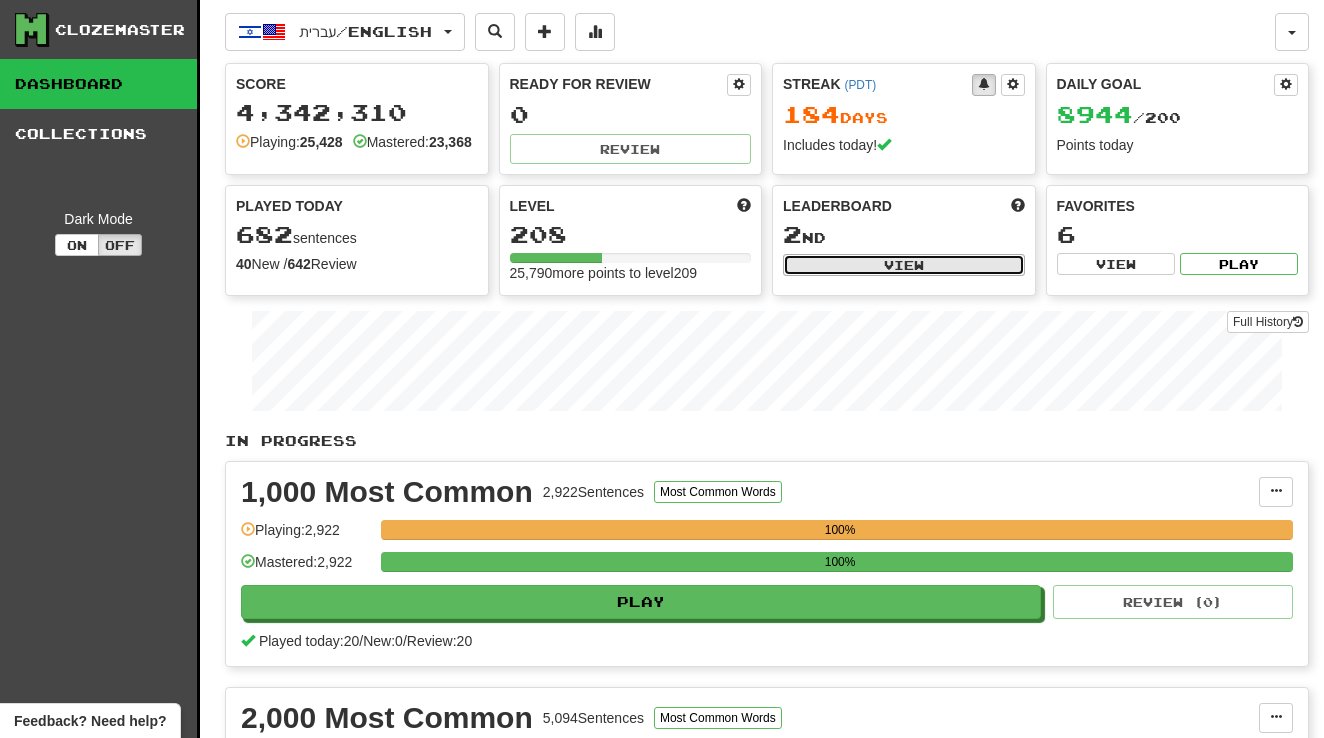 click on "View" at bounding box center [904, 265] 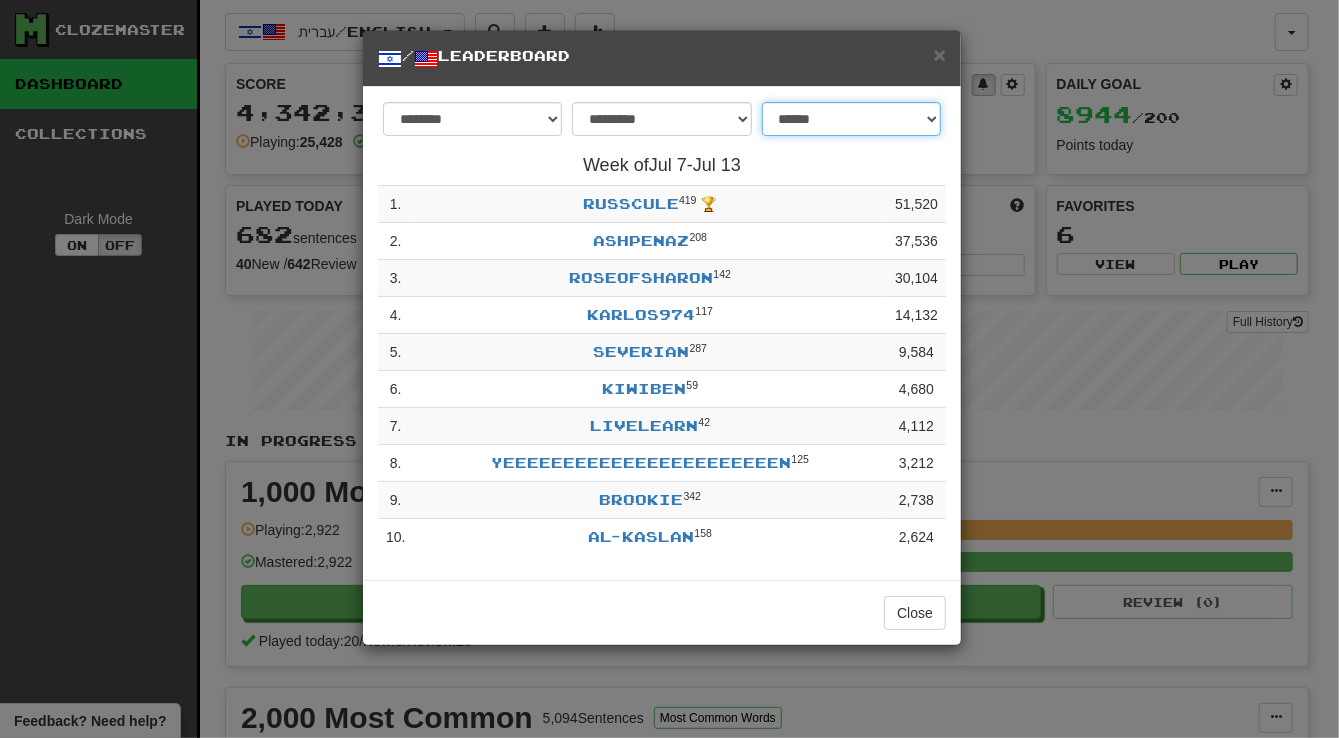 click on "**********" at bounding box center (851, 119) 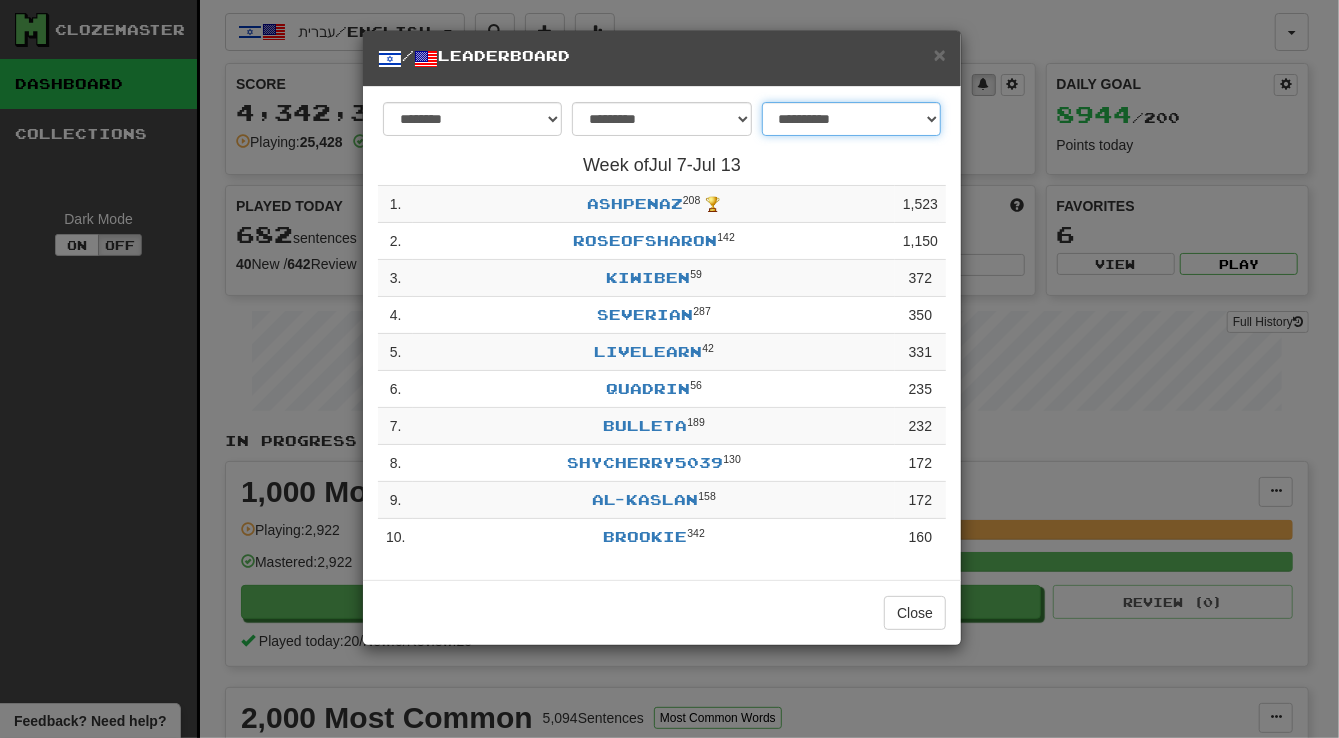 click on "**********" at bounding box center [851, 119] 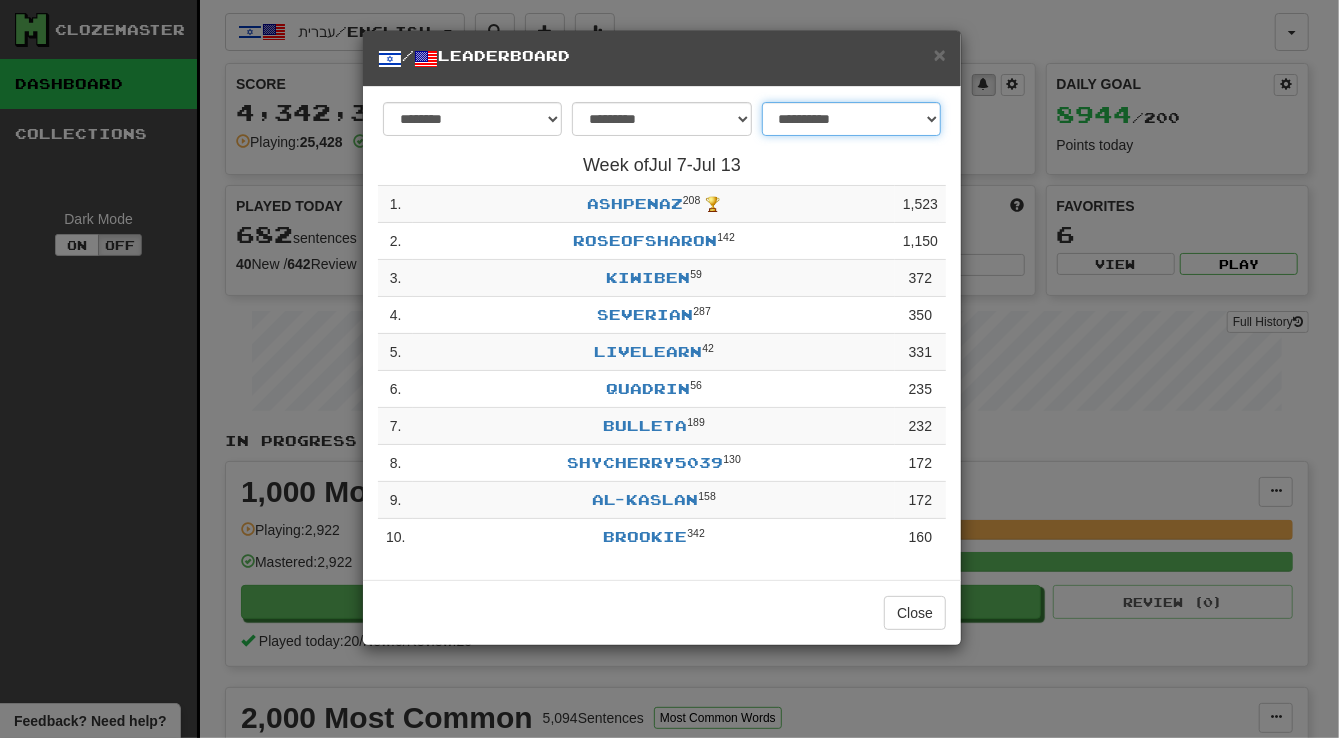select on "**********" 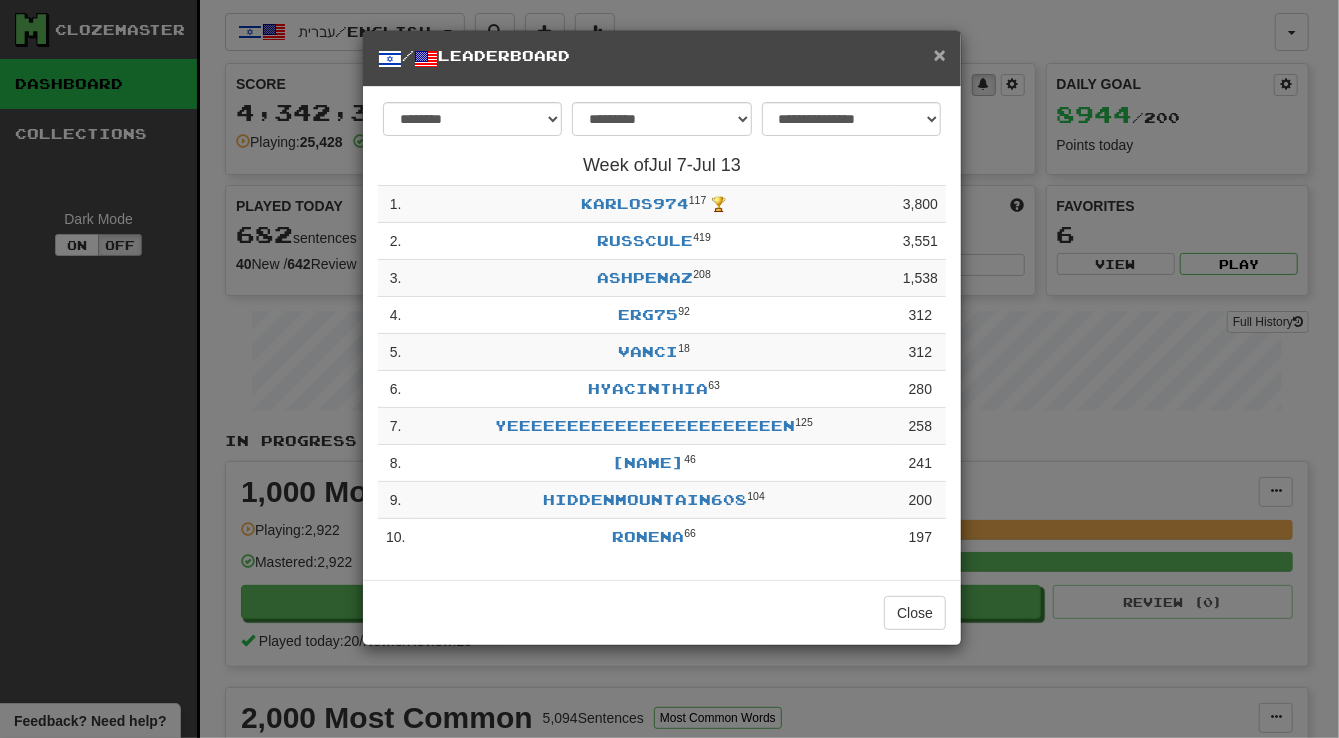 click on "×" at bounding box center [940, 54] 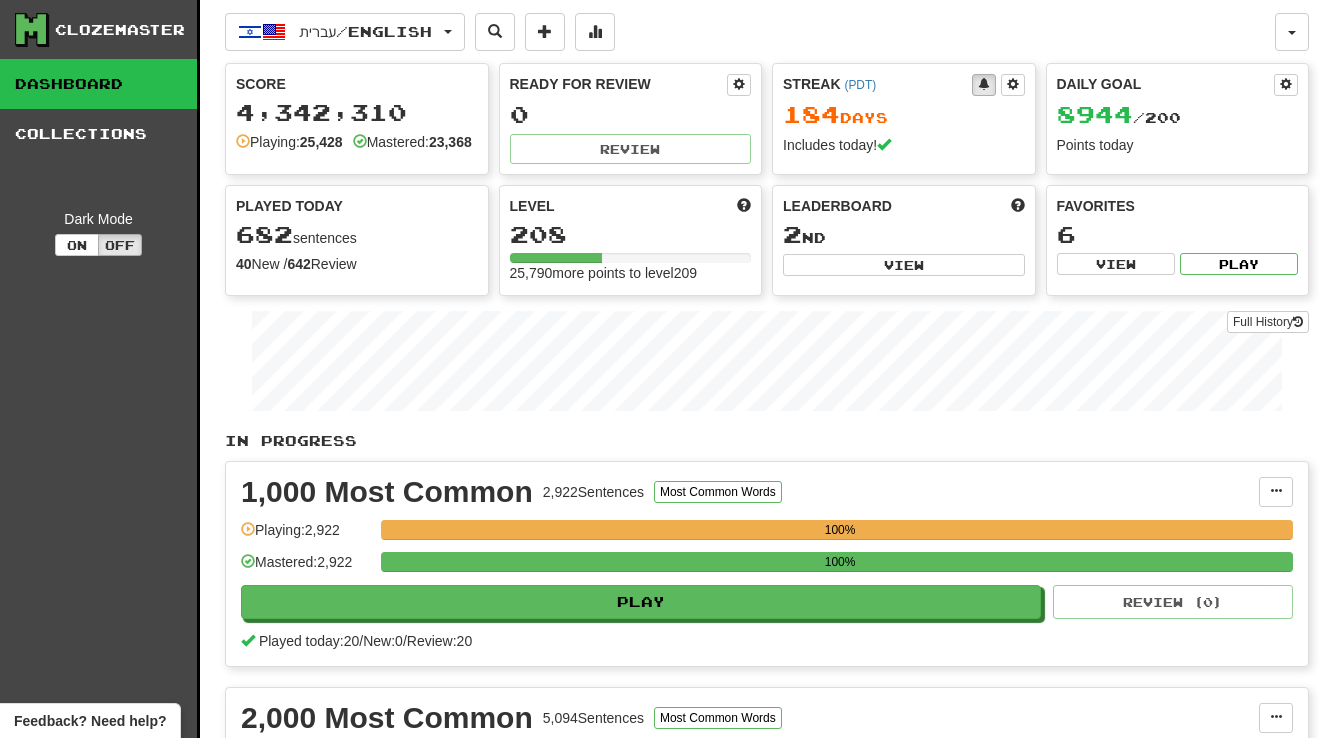 click on "עברית  /  English Español  /  English Streak:  0   Review:  225 Daily Goal:  0  /  50 עברית  /  English Streak:  184   Review:  0 Daily Goal:  8944  /  200  Language Pairing" at bounding box center [750, 32] 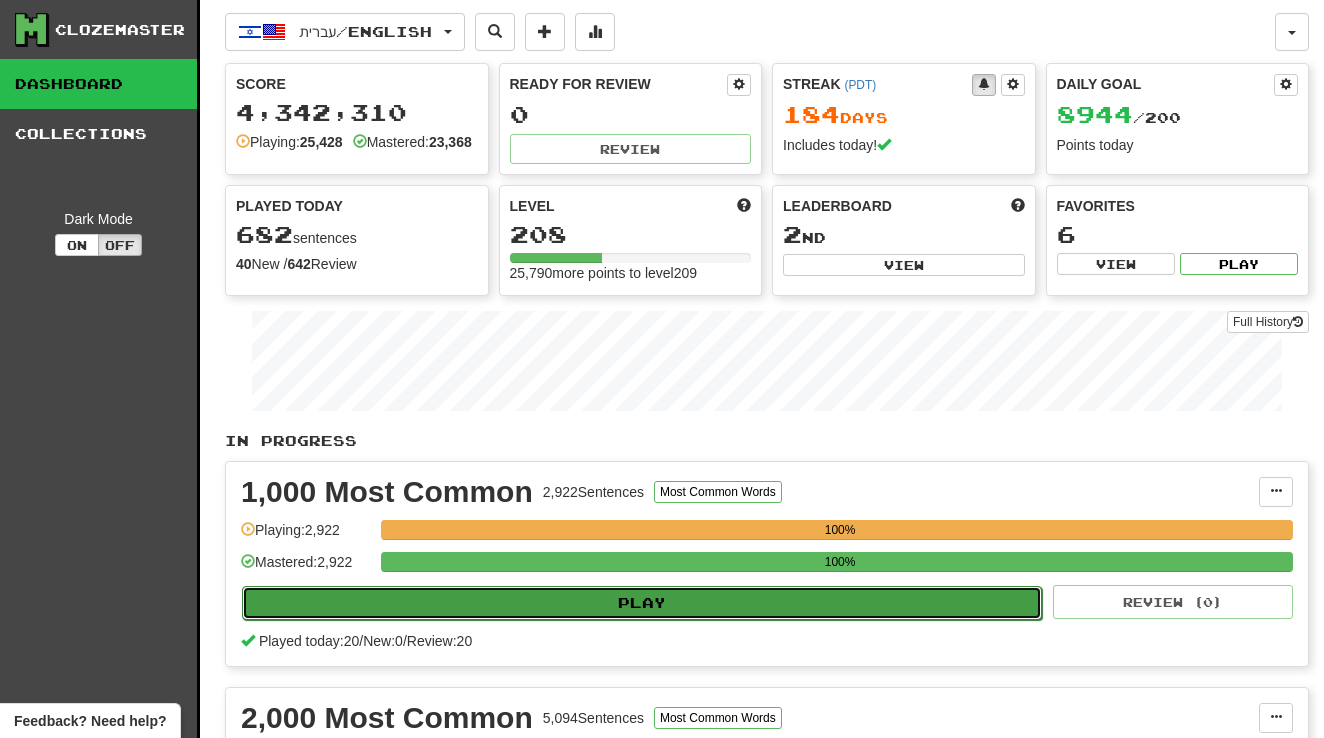 click on "Play" at bounding box center [642, 603] 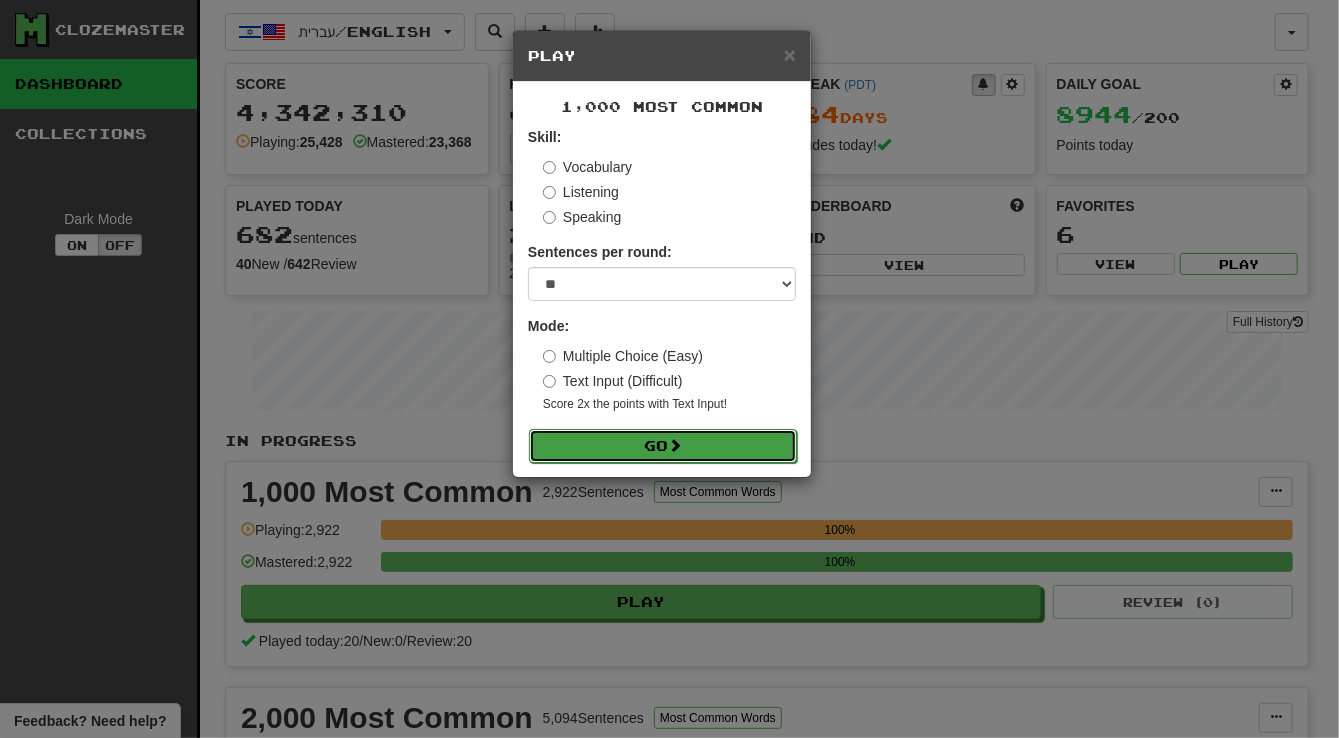 click on "Go" at bounding box center [663, 446] 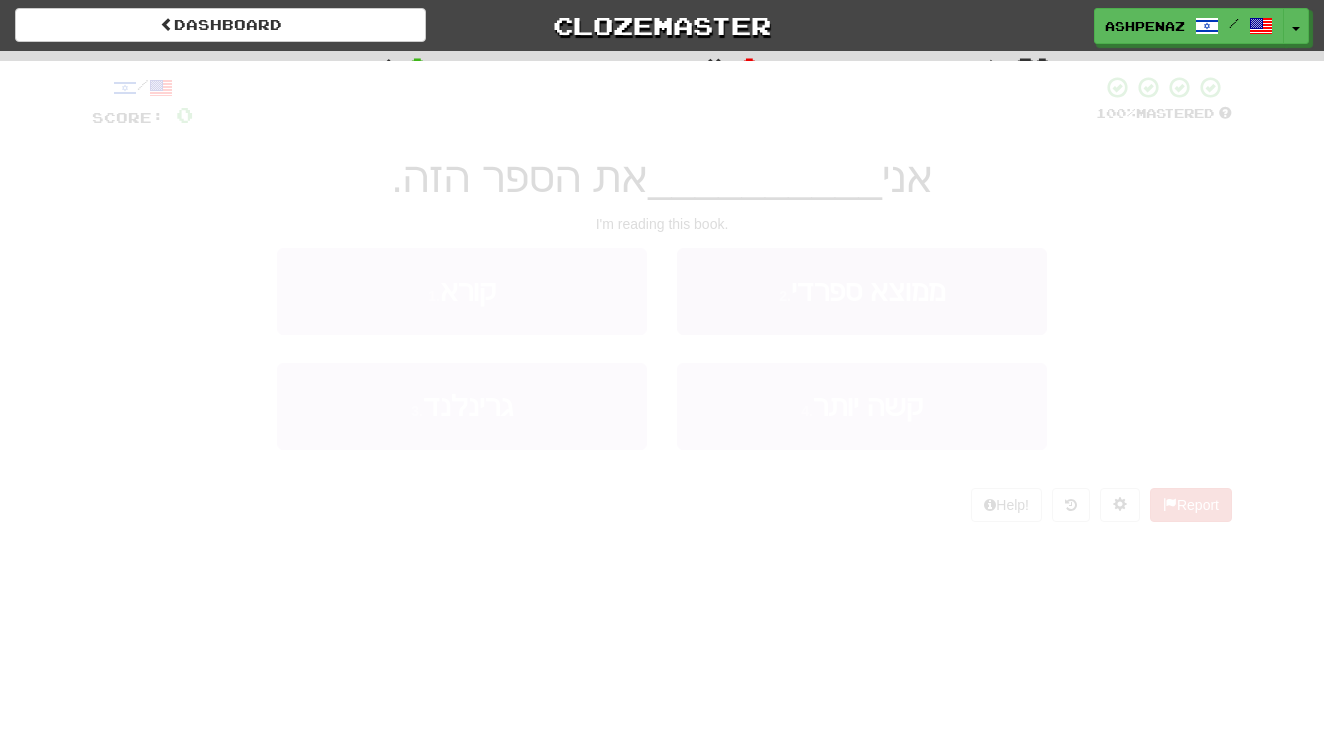 scroll, scrollTop: 0, scrollLeft: 0, axis: both 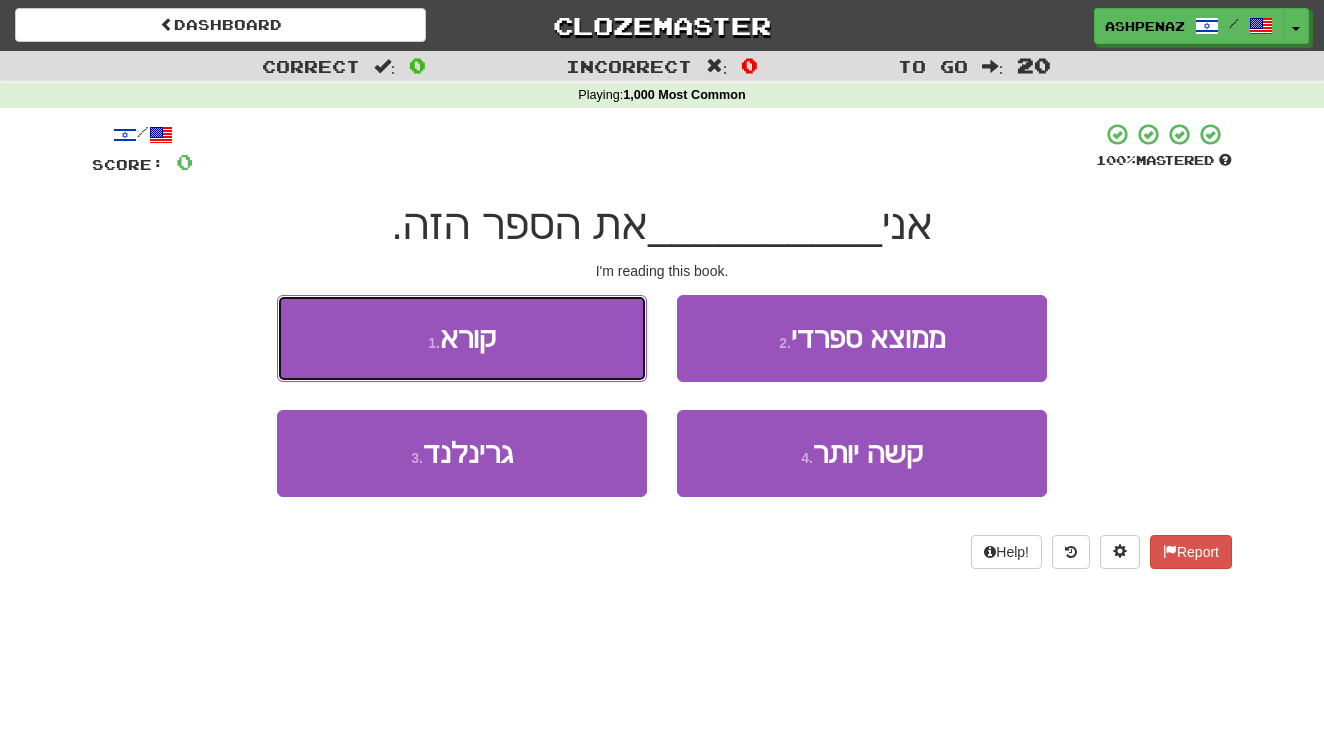 click on "1 .  קורא" at bounding box center [462, 338] 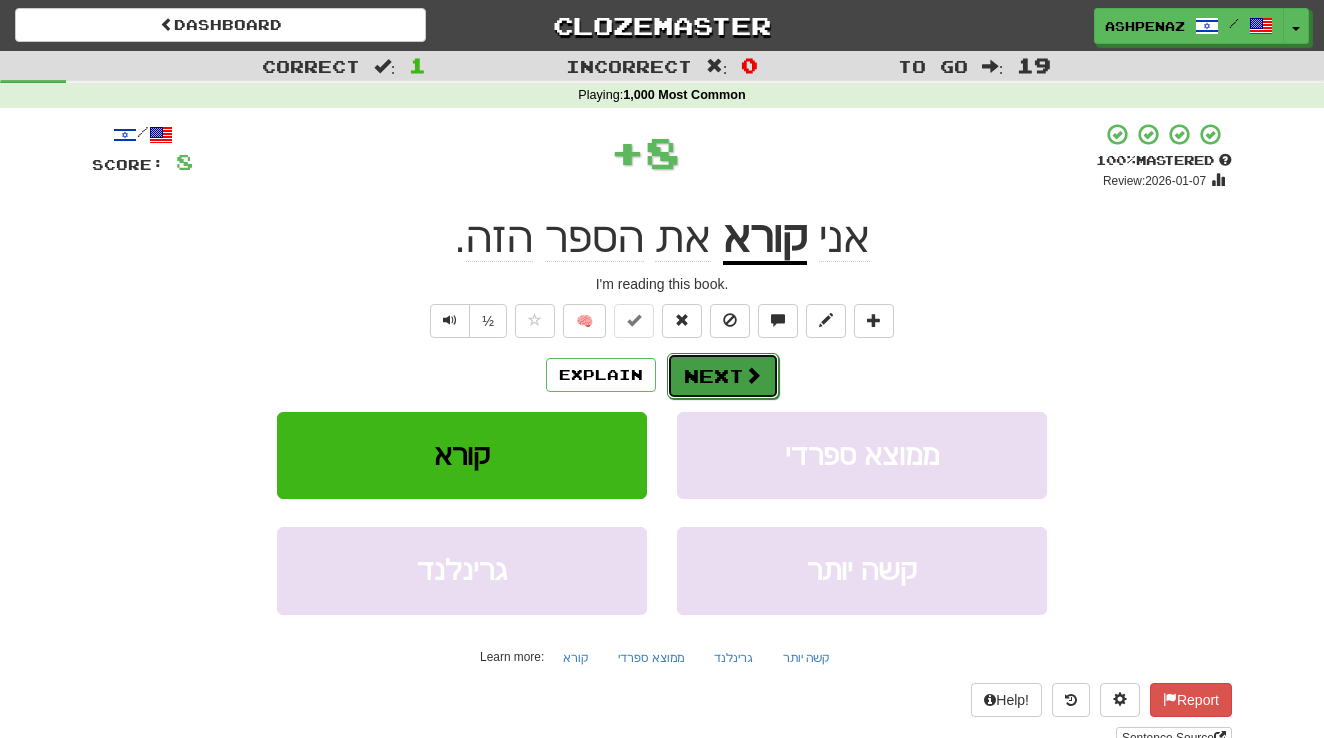 click on "Next" at bounding box center [723, 376] 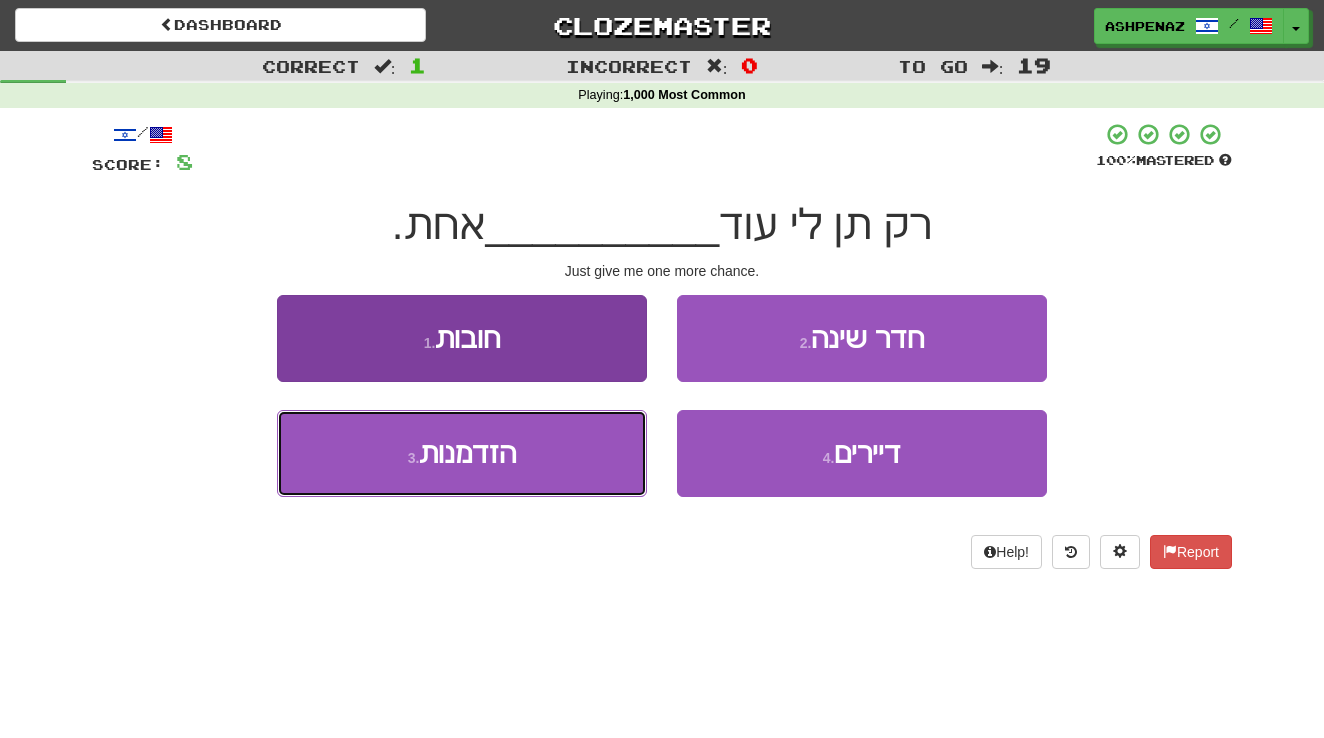 click on "3 .  הזדמנות" at bounding box center [462, 453] 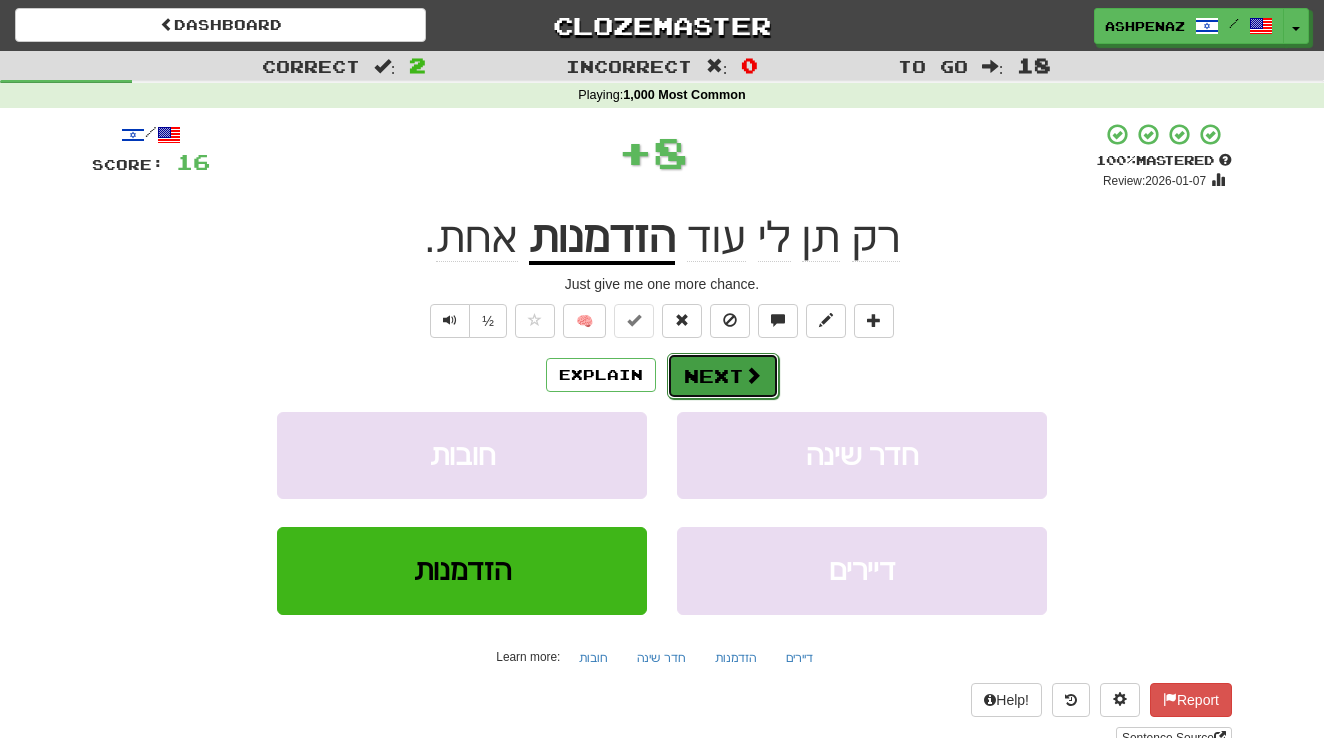 click on "Next" at bounding box center [723, 376] 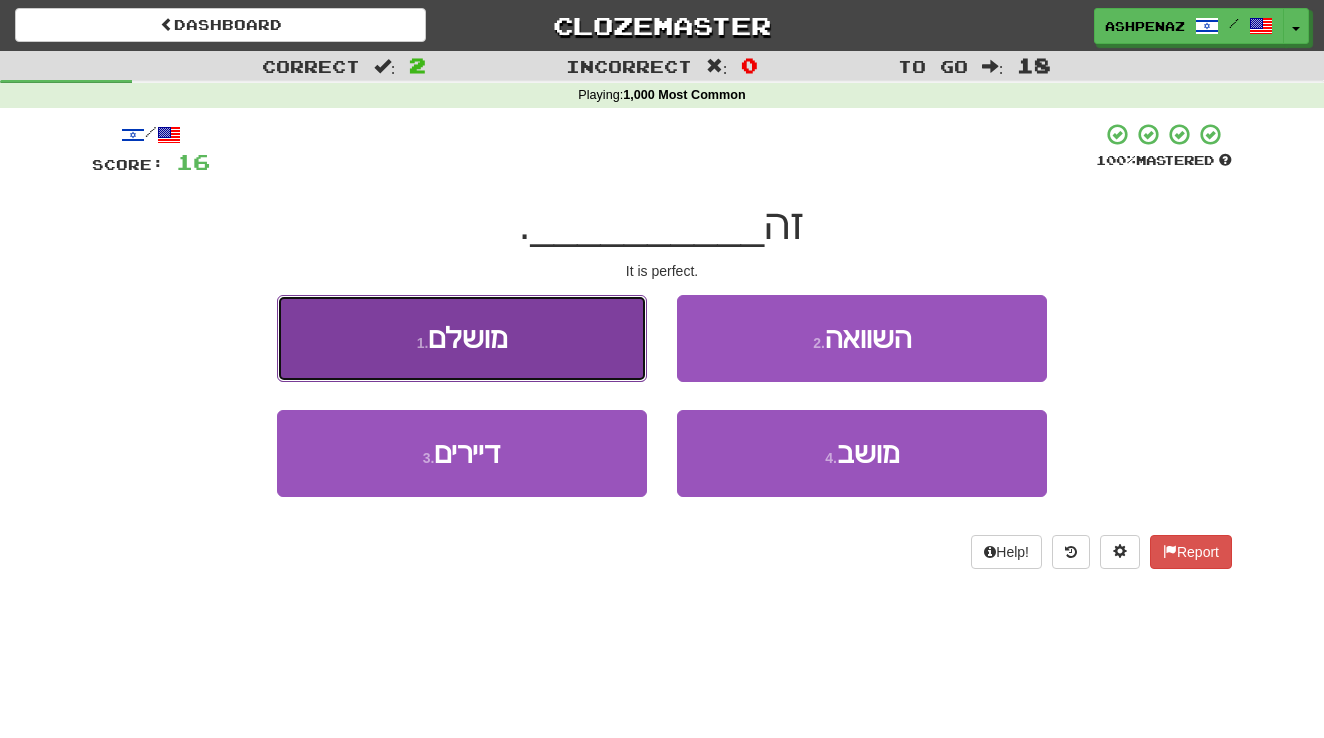 click on "1 .  מושלם" at bounding box center (462, 338) 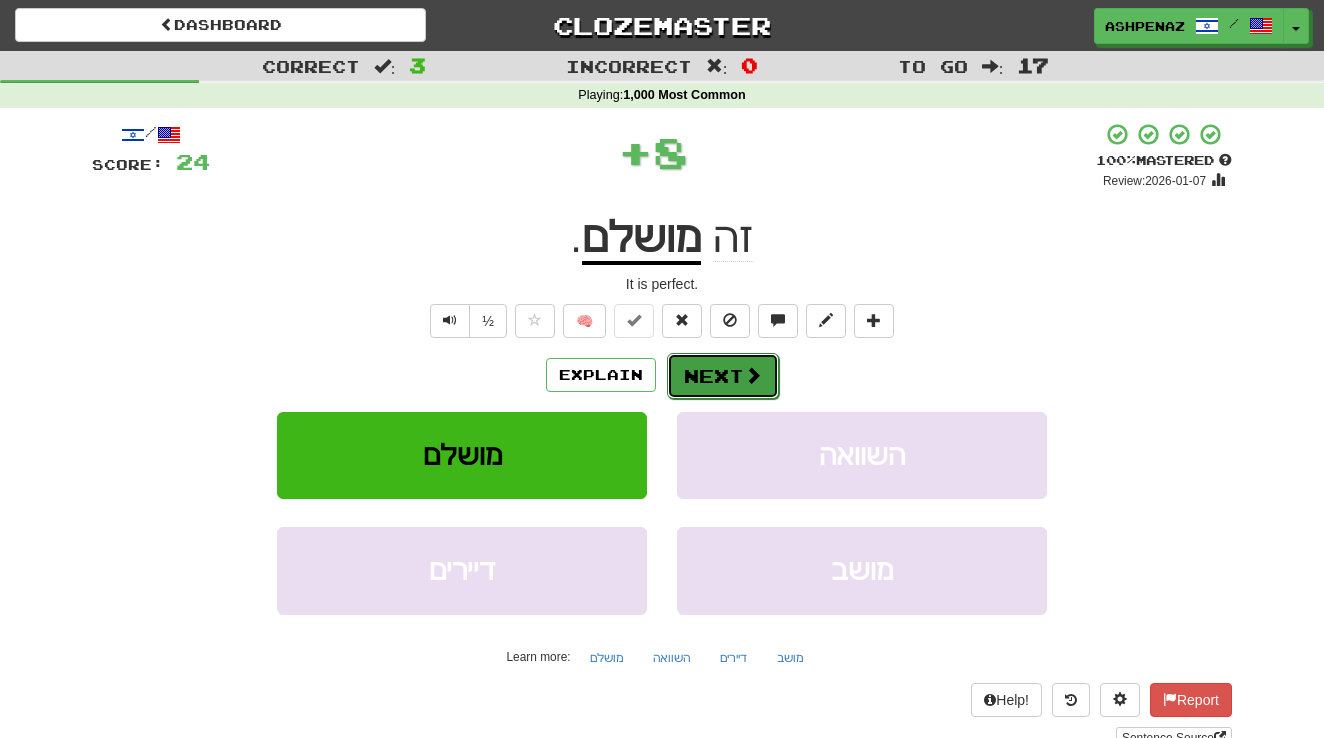 click on "Next" at bounding box center [723, 376] 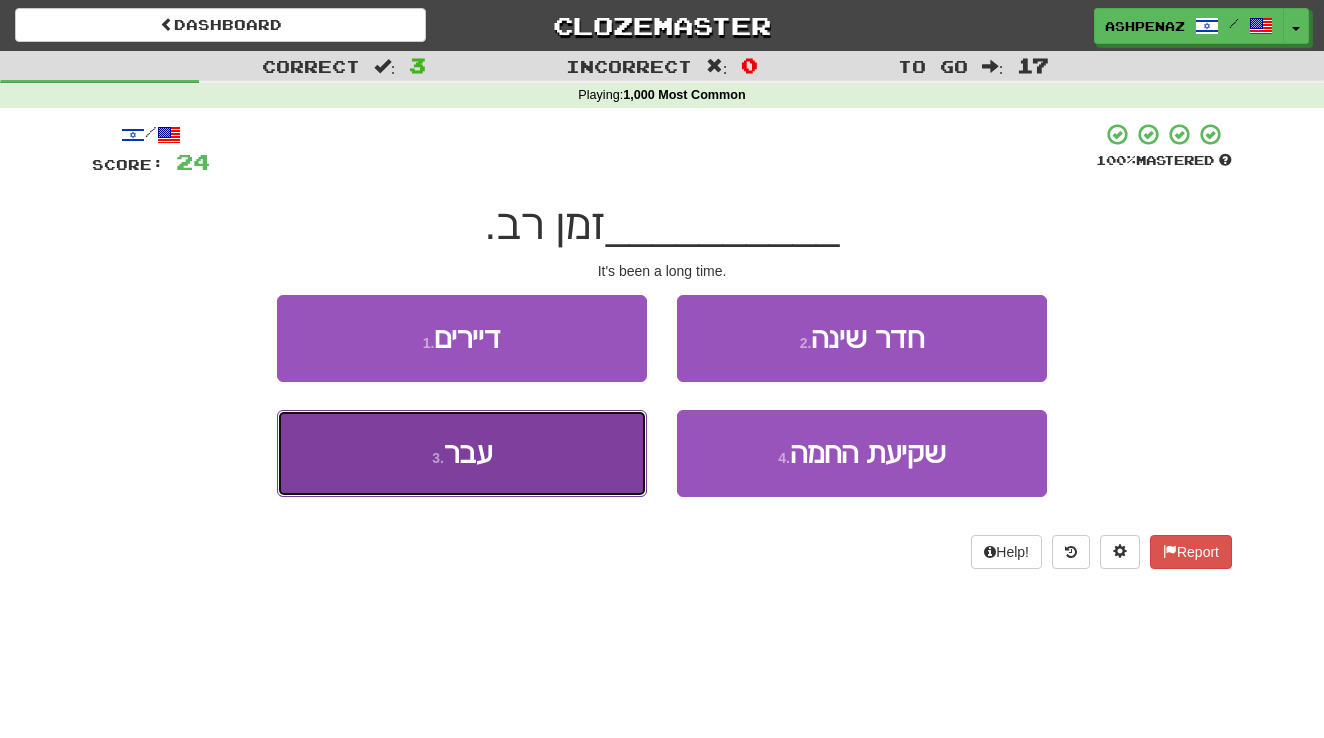 click on "3 .  עבר" at bounding box center [462, 453] 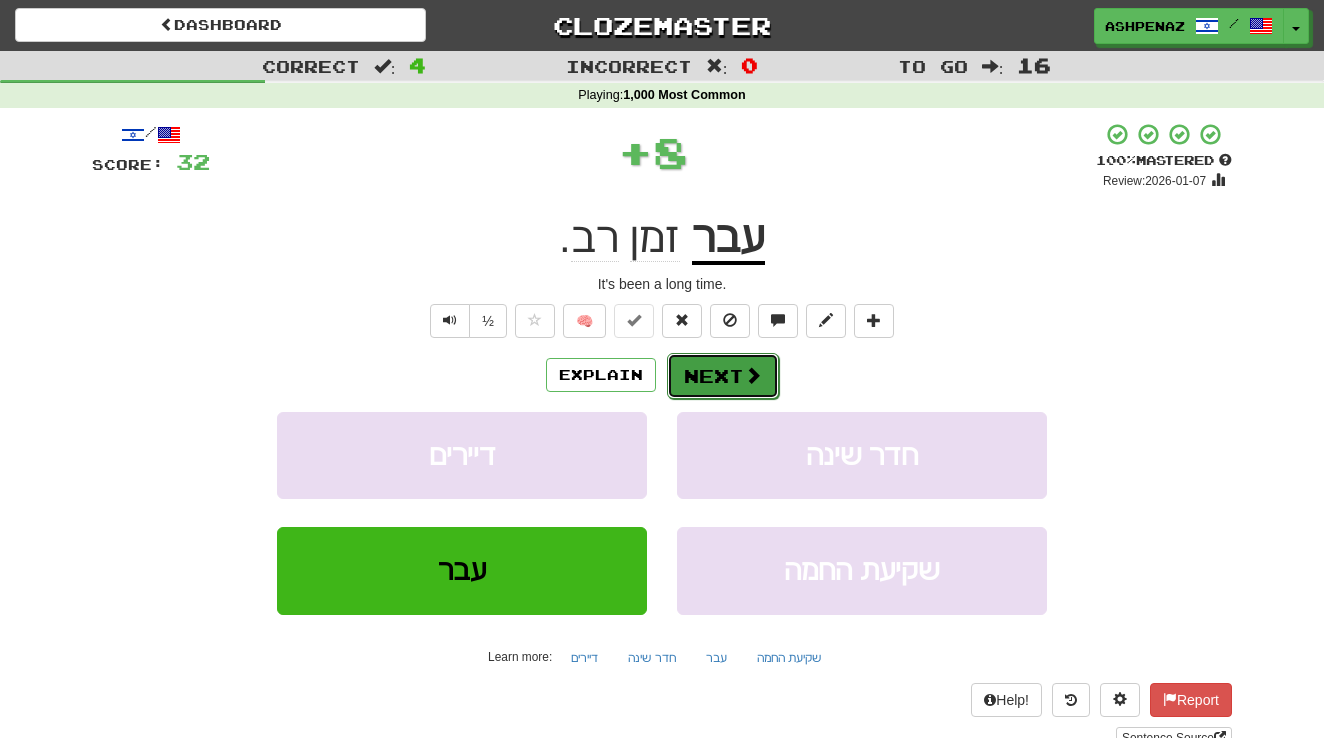 click at bounding box center [753, 375] 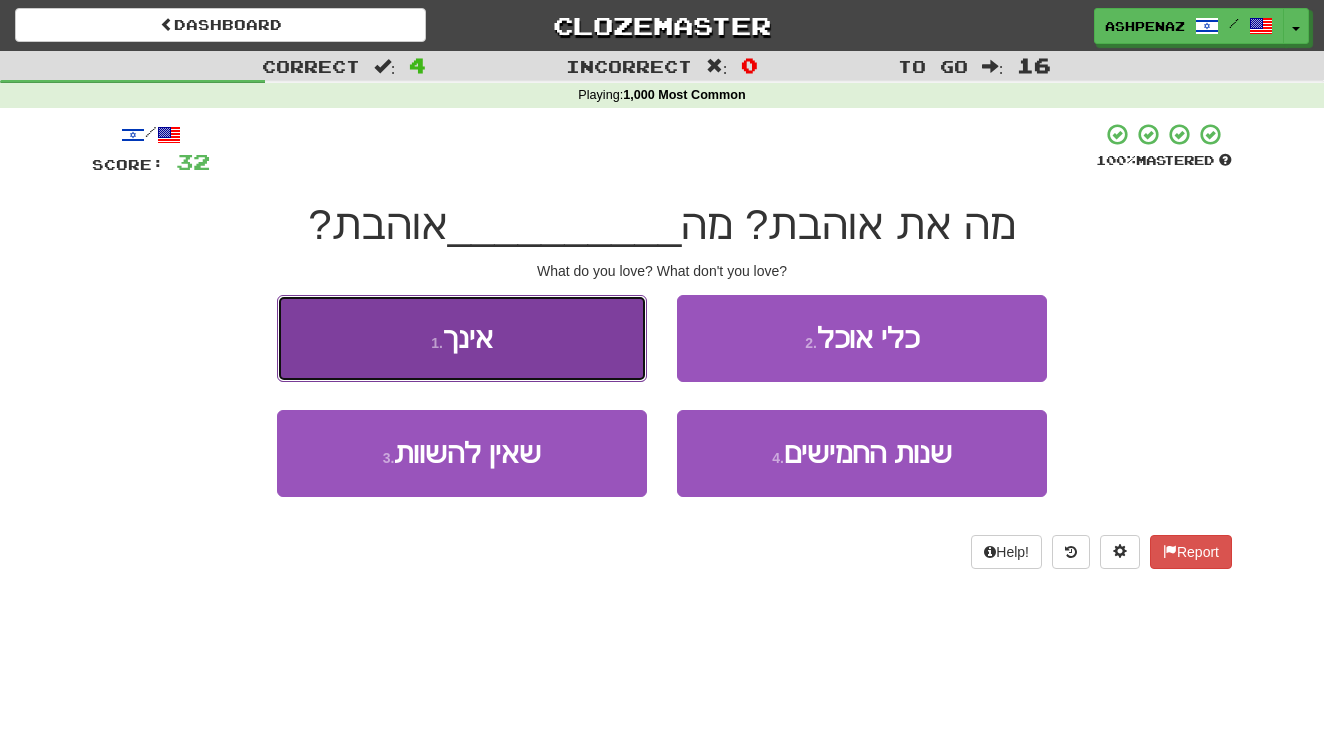 click on "1 .  אינך" at bounding box center [462, 338] 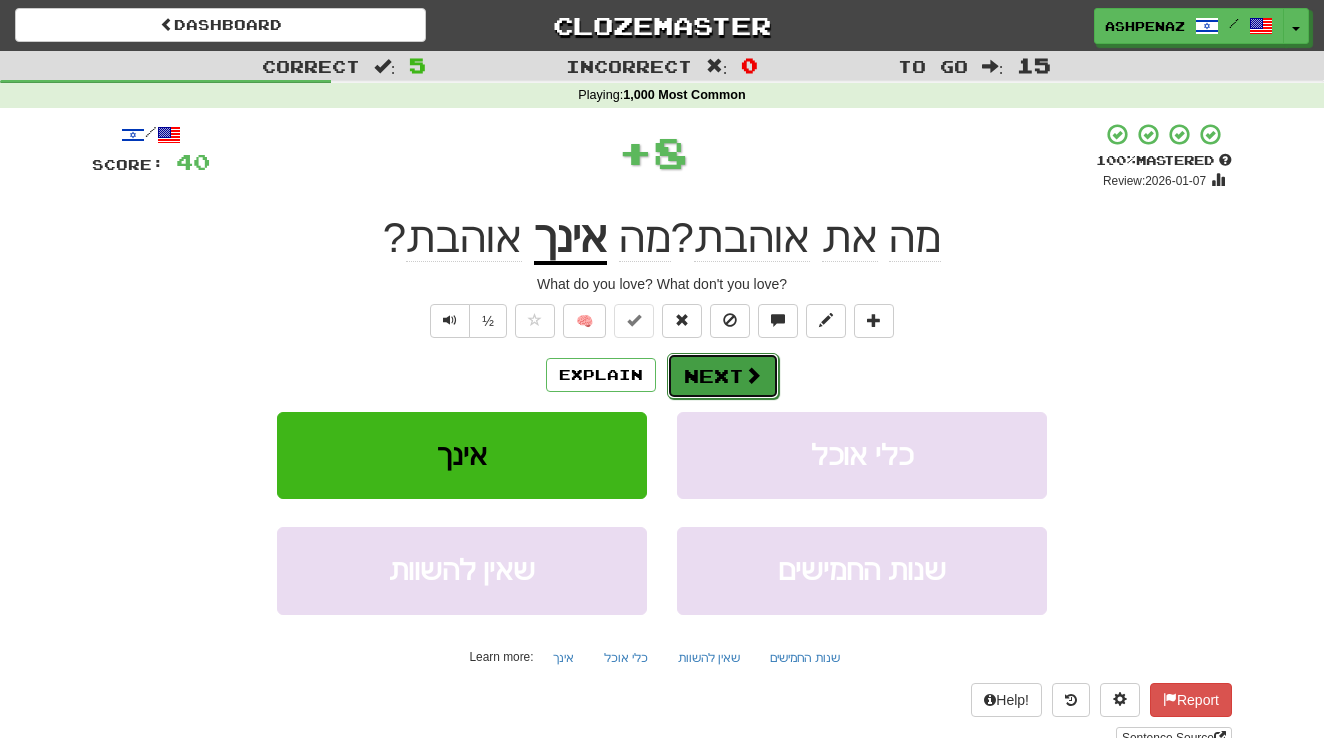 click on "Next" at bounding box center (723, 376) 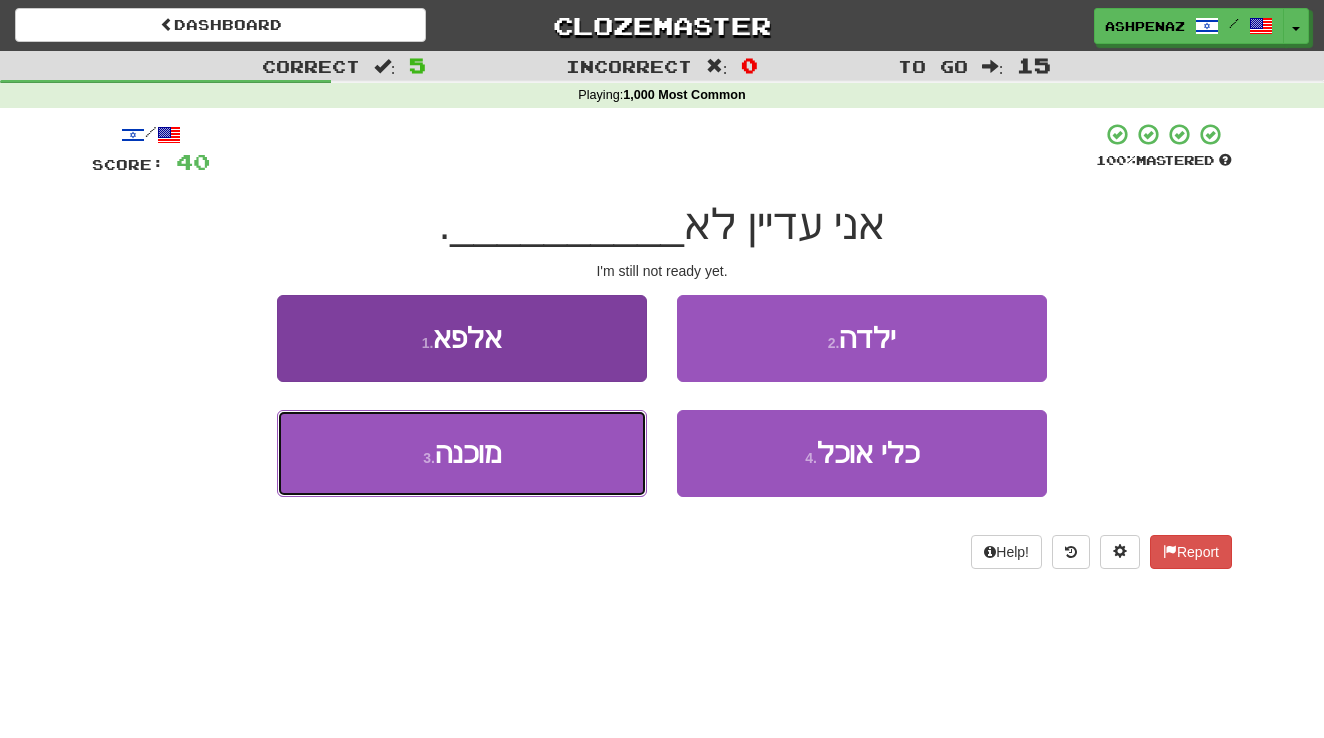 click on "3 .  מוכנה" at bounding box center [462, 453] 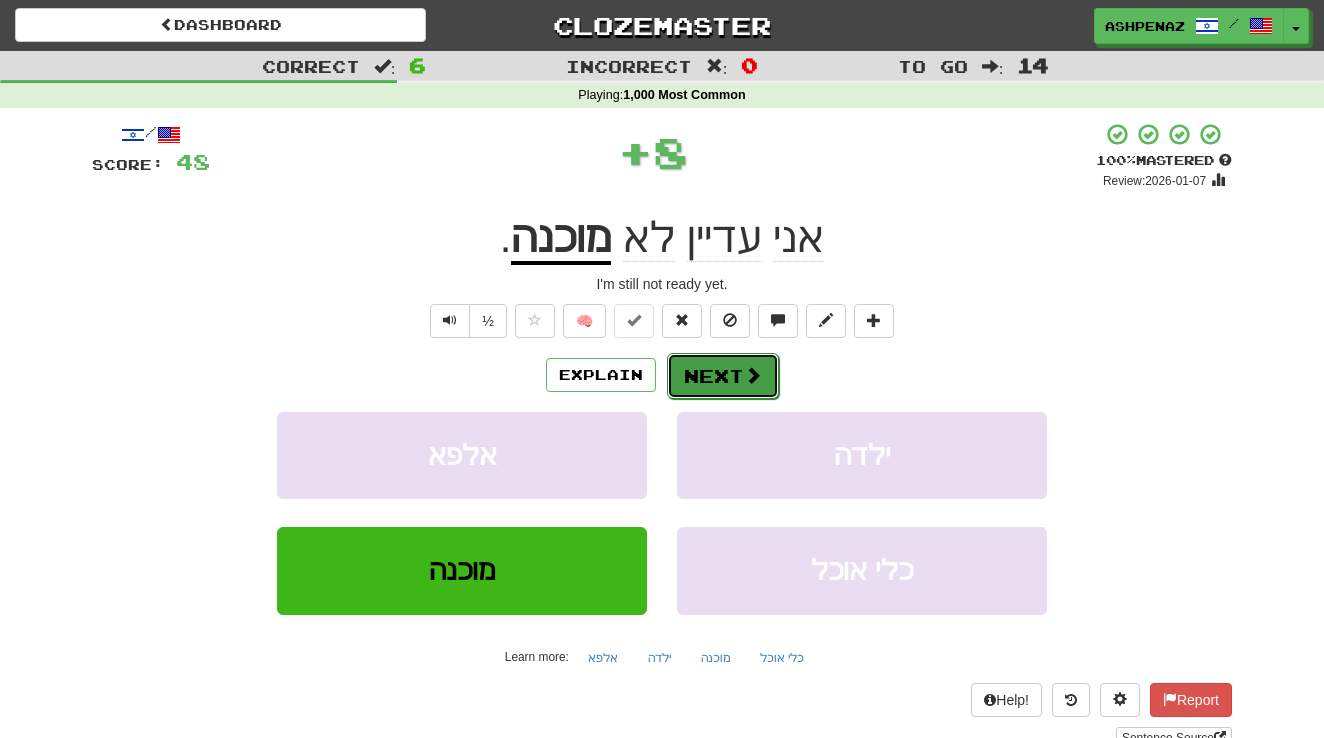 click on "Next" at bounding box center (723, 376) 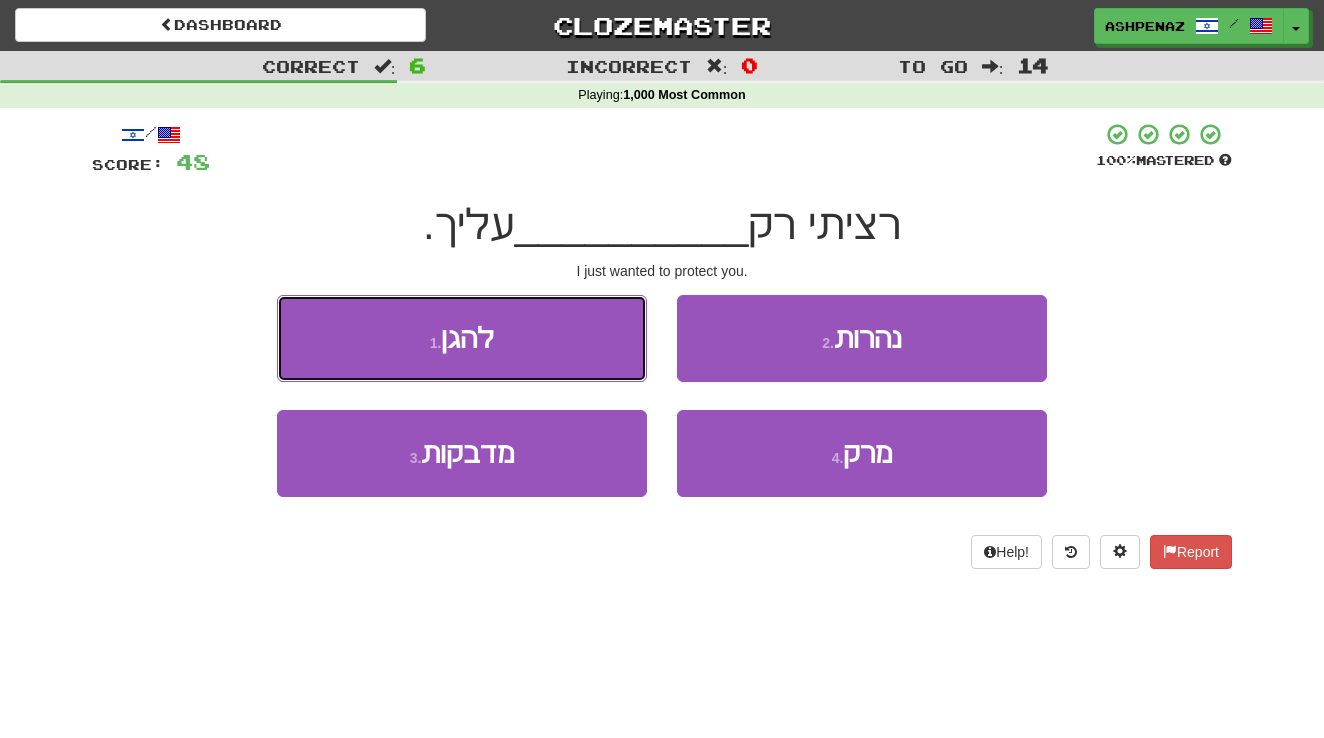click on "1 .  להגן" at bounding box center [462, 338] 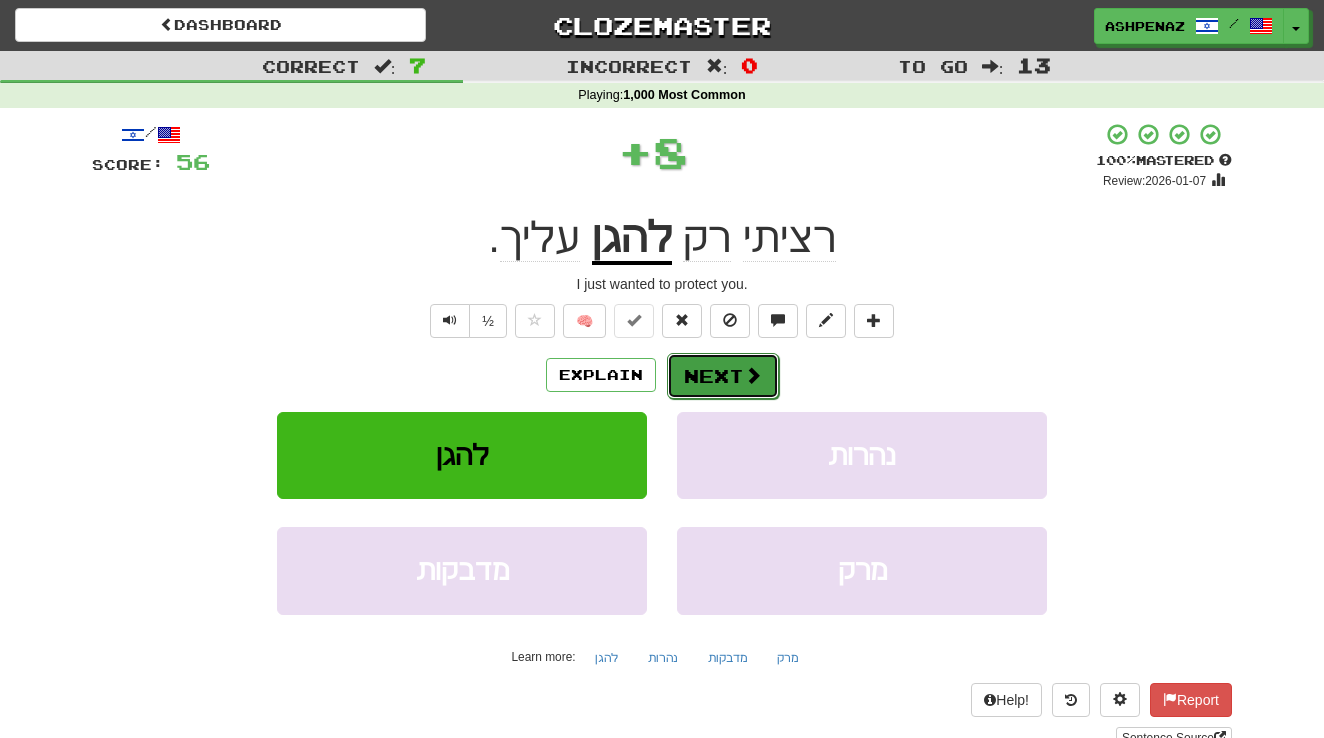 click on "Next" at bounding box center (723, 376) 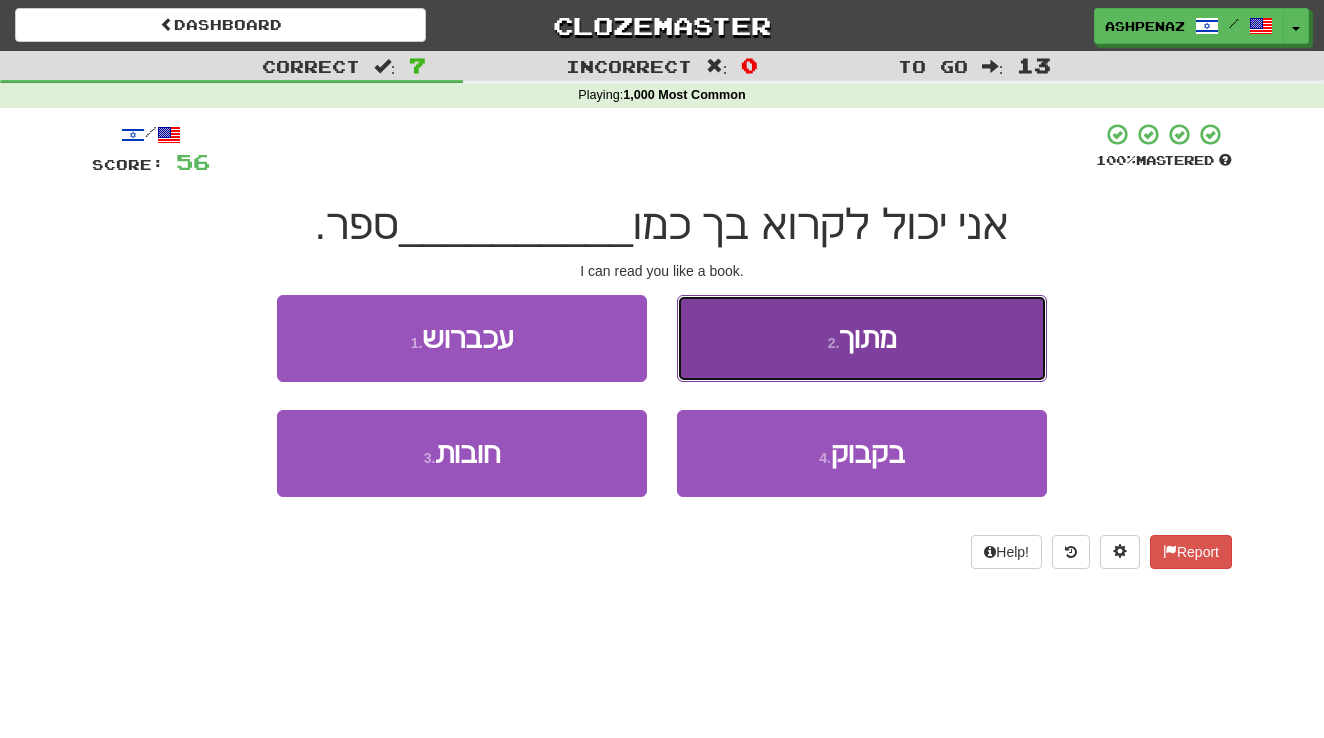 click on "2 .  מתוך" at bounding box center [862, 338] 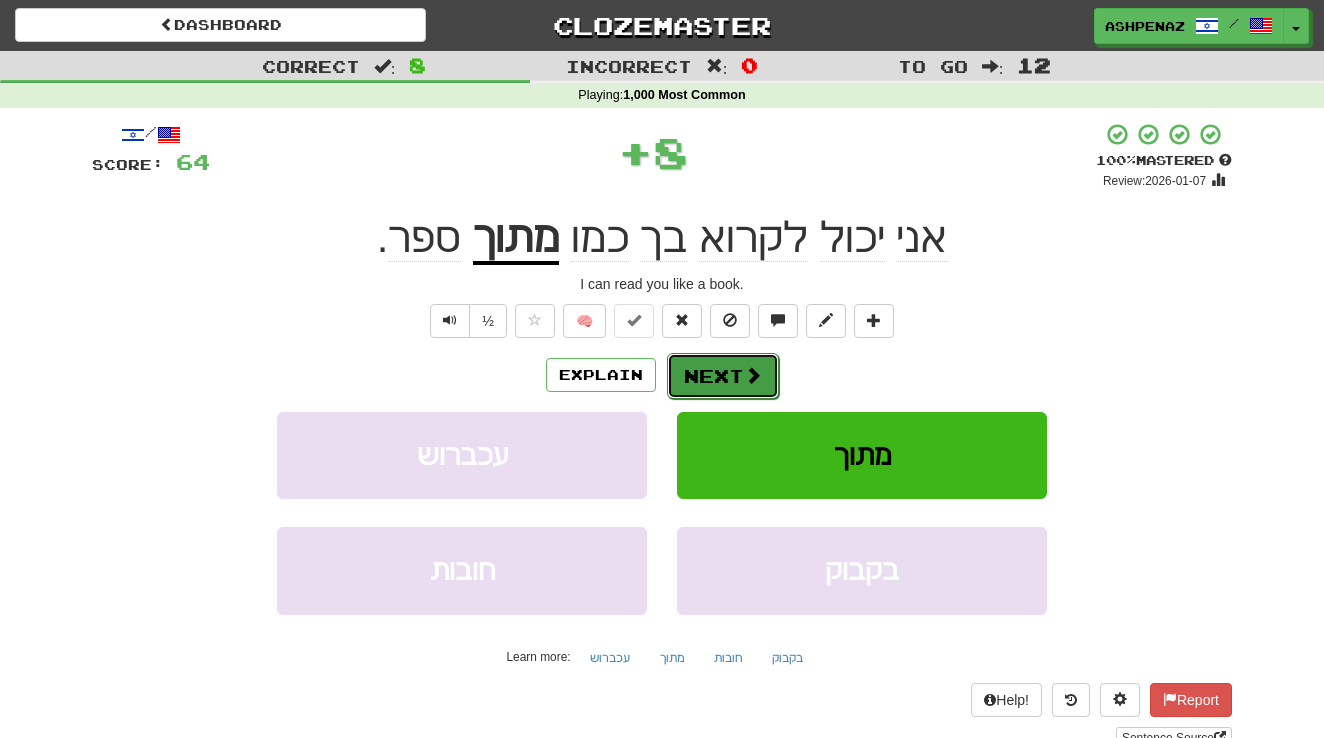 click on "Next" at bounding box center [723, 376] 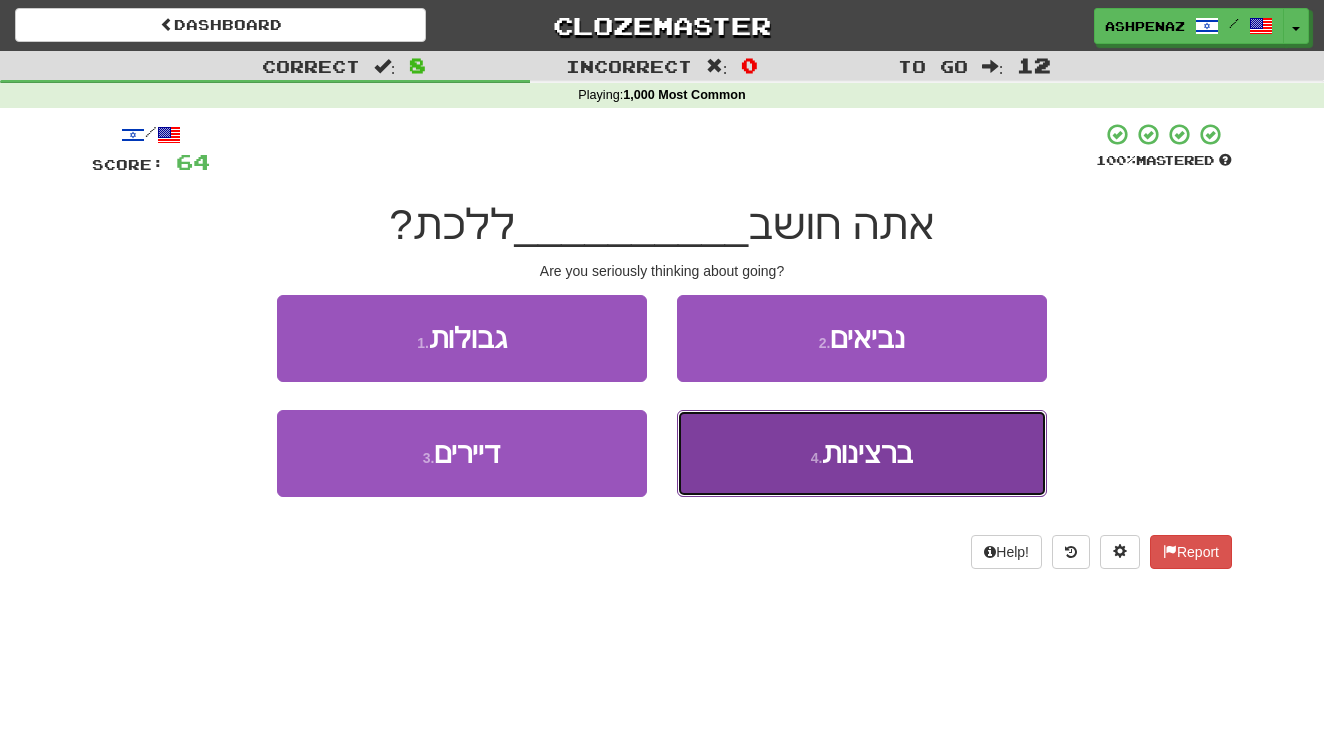 click on "4 .  ברצינות" at bounding box center [862, 453] 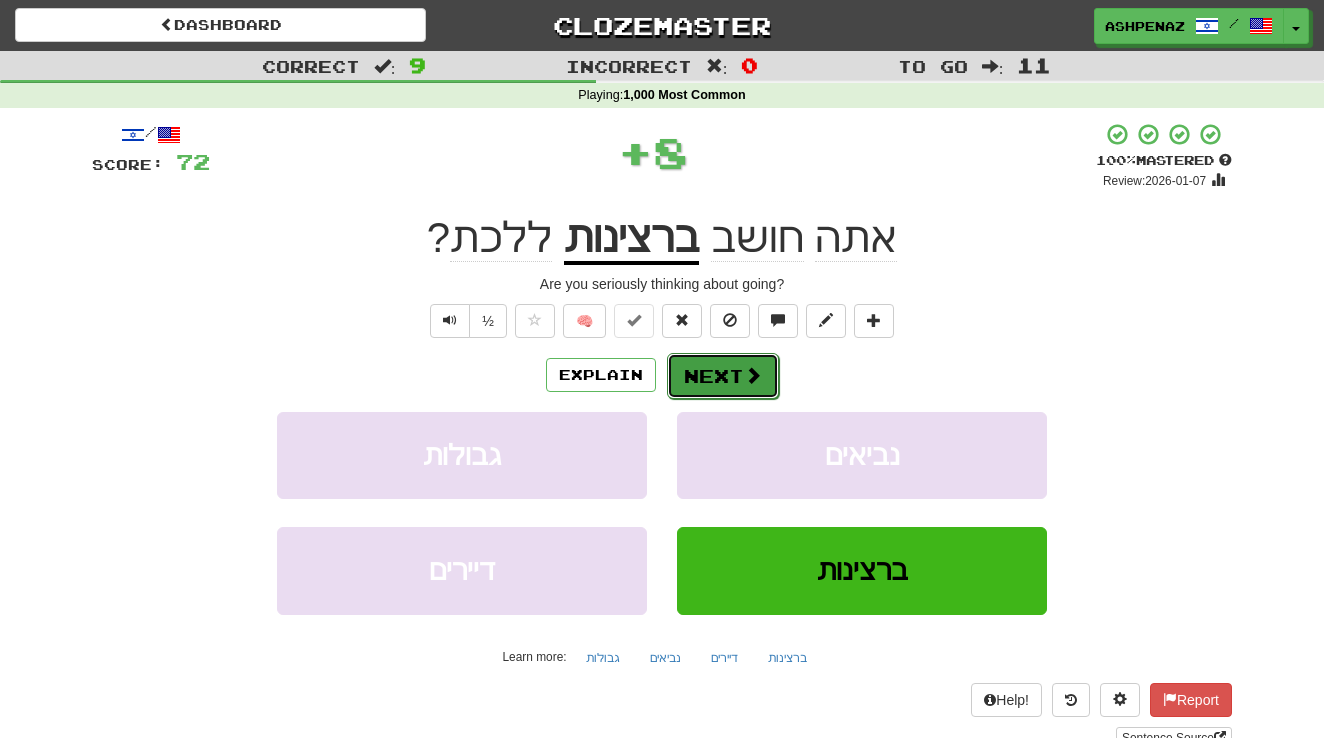 click on "Next" at bounding box center [723, 376] 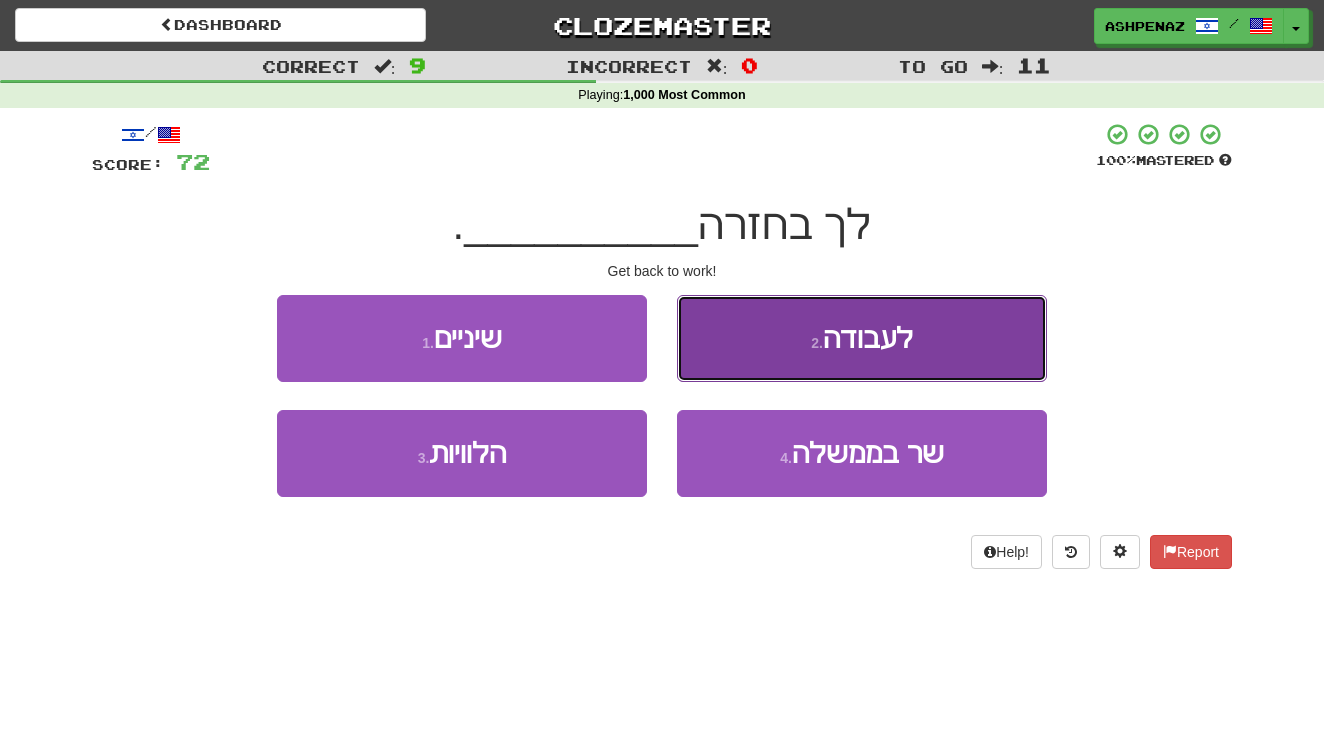 click on "2 ." at bounding box center [817, 343] 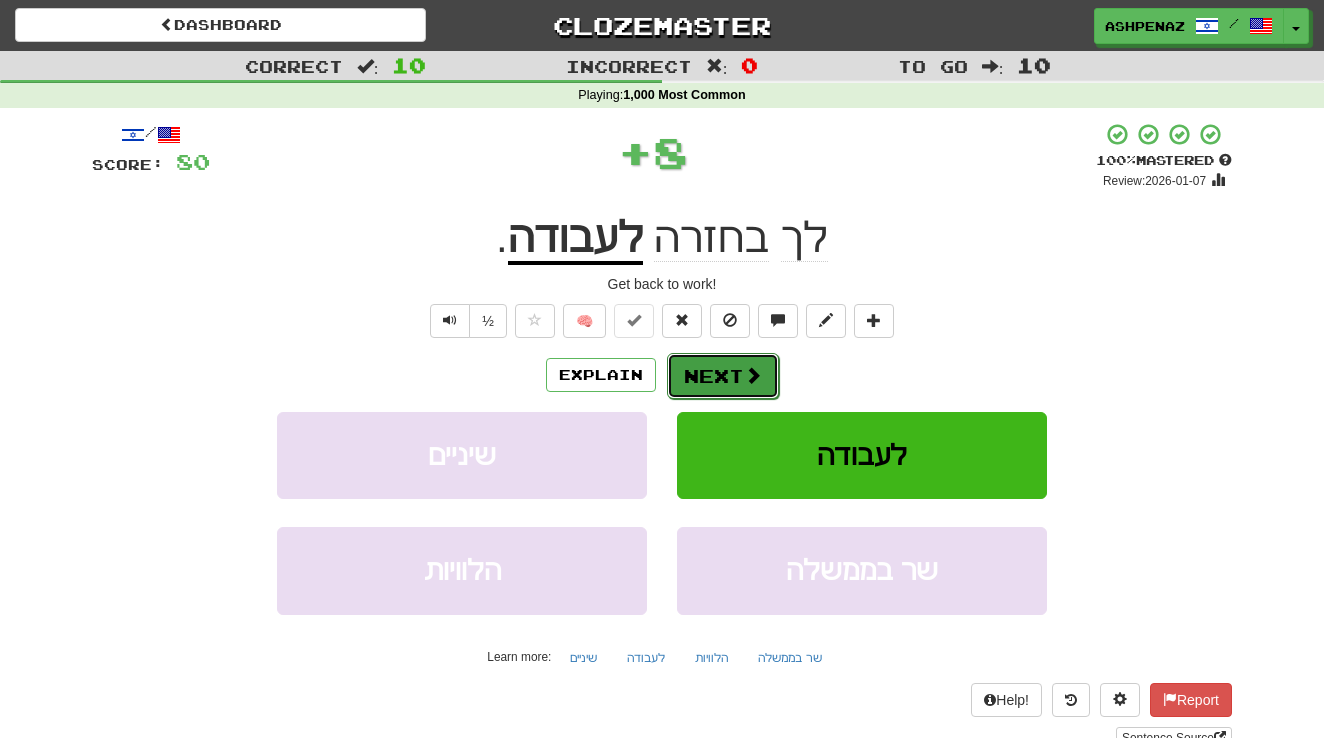 click on "Next" at bounding box center [723, 376] 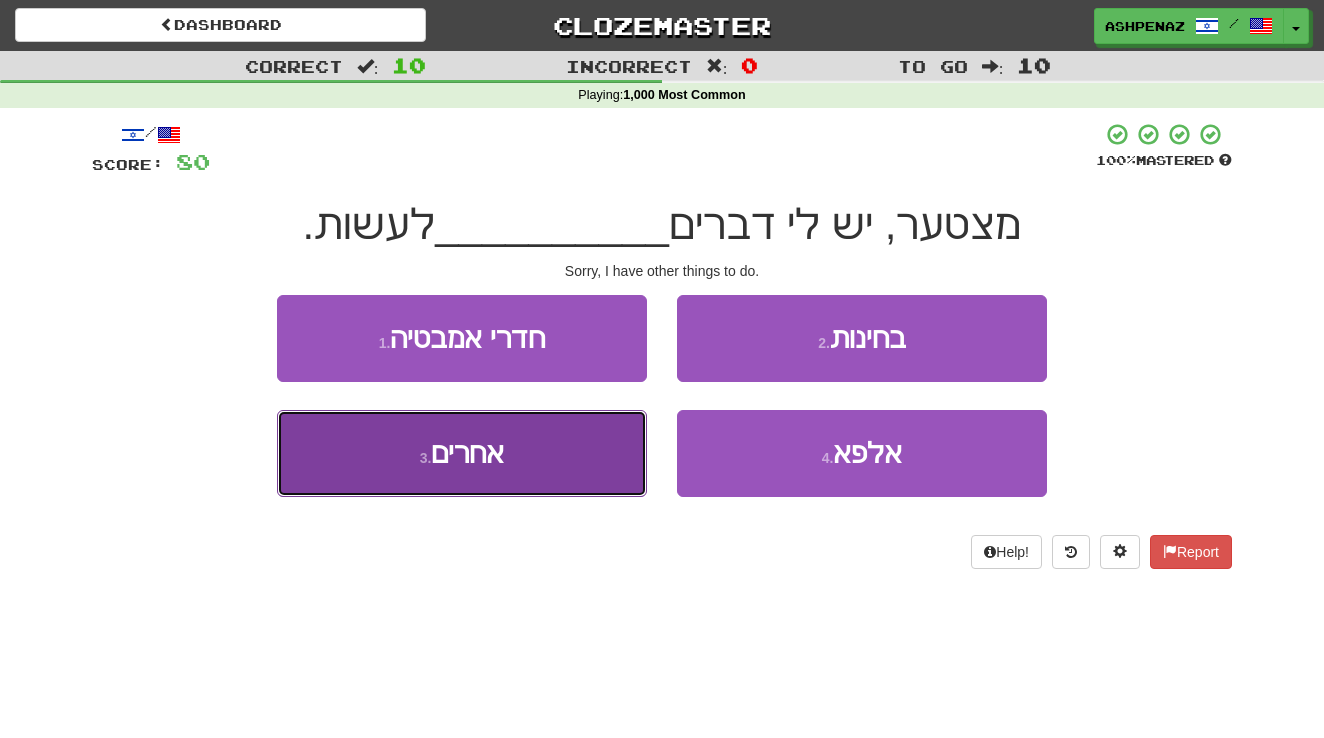 click on "3 .  אחרים" at bounding box center (462, 453) 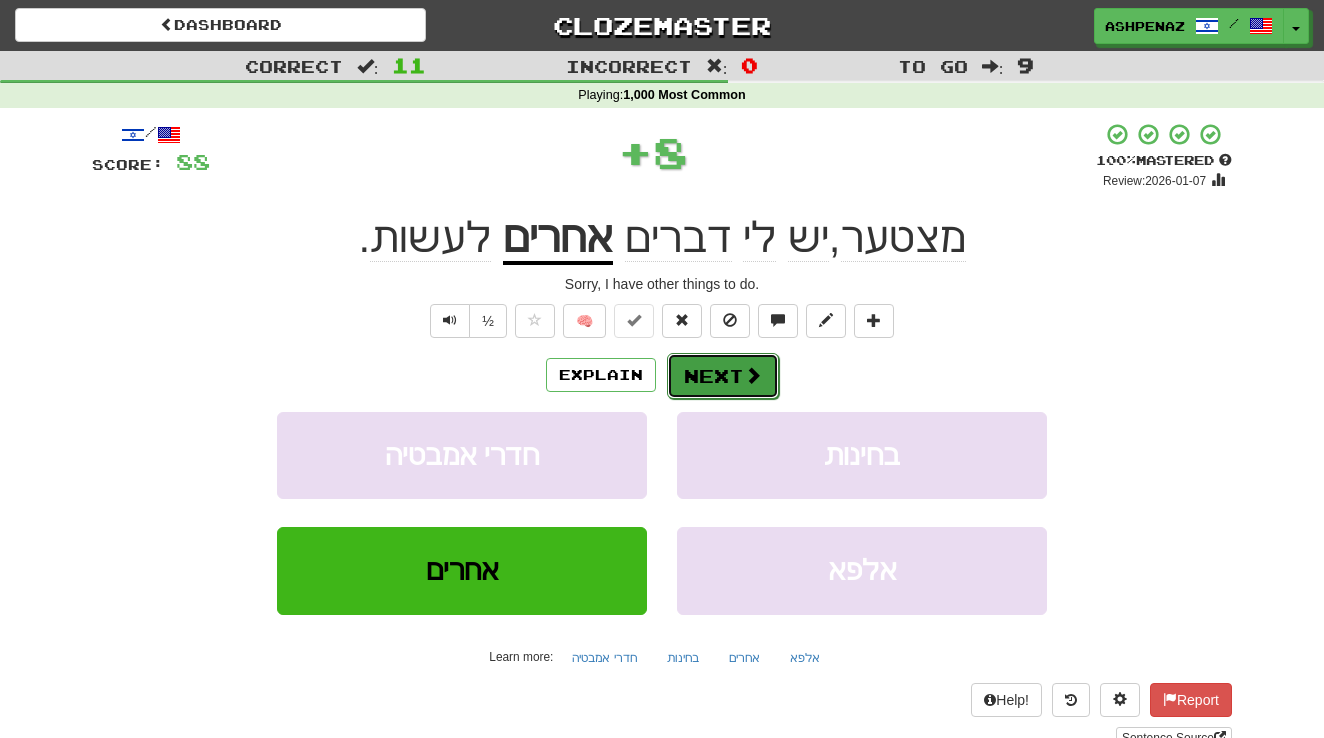 click on "Next" at bounding box center (723, 376) 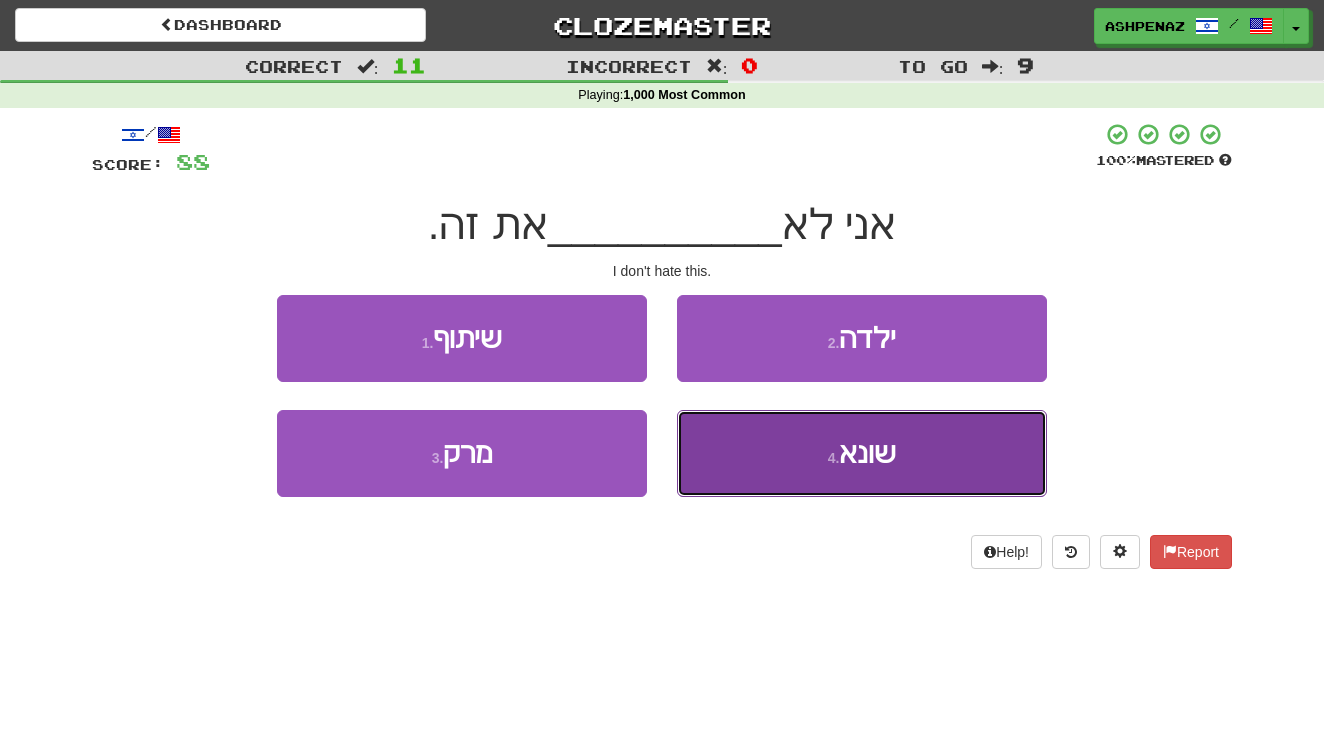 click on "4 .  שונא" at bounding box center [862, 453] 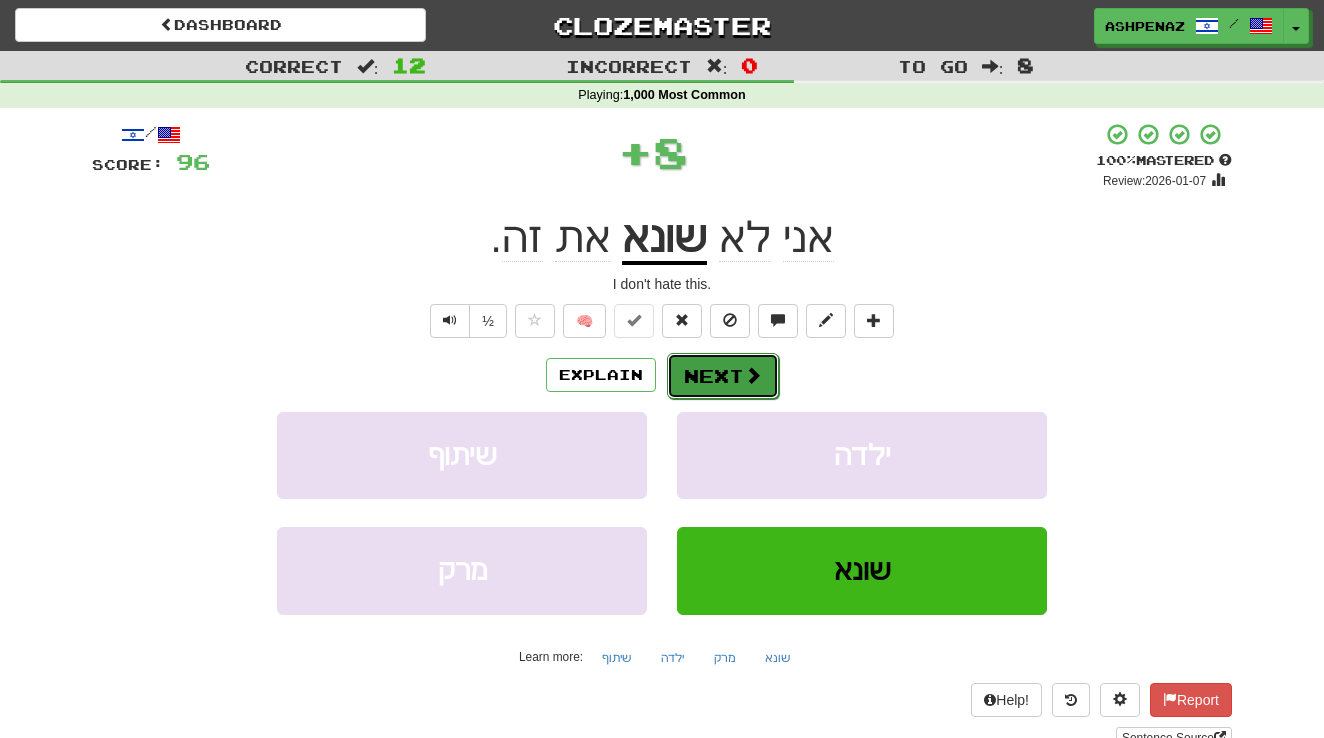 click on "Next" at bounding box center [723, 376] 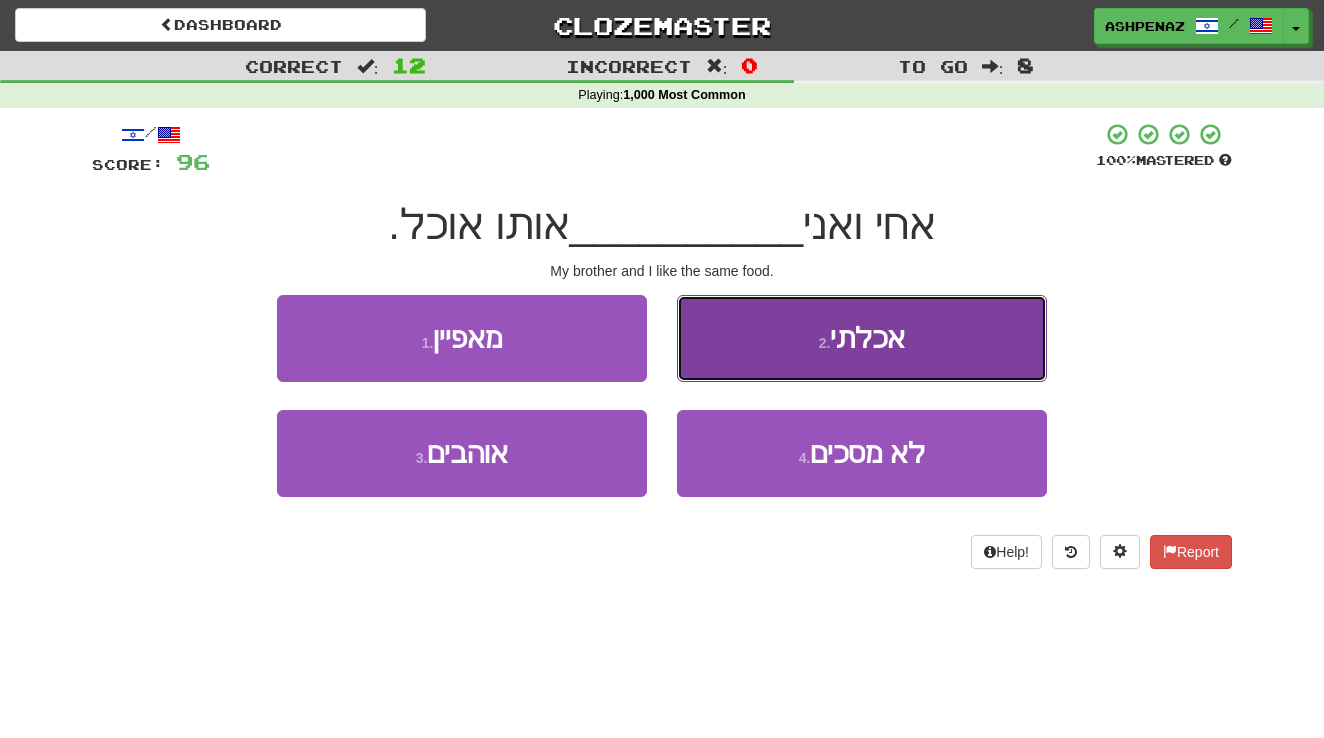 click on "אכלתי" at bounding box center [867, 338] 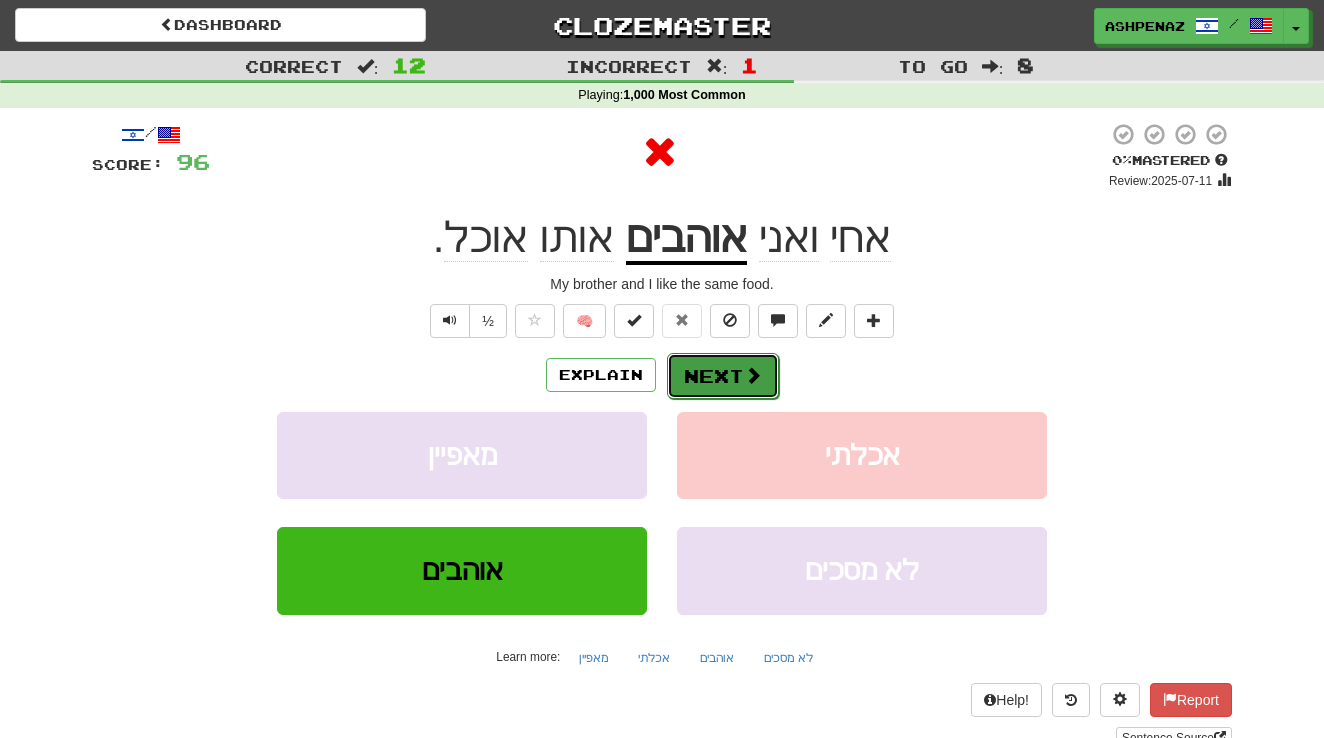click at bounding box center (753, 375) 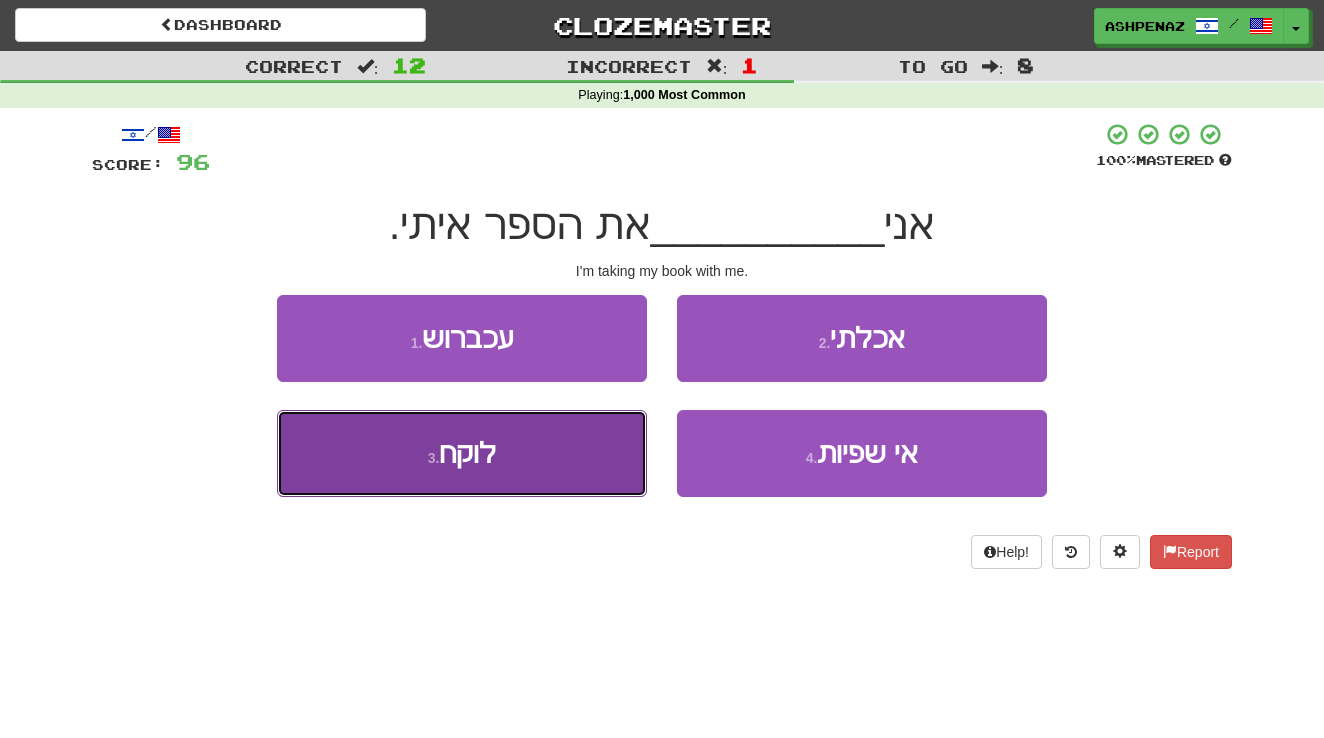 click on "3 .  לוקח" at bounding box center (462, 453) 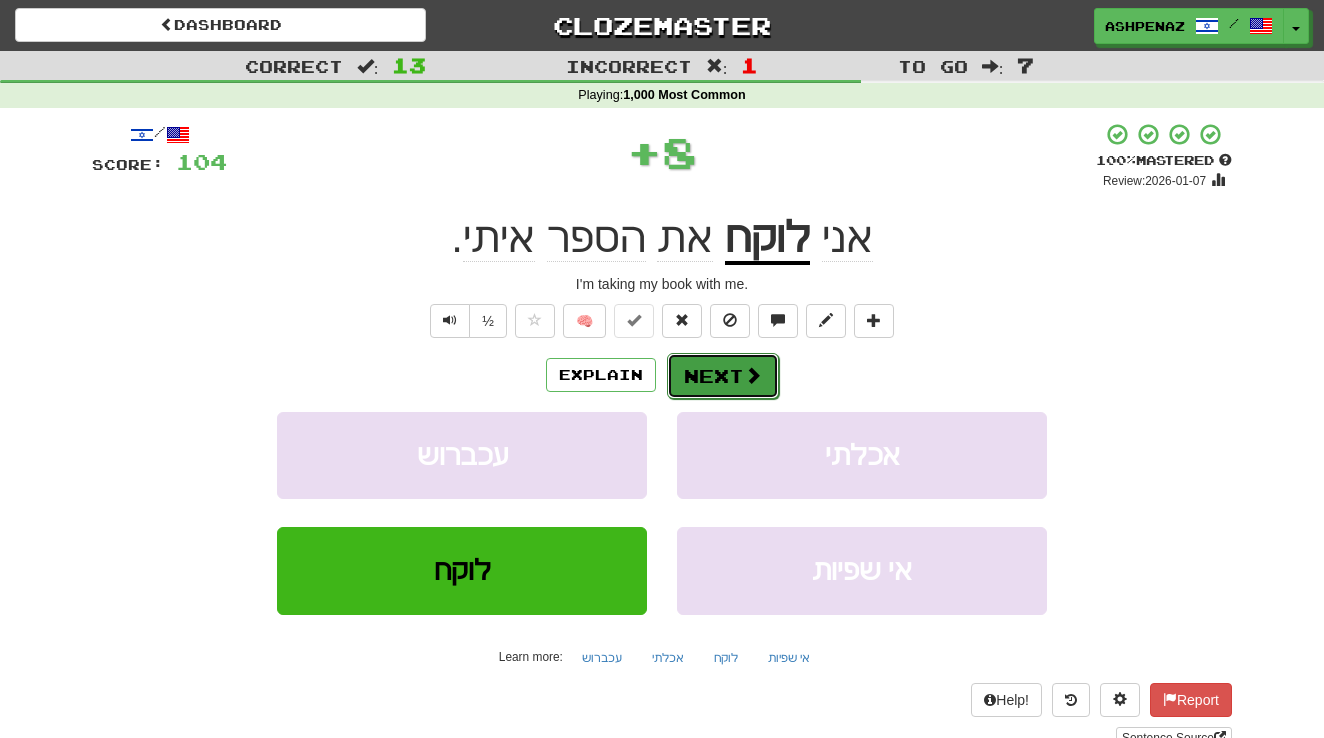 click at bounding box center (753, 375) 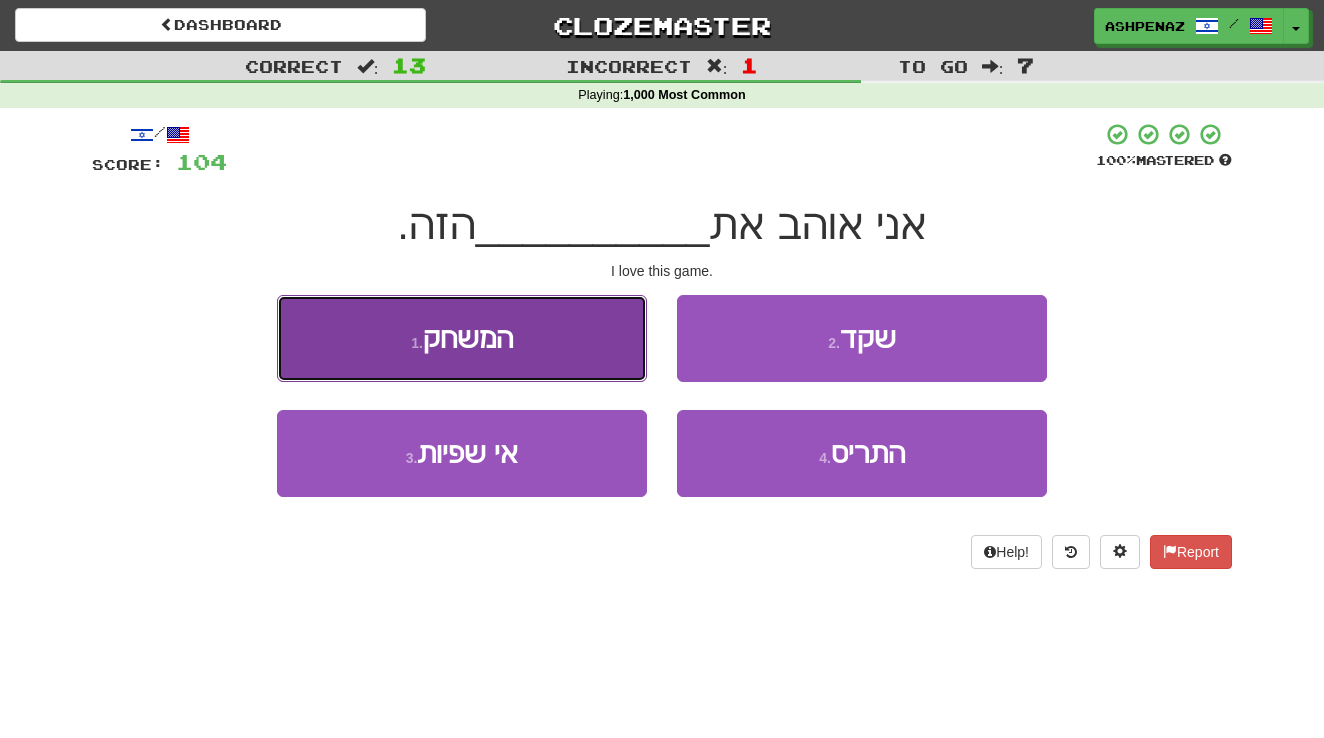 click on "1 .  המשחק" at bounding box center [462, 338] 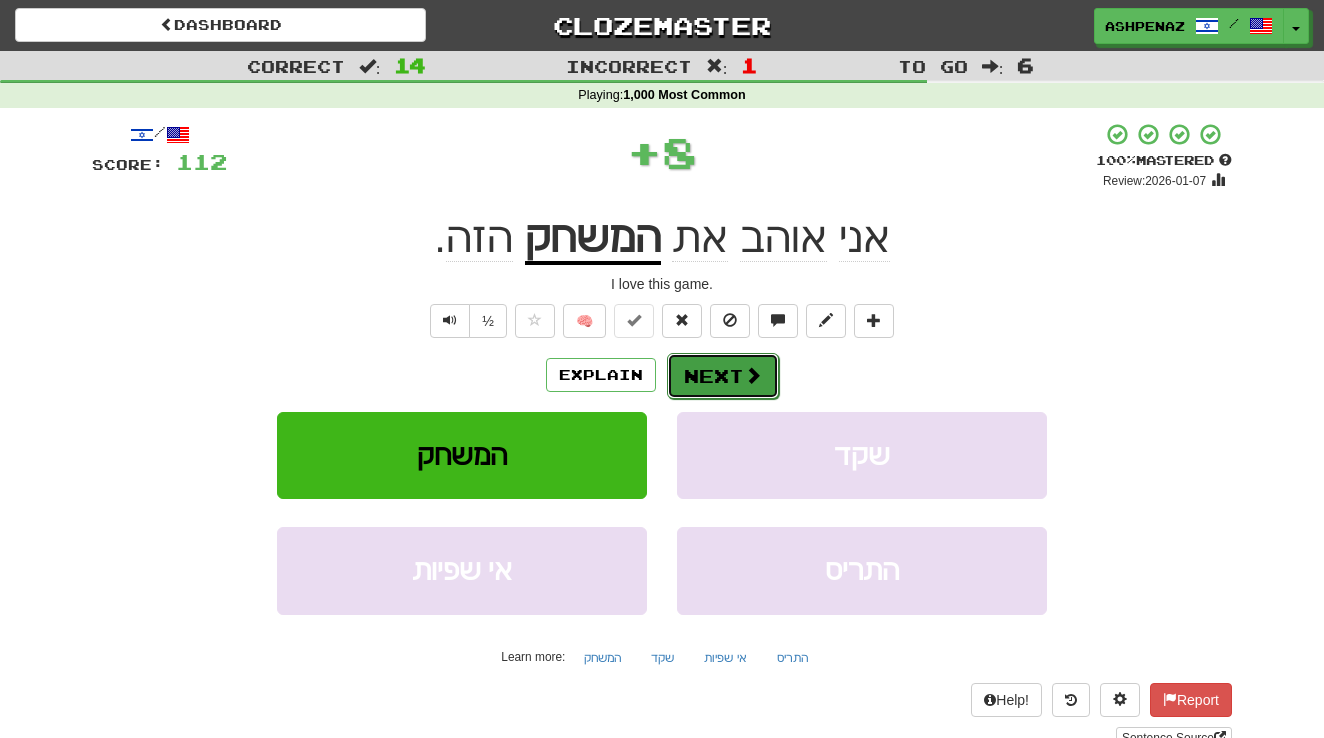 click on "Next" at bounding box center (723, 376) 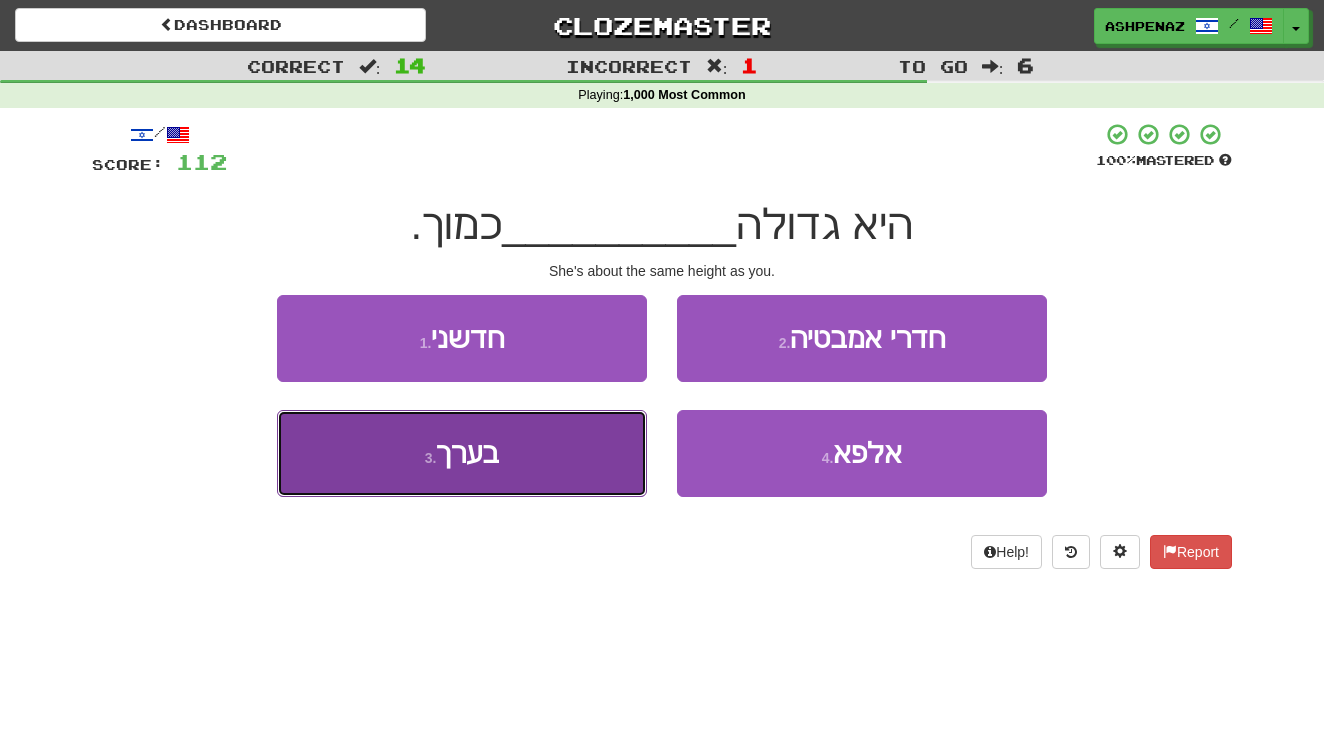 click on "3 .  בערך" at bounding box center (462, 453) 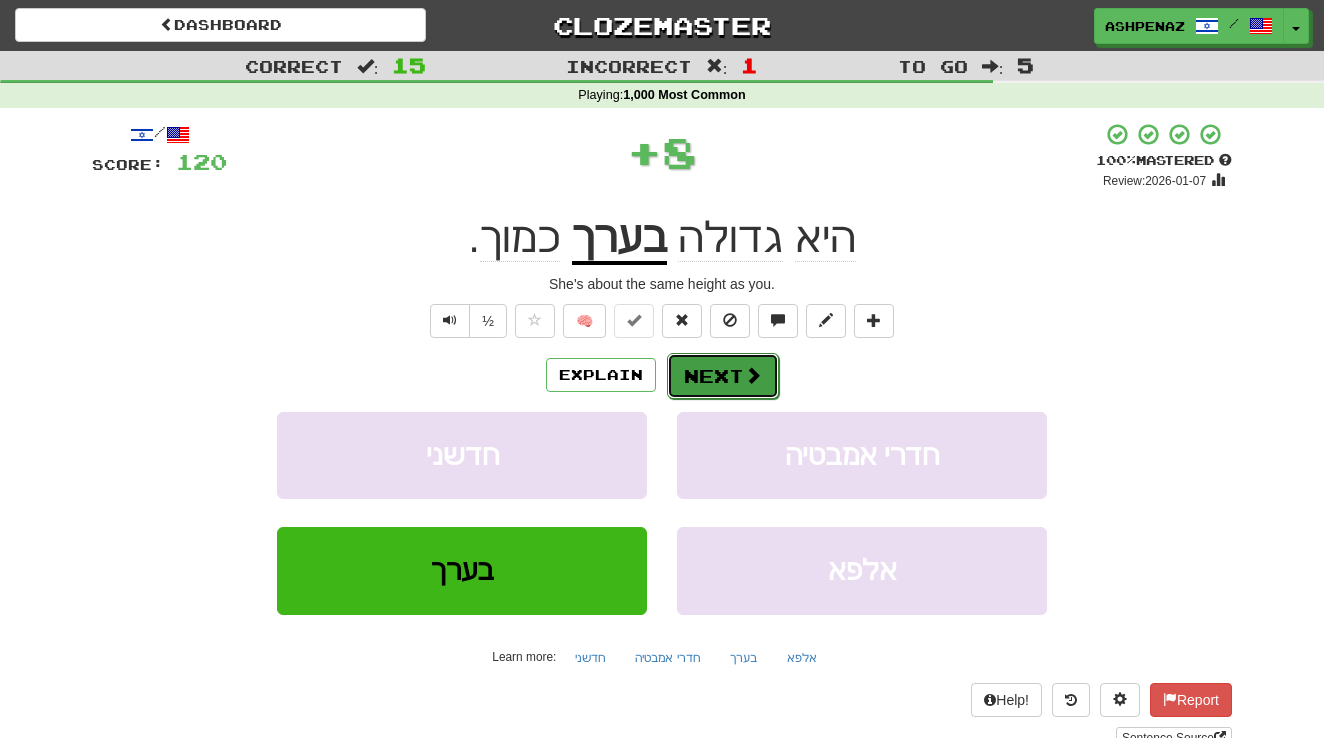click at bounding box center (753, 375) 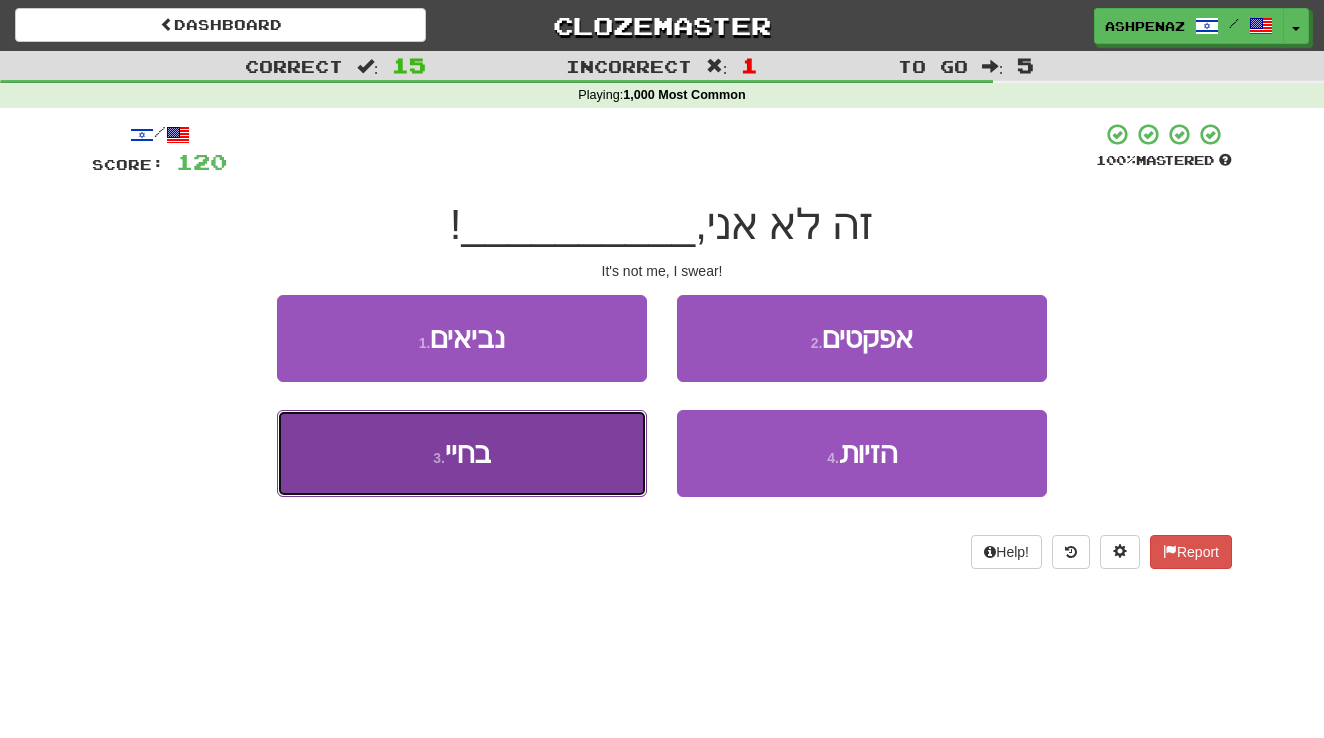 click on "3 .  בחיי" at bounding box center [462, 453] 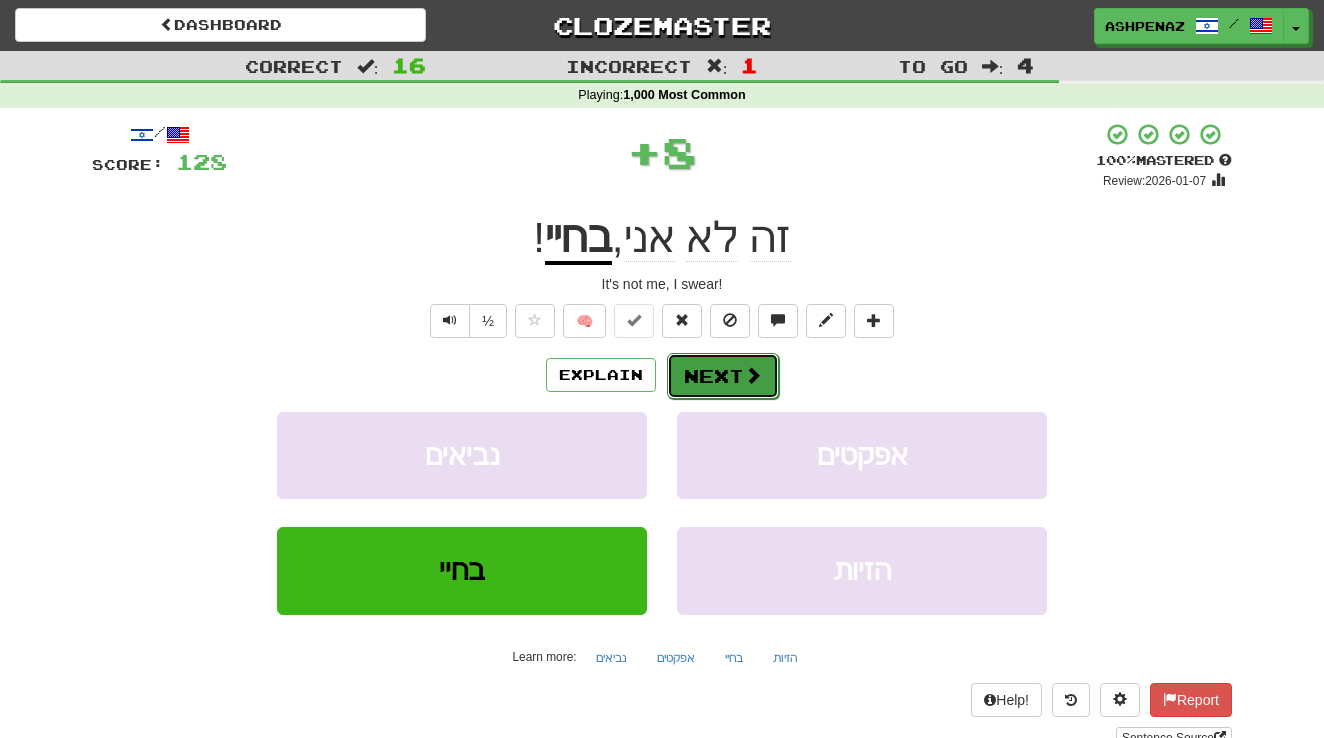 click on "Next" at bounding box center [723, 376] 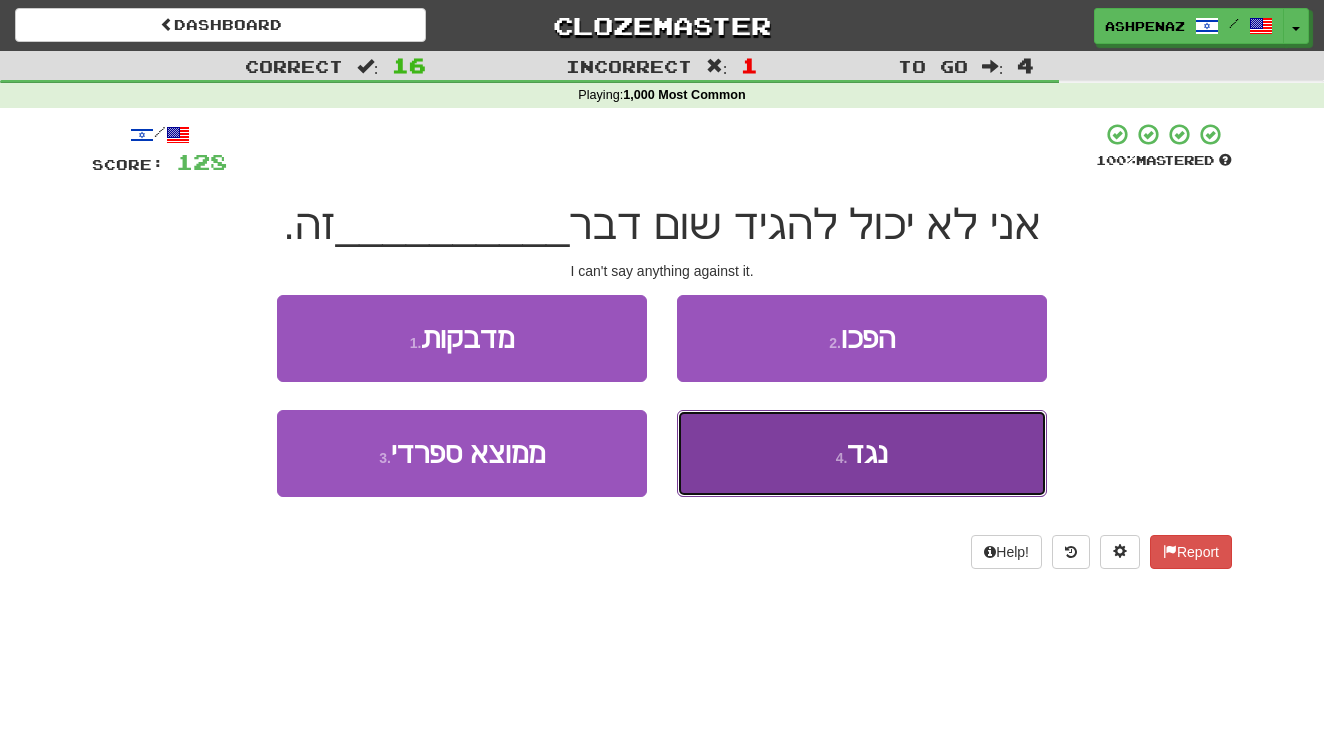 click on "4 .  נגד" at bounding box center [862, 453] 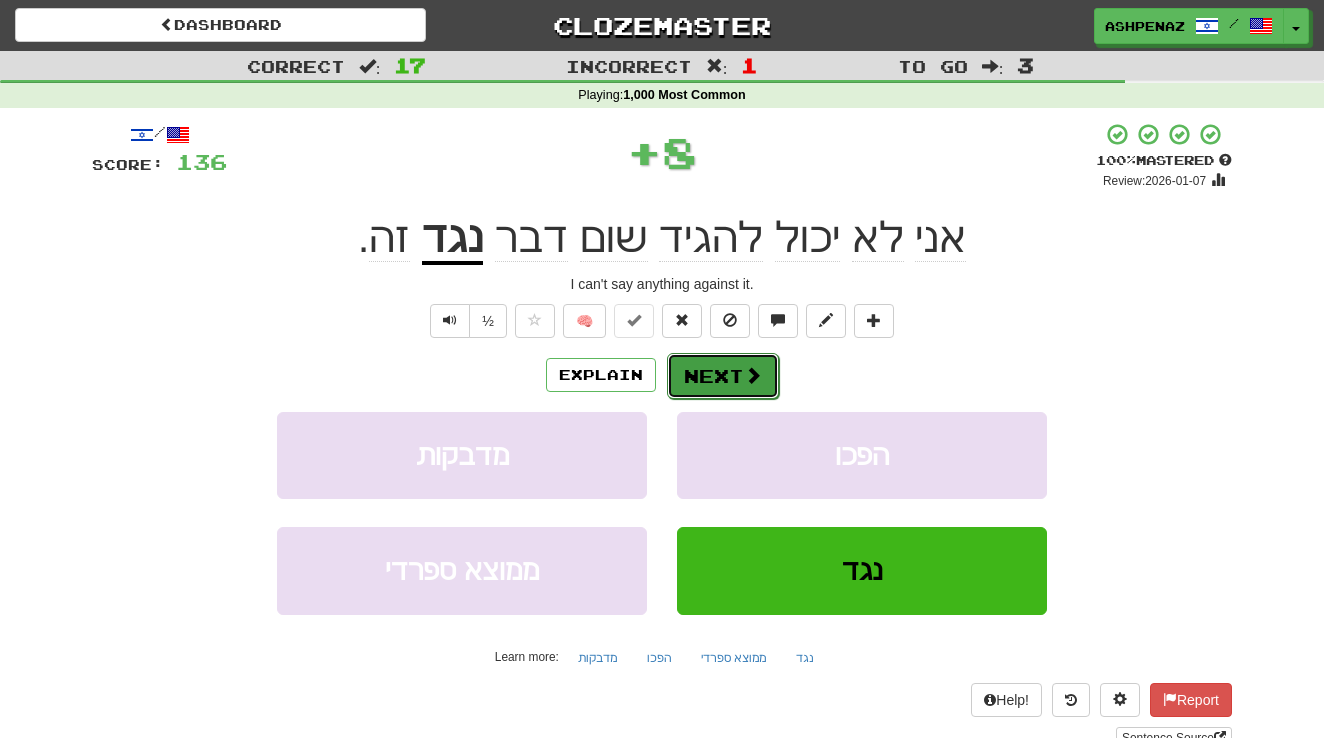 click on "Next" at bounding box center [723, 376] 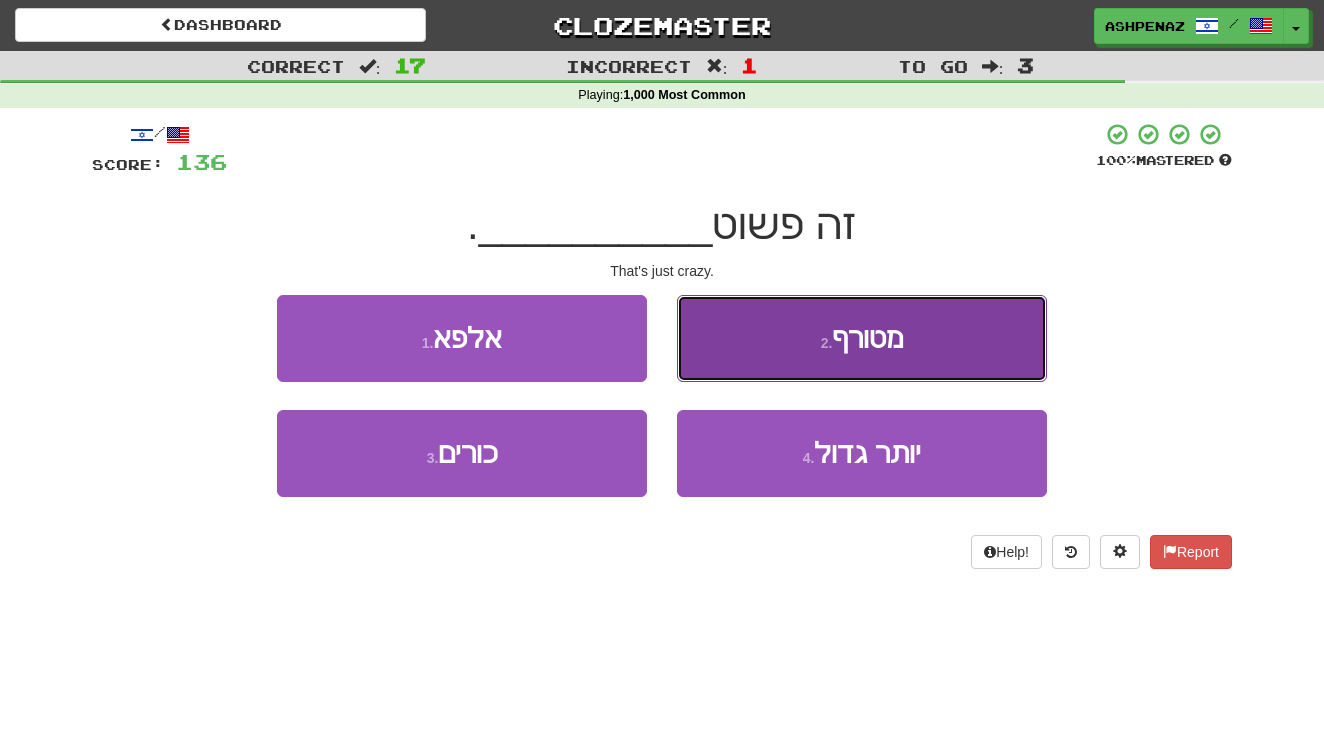 click on "2 .  מטורף" at bounding box center [862, 338] 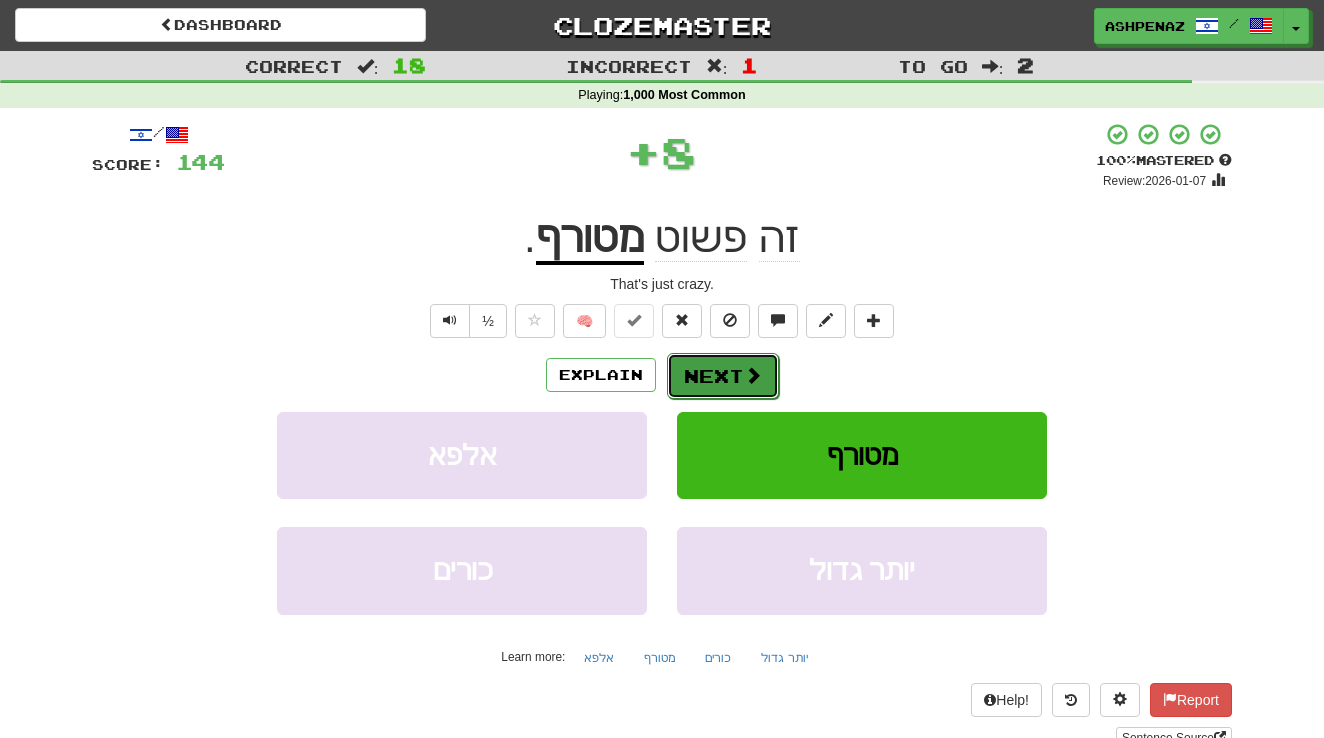 click at bounding box center (753, 375) 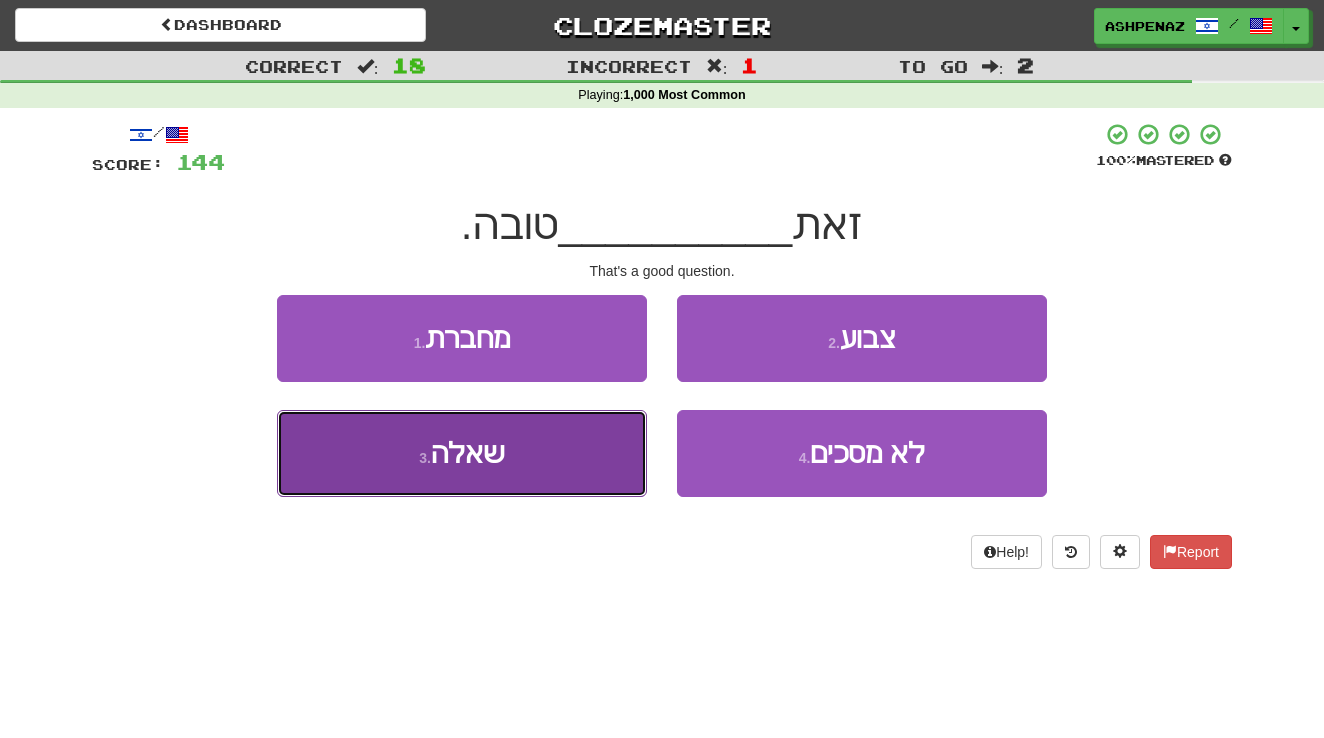 click on "3 .  שאלה" at bounding box center [462, 453] 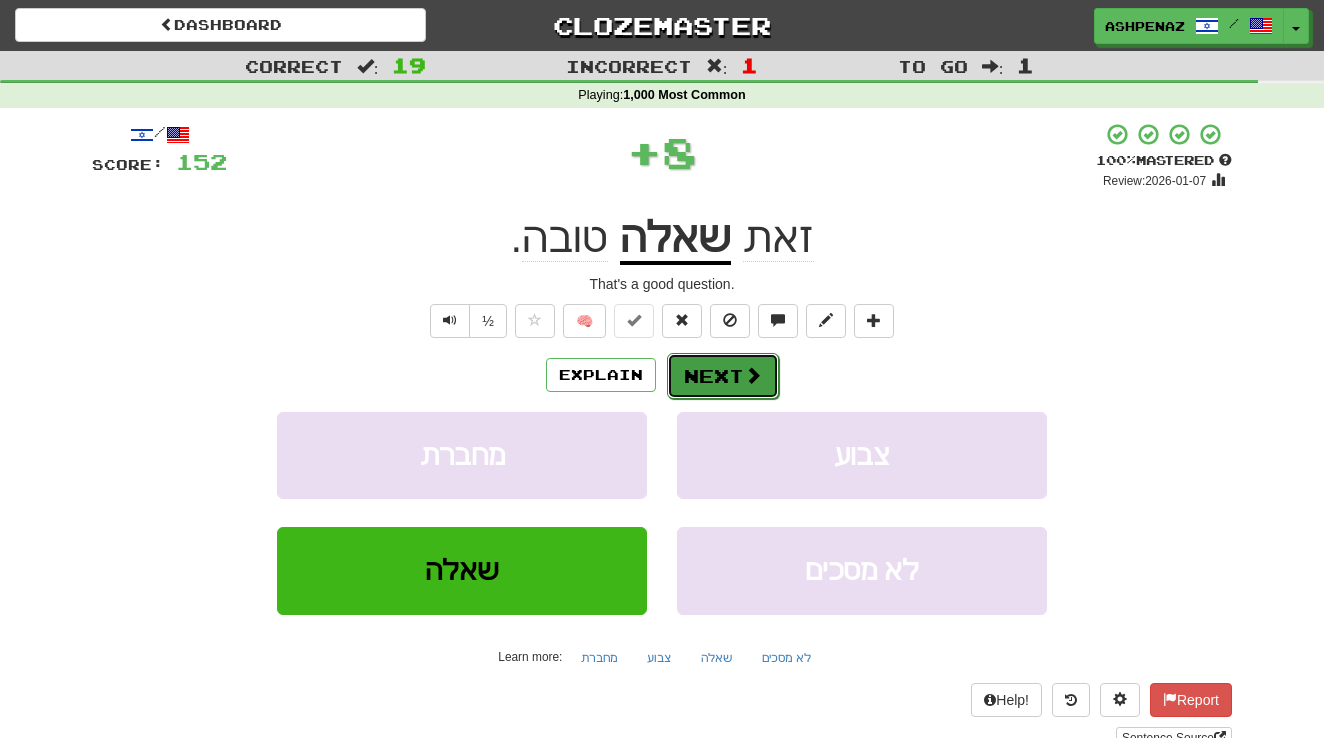 click at bounding box center (753, 375) 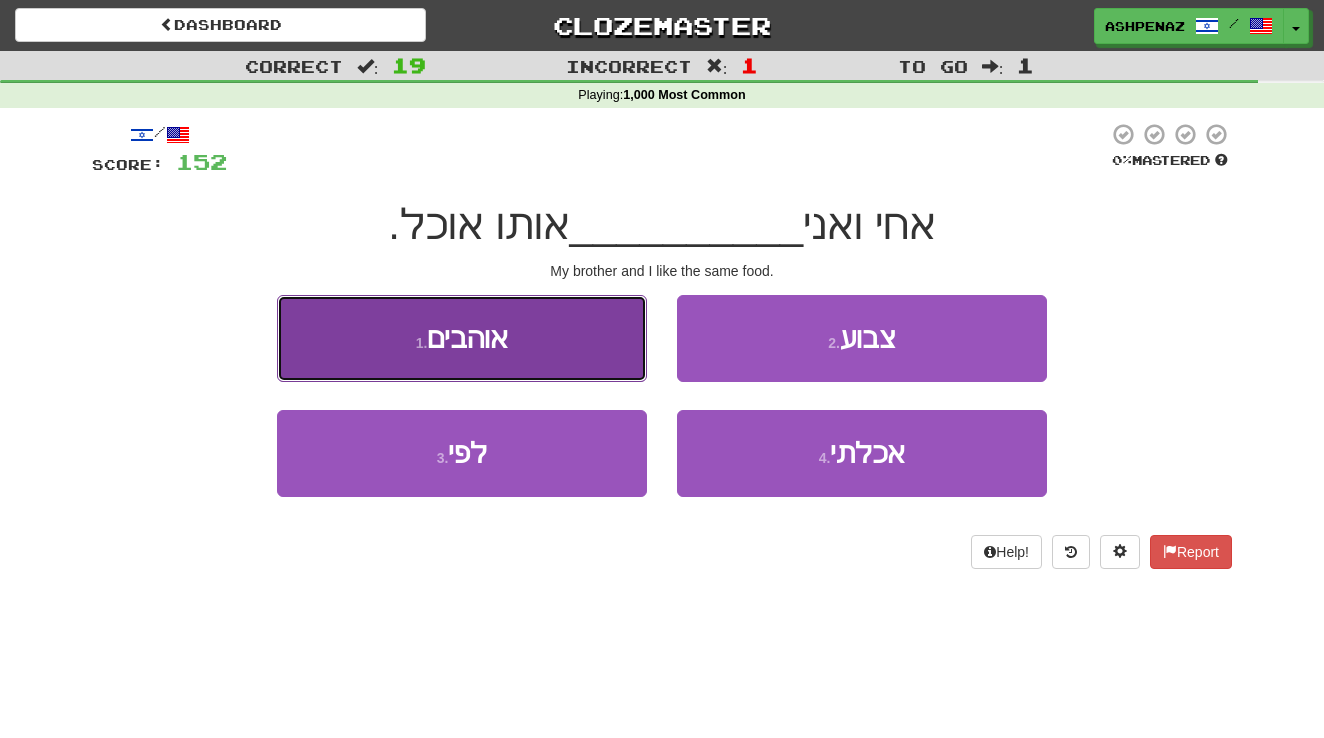 click on "1 .  אוהבים" at bounding box center (462, 338) 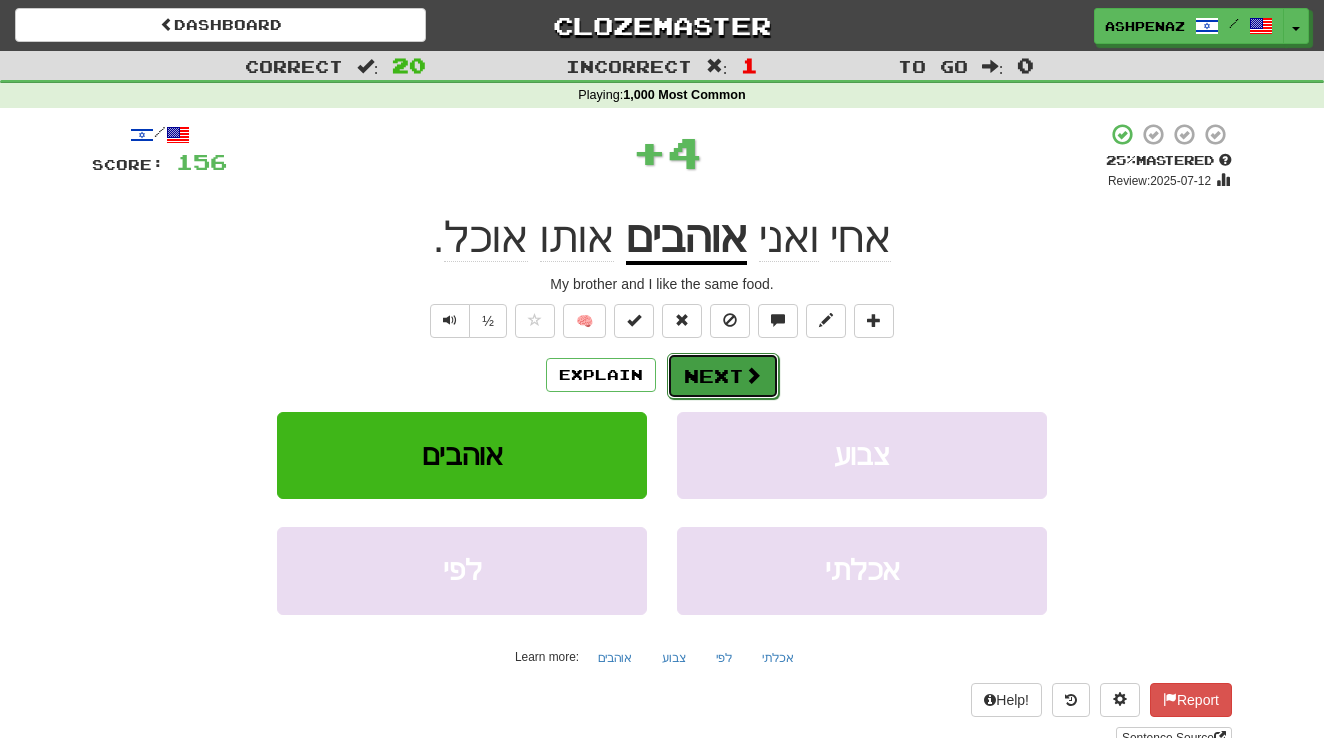 click on "Next" at bounding box center (723, 376) 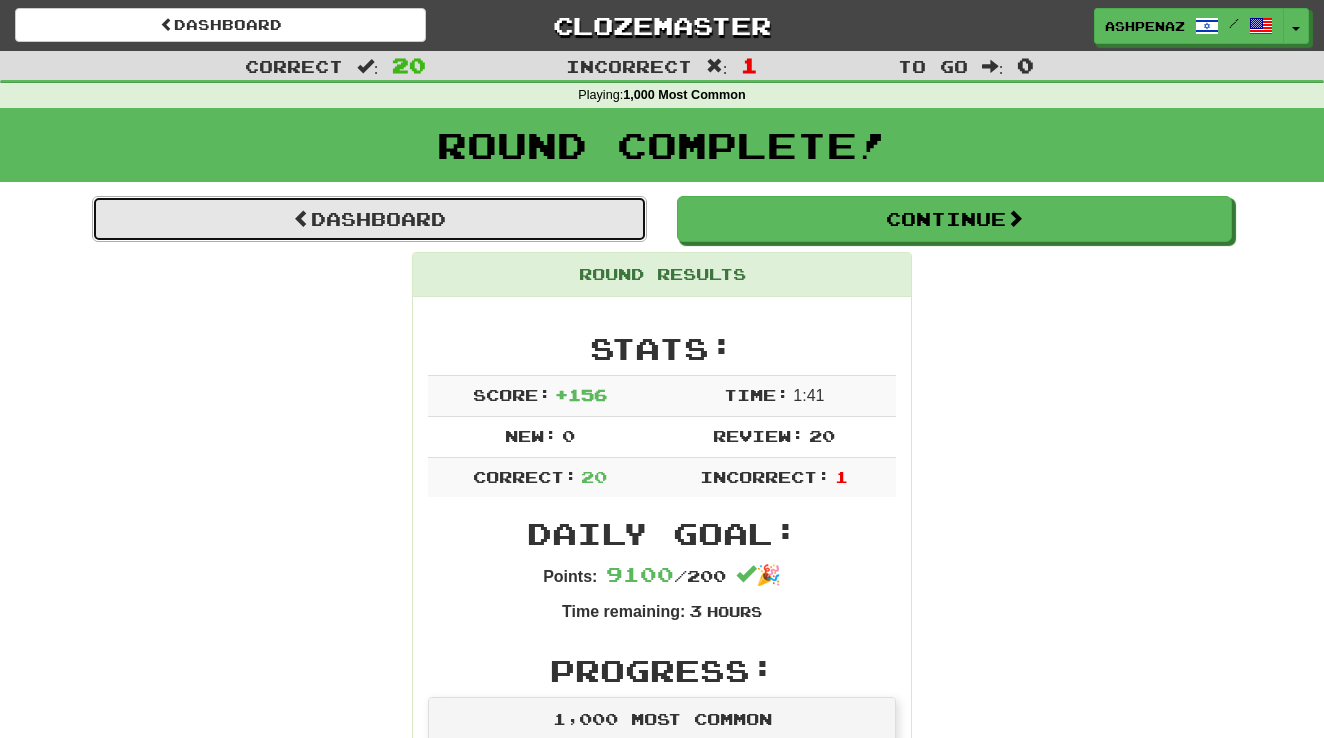 click on "Dashboard" at bounding box center (369, 219) 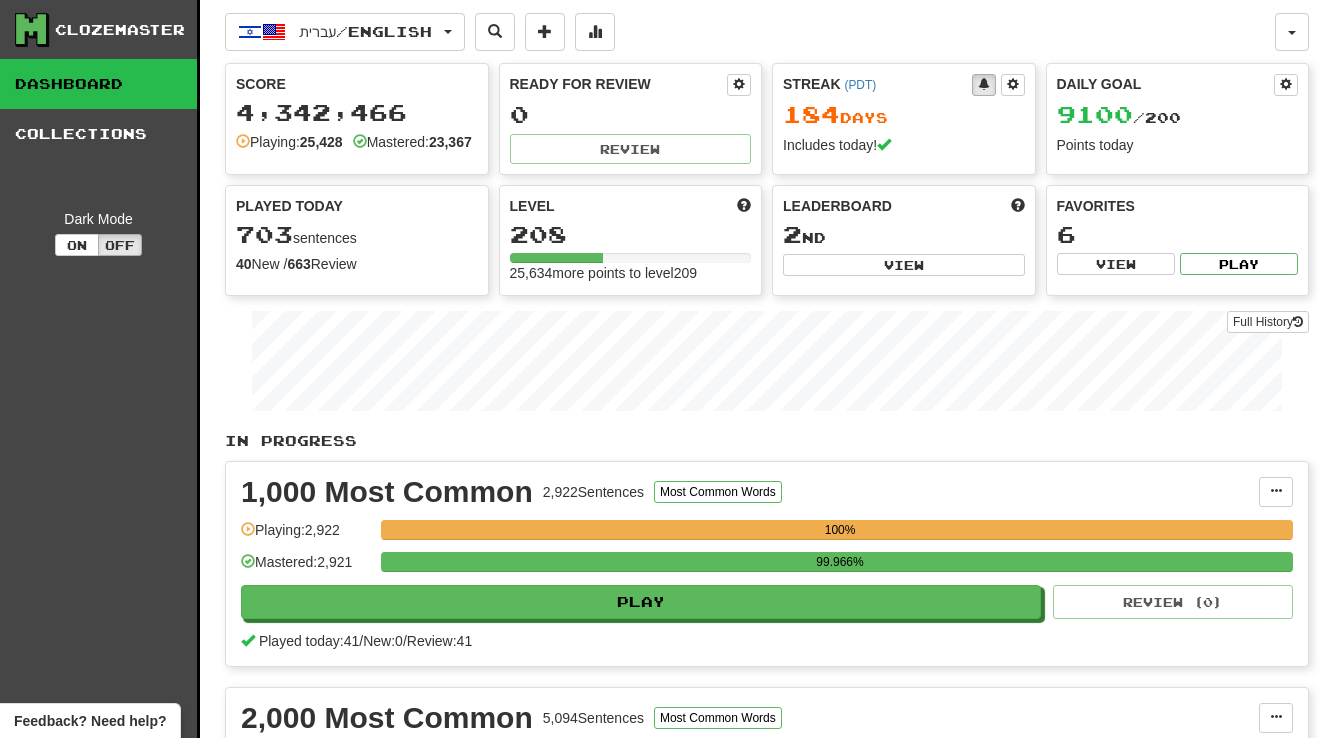 scroll, scrollTop: 0, scrollLeft: 0, axis: both 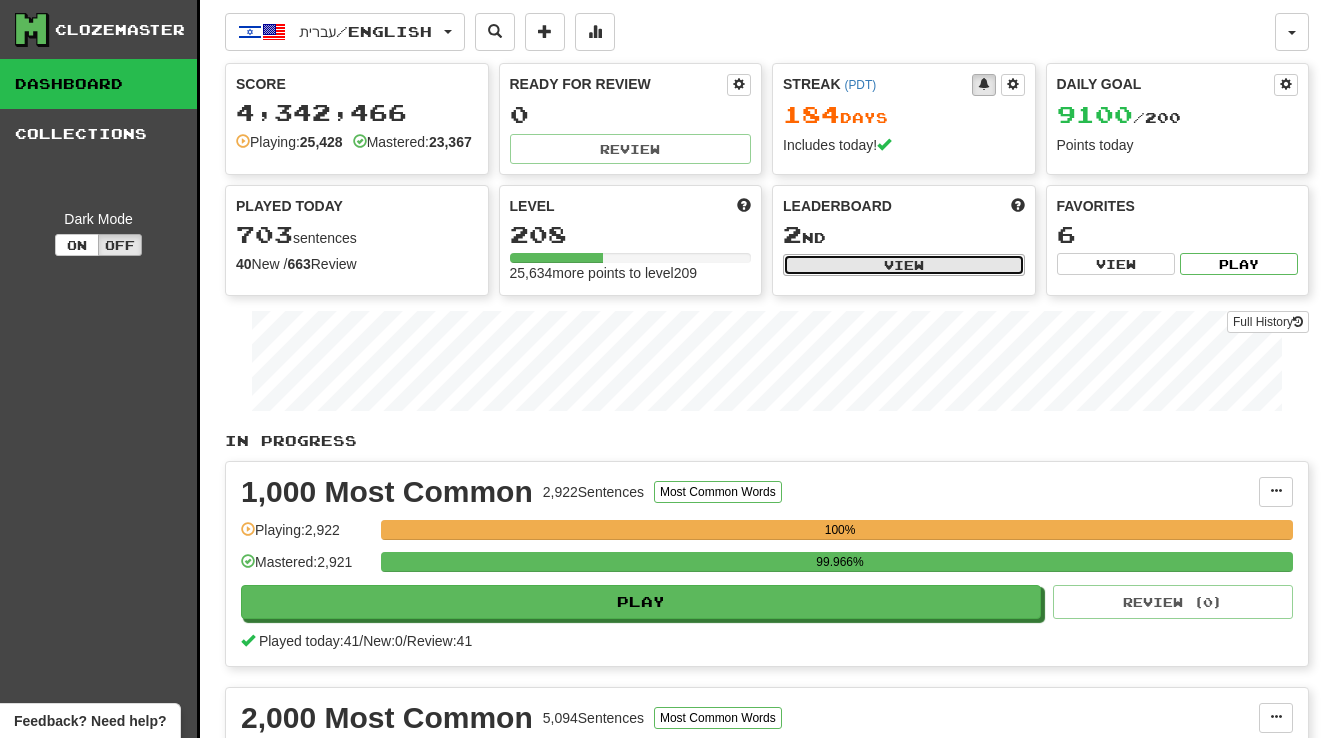 click on "View" at bounding box center (904, 265) 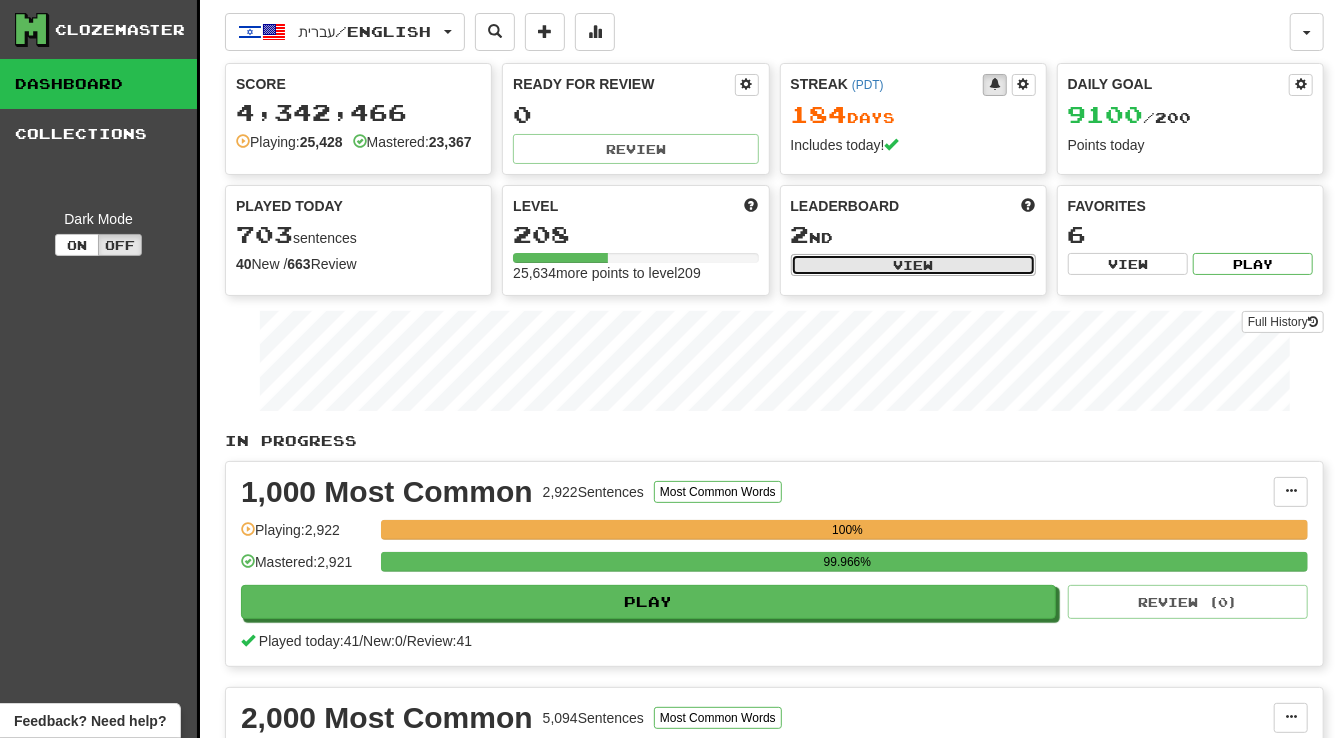 select on "**********" 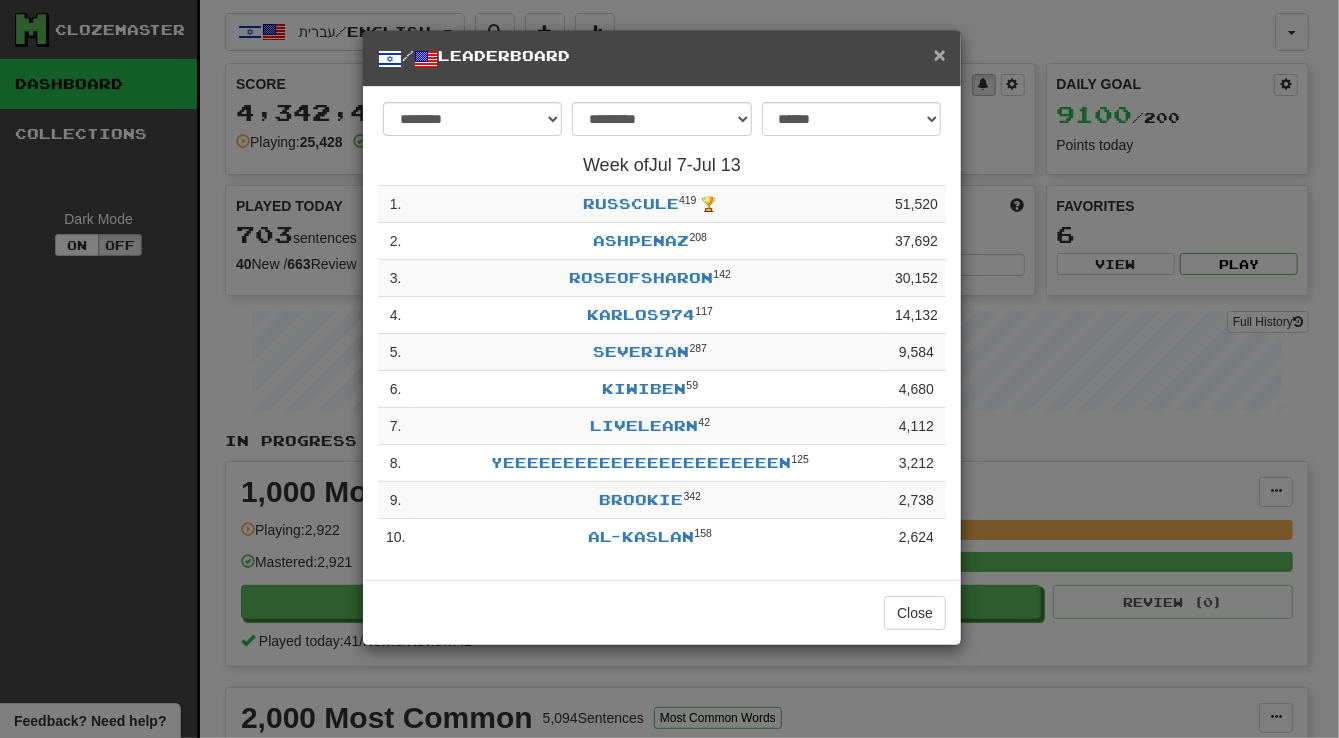 click on "×" at bounding box center [940, 54] 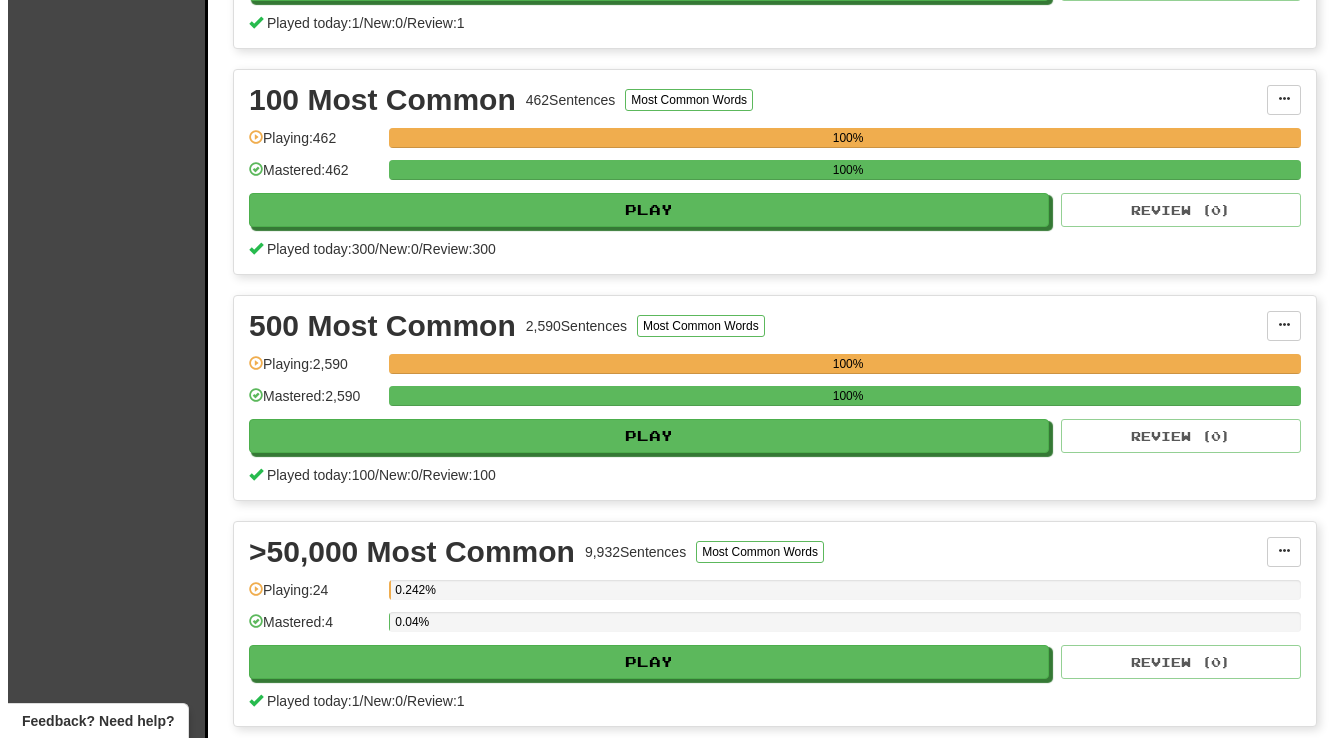 scroll, scrollTop: 2200, scrollLeft: 0, axis: vertical 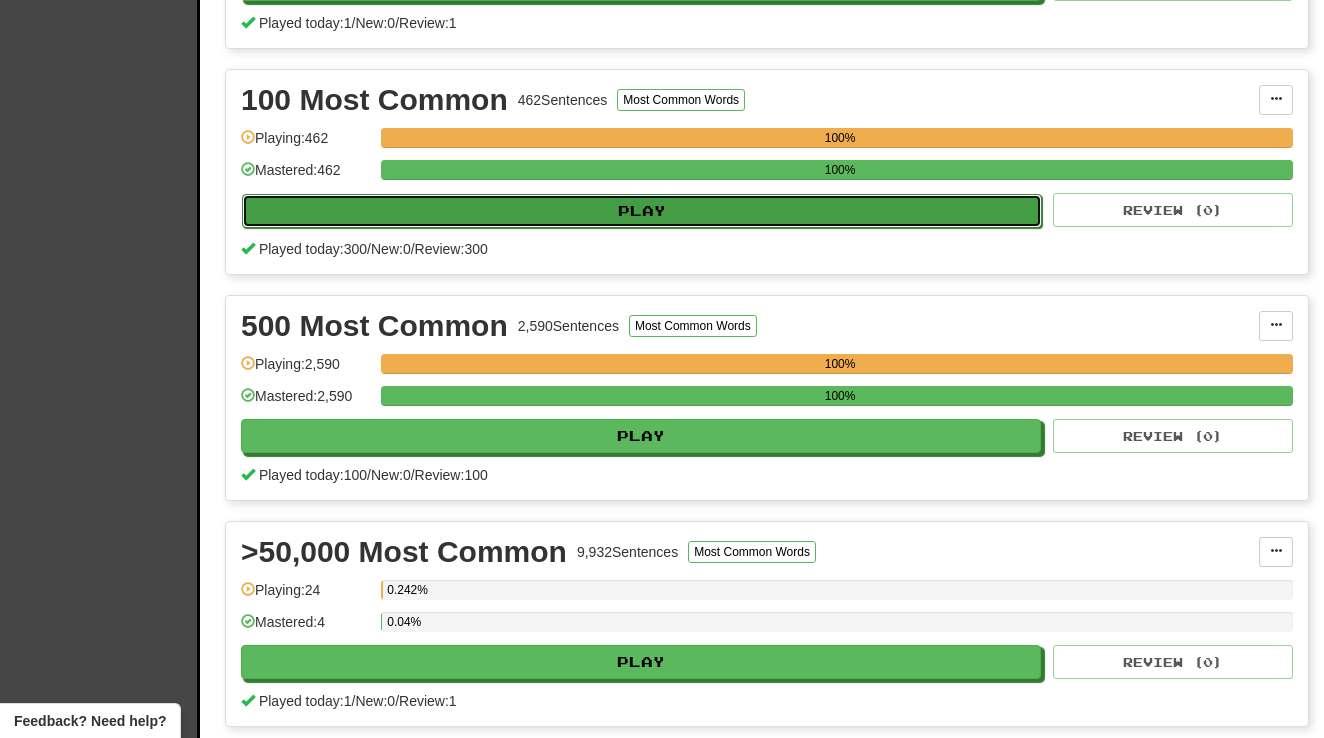 click on "Play" at bounding box center (642, 211) 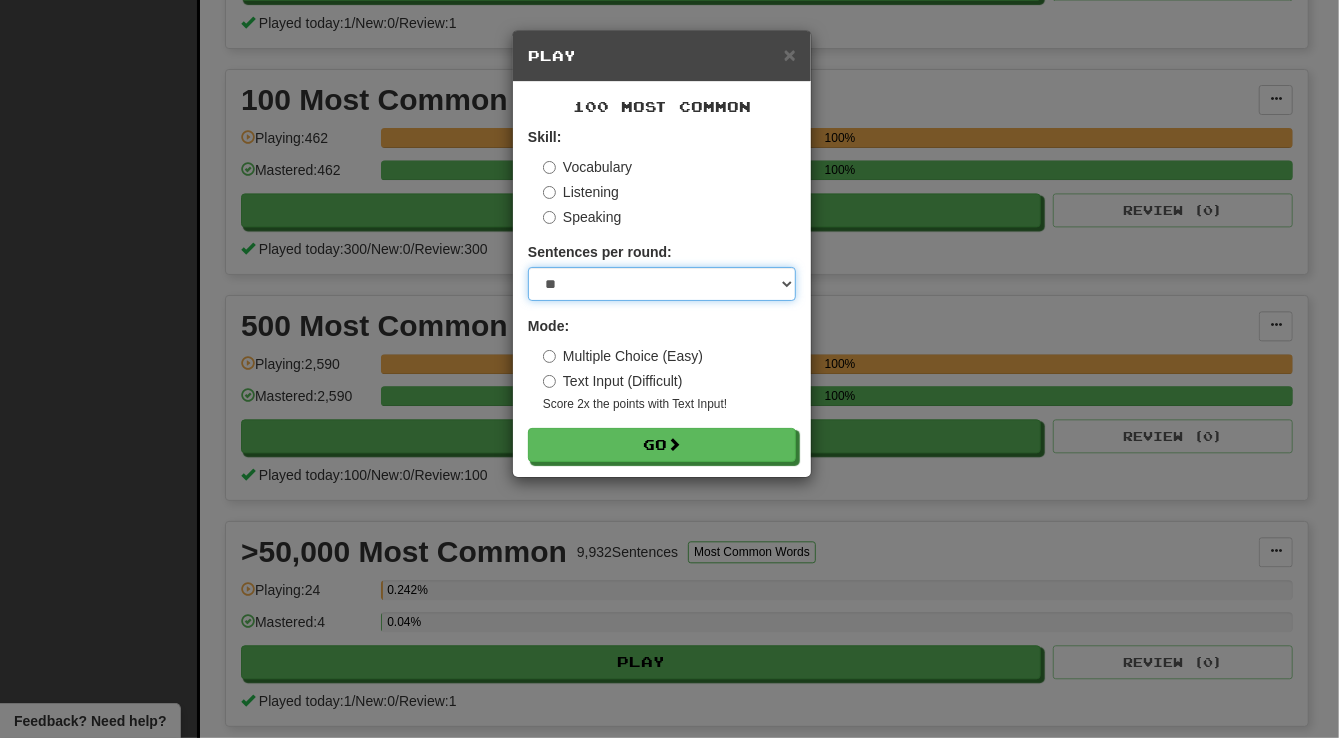 click on "* ** ** ** ** ** *** ********" at bounding box center (662, 284) 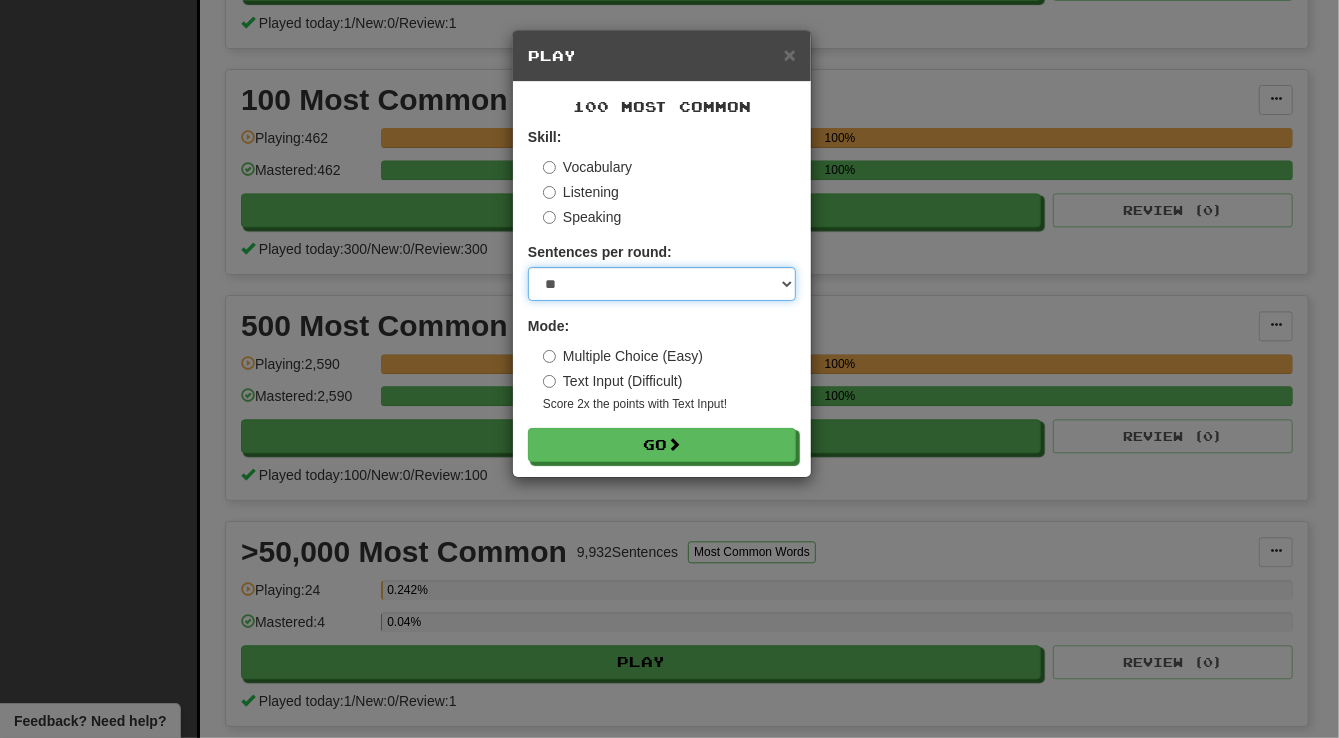 select on "***" 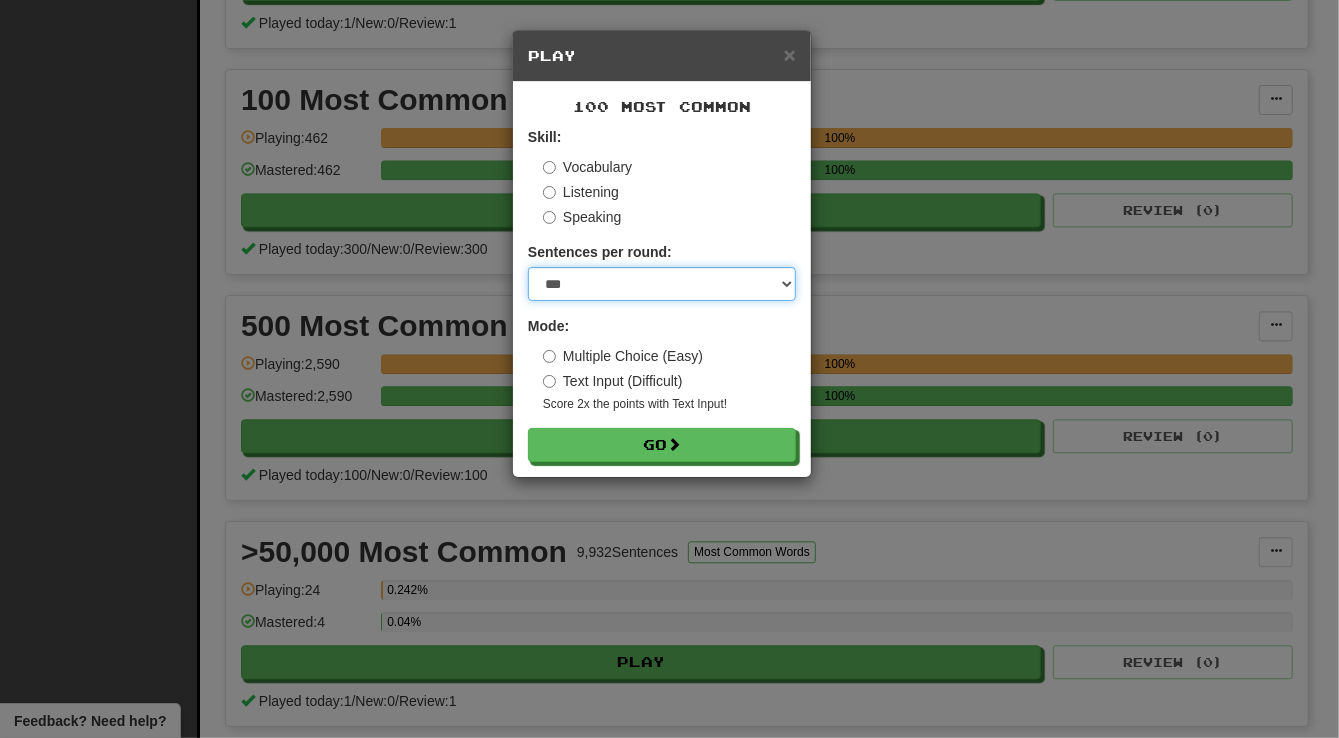 click on "* ** ** ** ** ** *** ********" at bounding box center [662, 284] 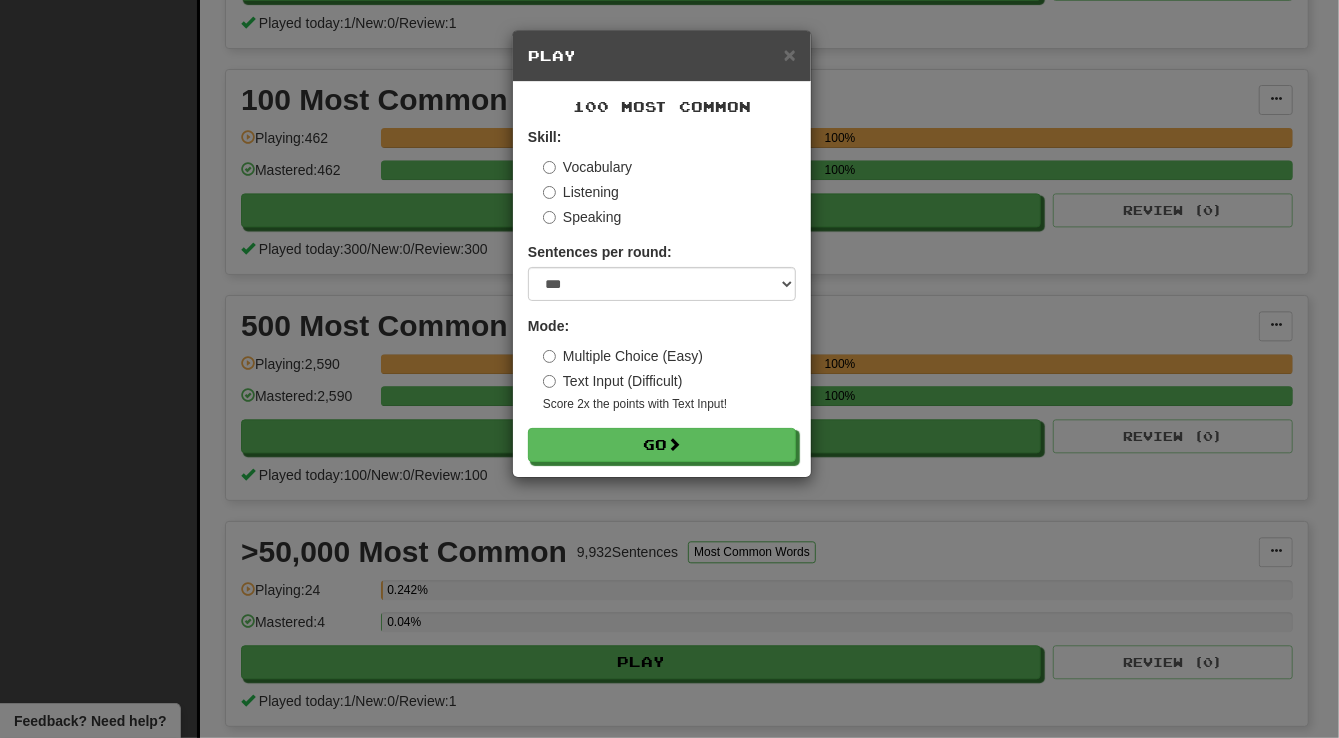 click on "Text Input (Difficult)" at bounding box center (613, 381) 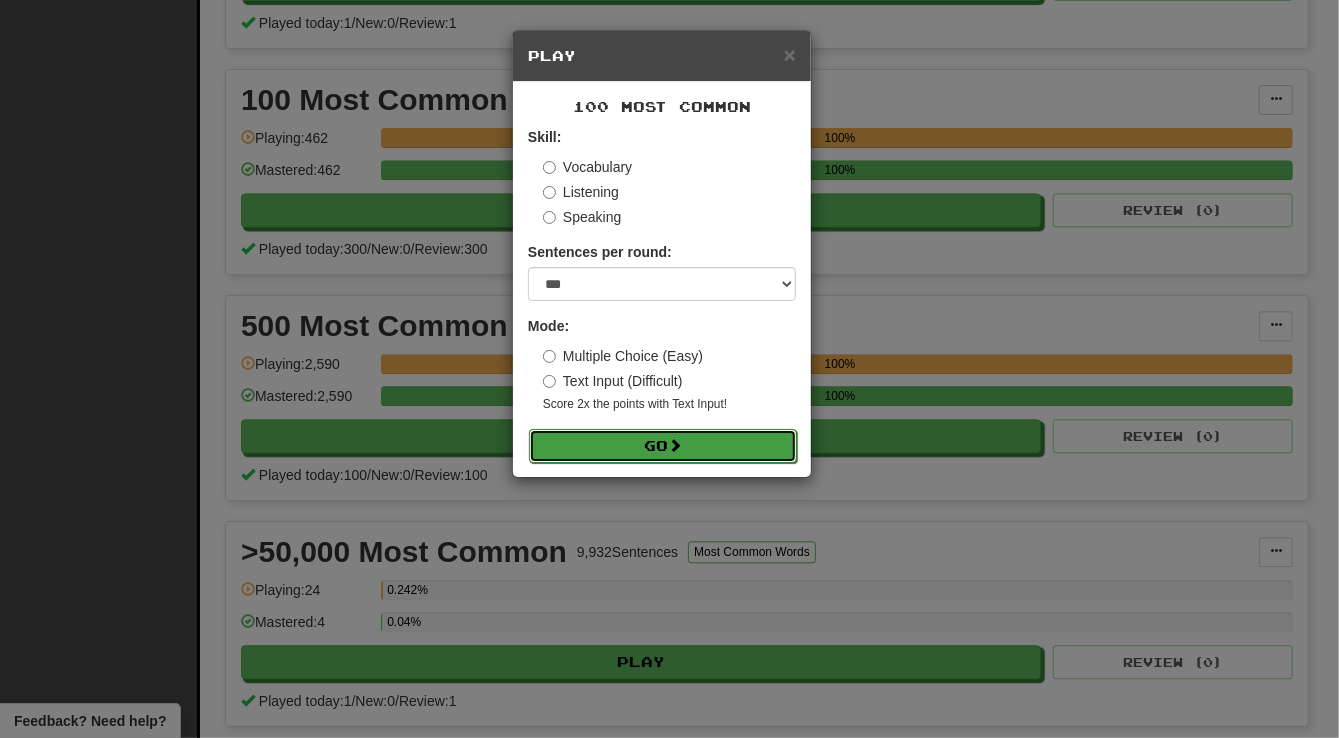 click on "Go" at bounding box center (663, 446) 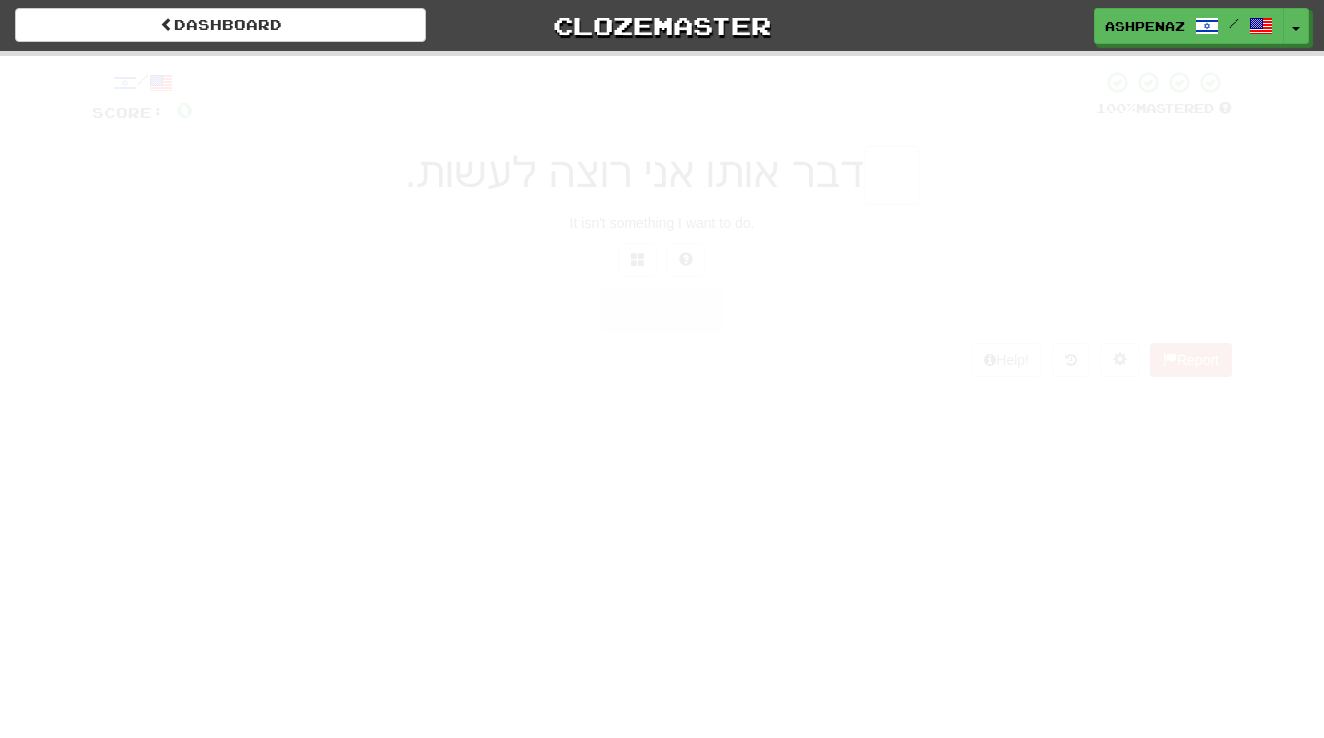 scroll, scrollTop: 0, scrollLeft: 0, axis: both 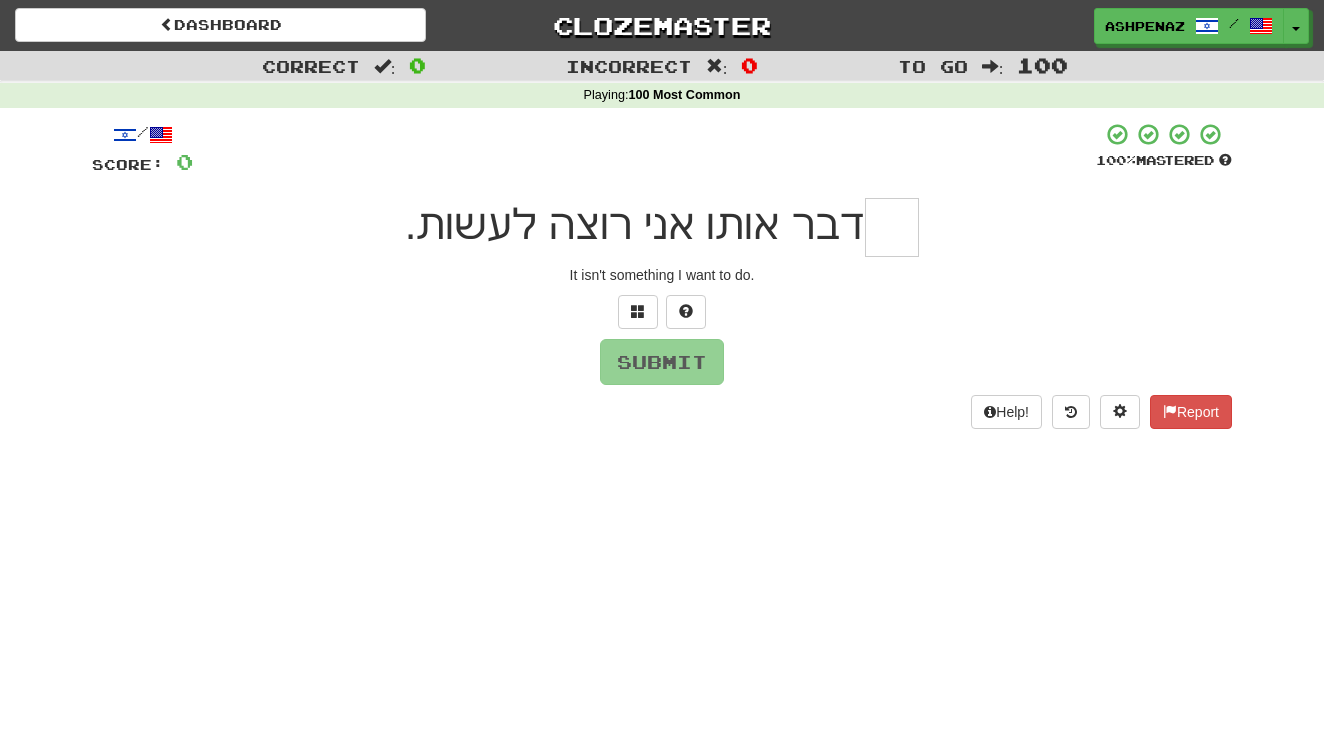 type on "*" 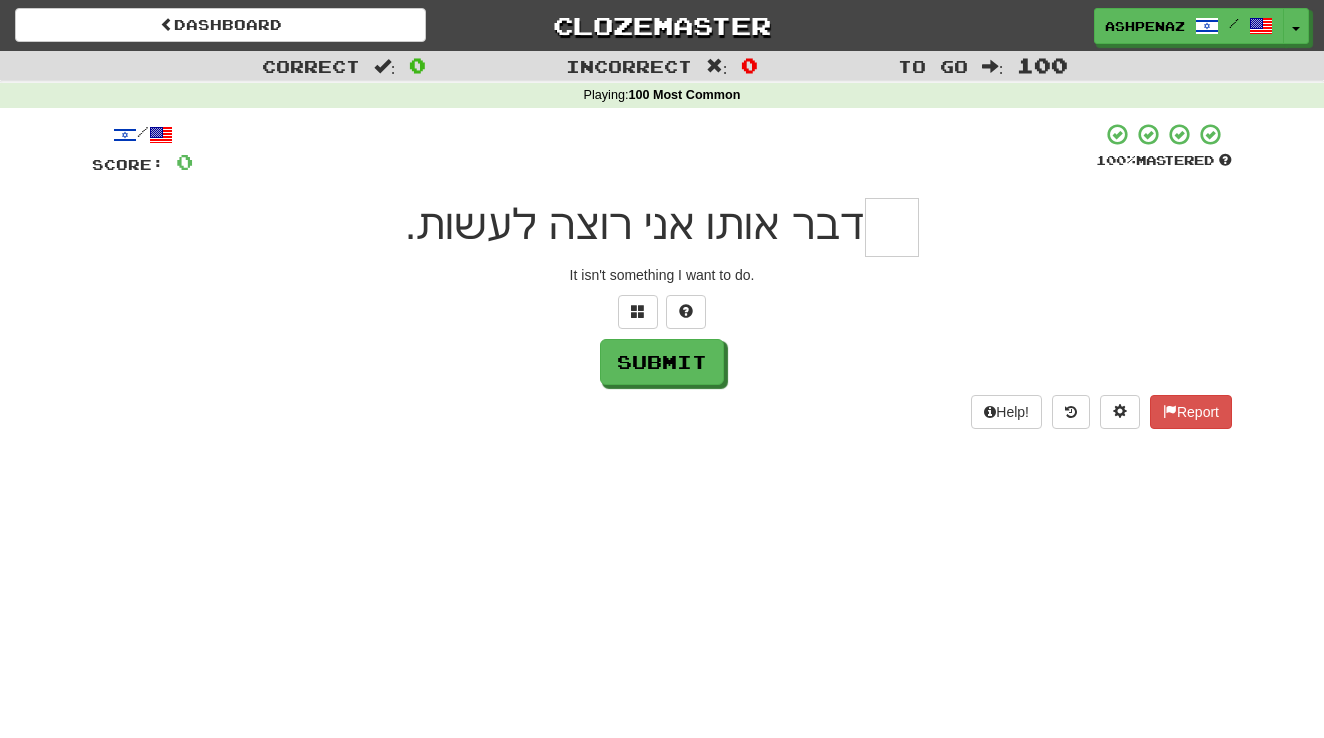 type on "*" 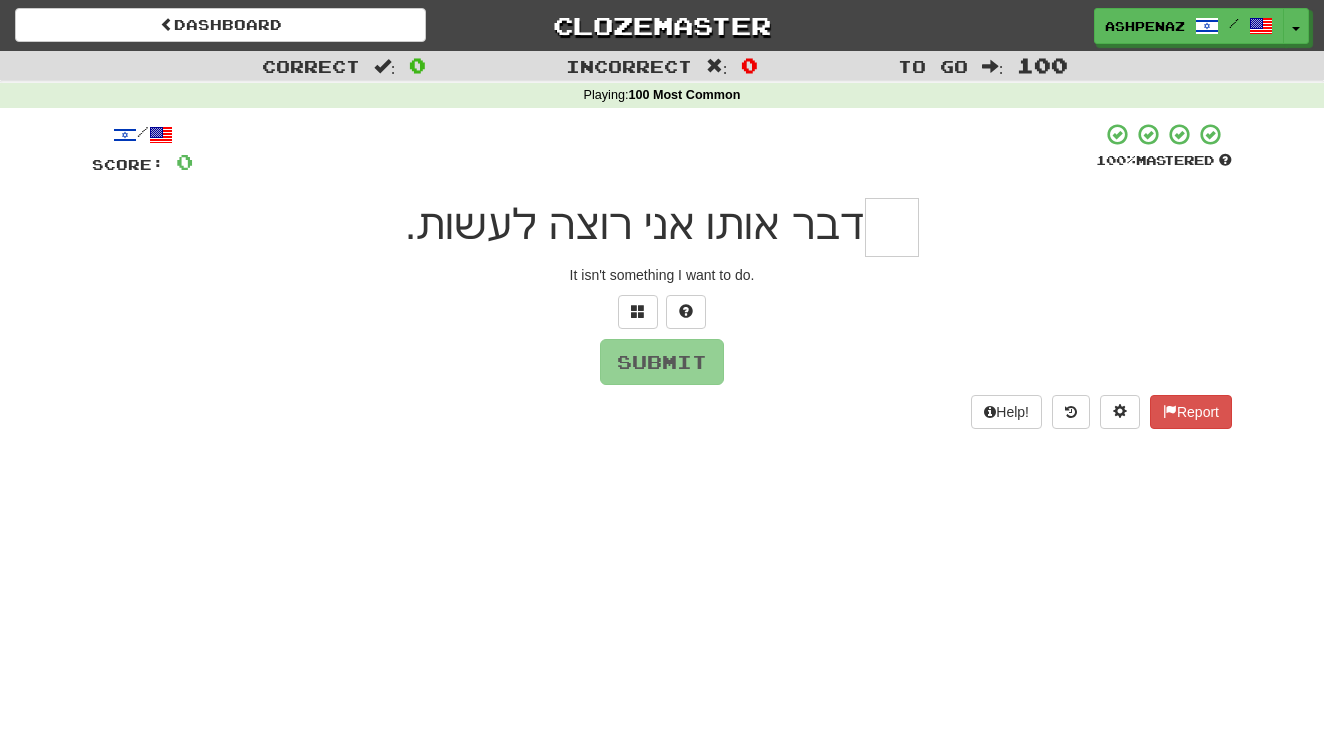 type on "*" 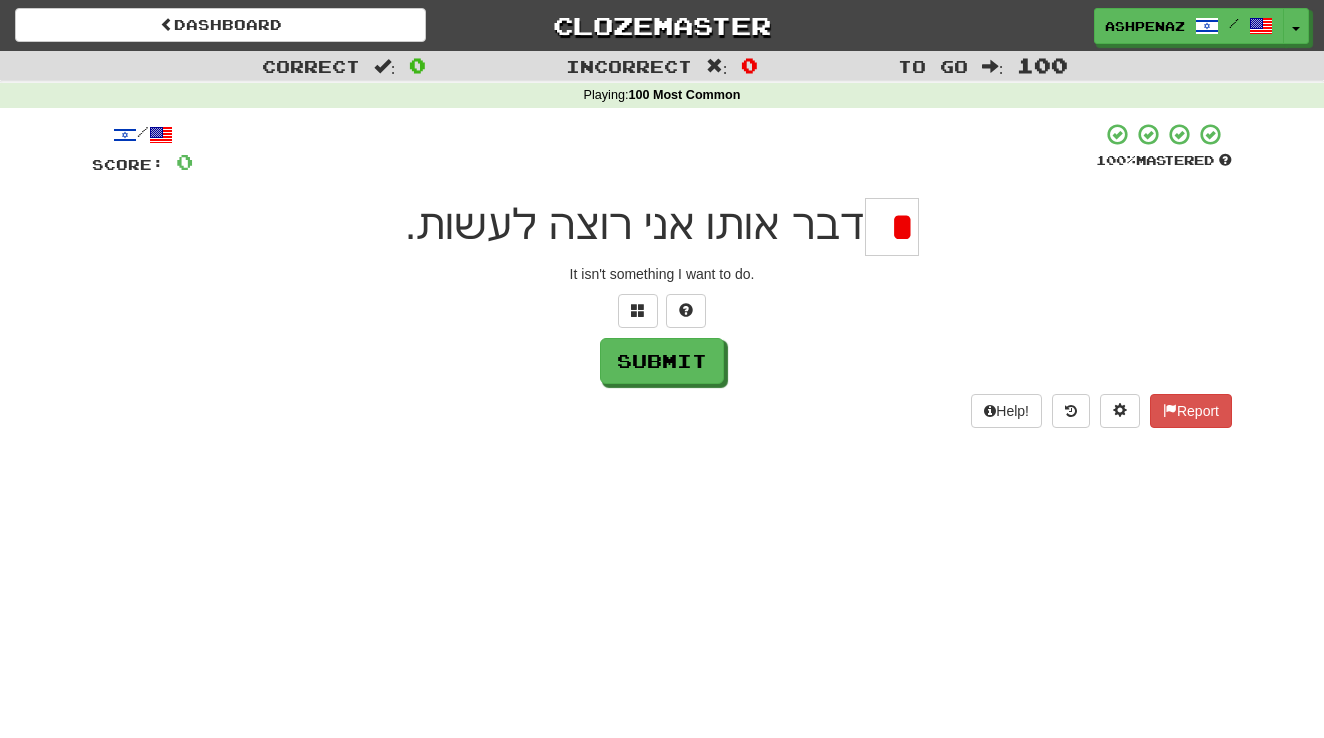 scroll, scrollTop: 0, scrollLeft: 0, axis: both 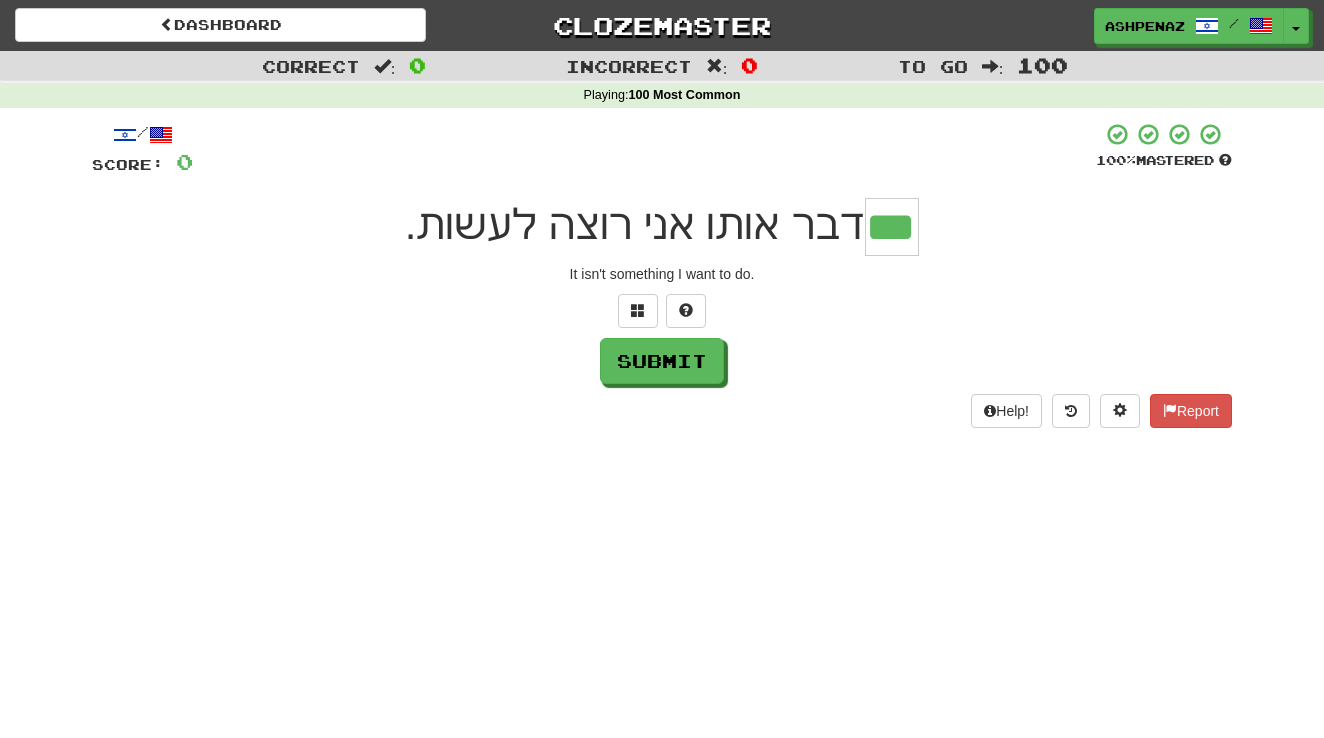 type on "***" 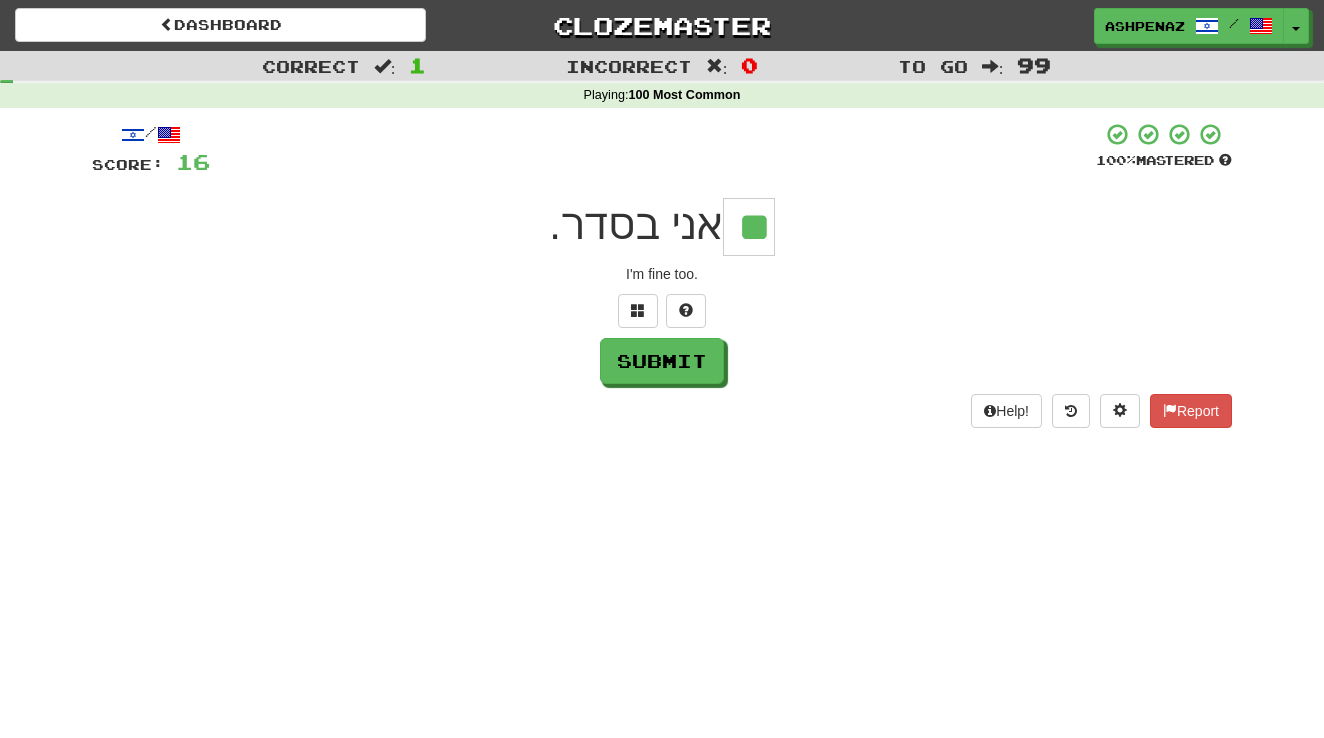 type on "**" 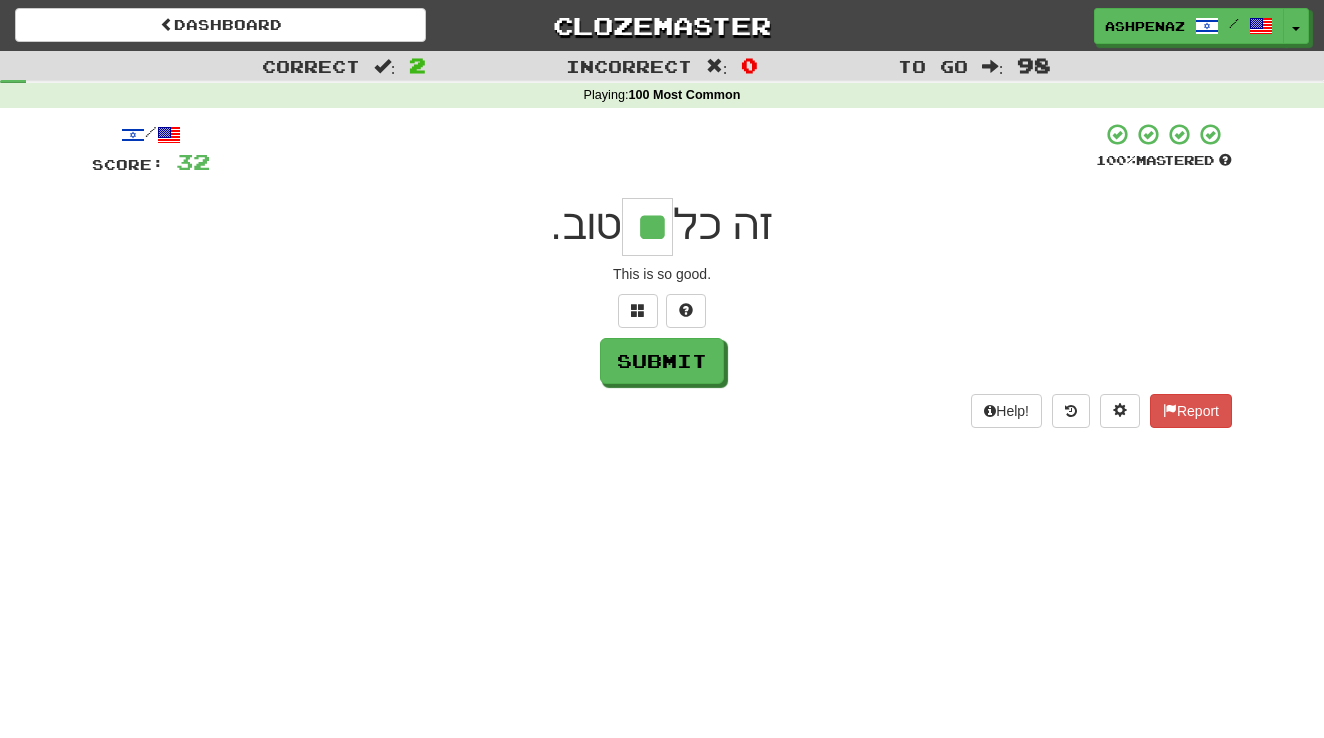 type on "**" 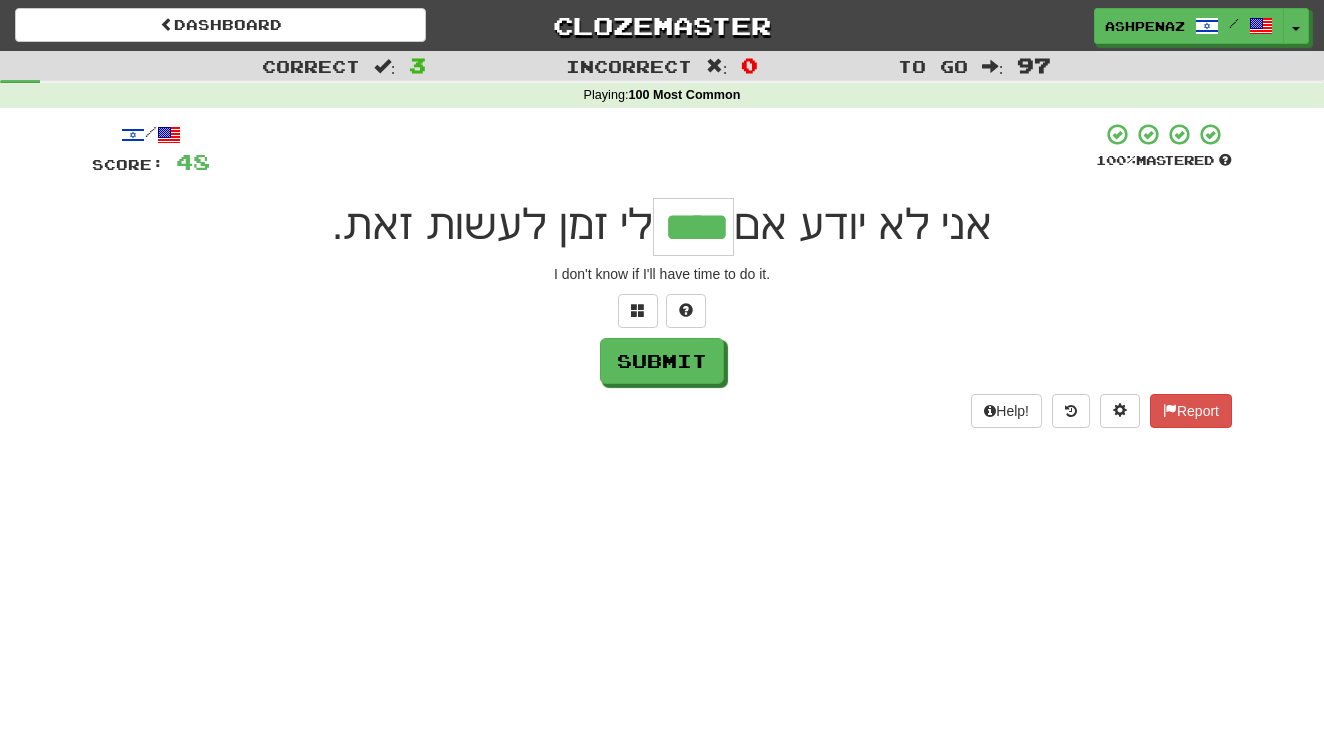 type on "****" 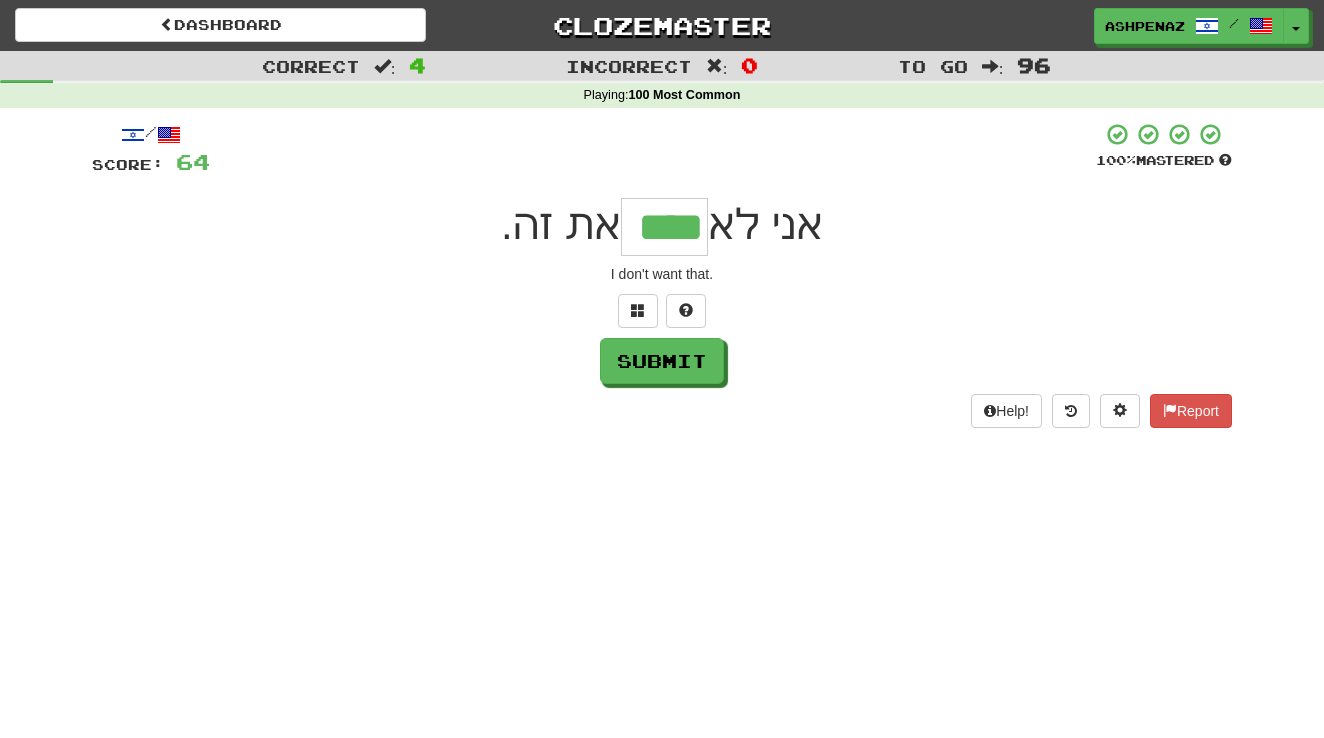type on "****" 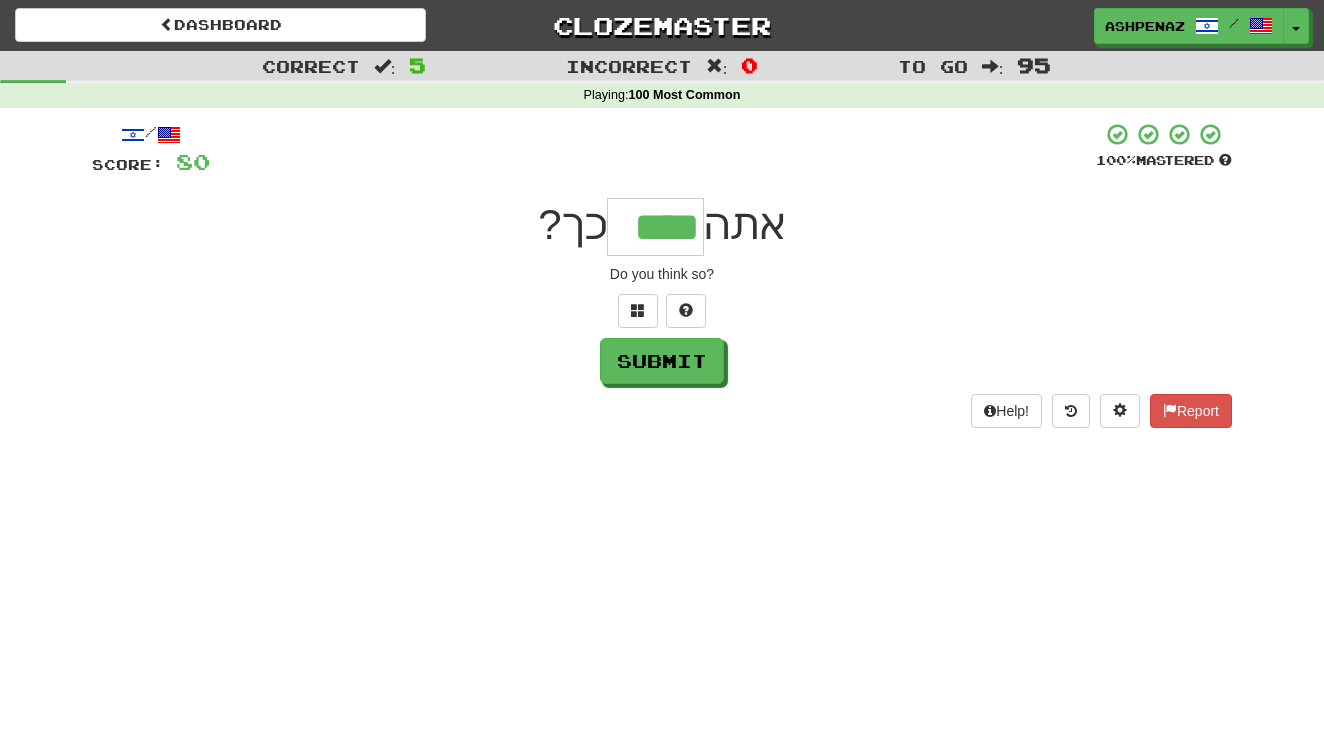 type on "****" 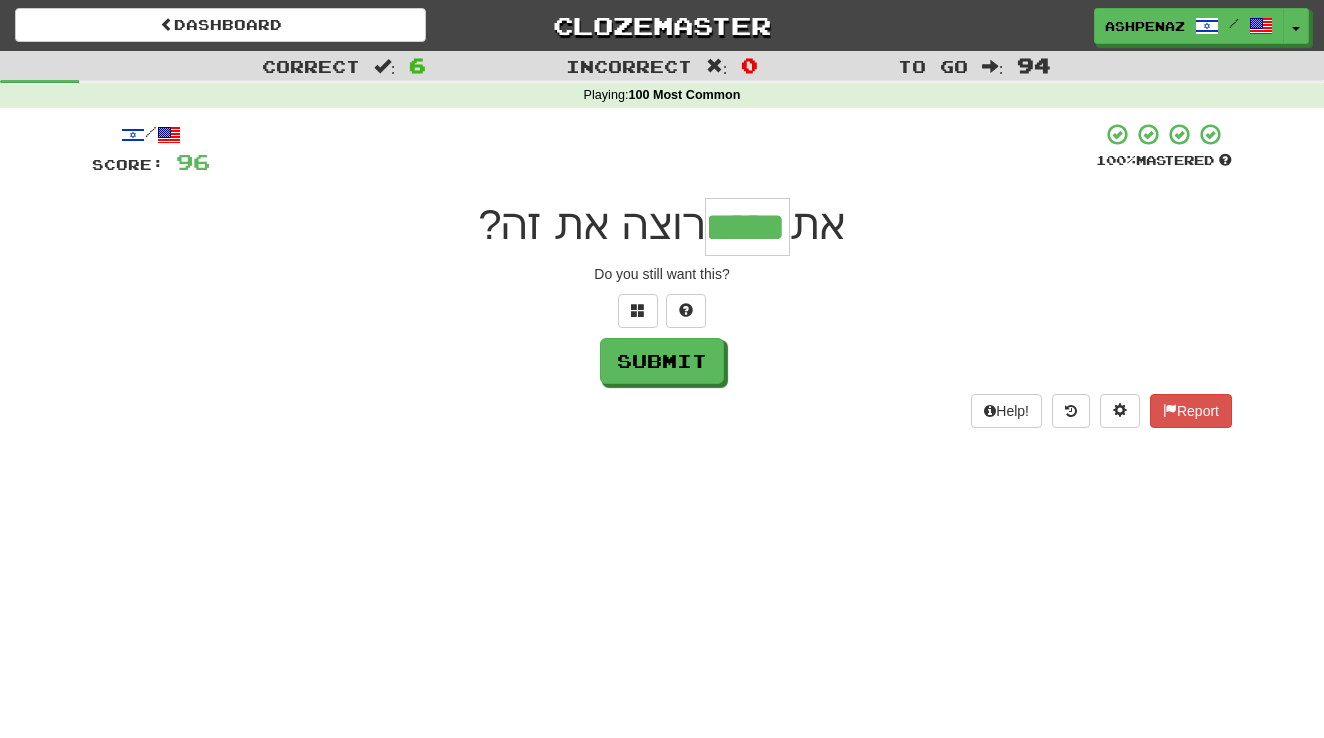 type on "*****" 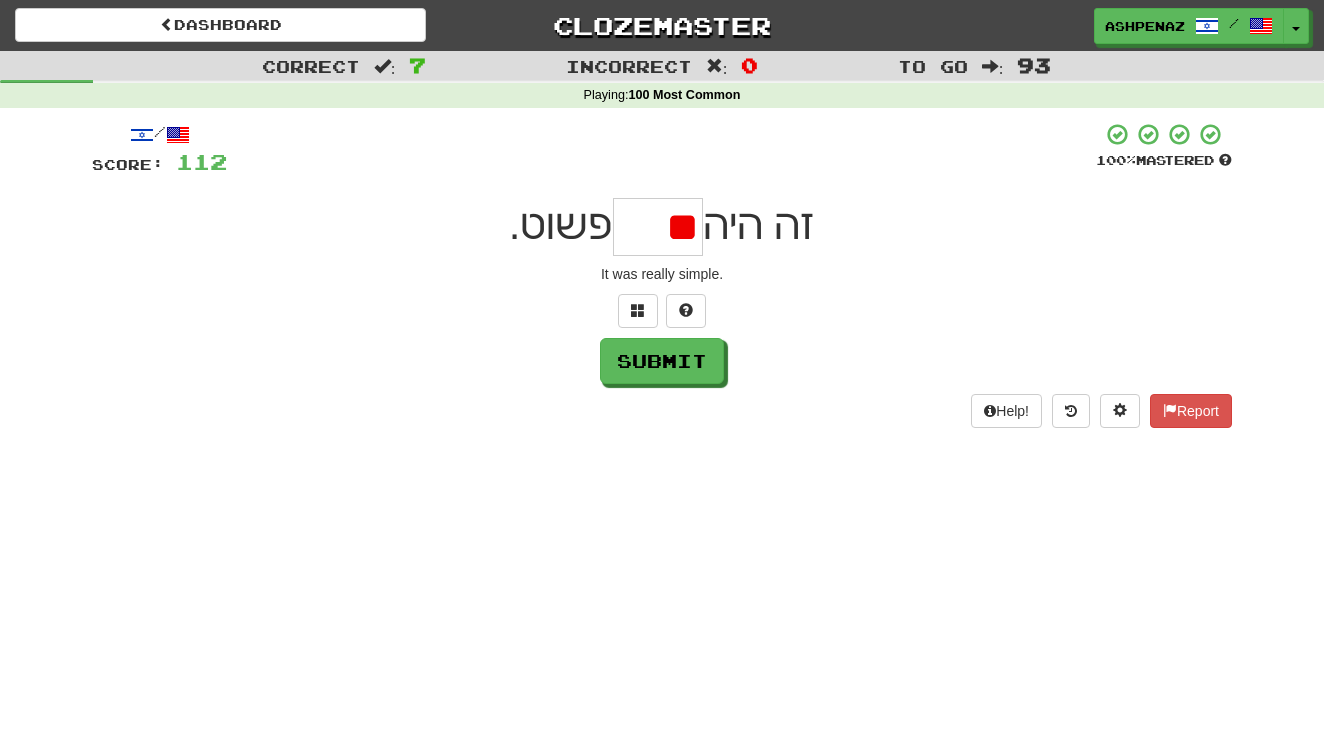 type on "*" 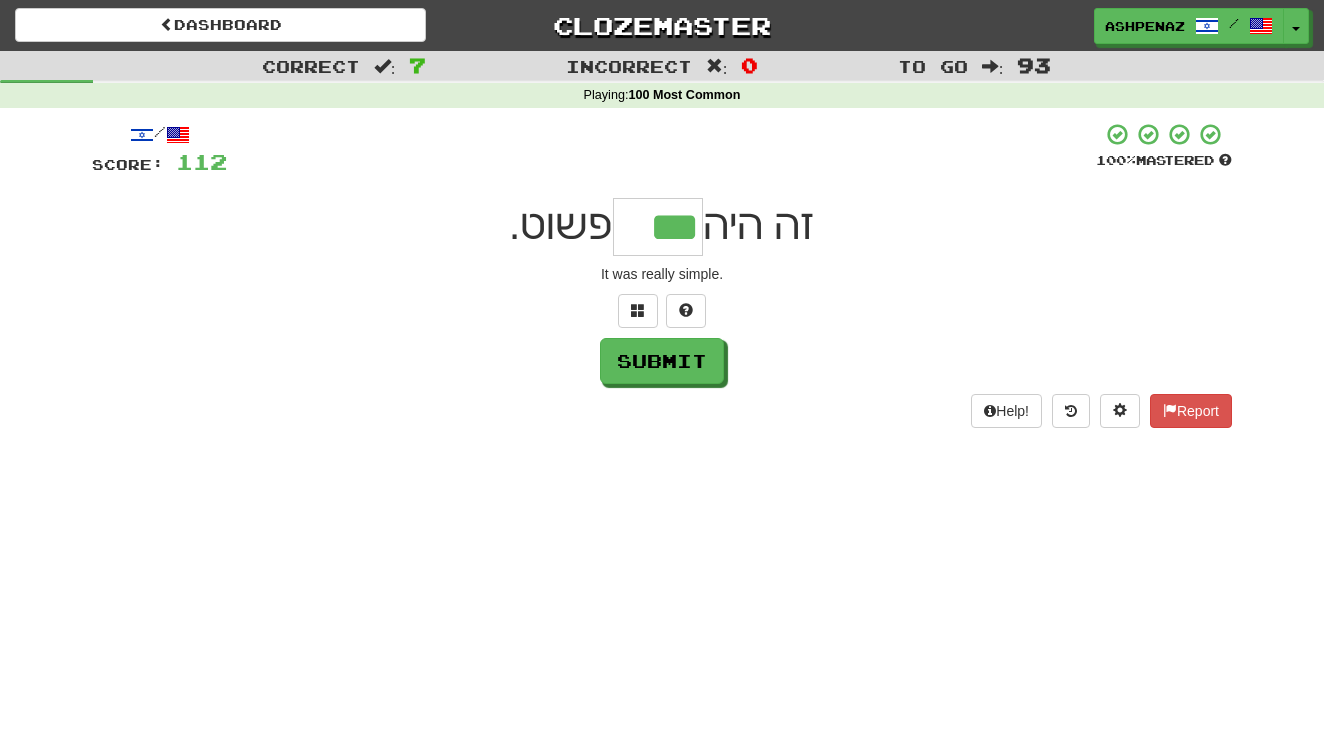 type on "***" 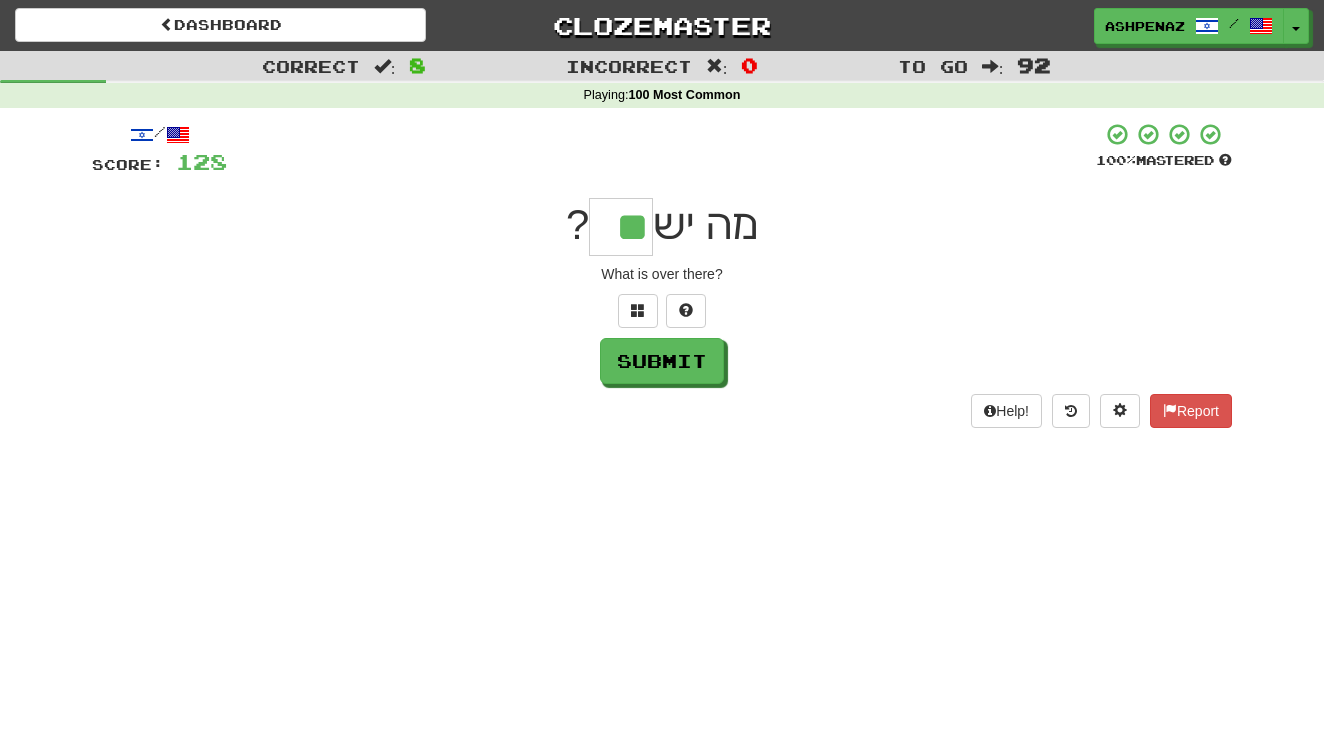 type on "**" 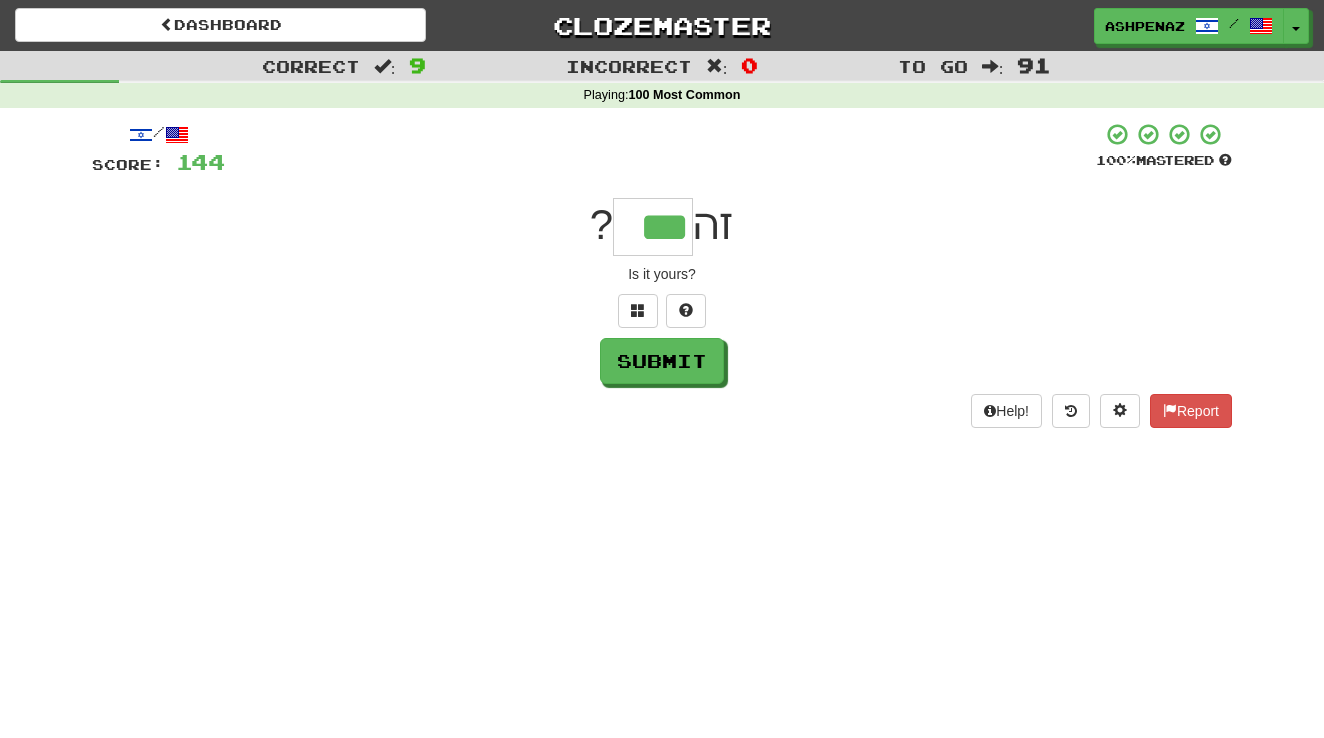 type on "***" 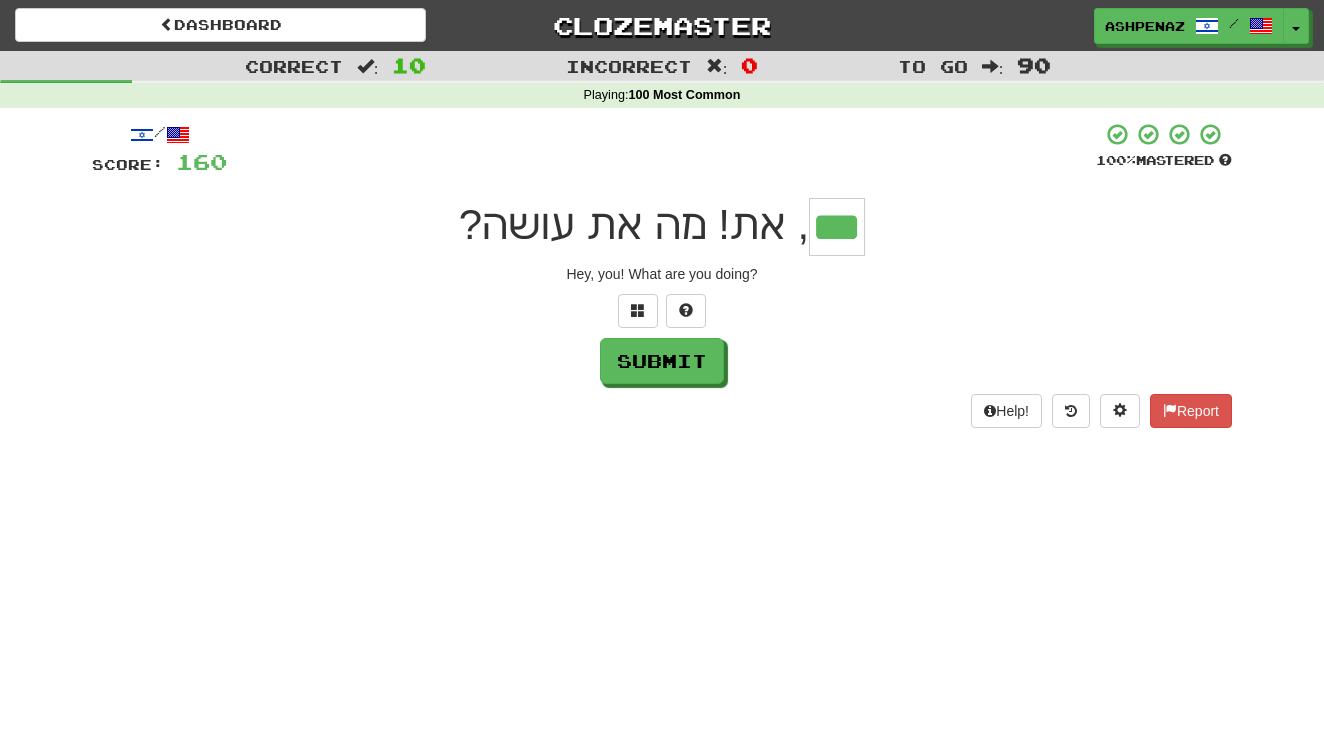 type on "***" 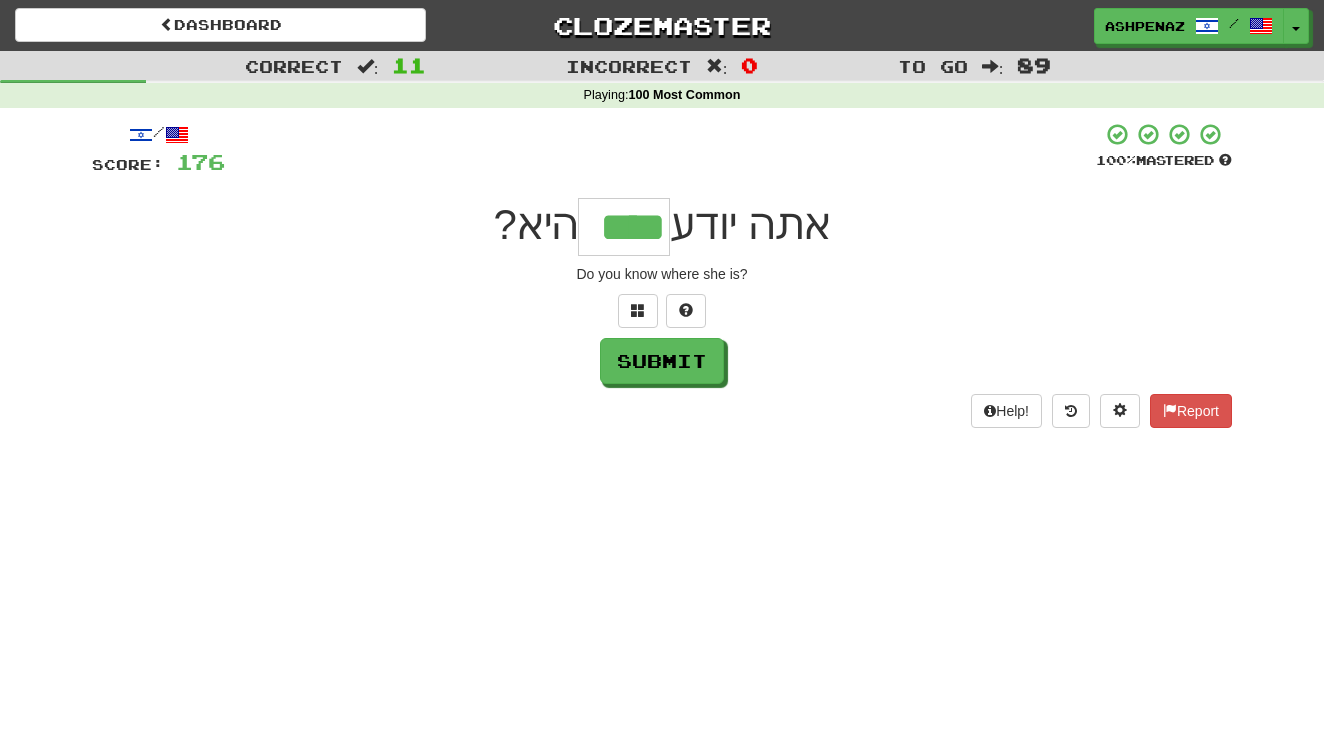 type on "****" 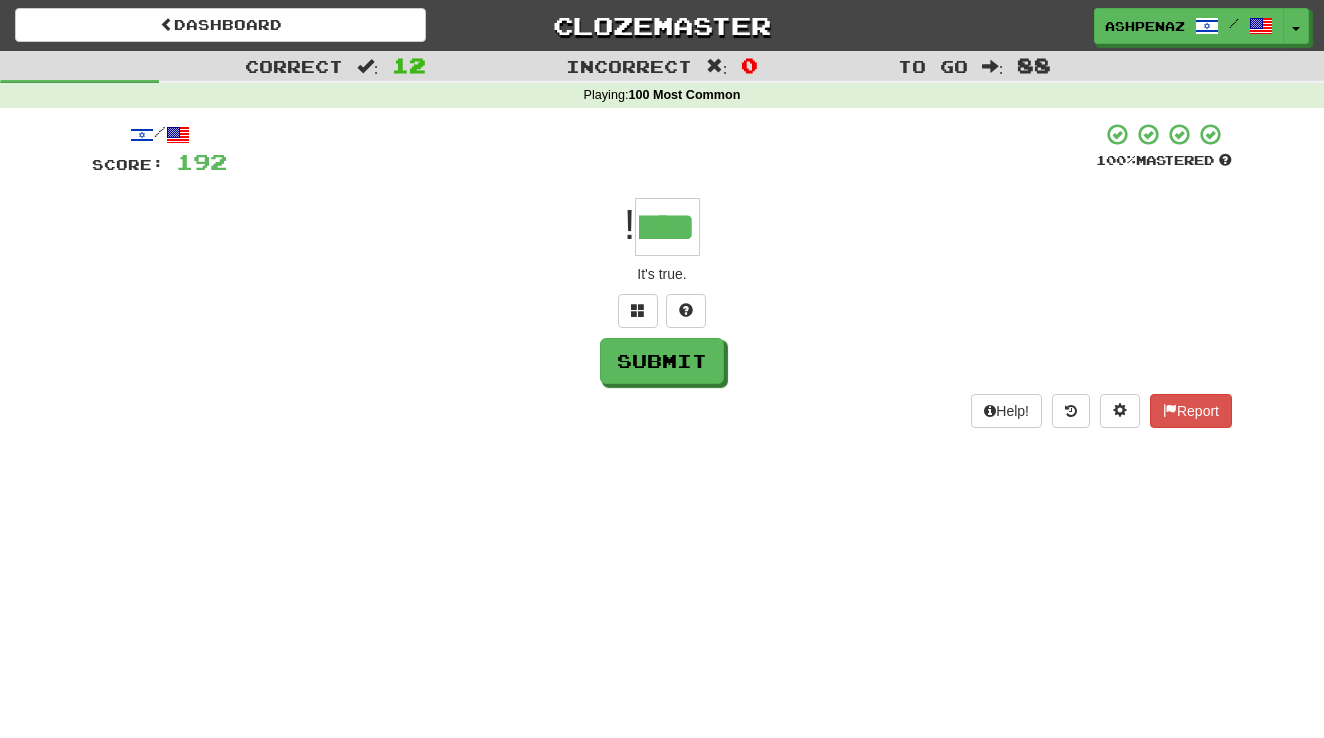 type on "****" 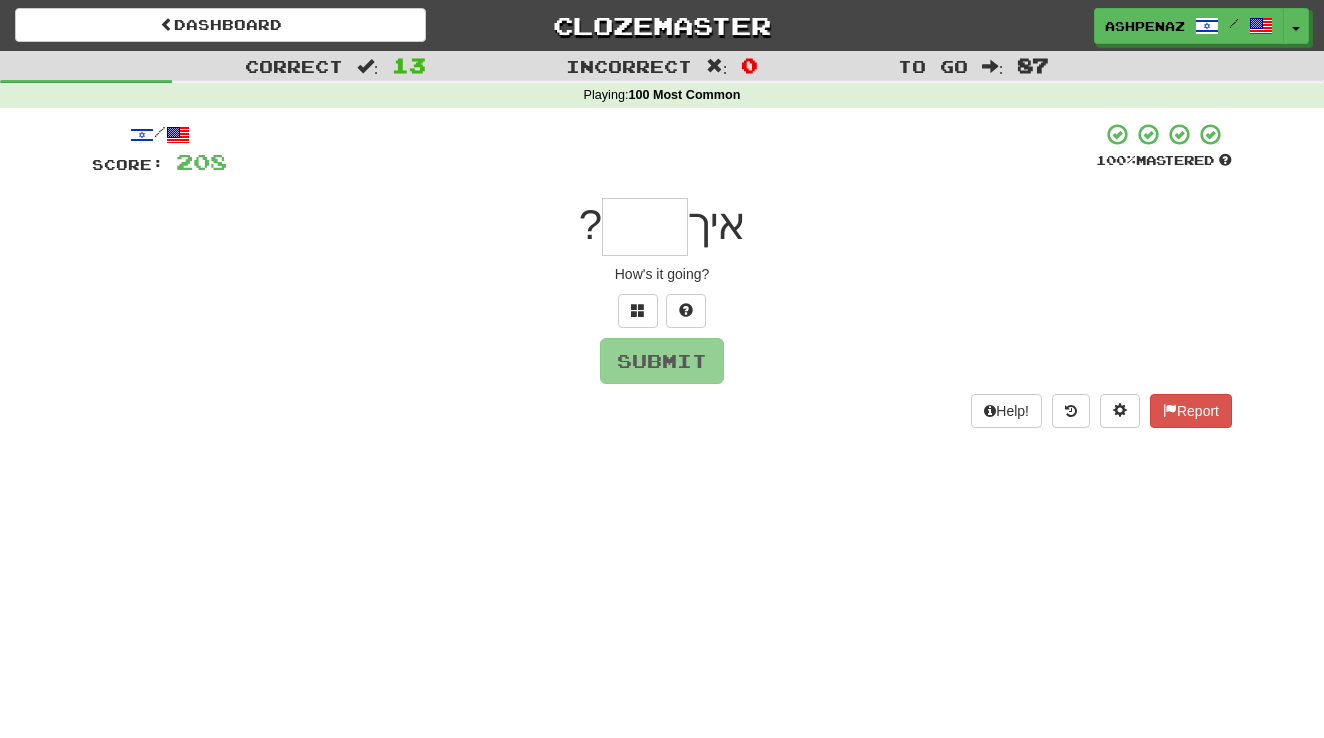 type on "*" 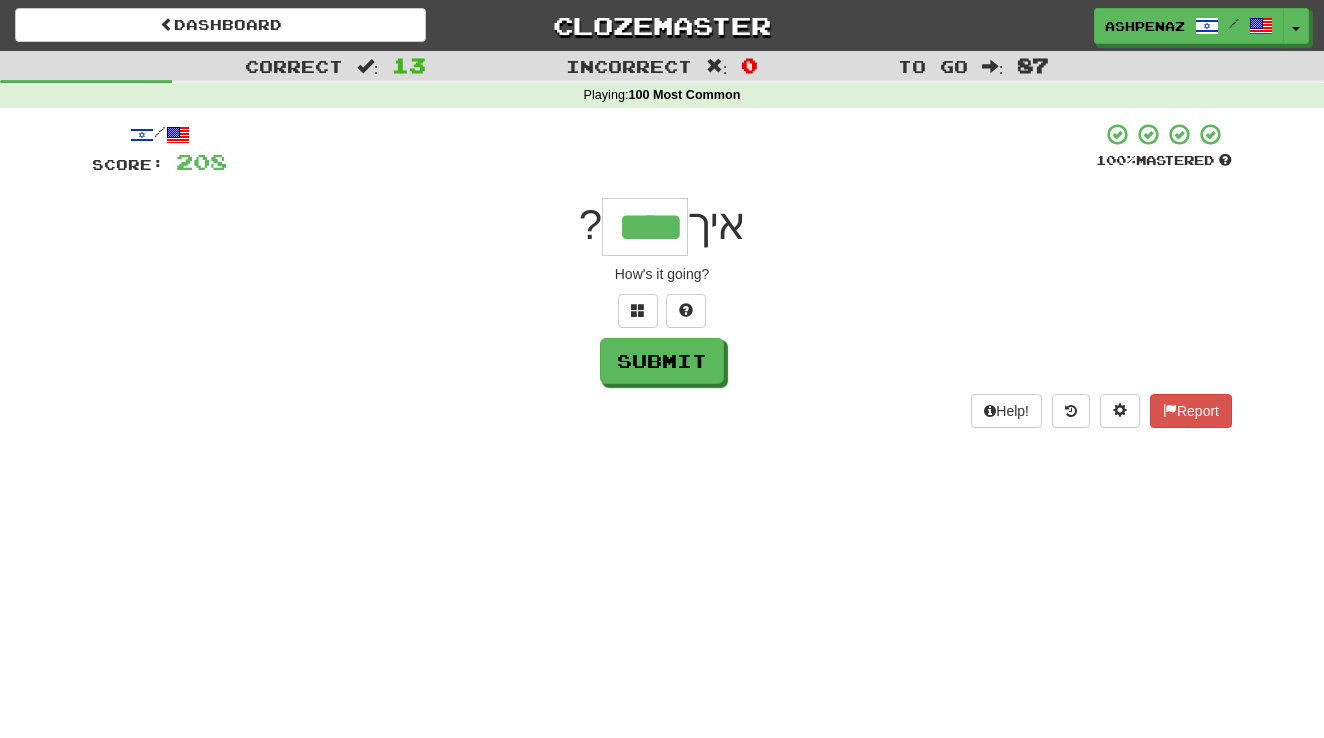 type on "****" 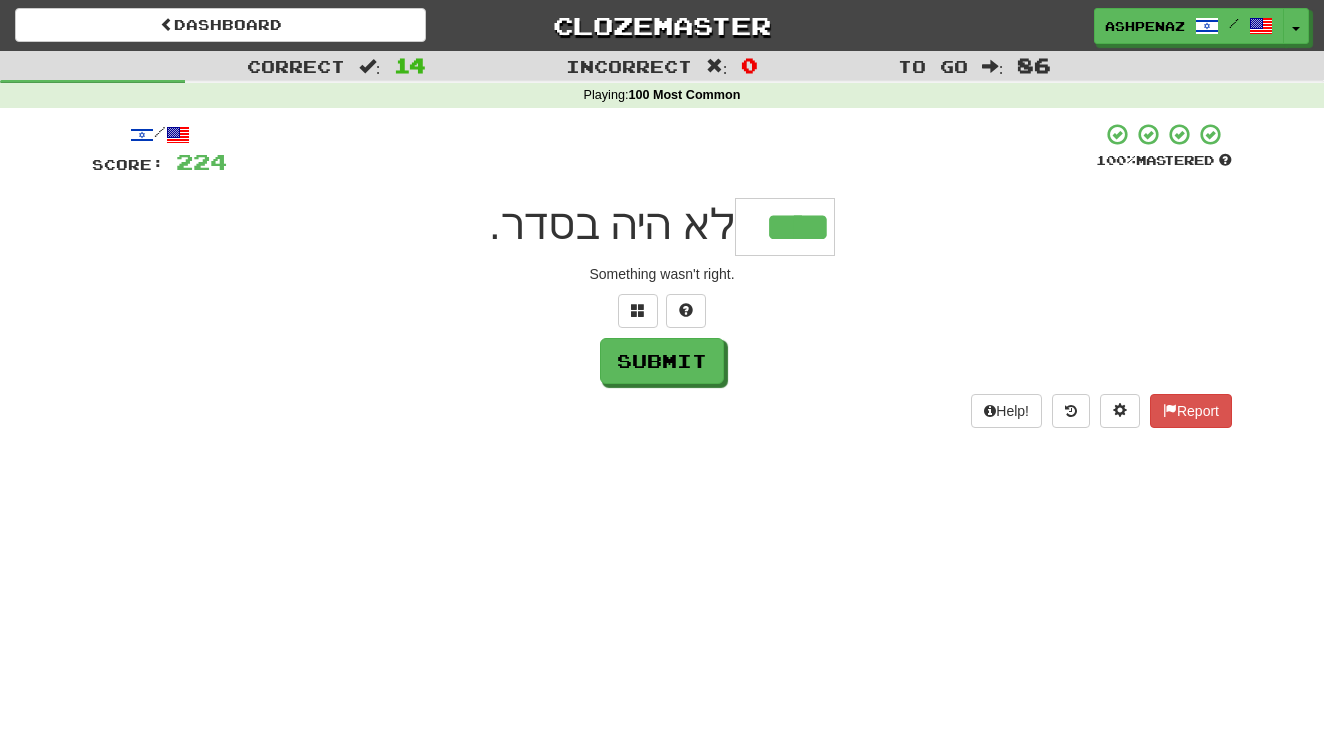 type on "****" 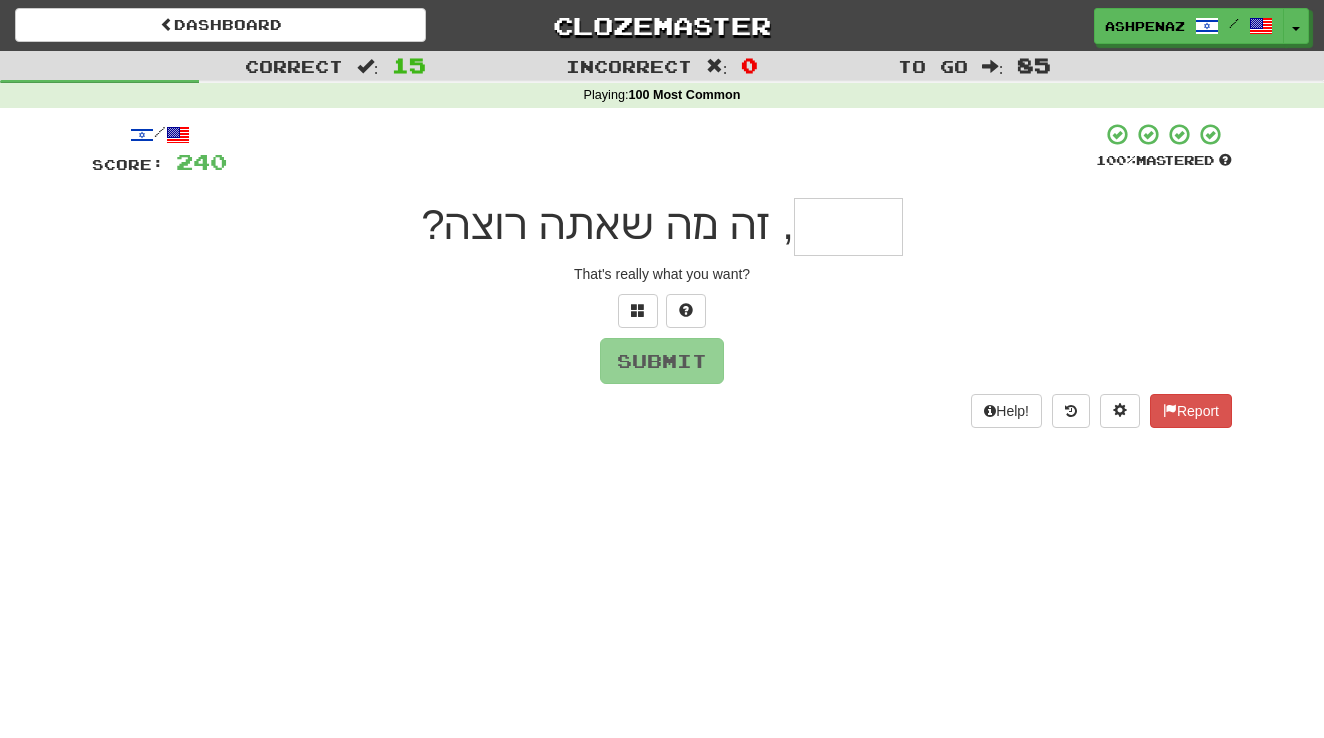 type on "*" 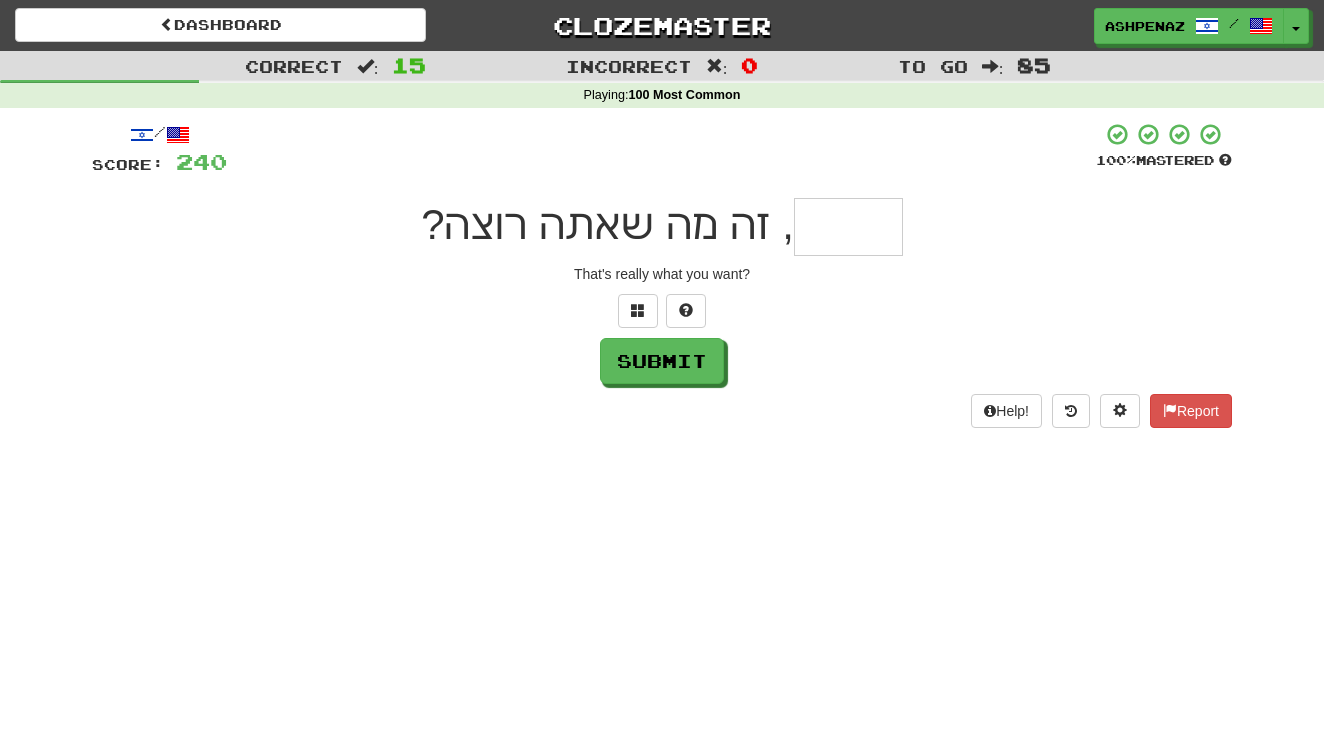 type on "*" 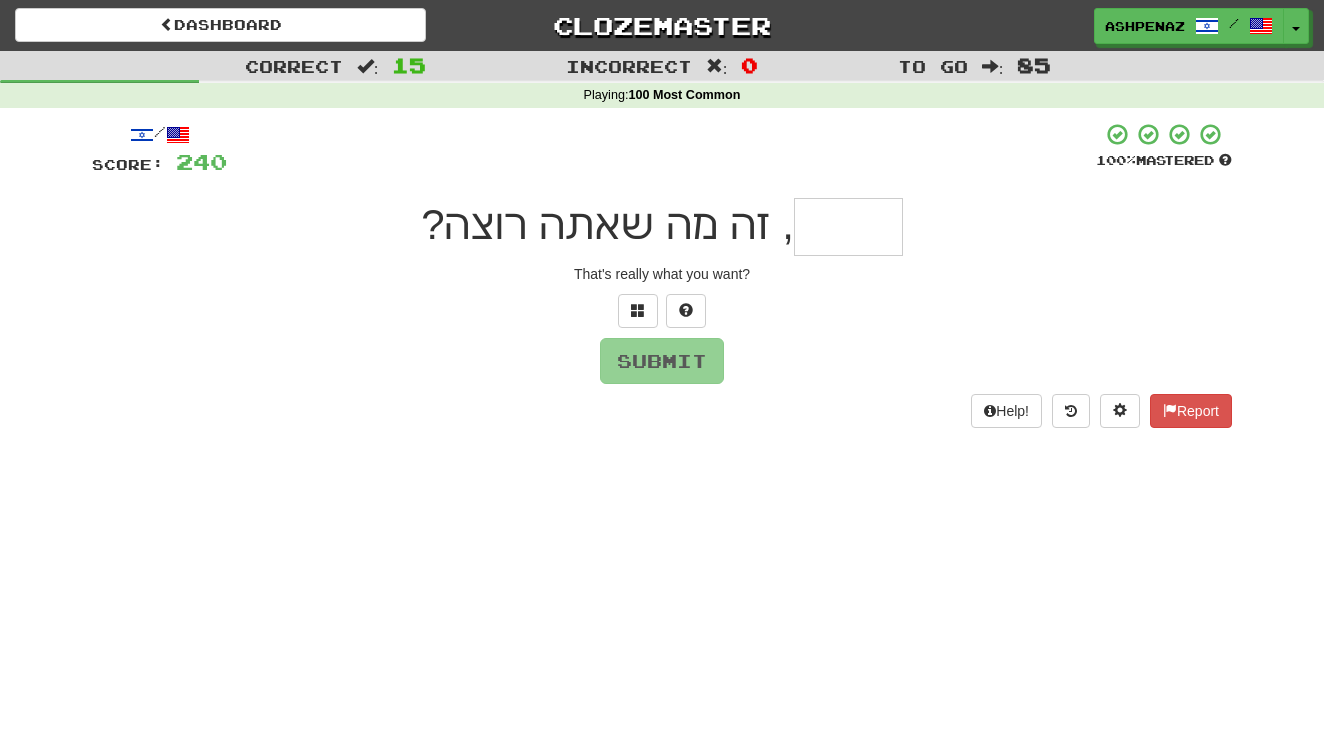 type on "*" 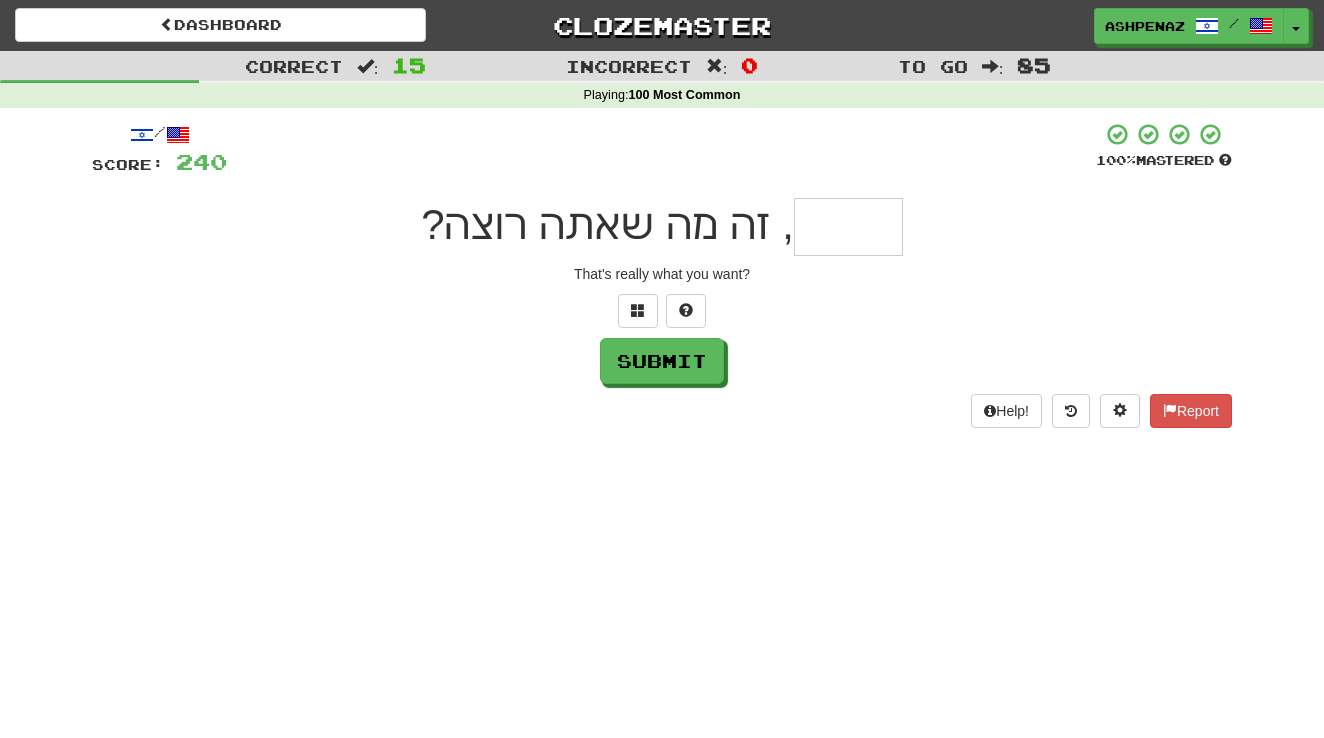type on "*" 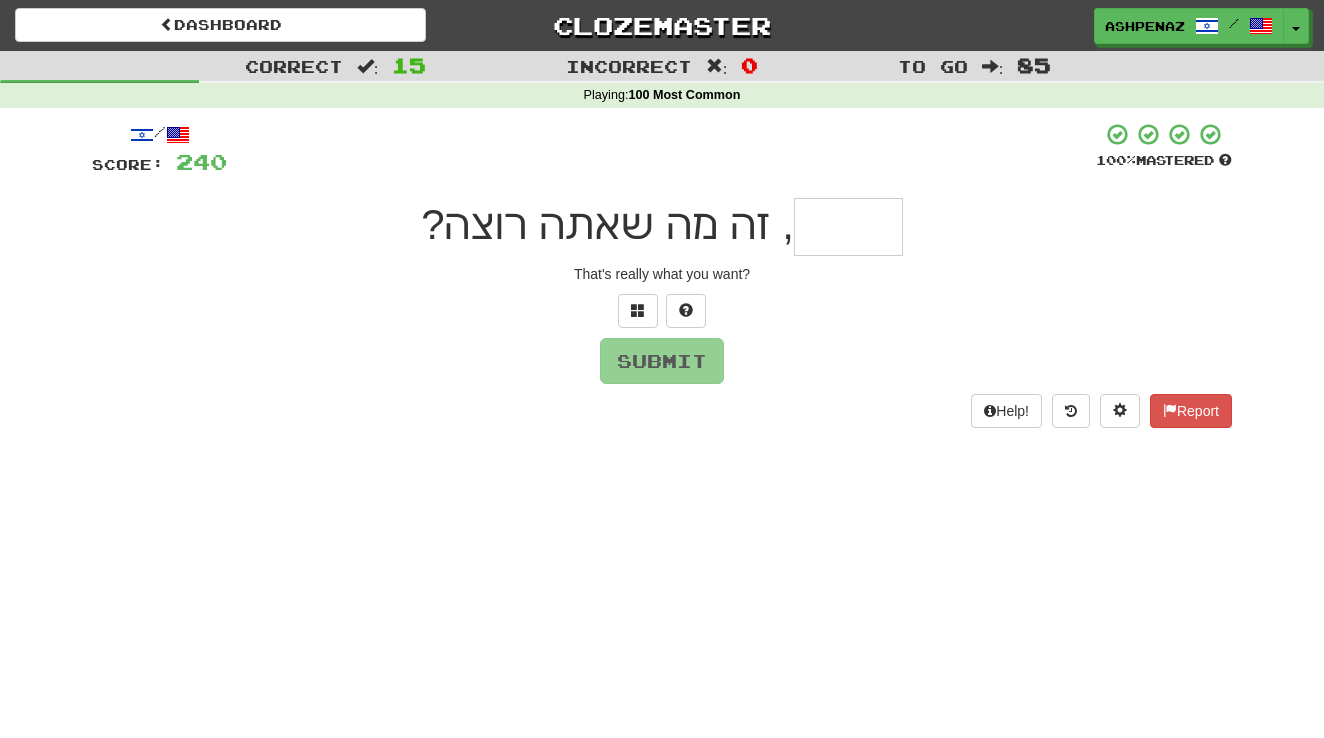 type on "*" 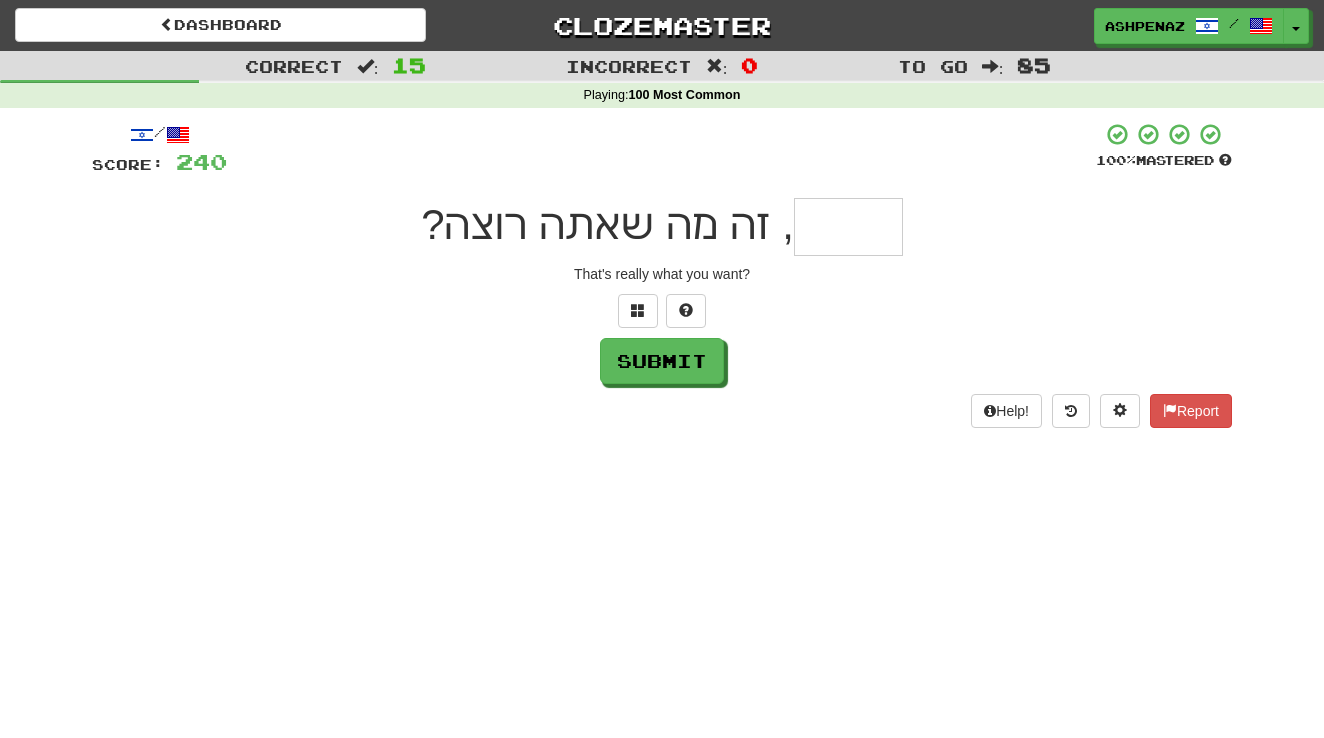 type on "*" 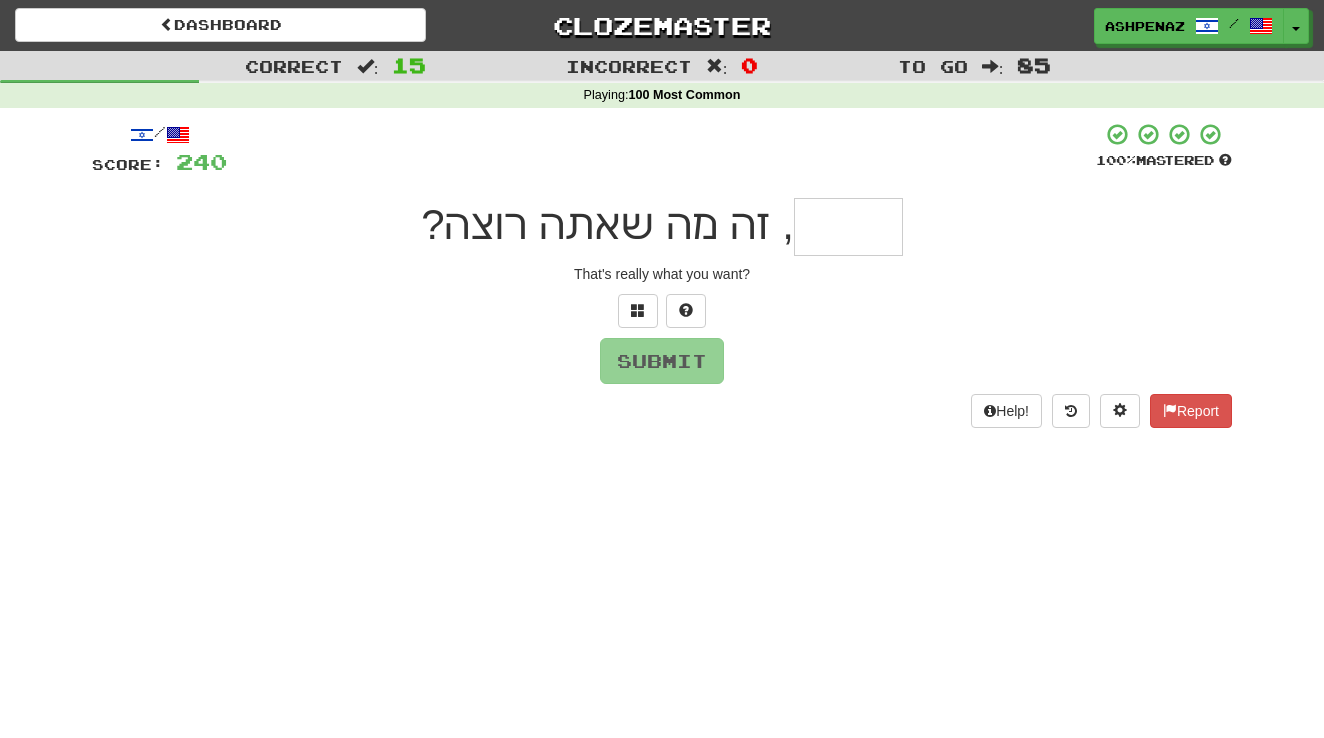 type on "*" 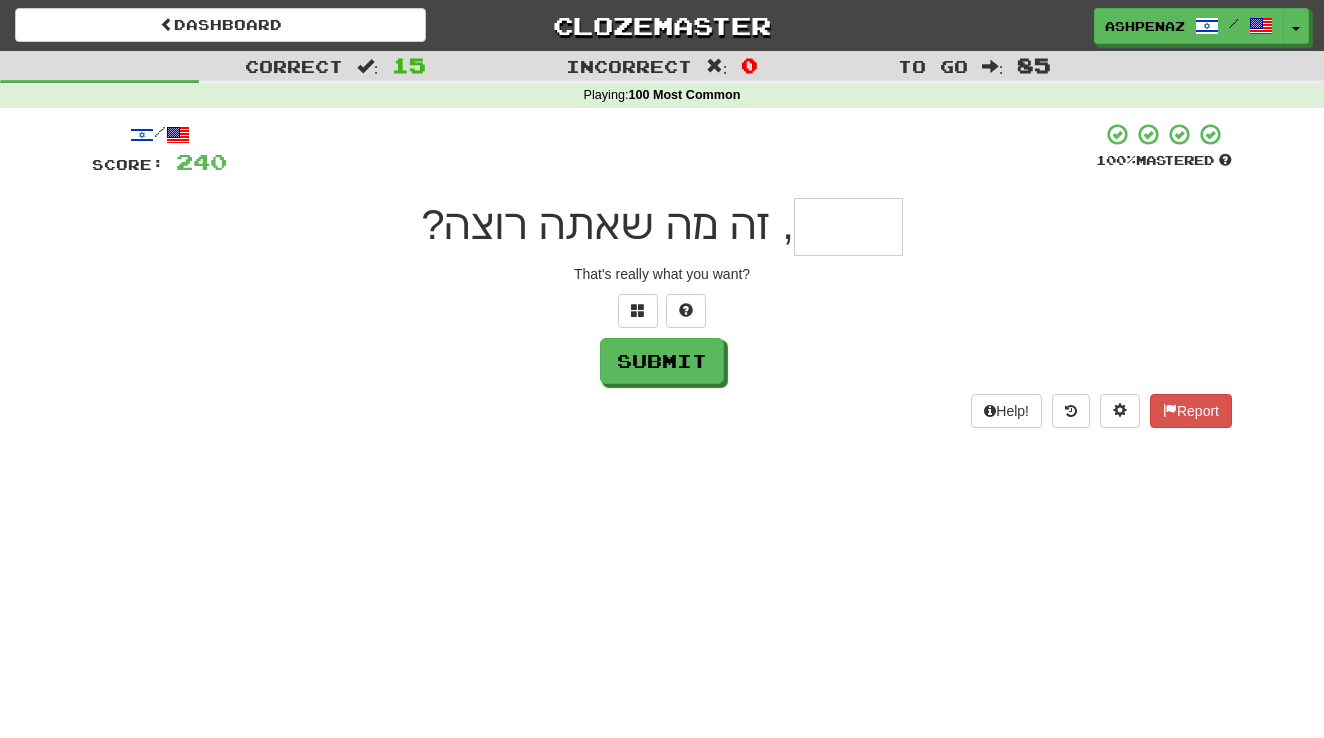 type on "*" 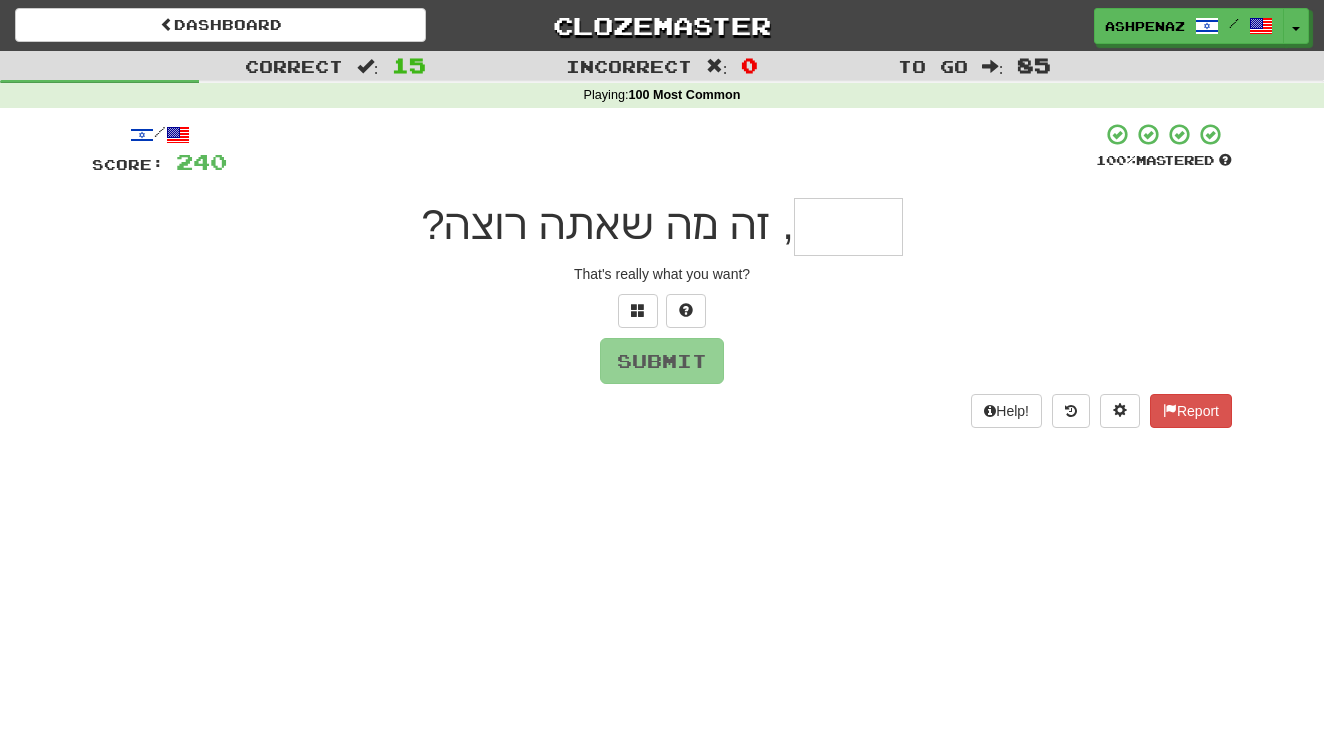 type on "*" 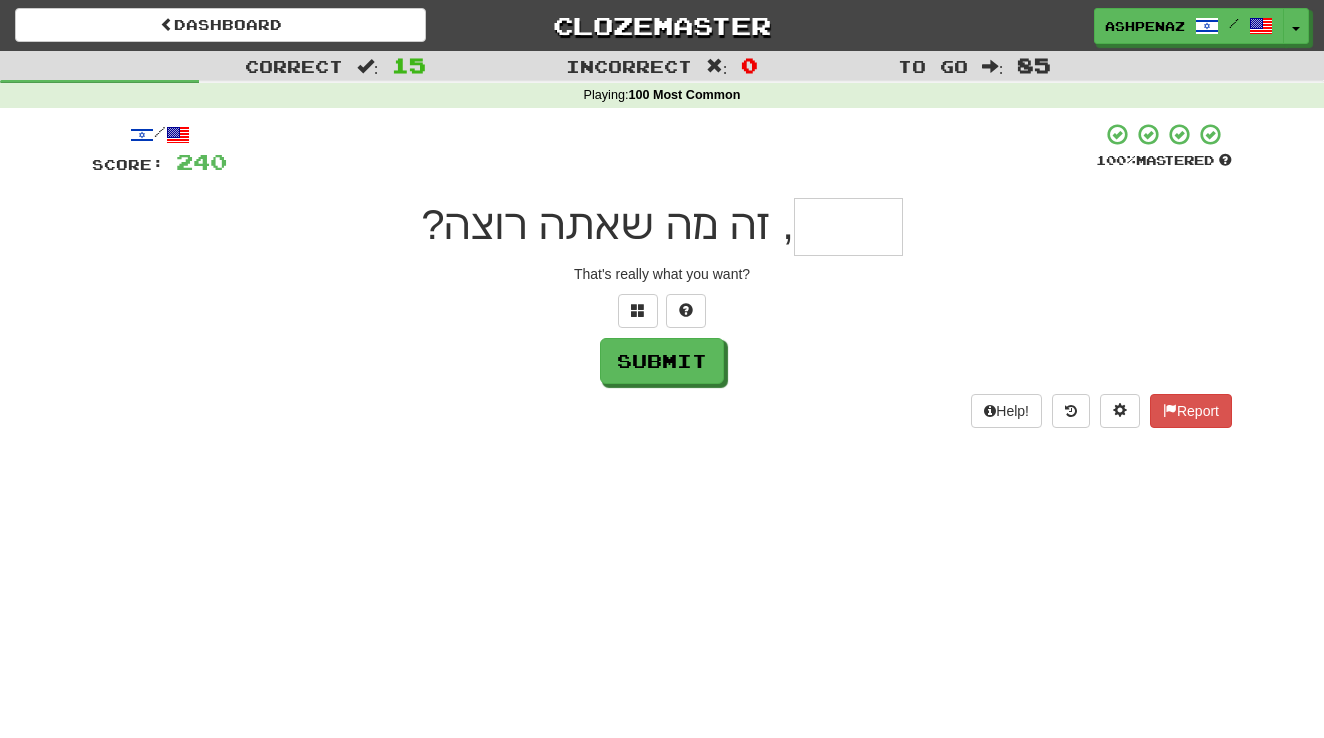 type on "*" 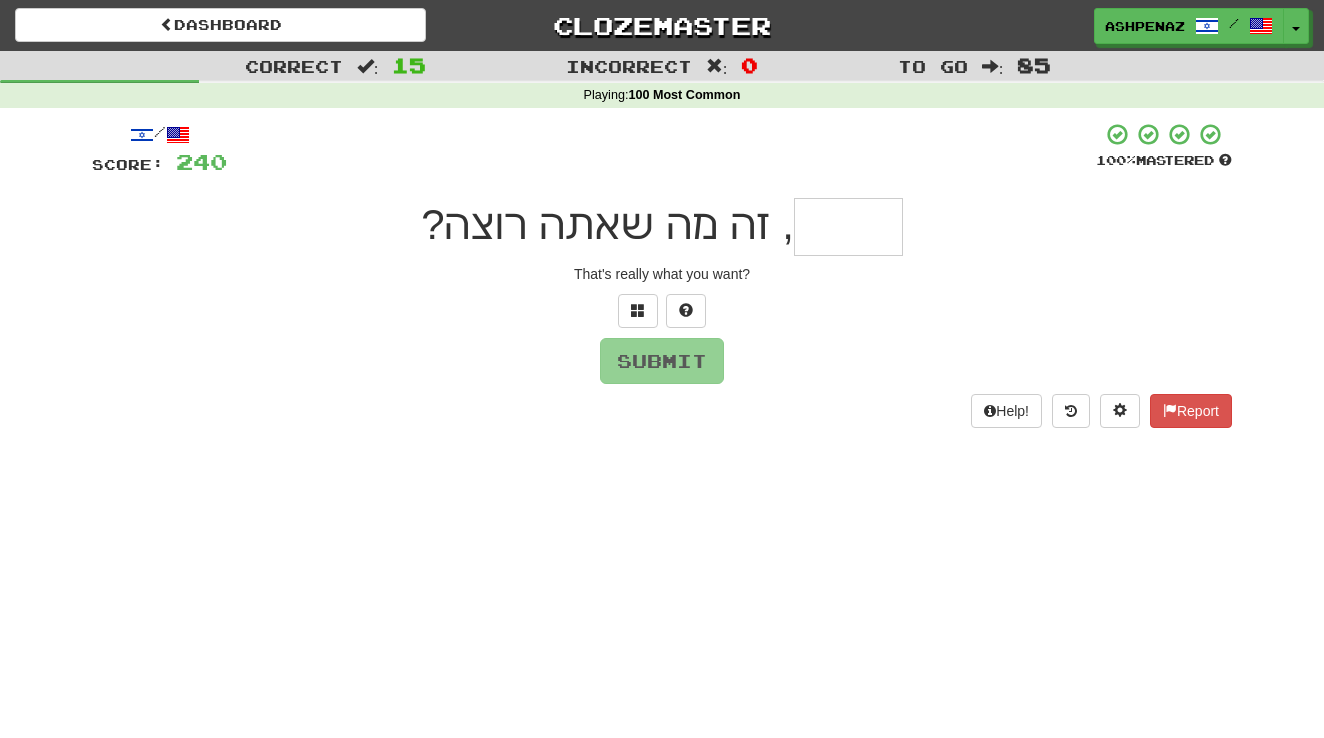 type on "*" 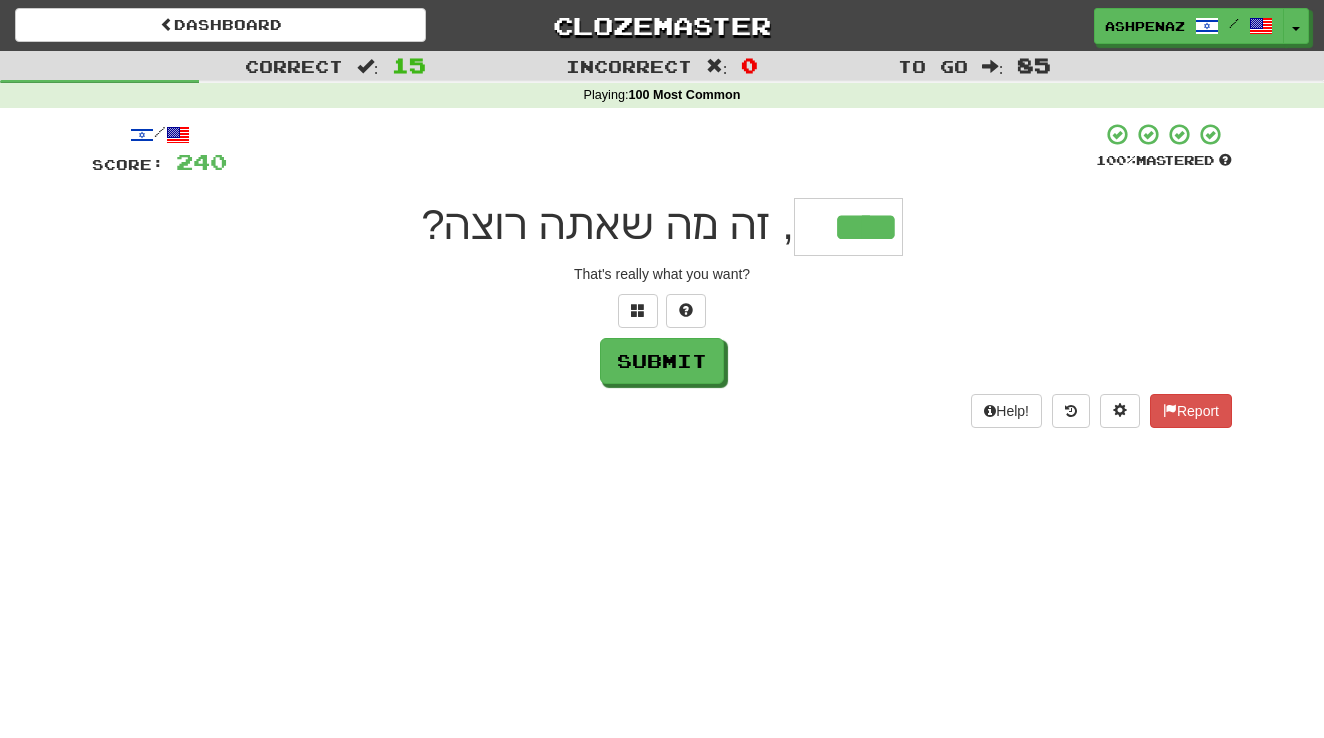 type on "****" 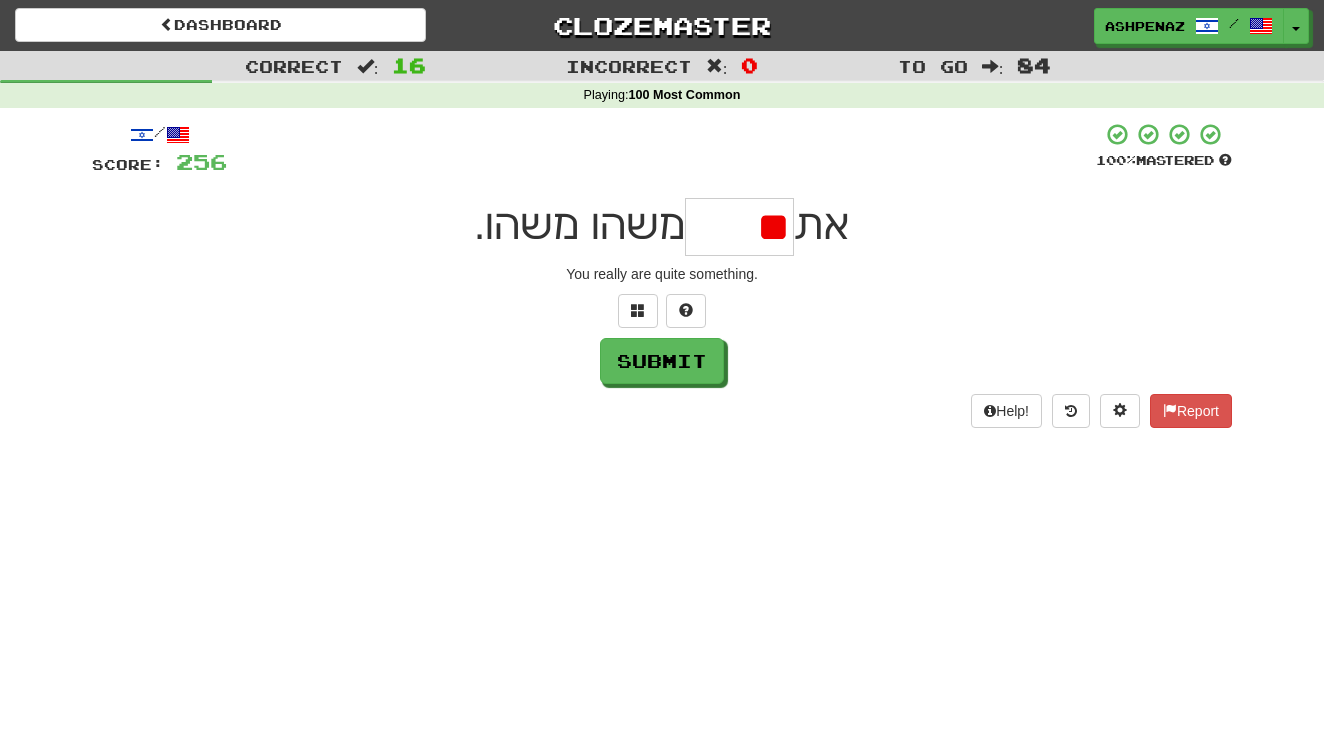 type on "*" 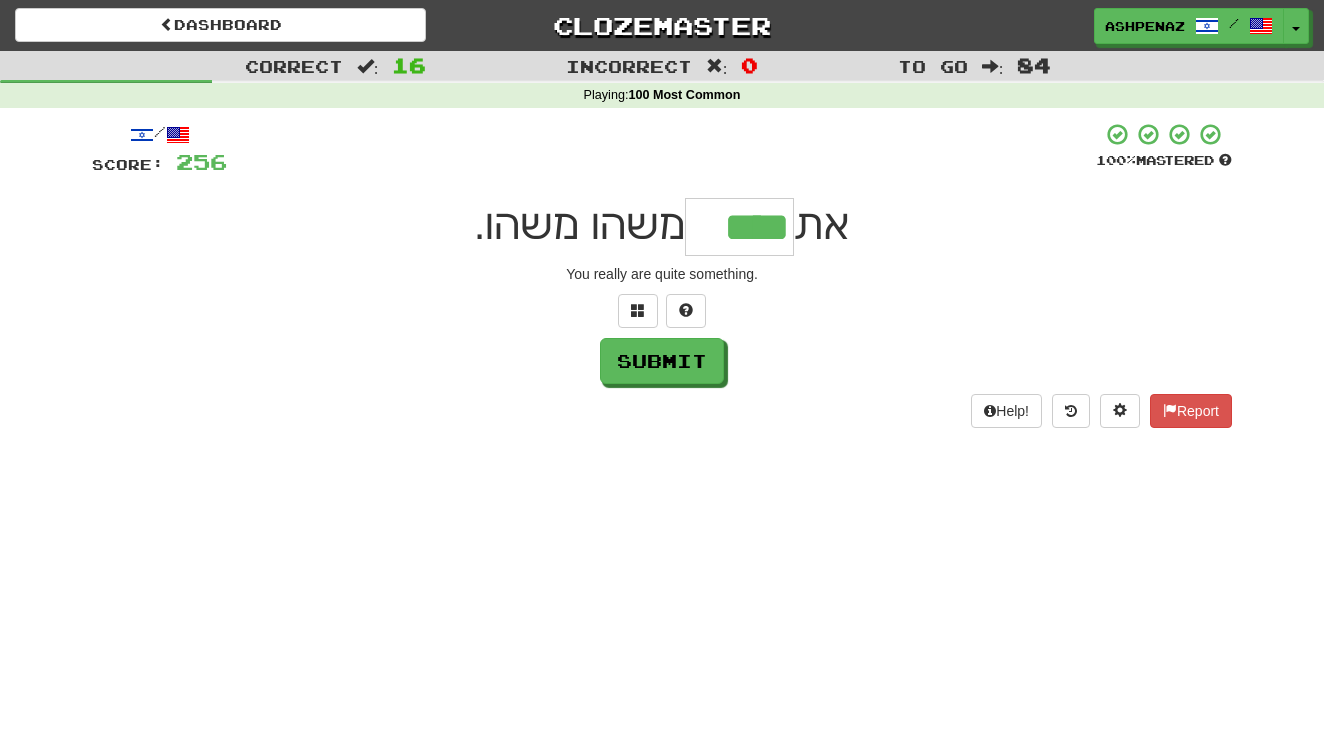 type on "****" 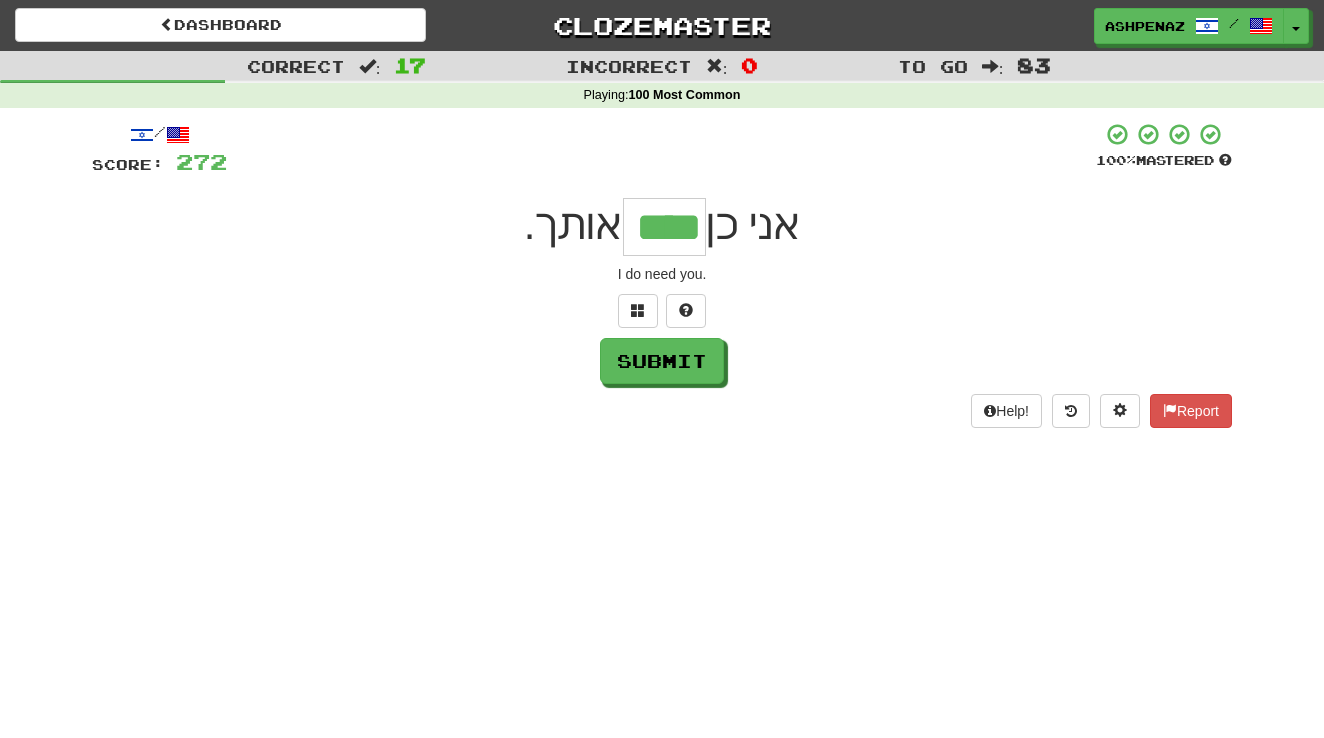 type on "****" 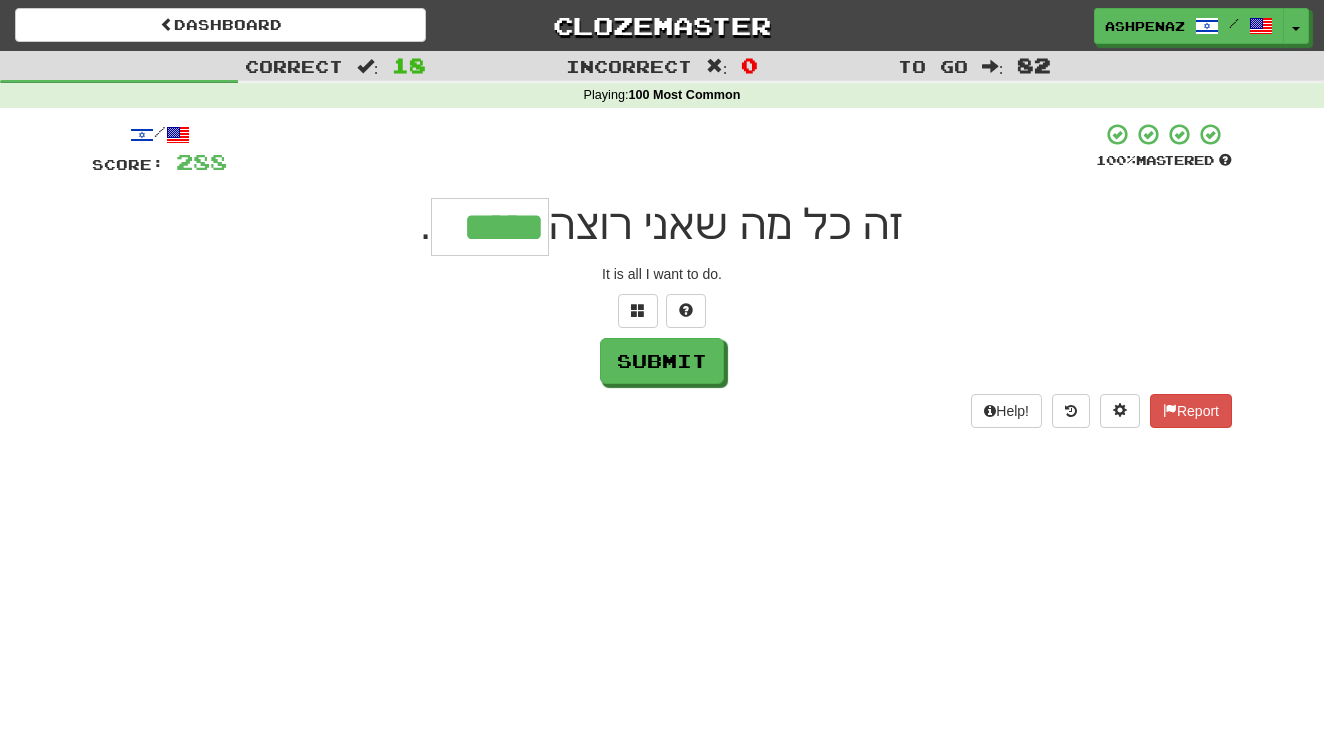 type on "*****" 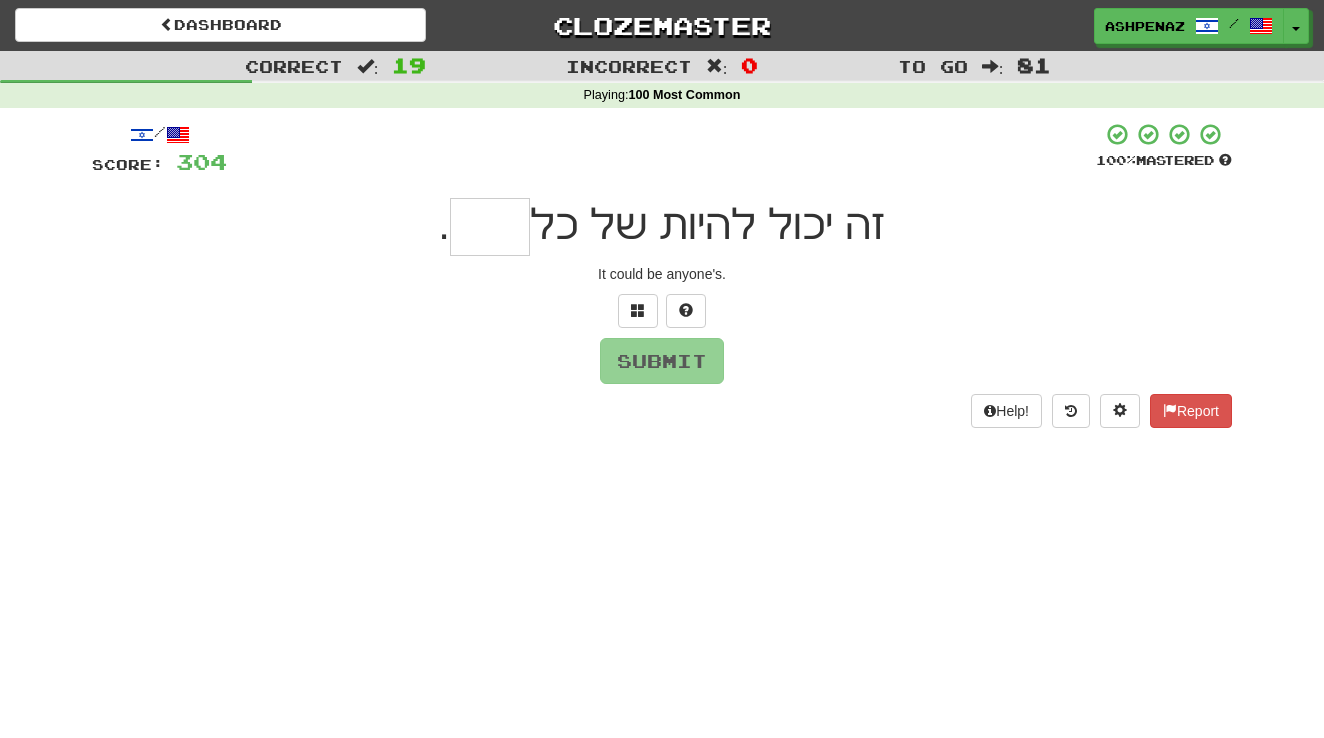 type on "*" 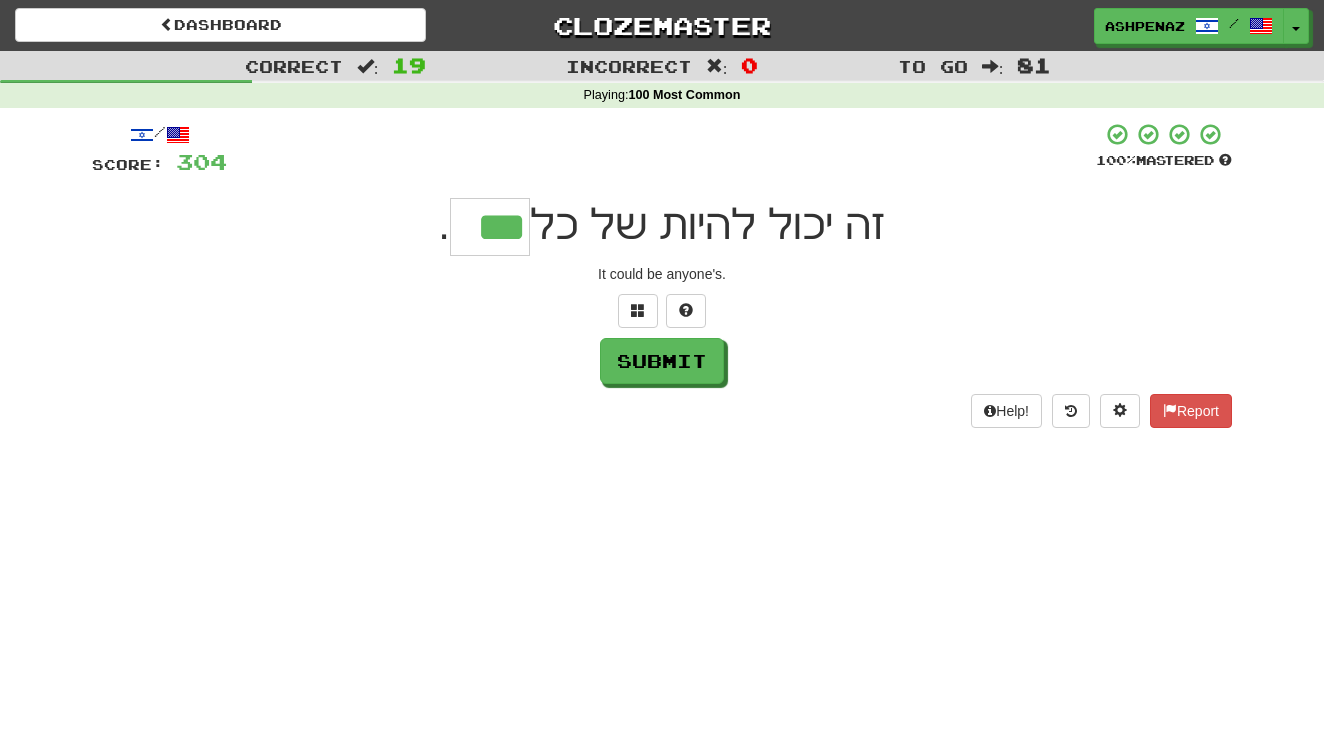 type on "***" 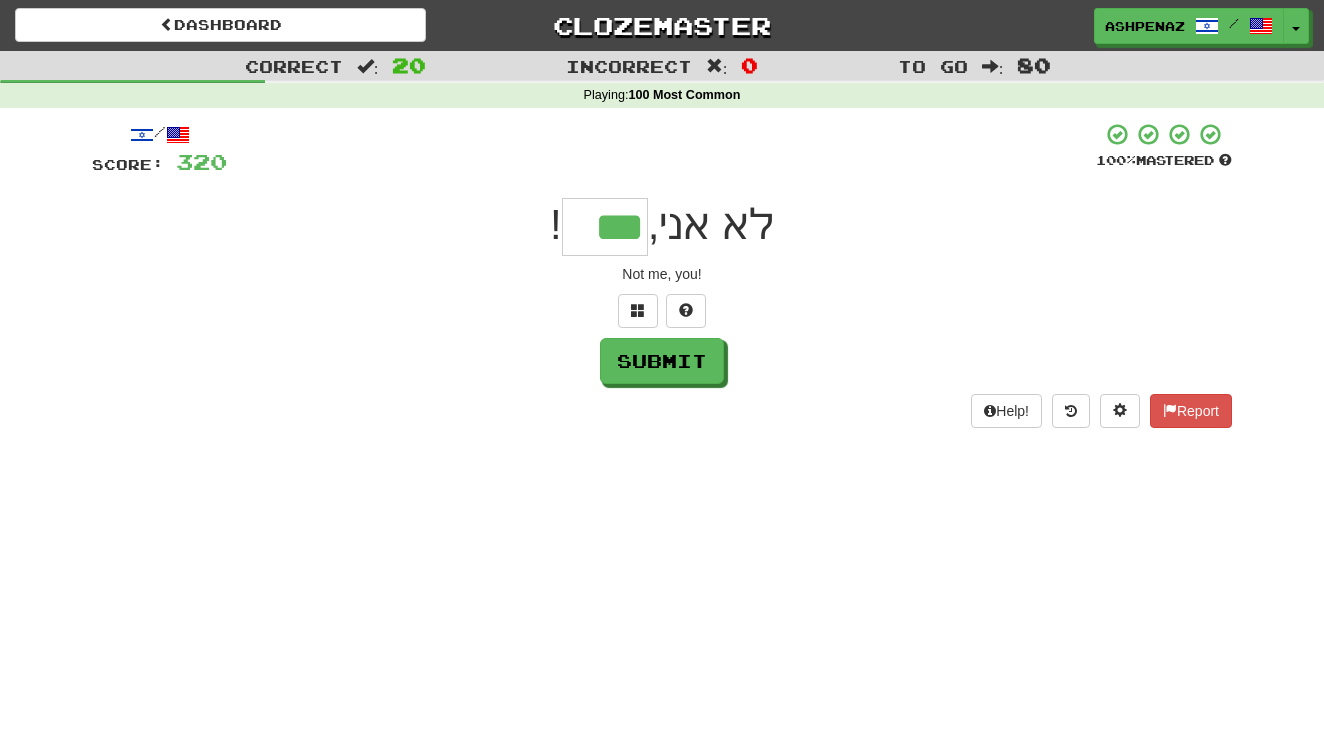 type on "***" 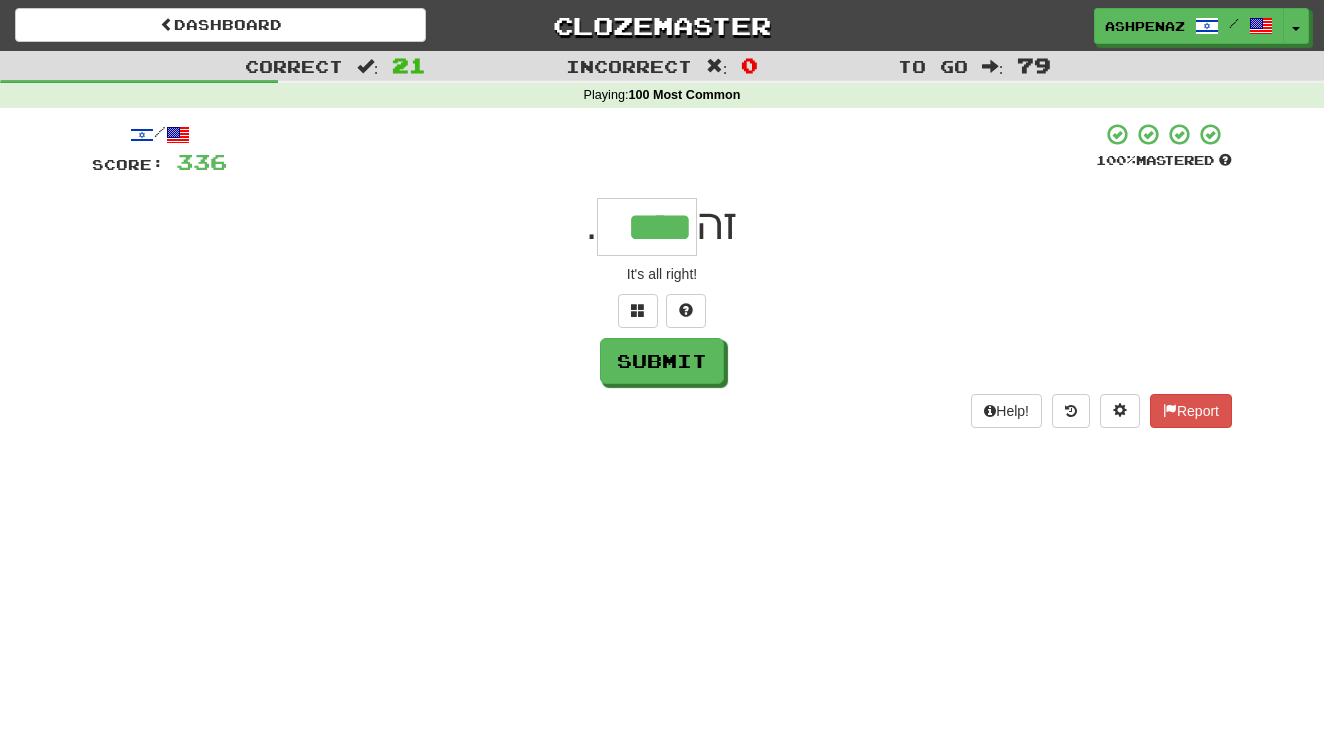 type on "****" 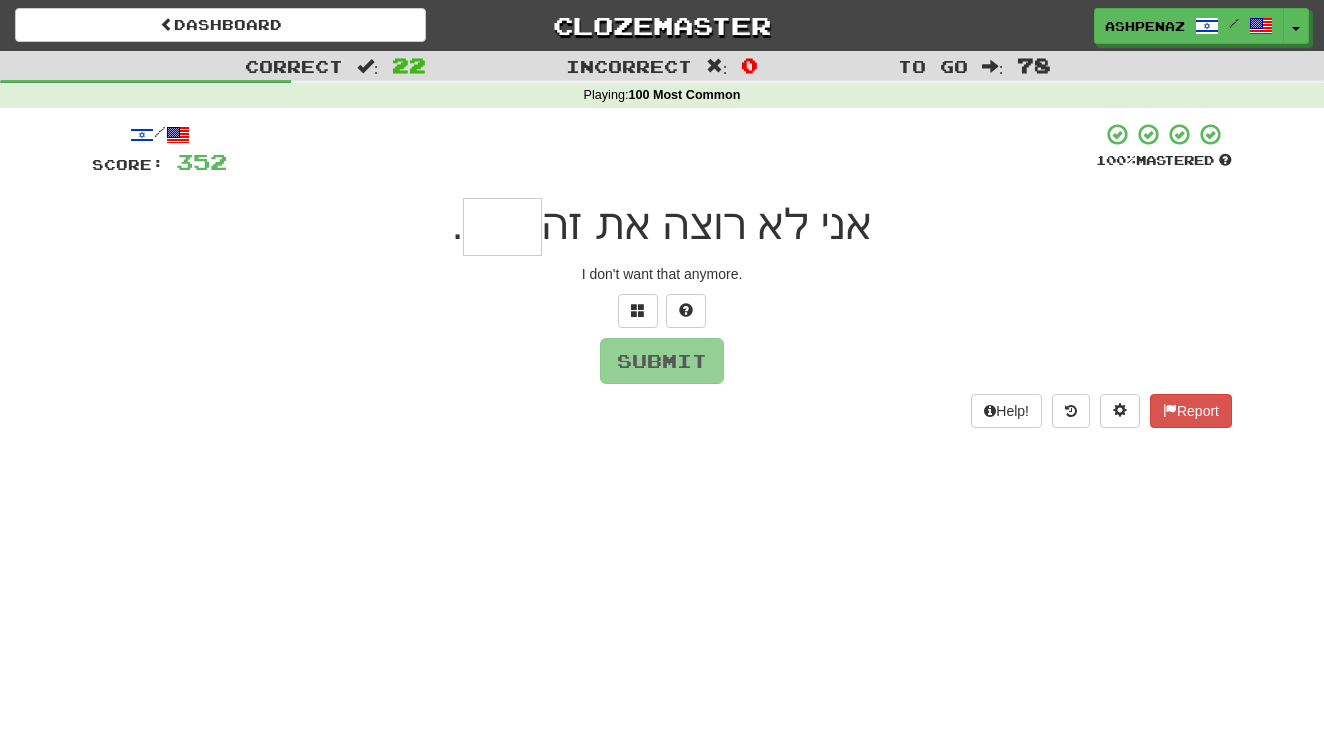 type on "*" 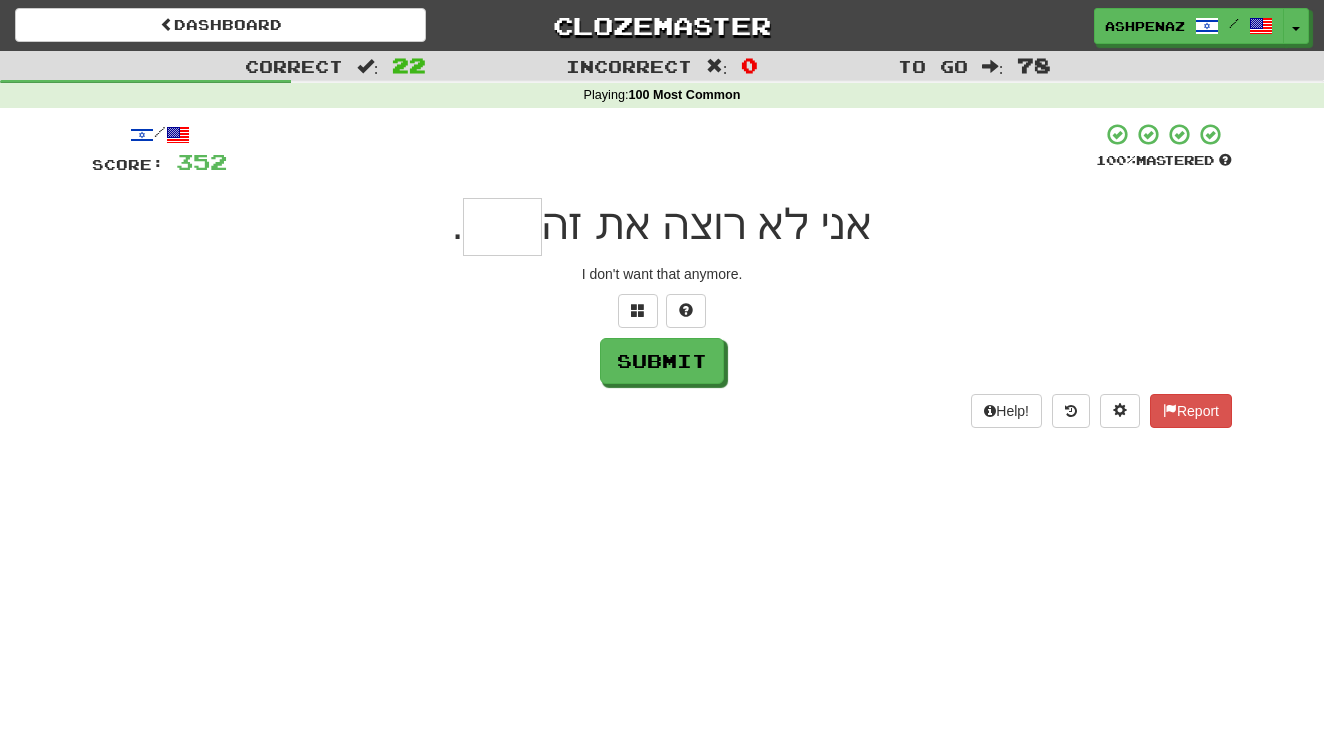 type on "*" 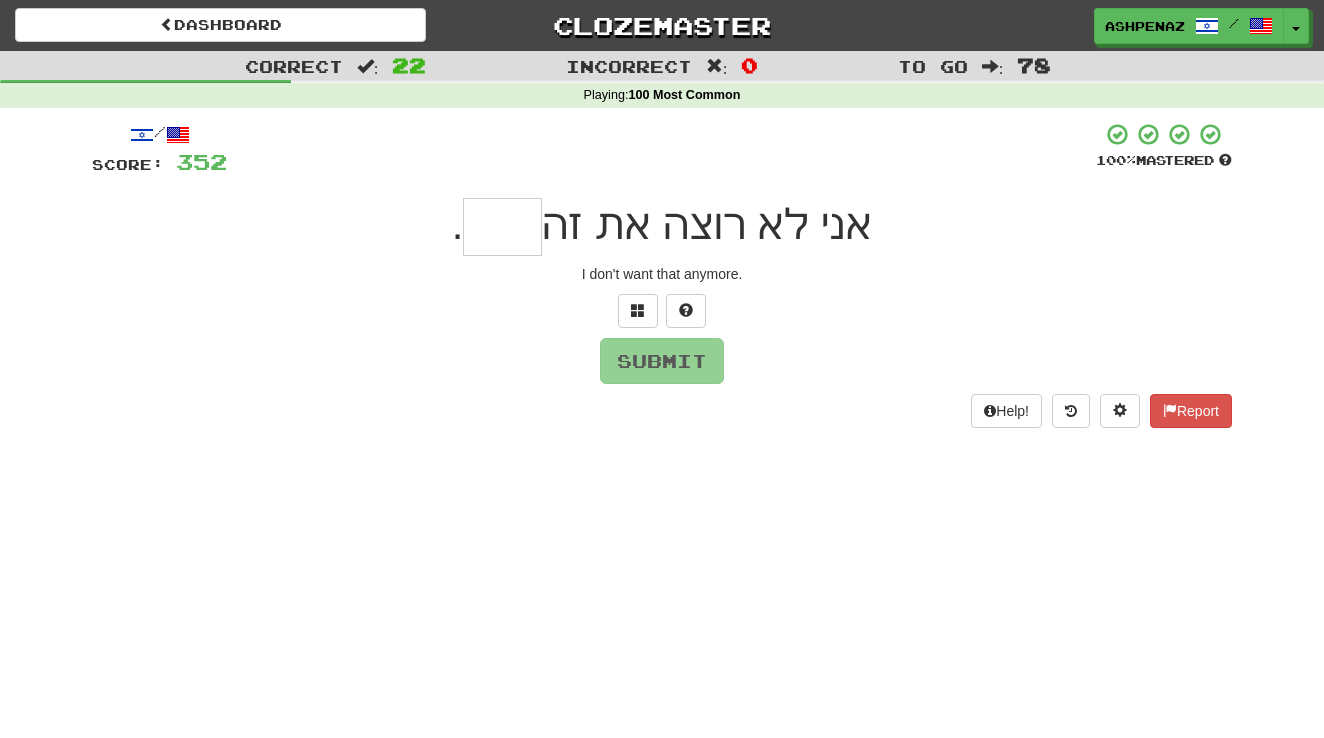 type on "*" 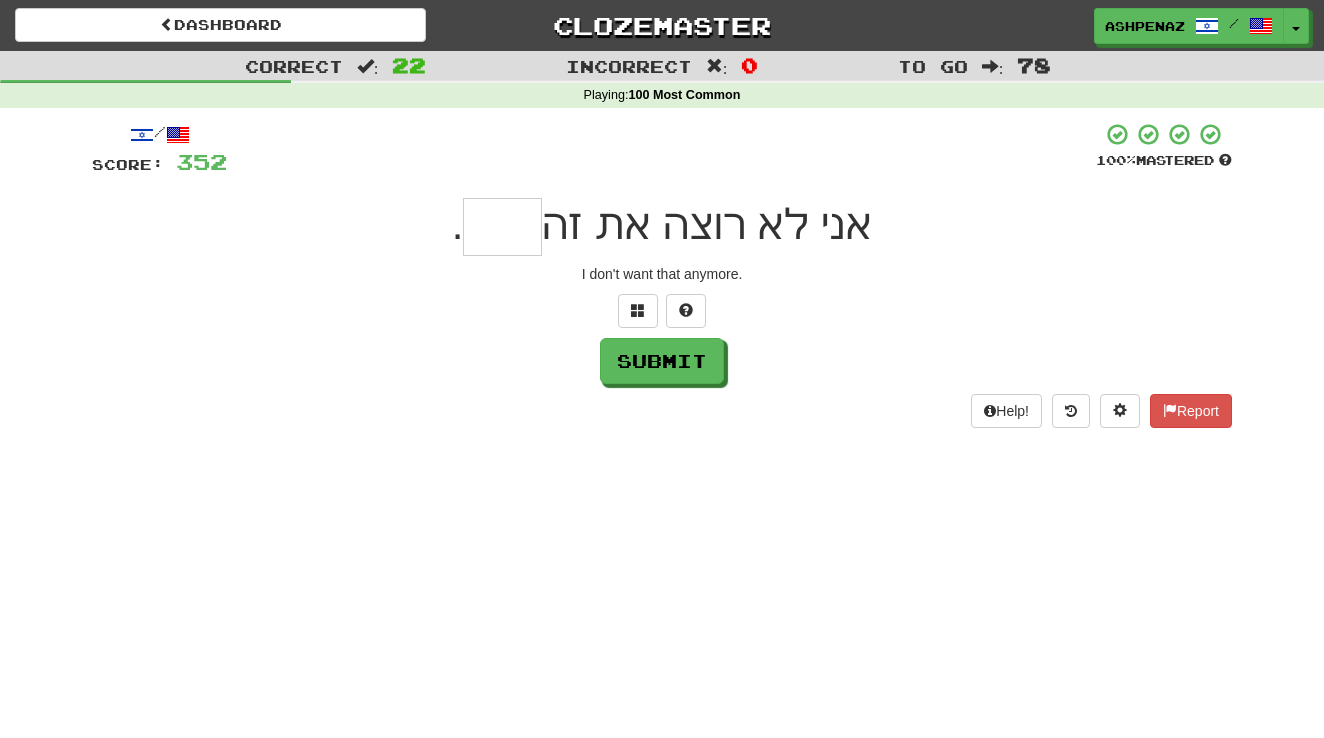 type on "*" 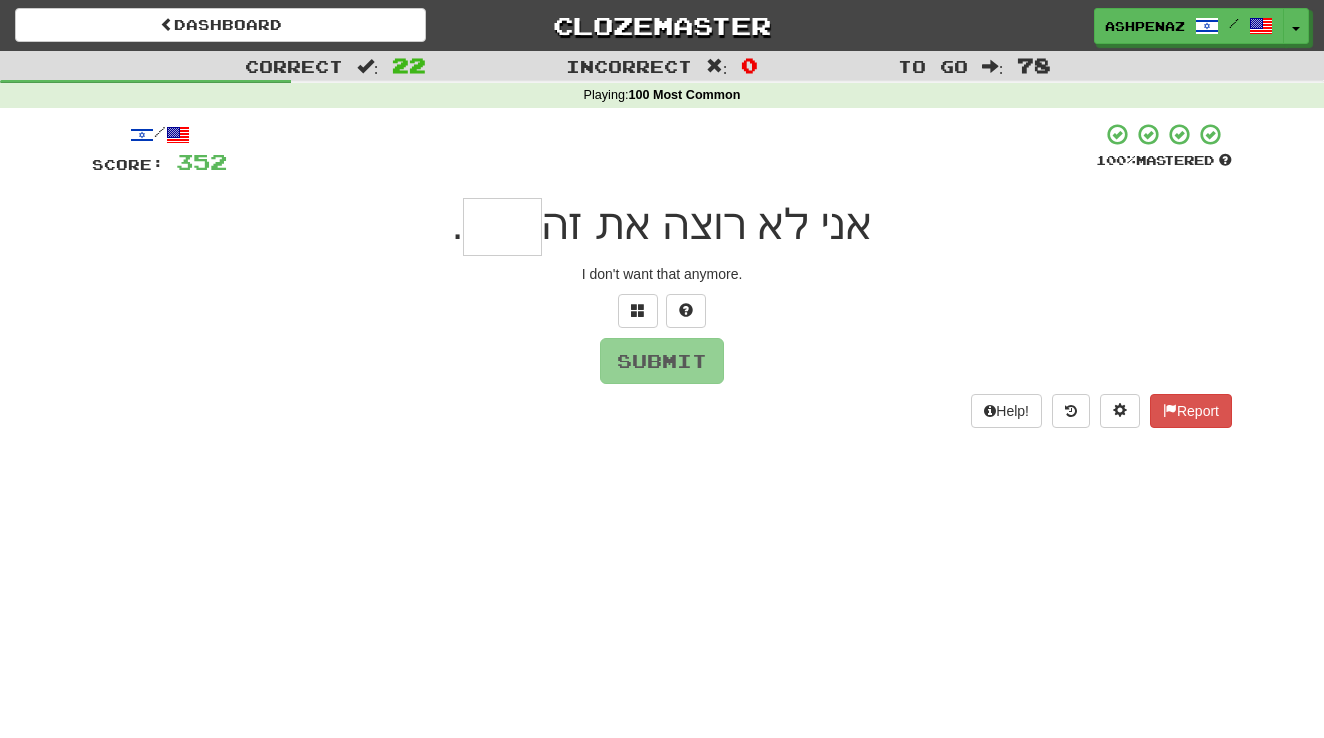 type on "*" 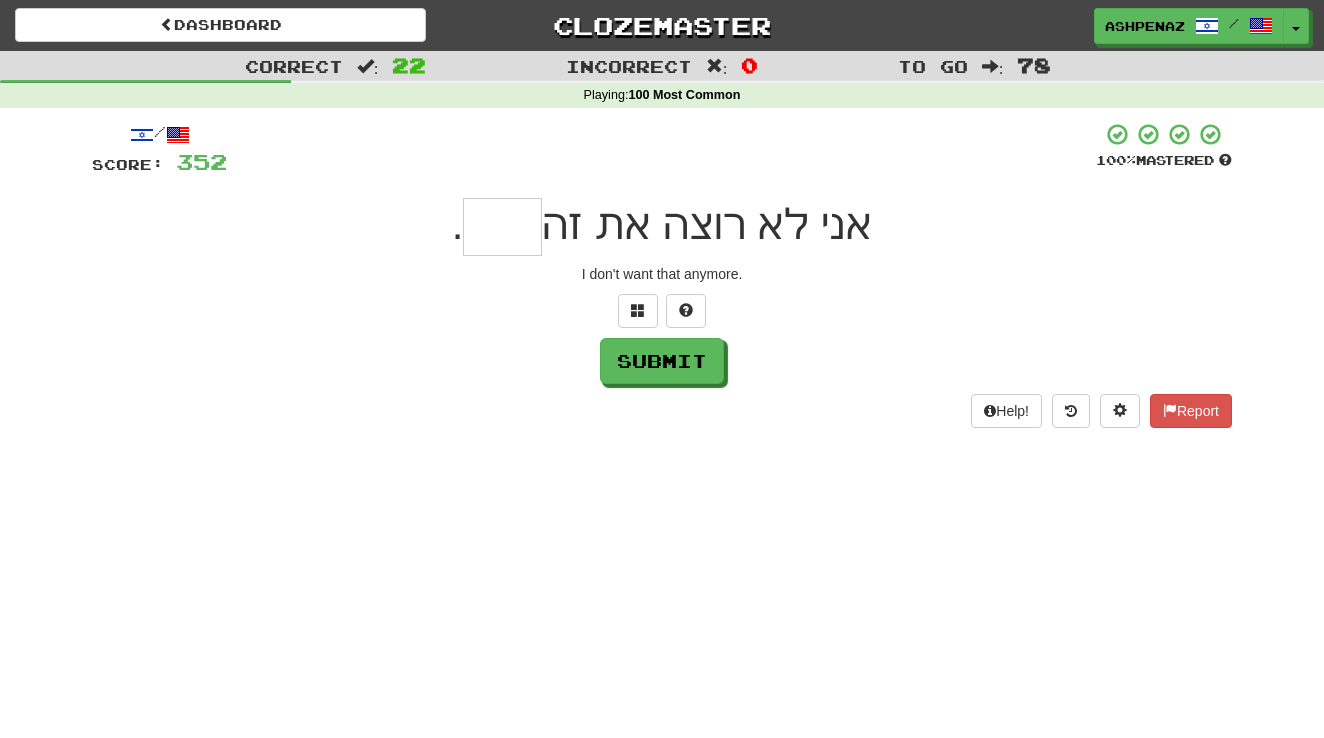 type on "*" 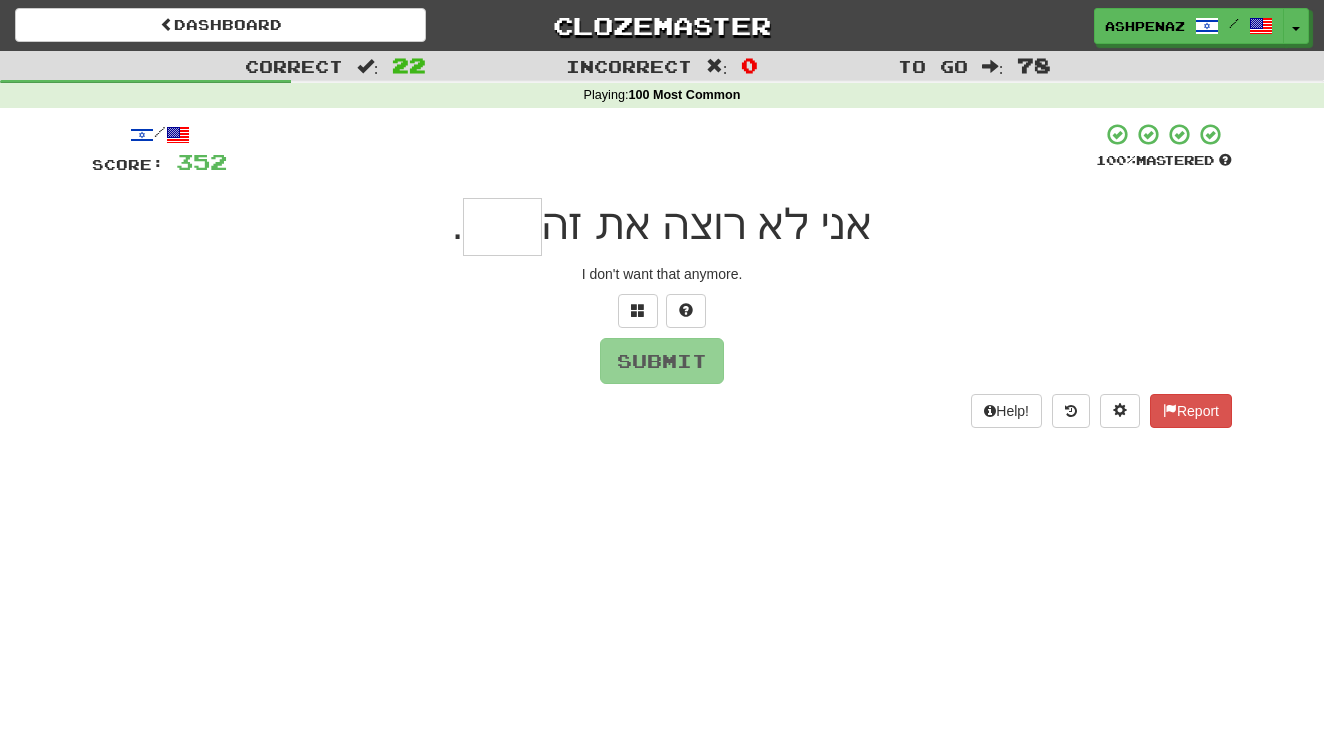 type on "*" 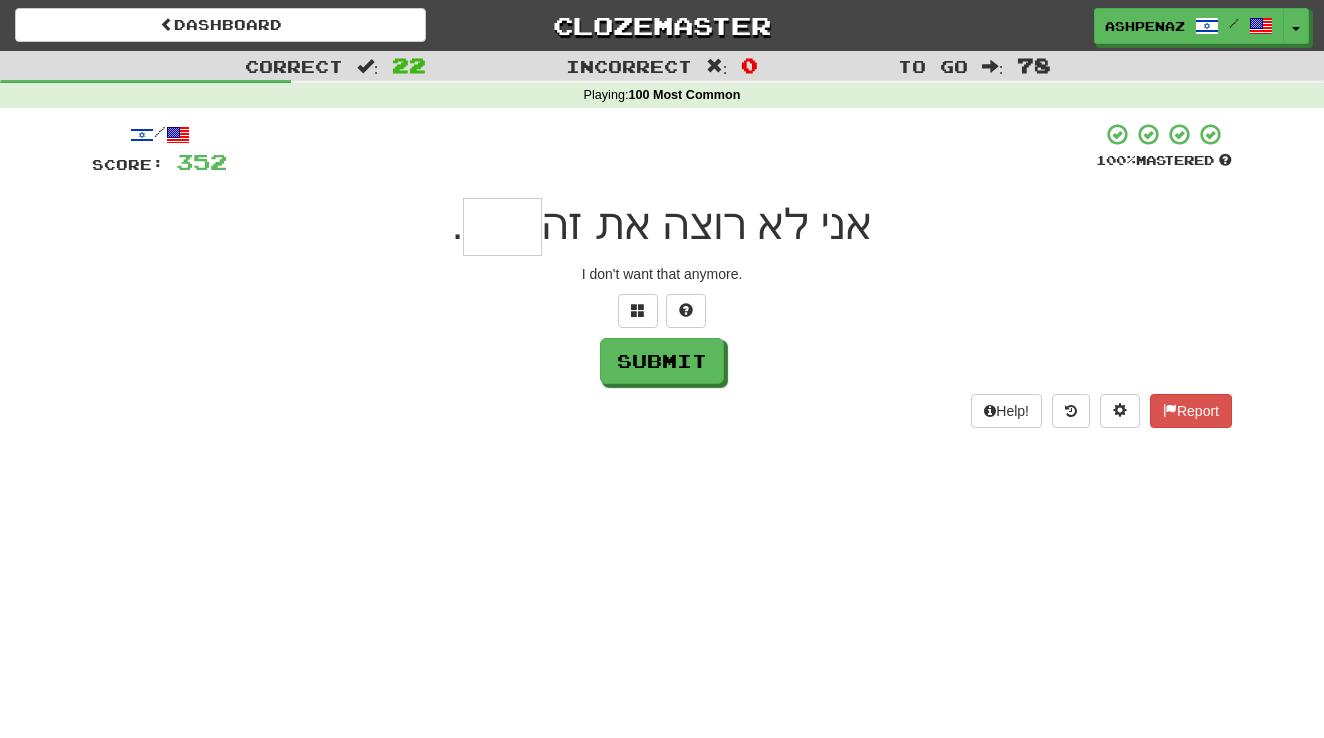 type on "*" 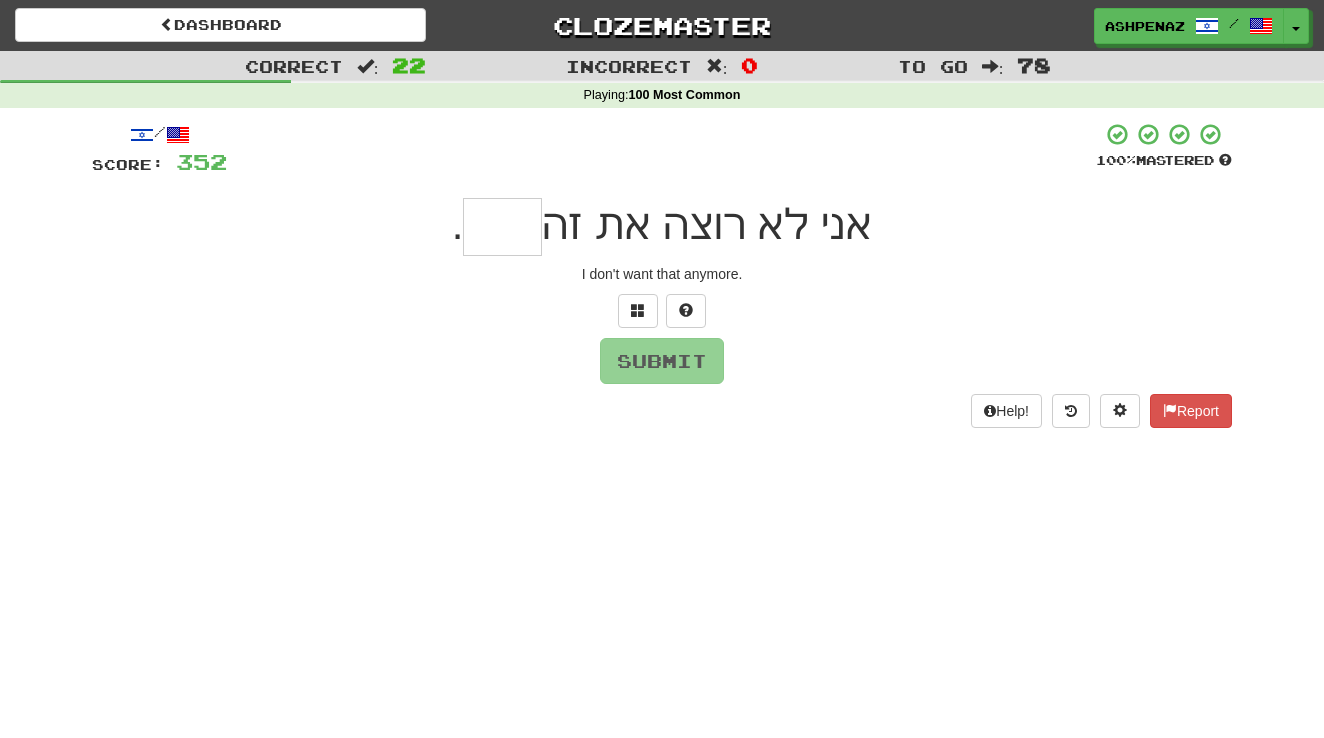 type on "*" 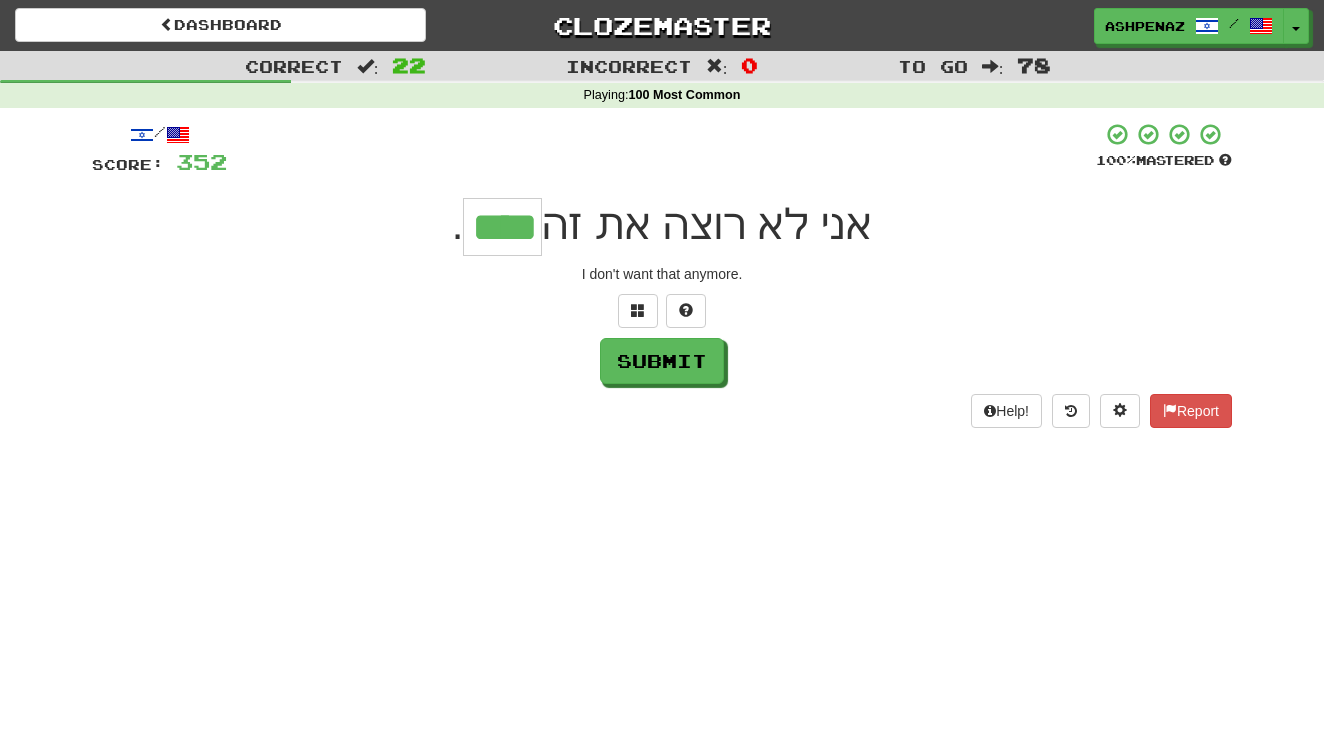 type on "****" 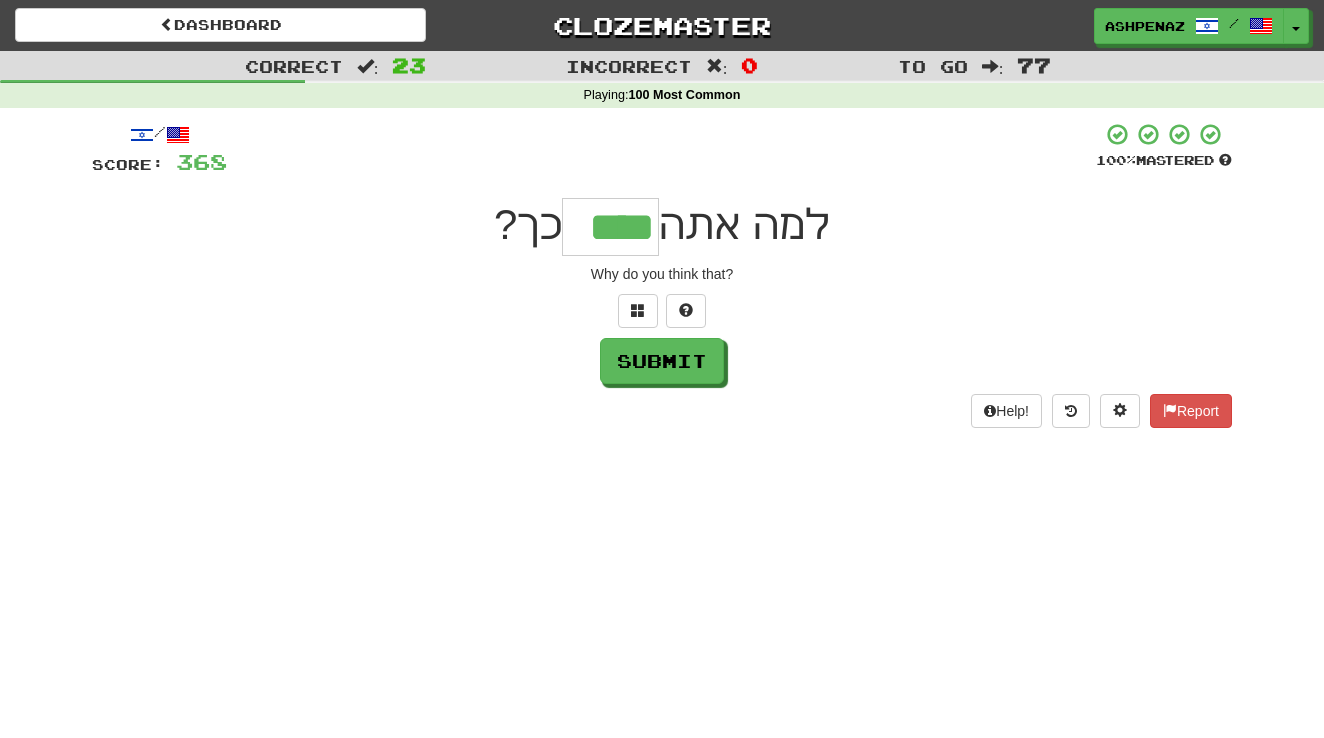 type on "****" 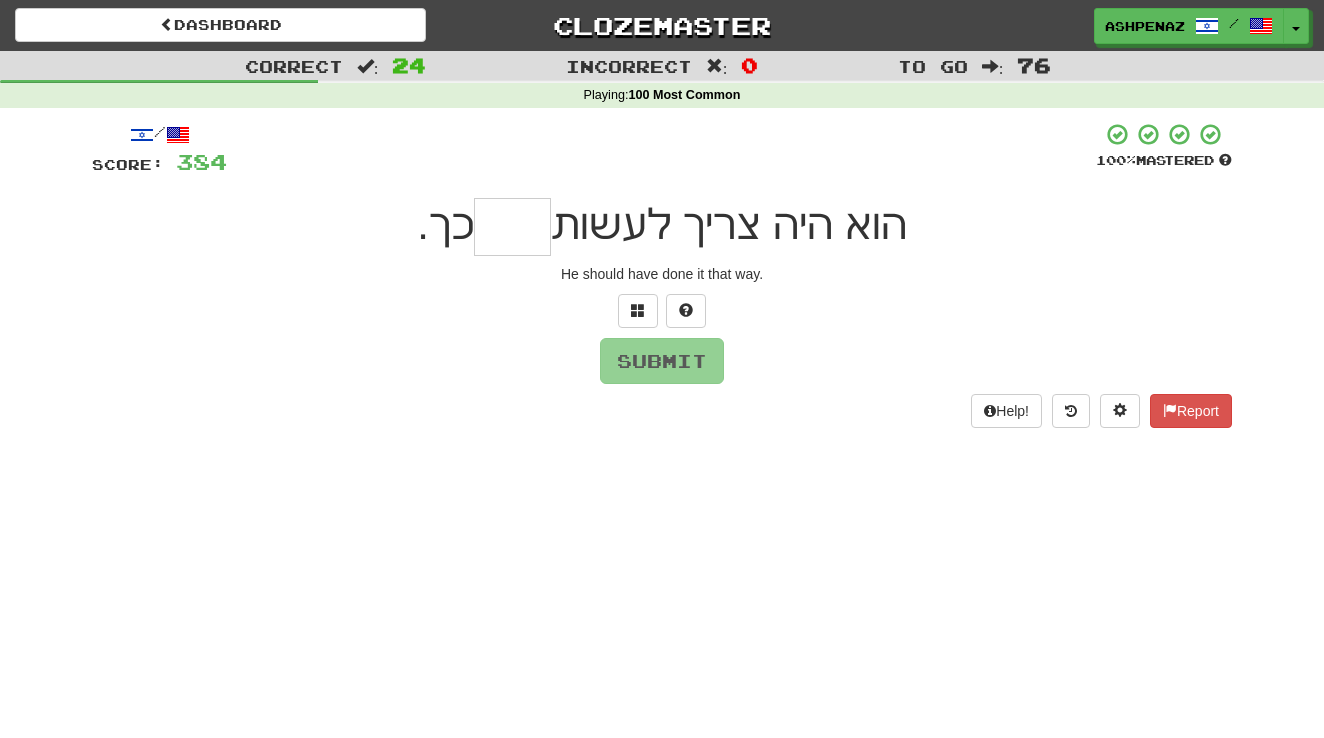 type on "*" 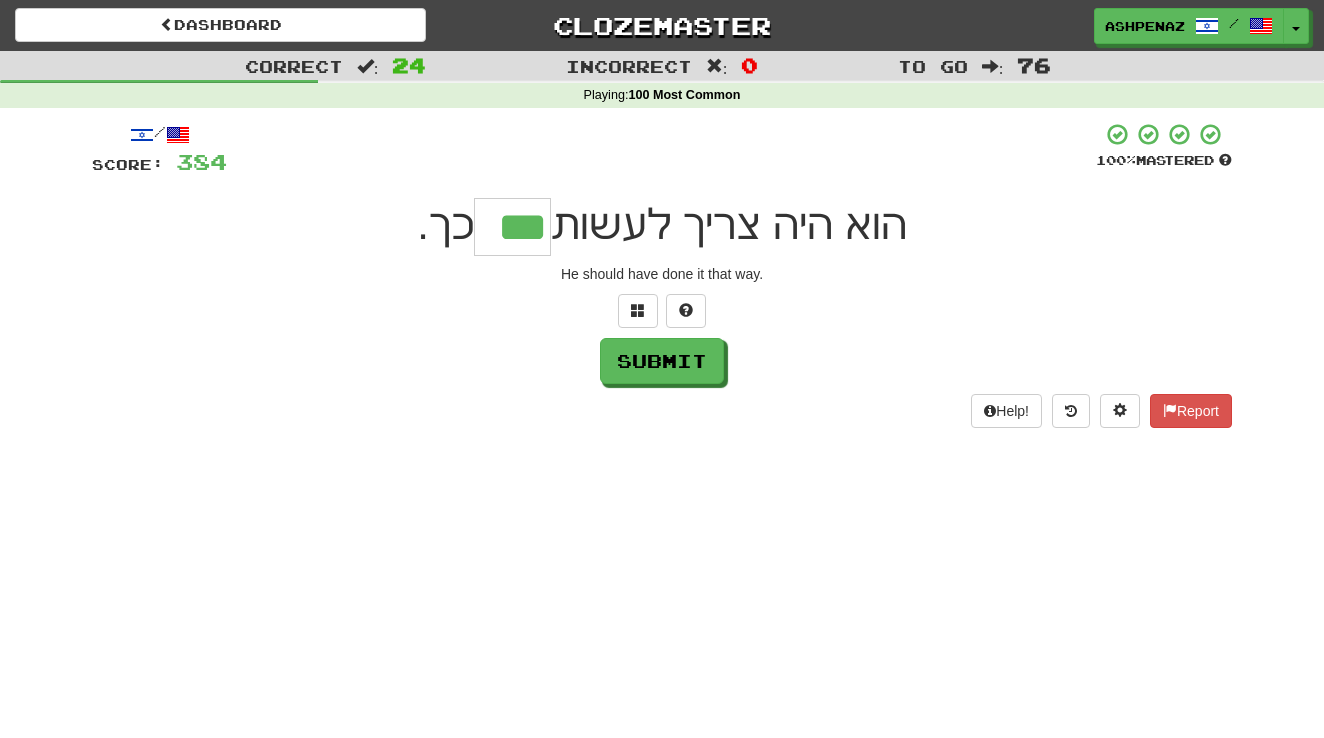 type on "***" 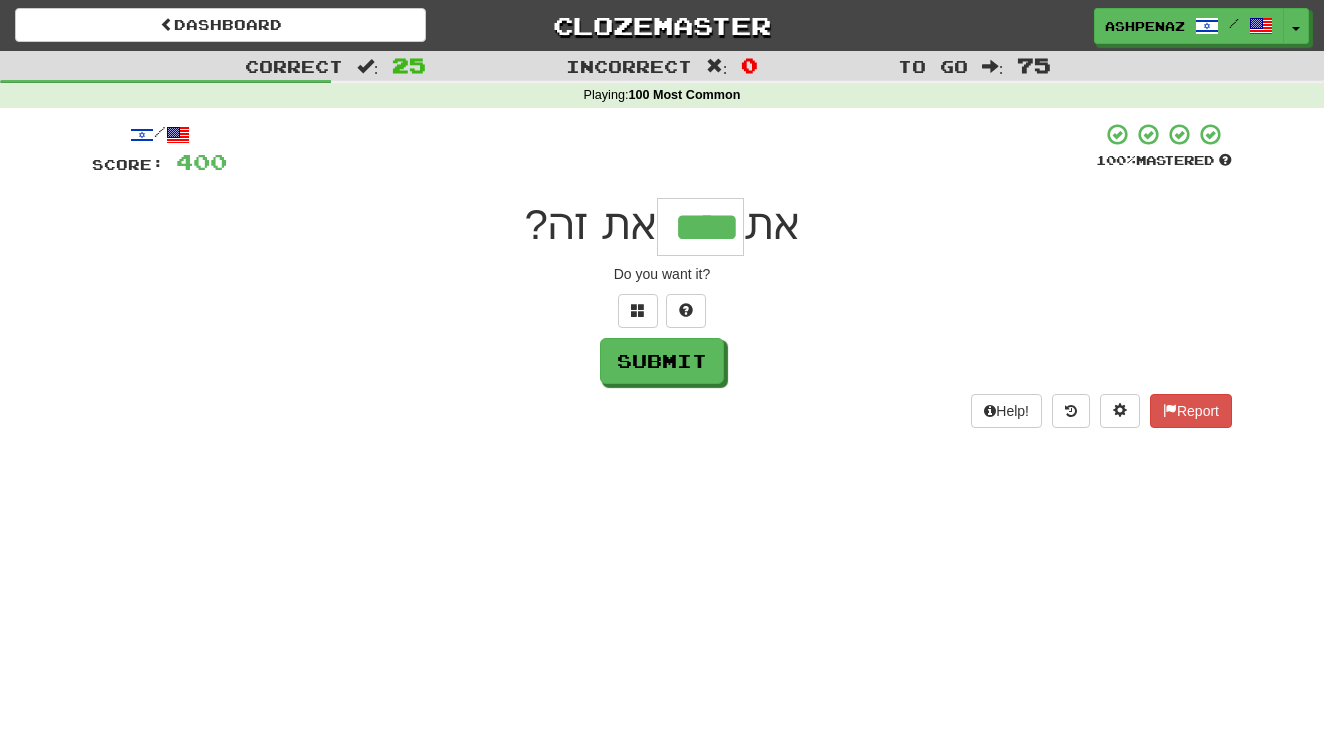 type on "****" 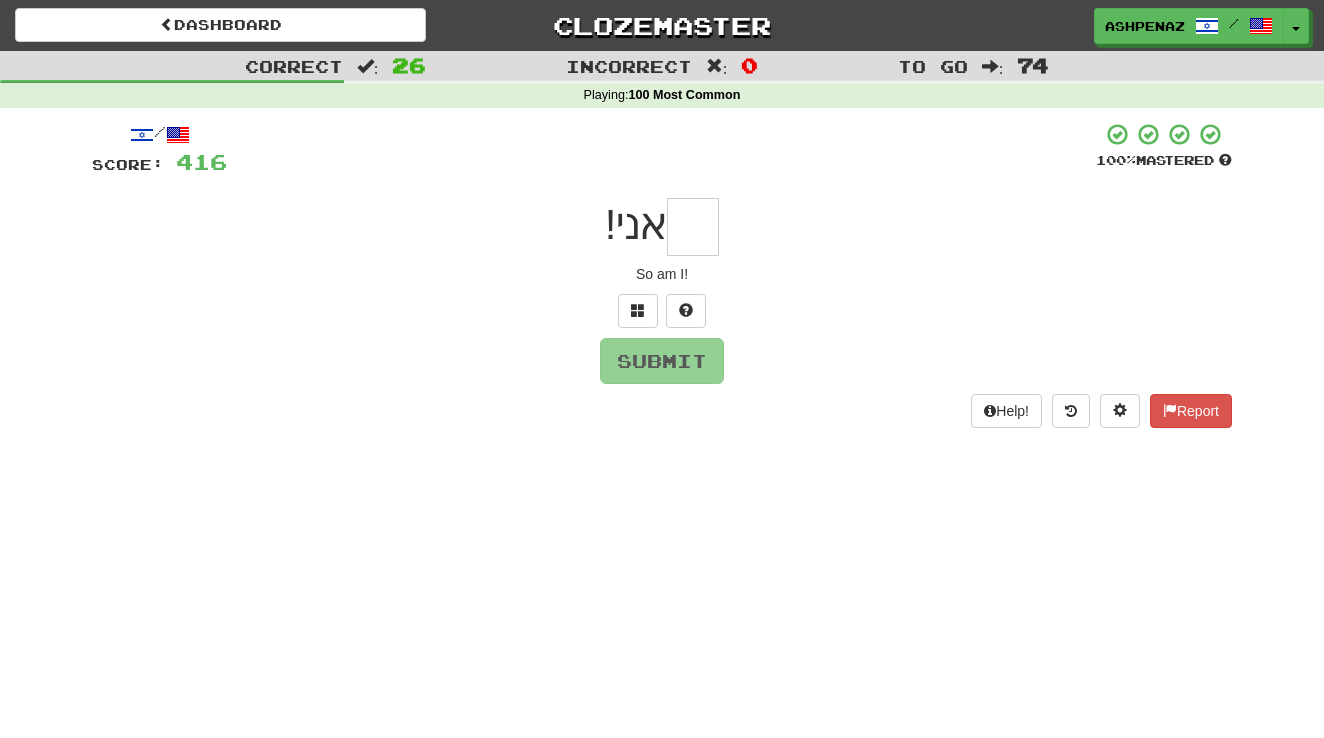 type on "*" 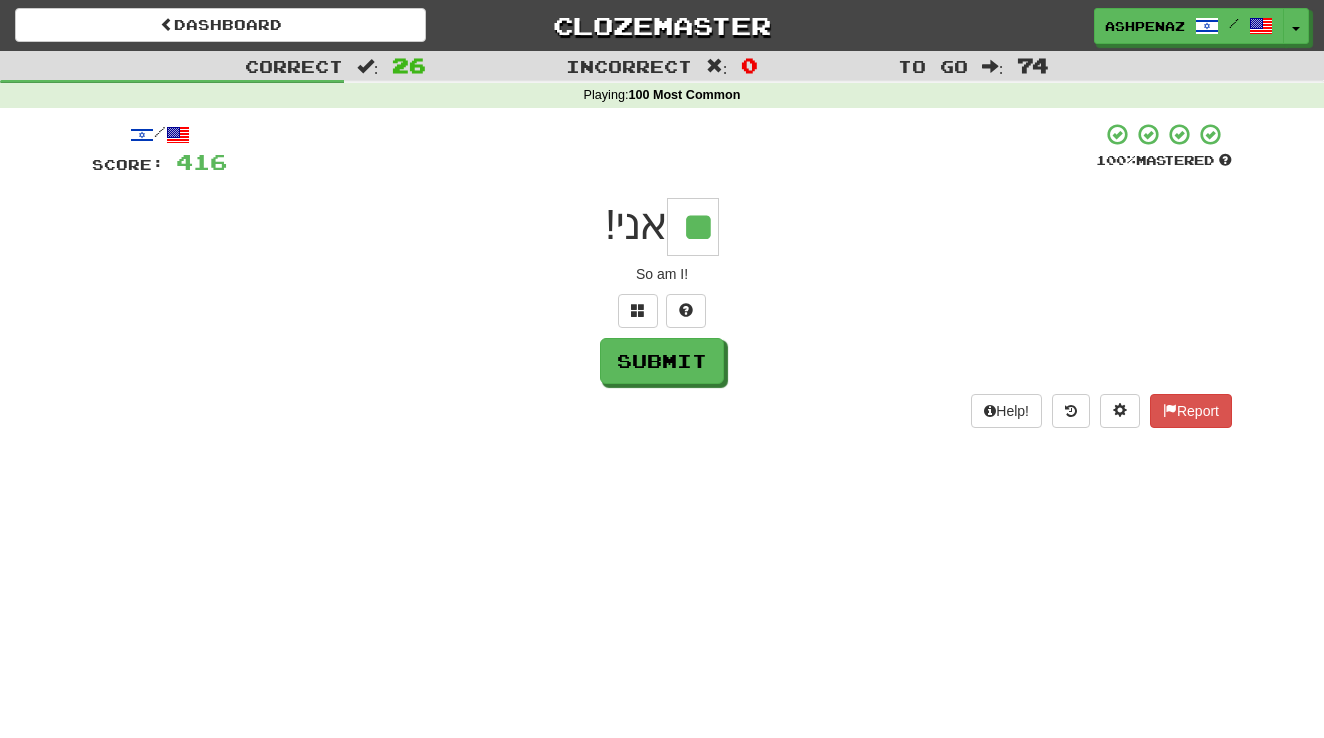 type on "**" 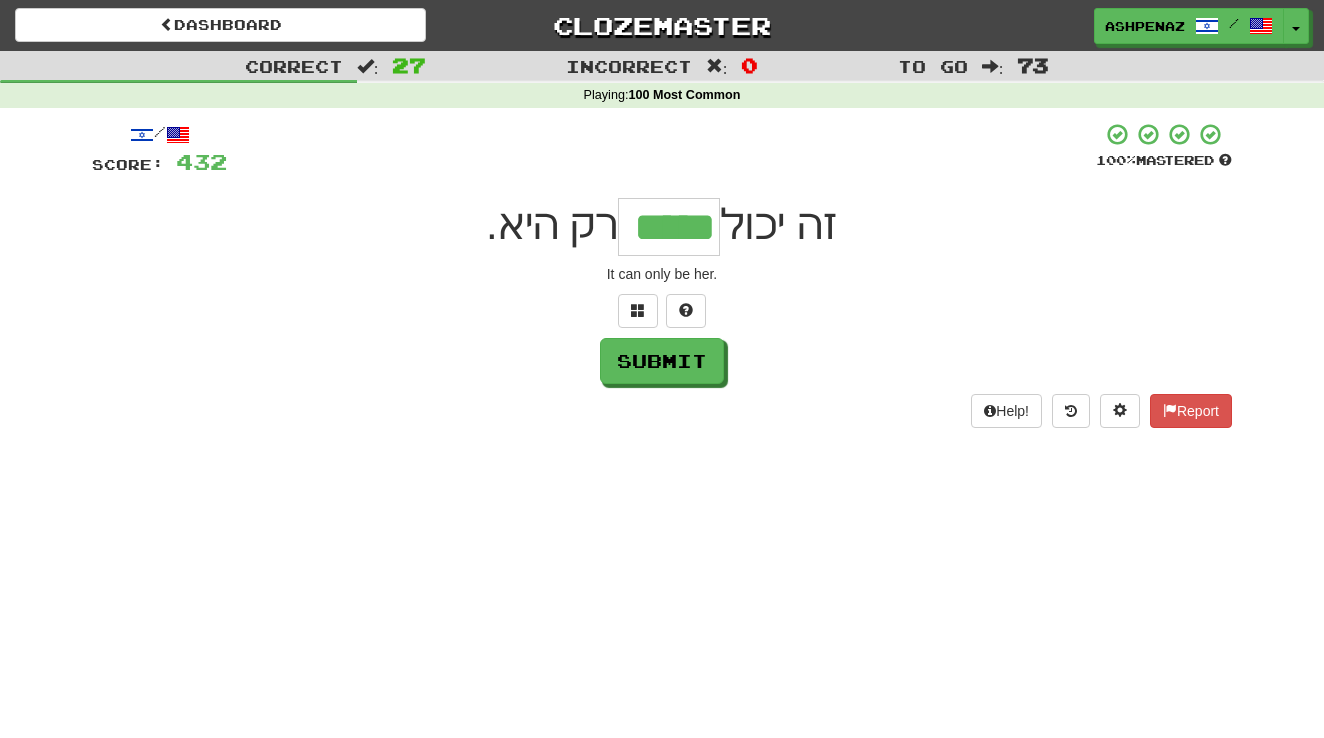 type on "*****" 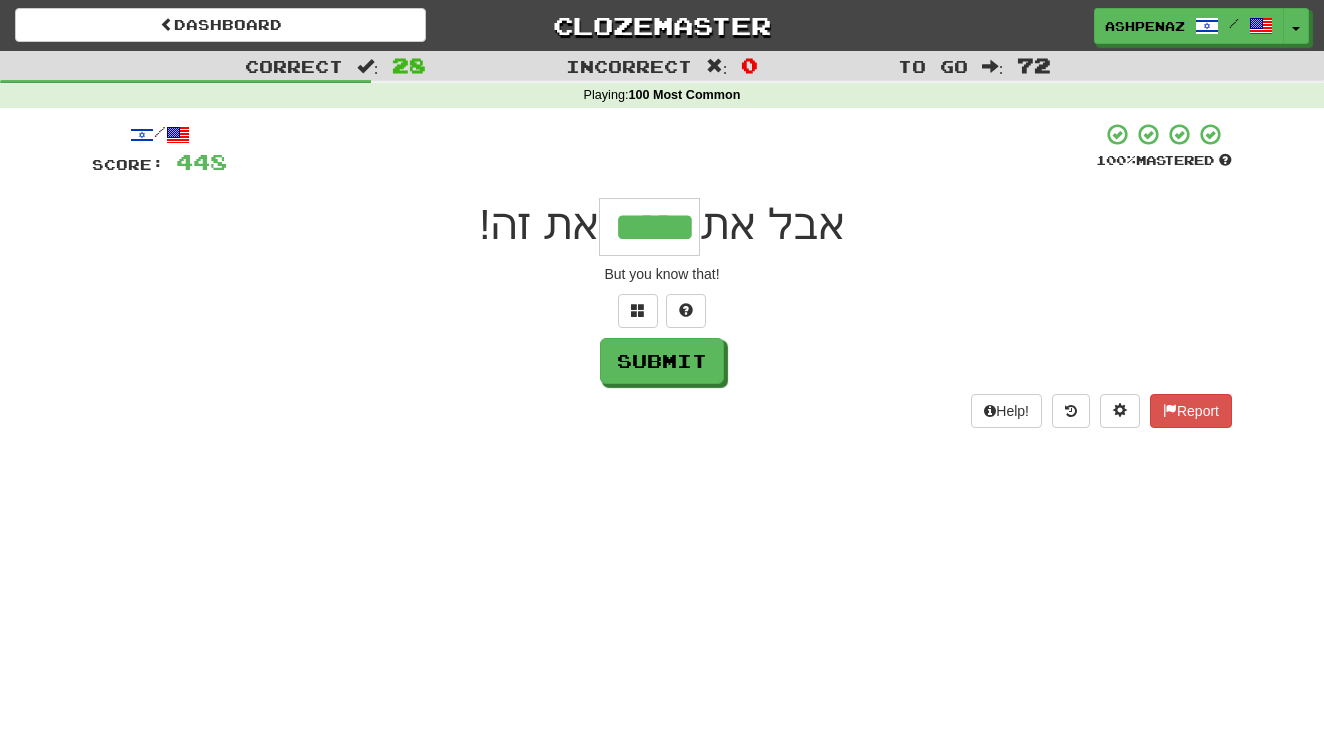 type on "*****" 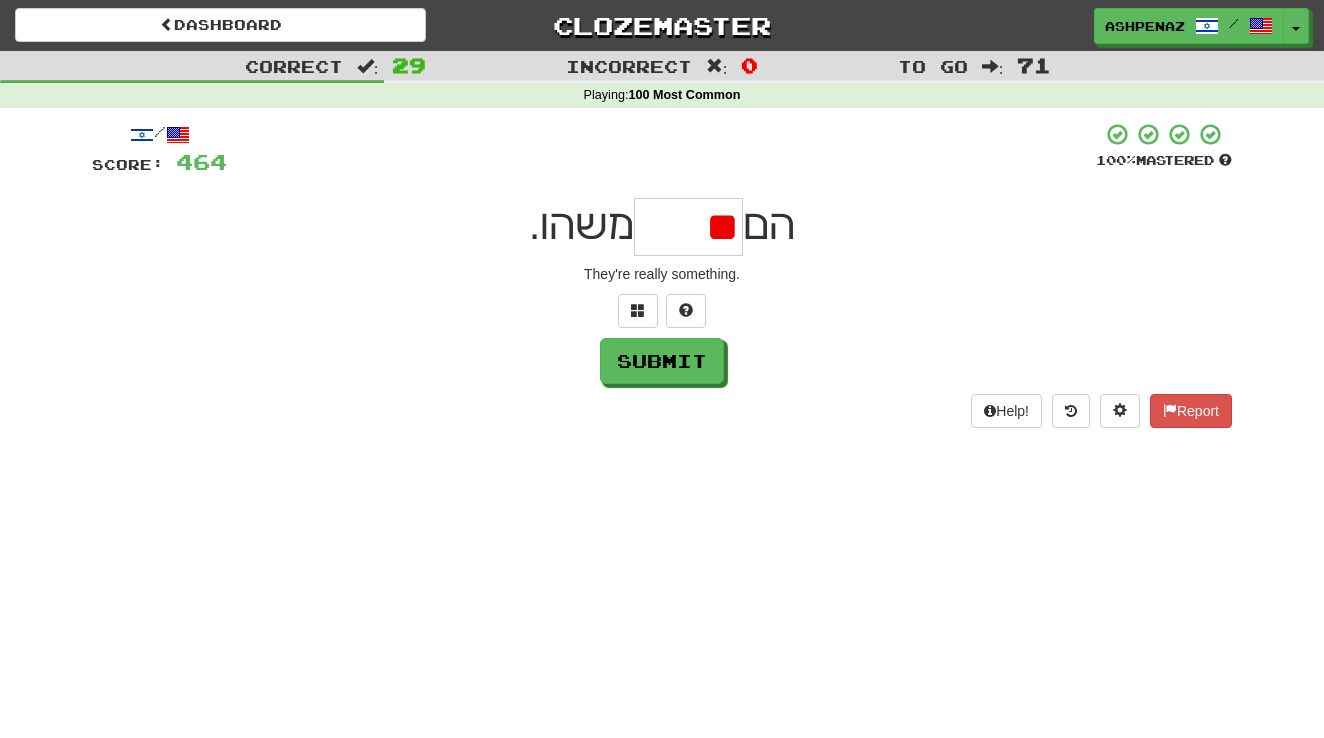 type on "*" 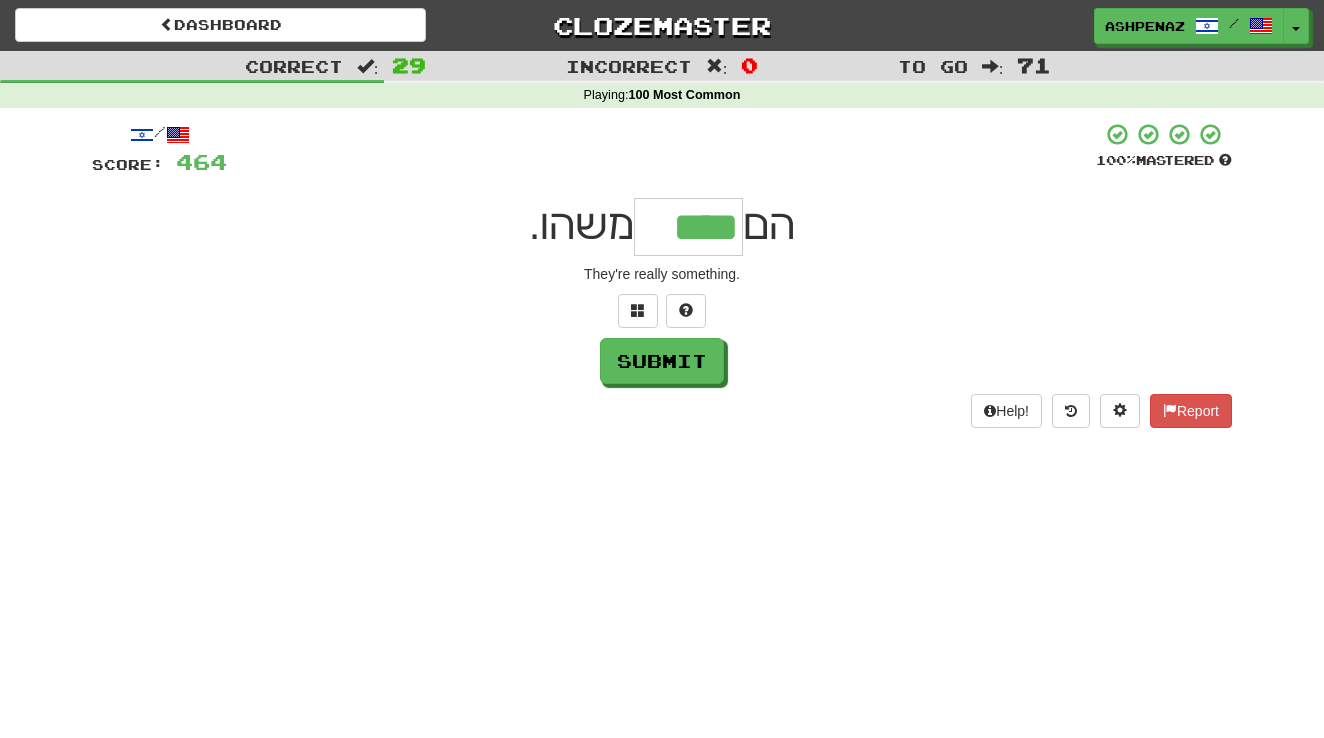 type on "****" 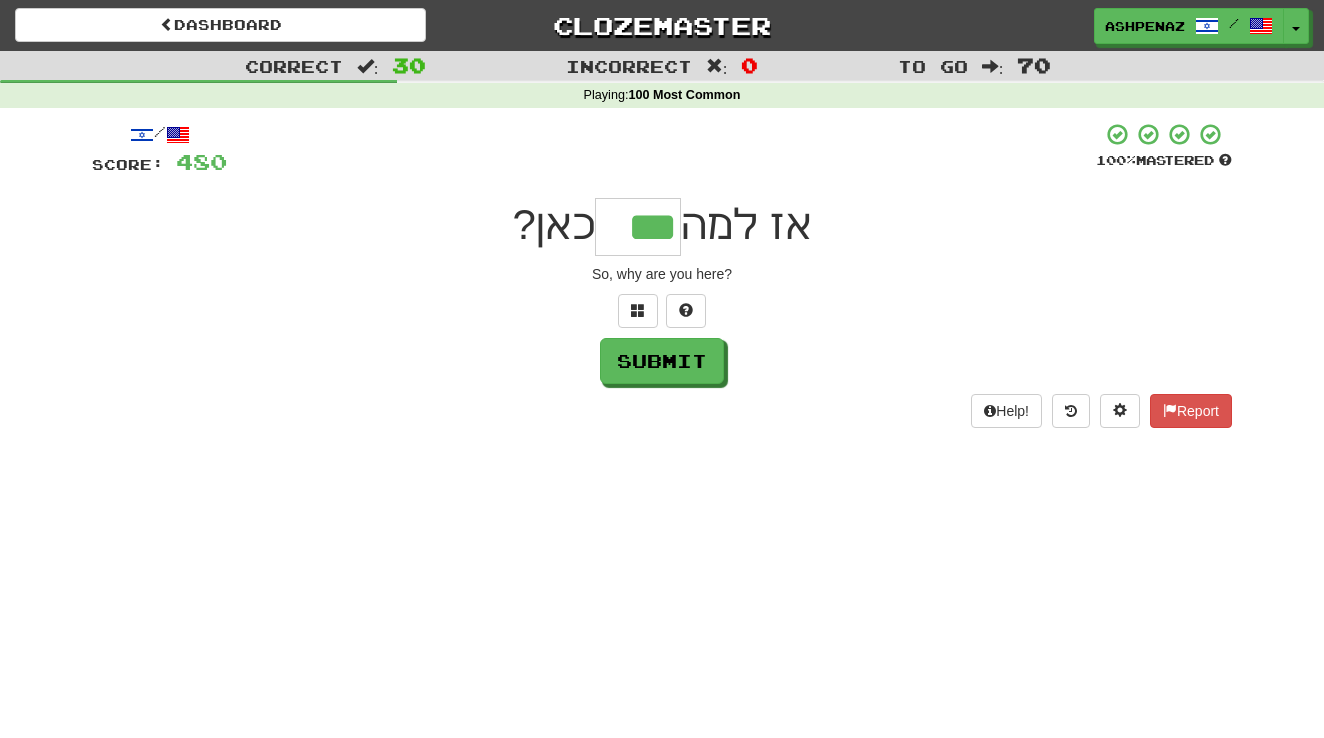 type on "***" 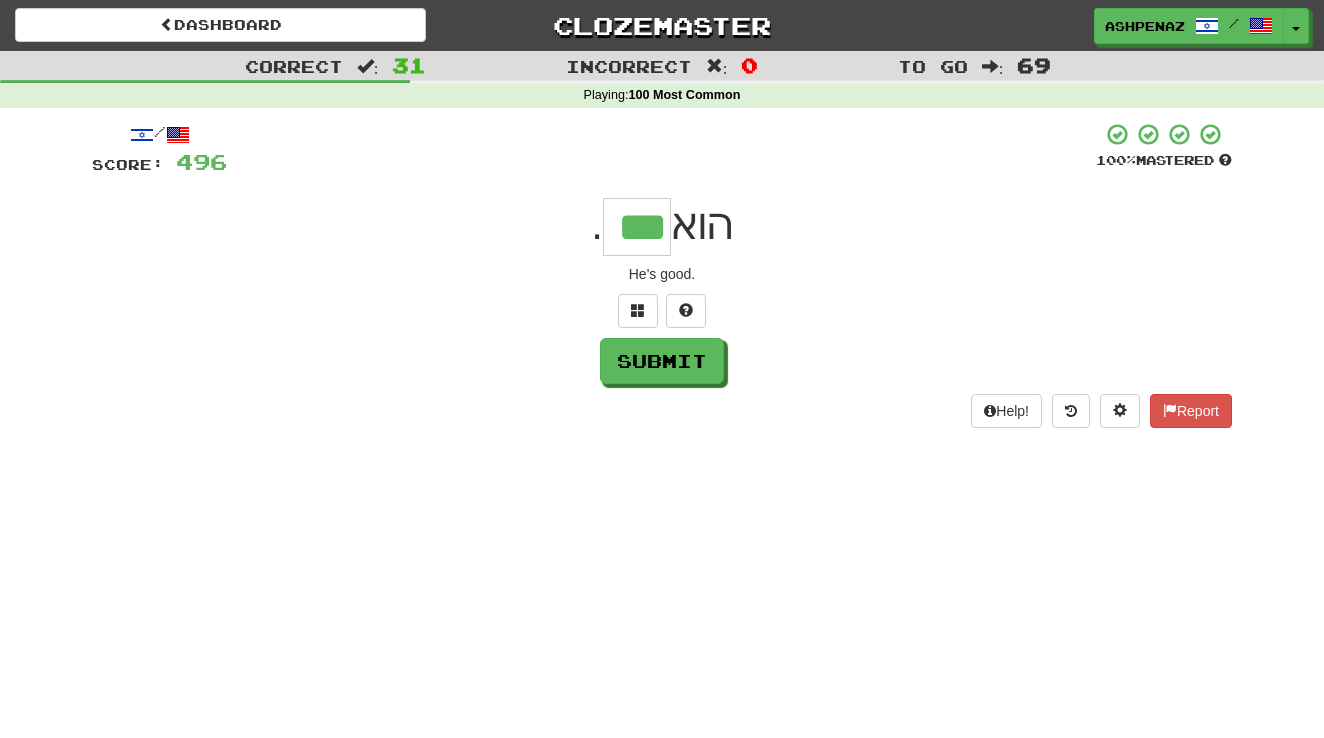type on "***" 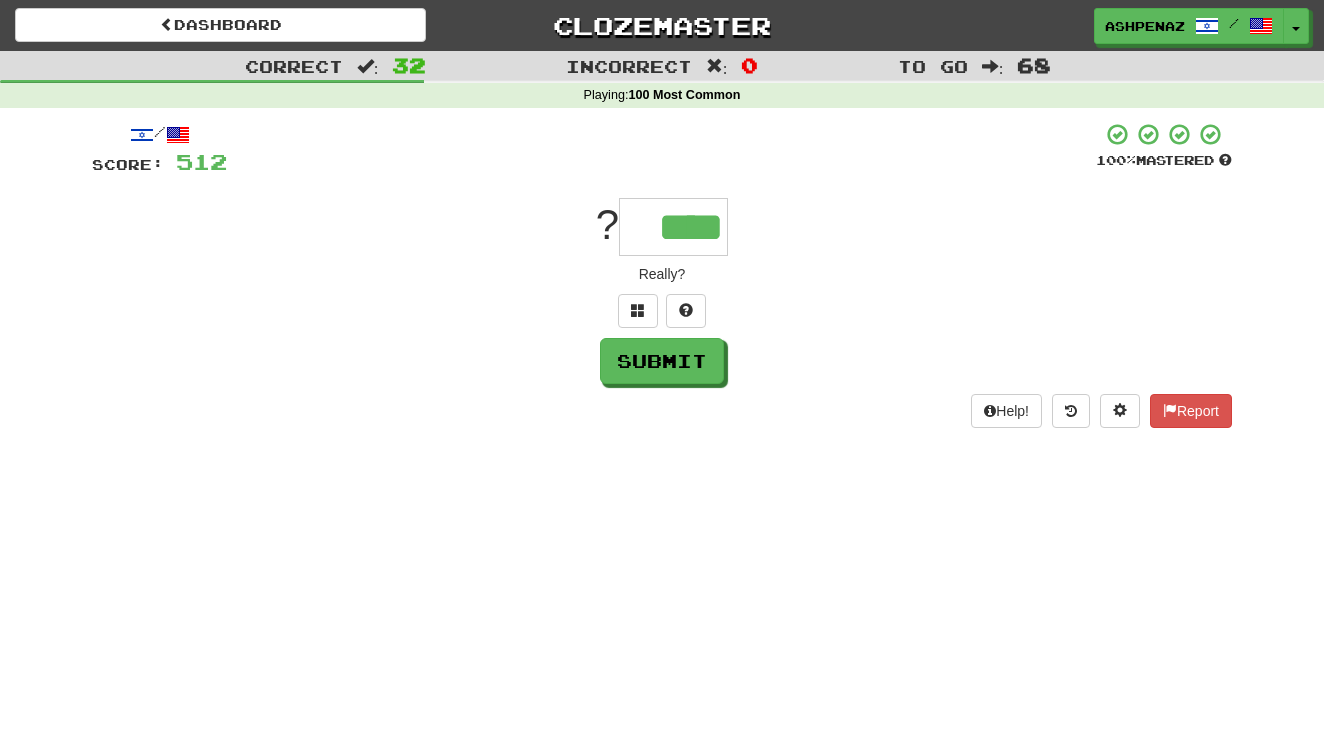 type on "****" 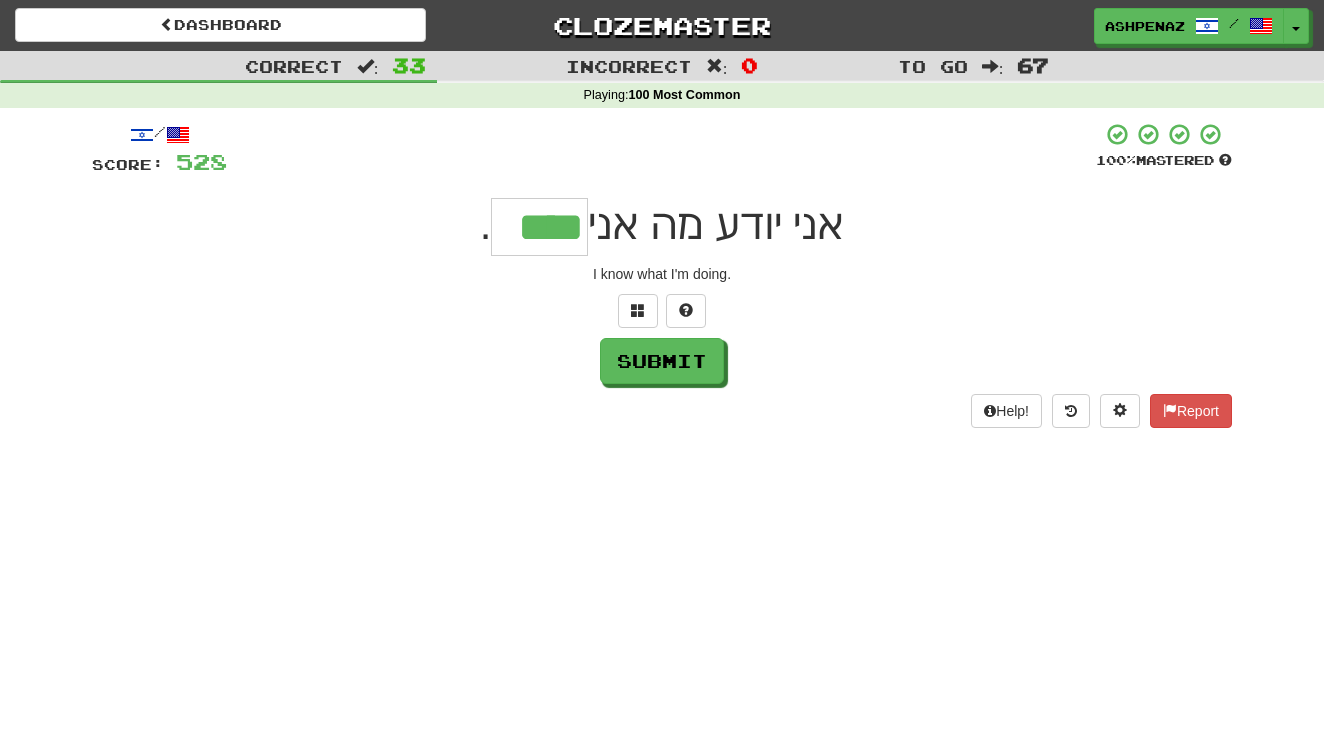 type on "****" 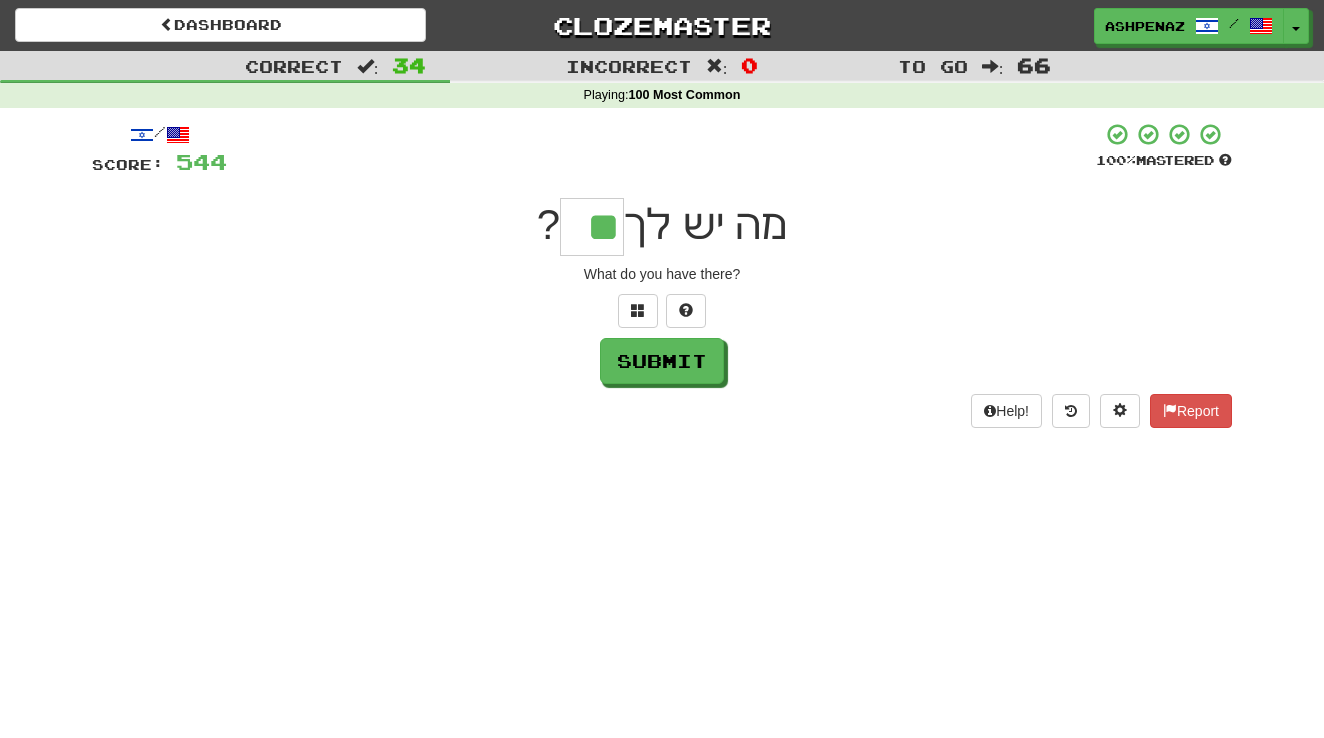 type on "**" 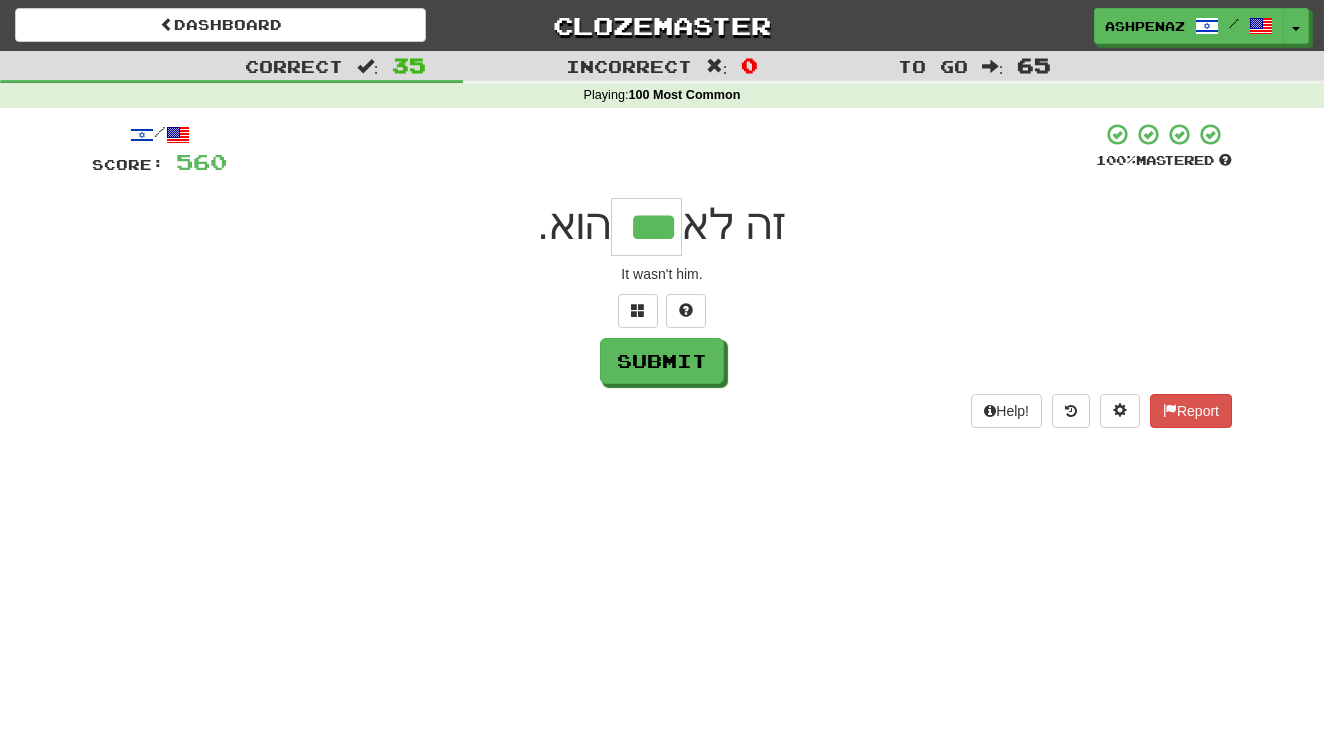 type on "***" 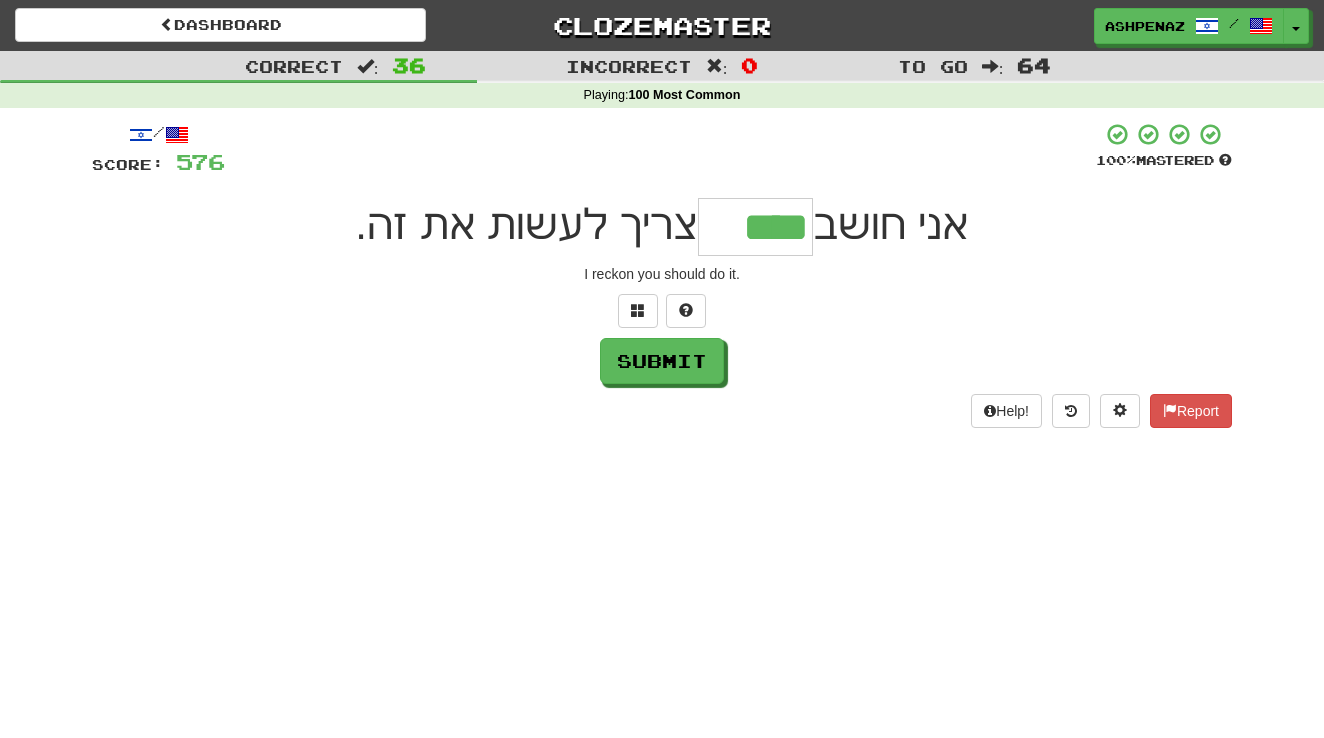 type on "****" 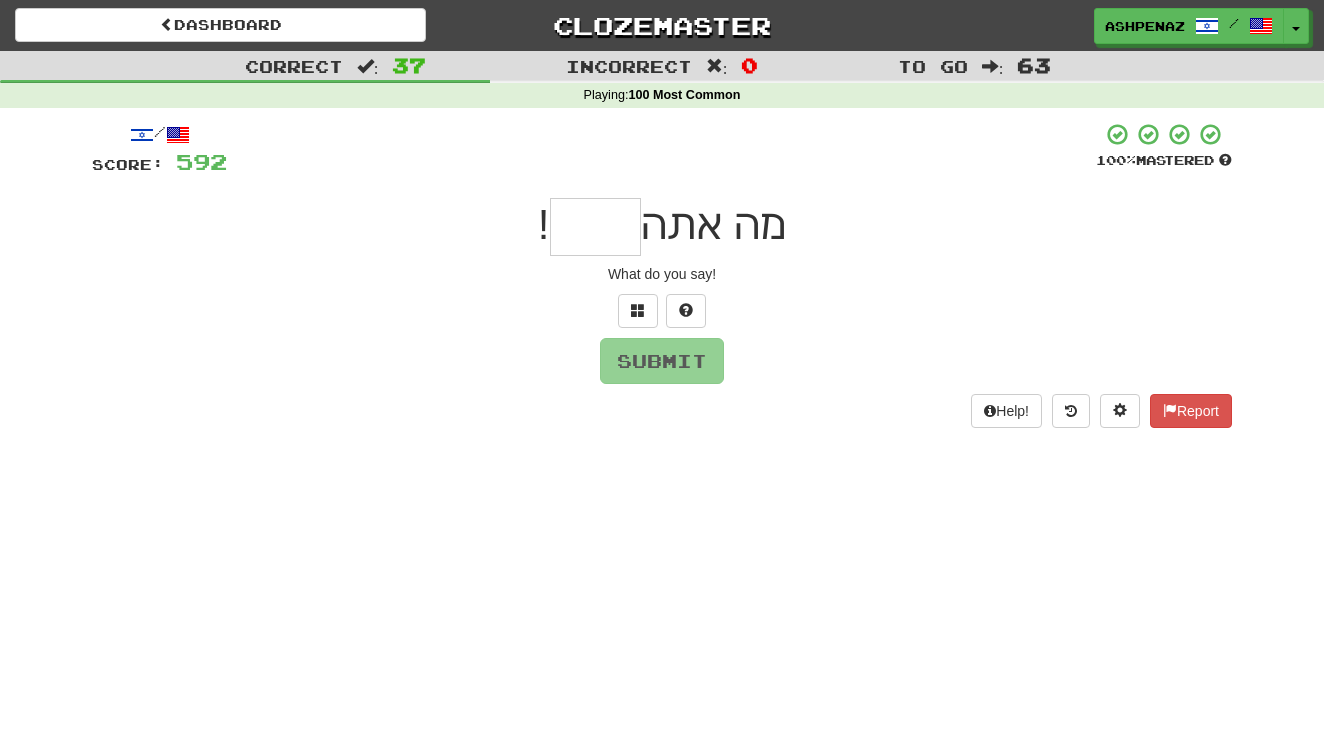 type on "*" 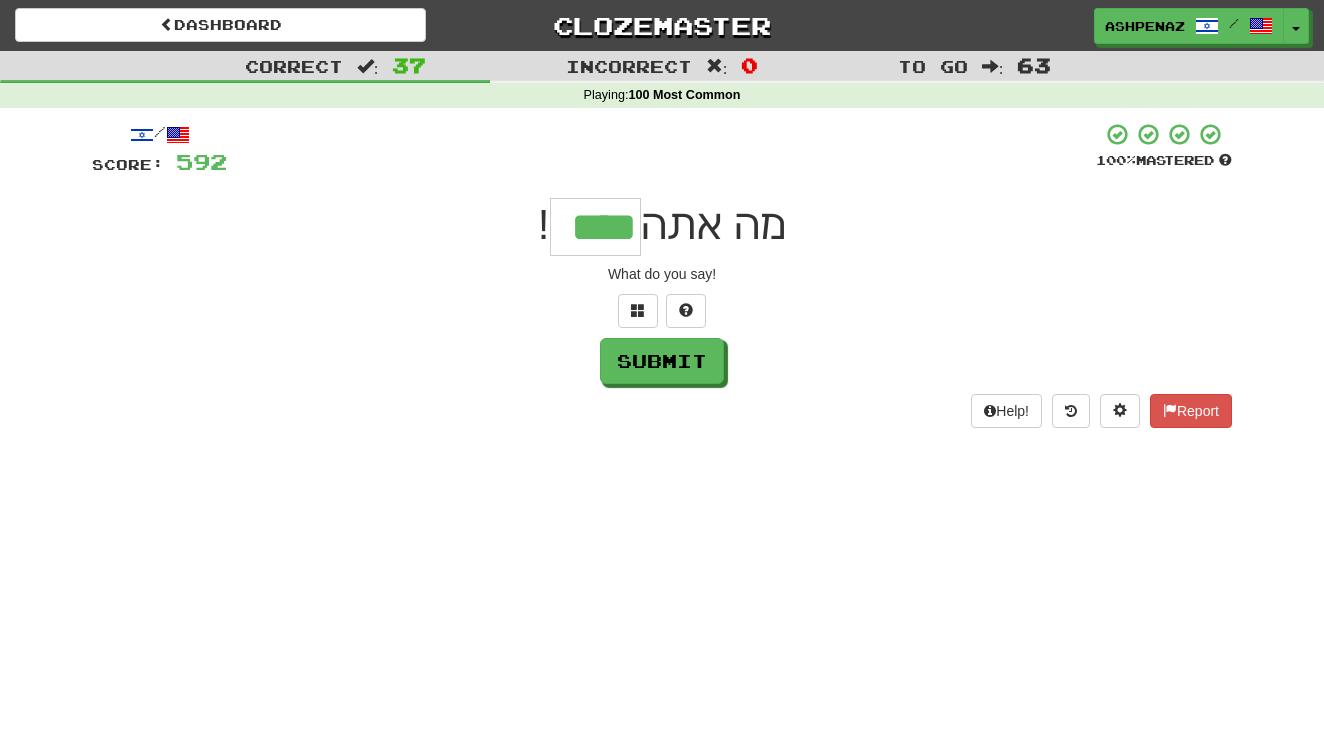 type on "****" 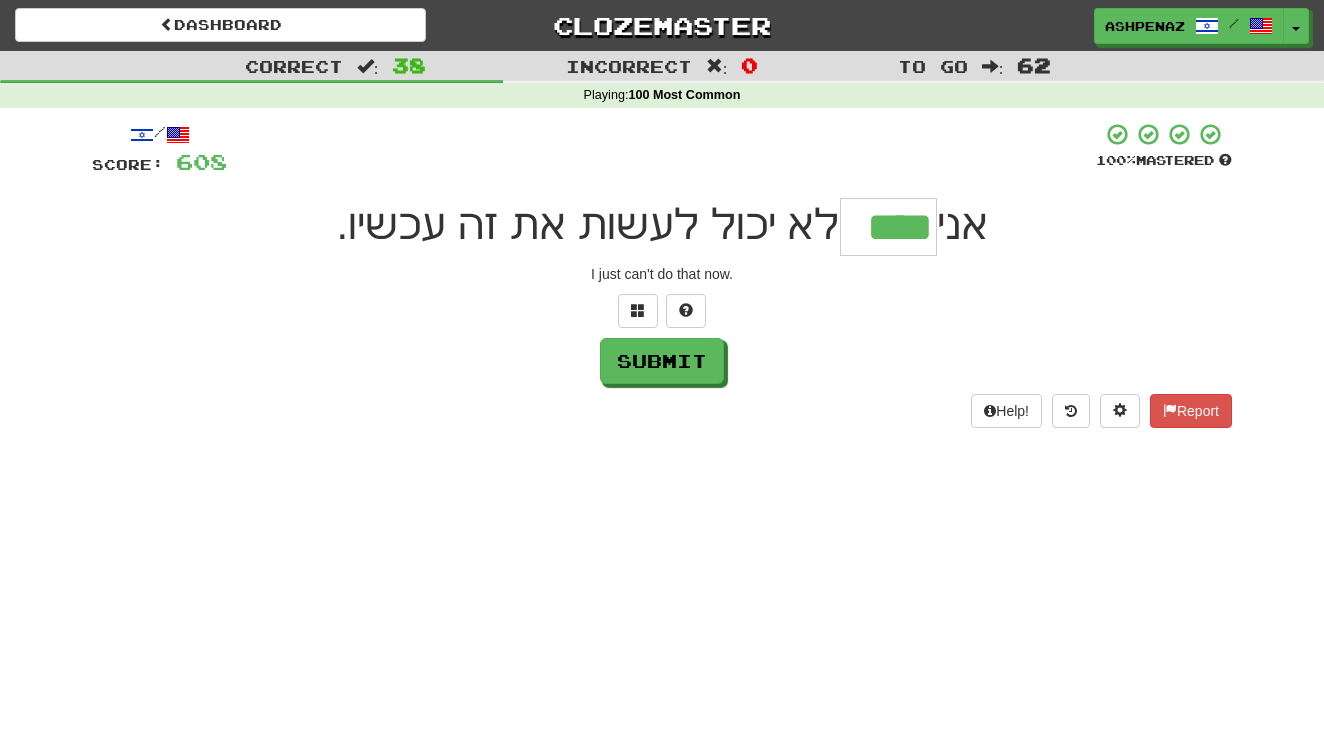type on "****" 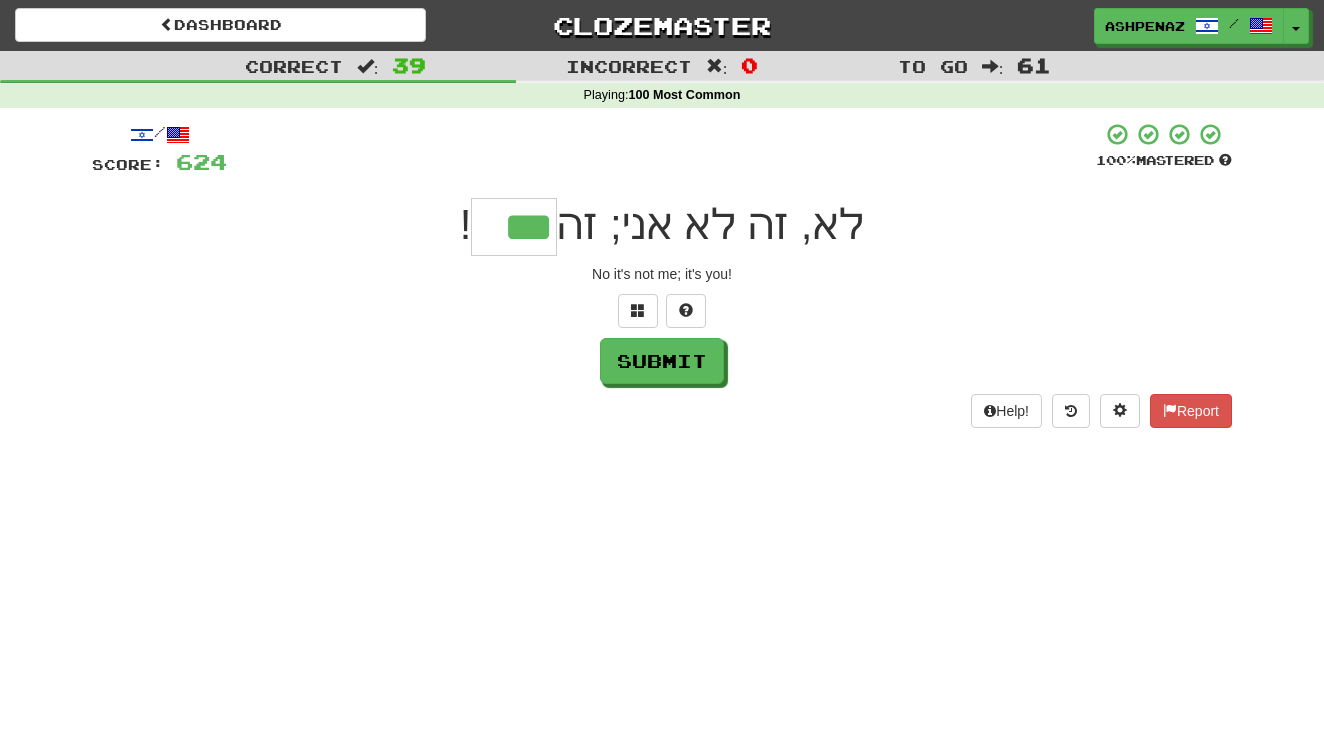 type on "***" 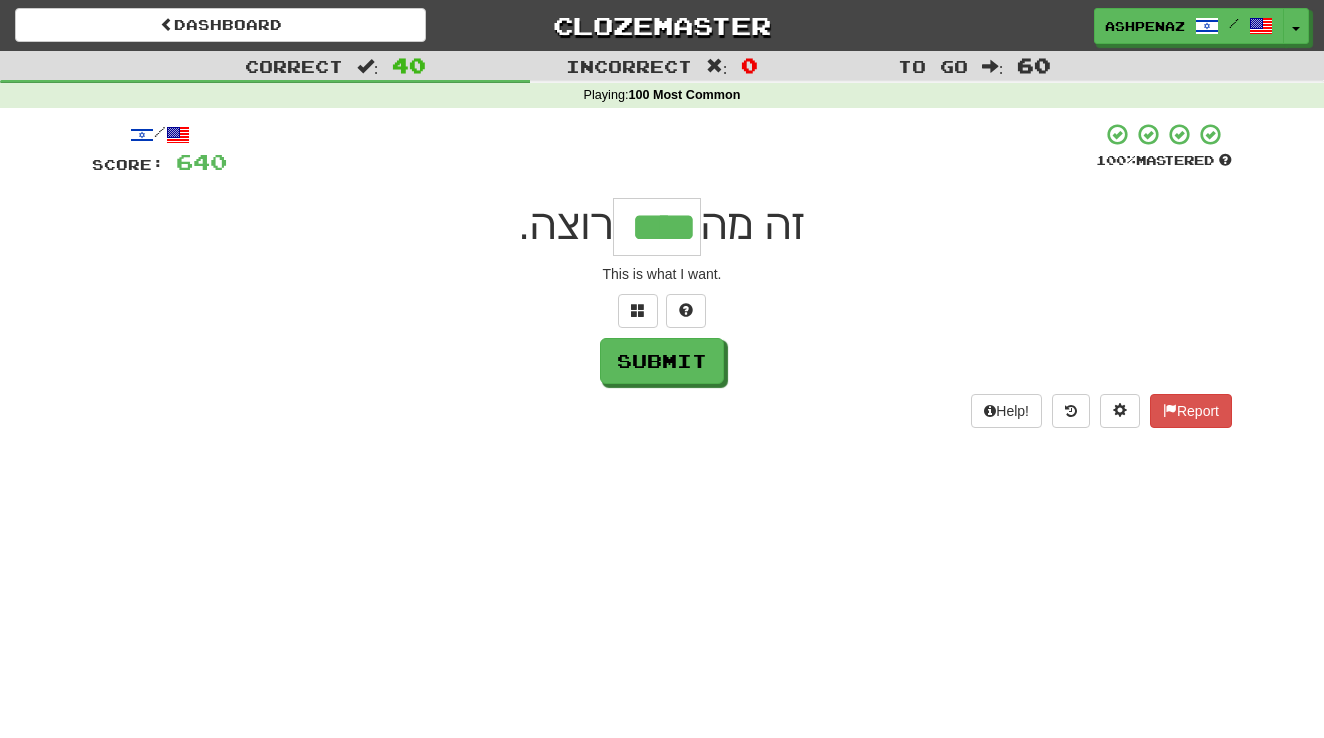 type on "****" 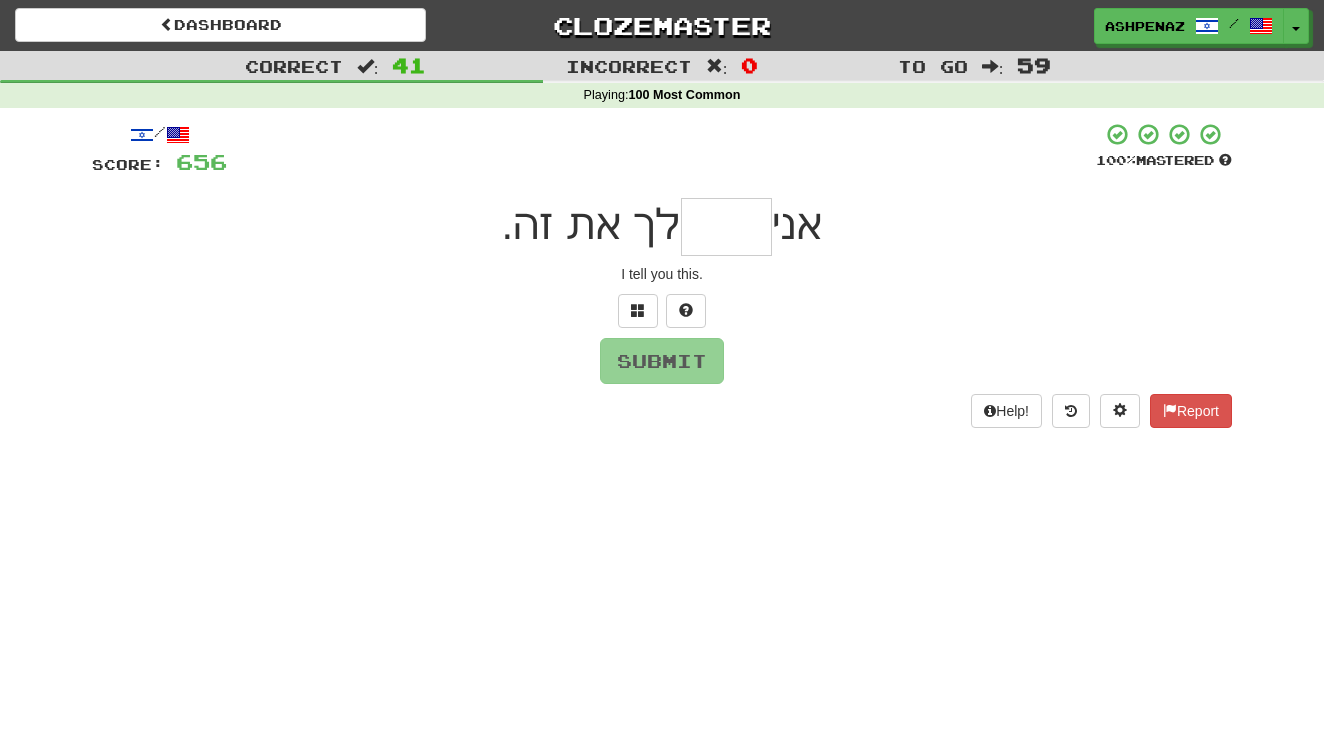 type on "*" 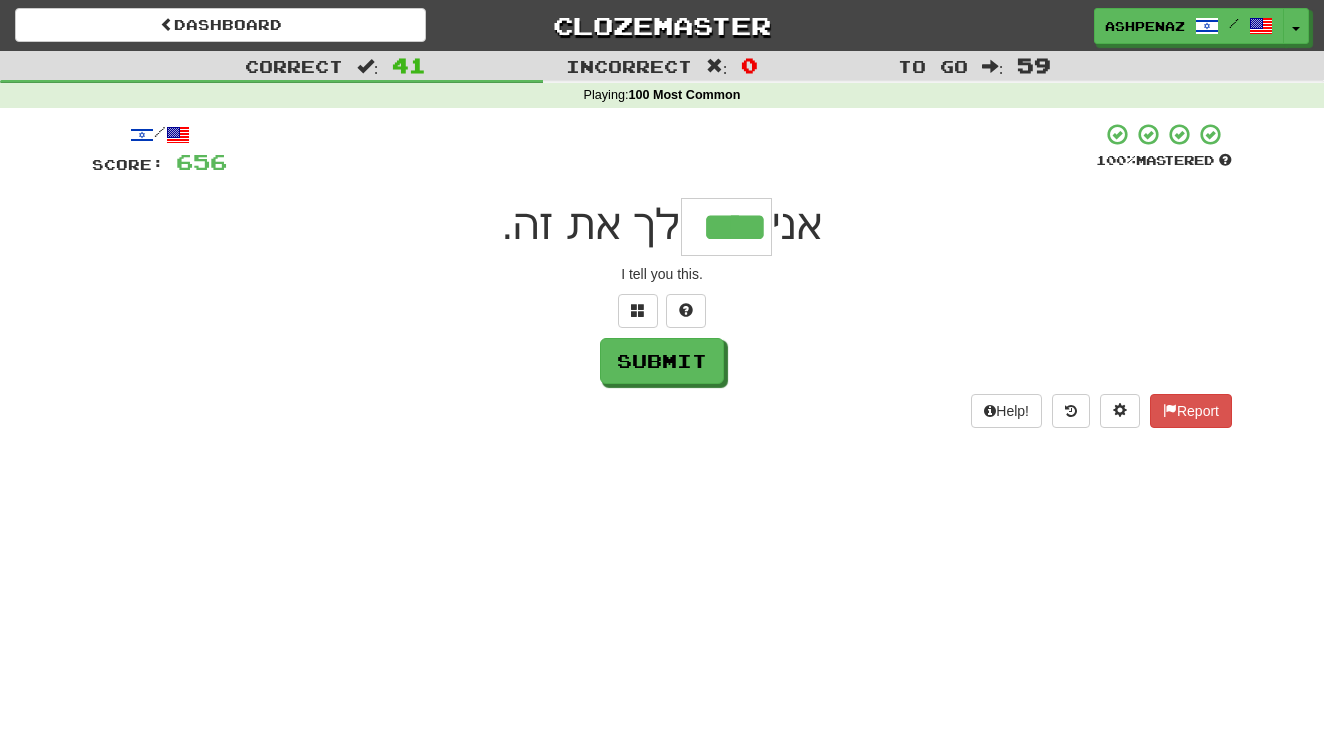 type on "****" 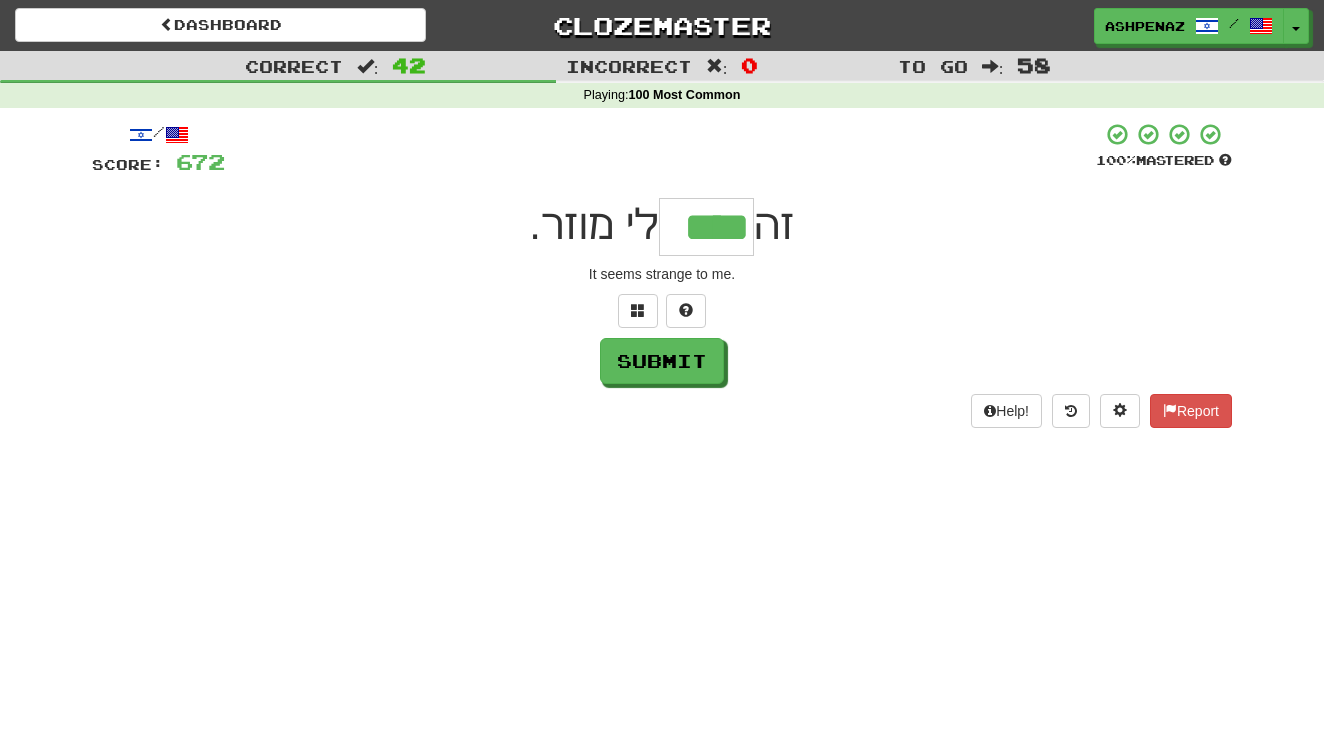 type on "****" 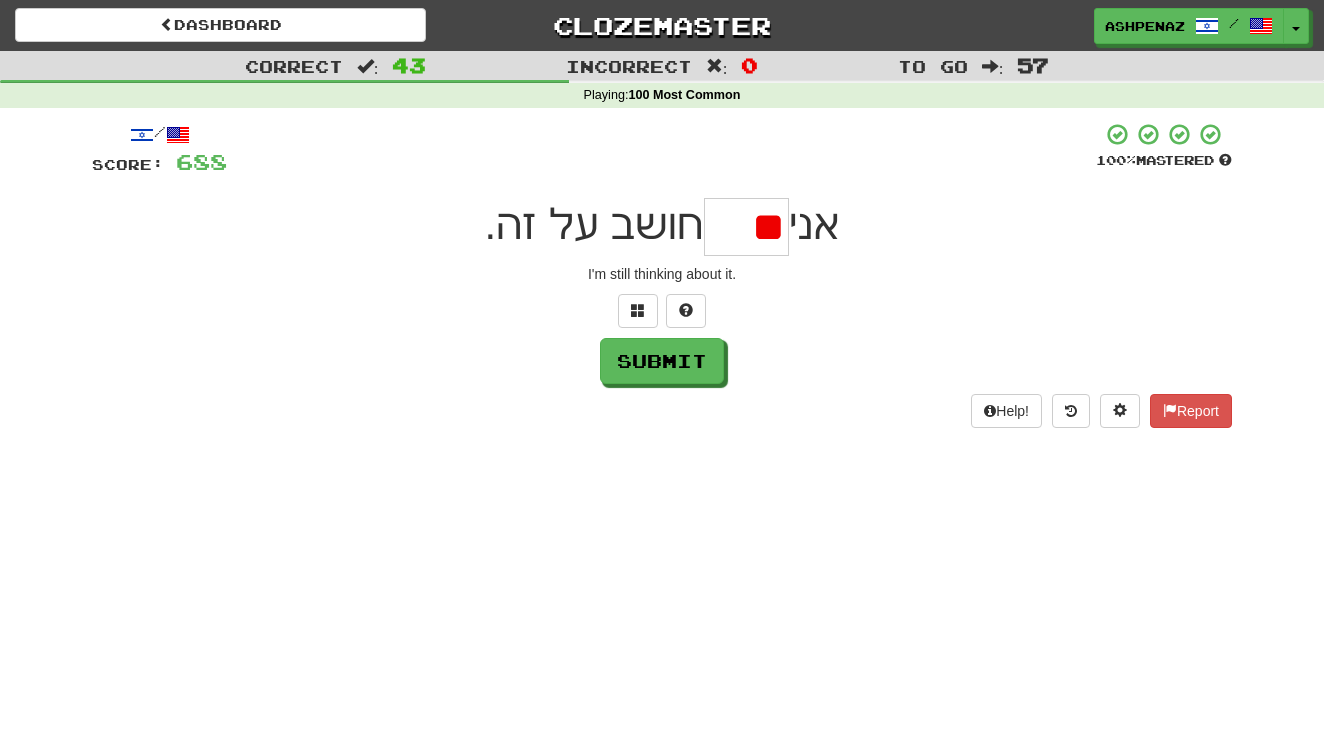 type on "*" 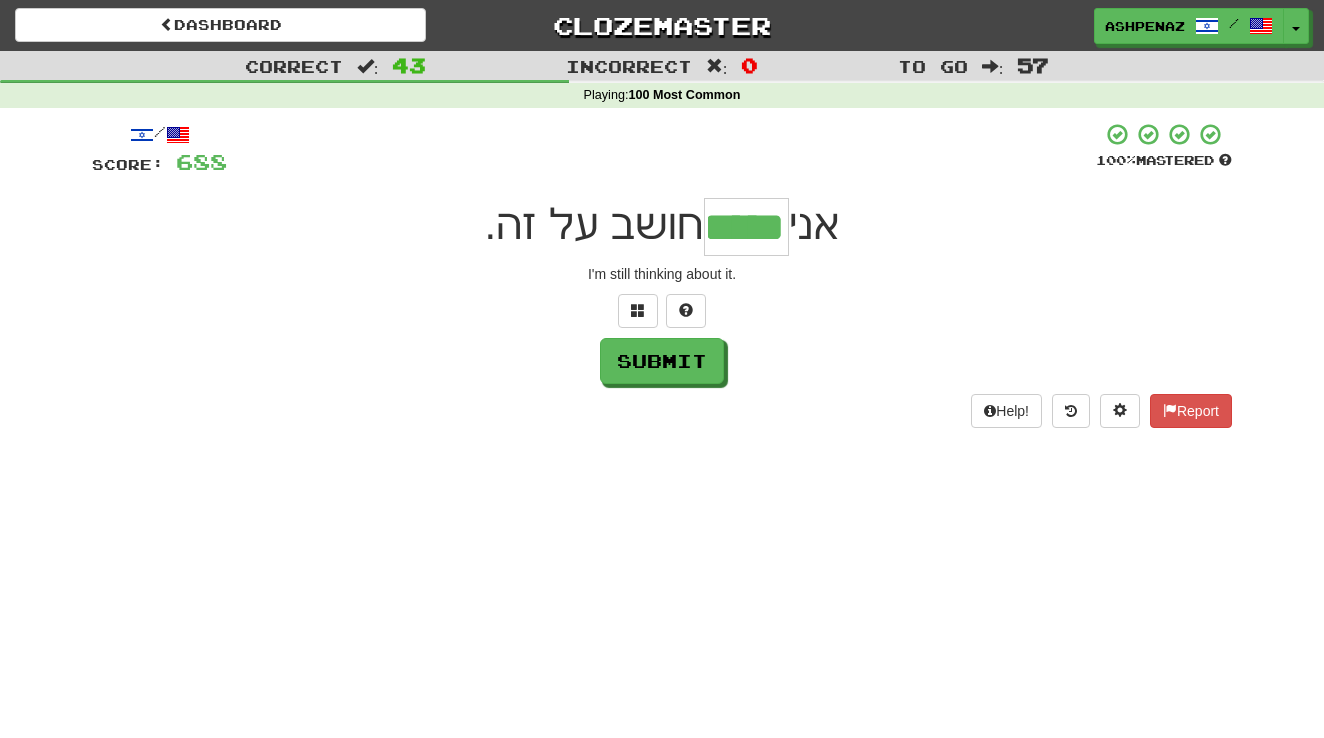 type on "*****" 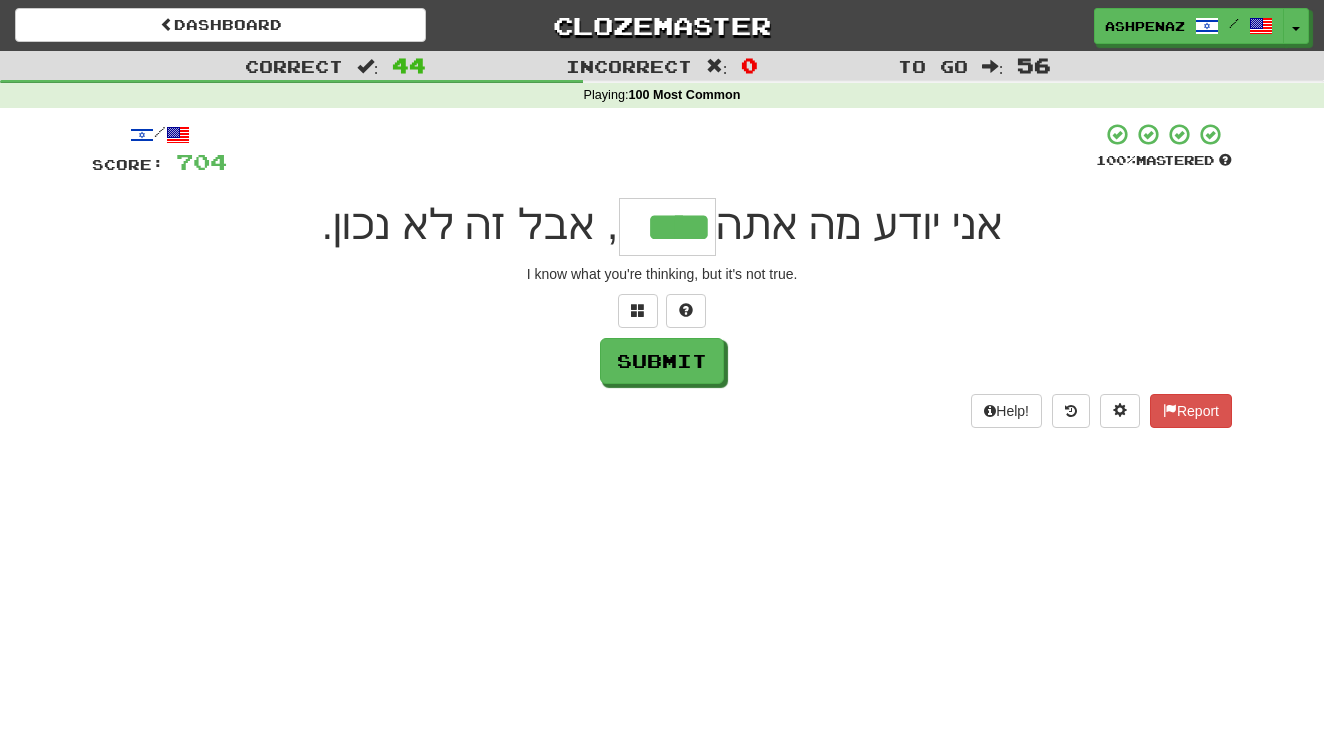 type on "****" 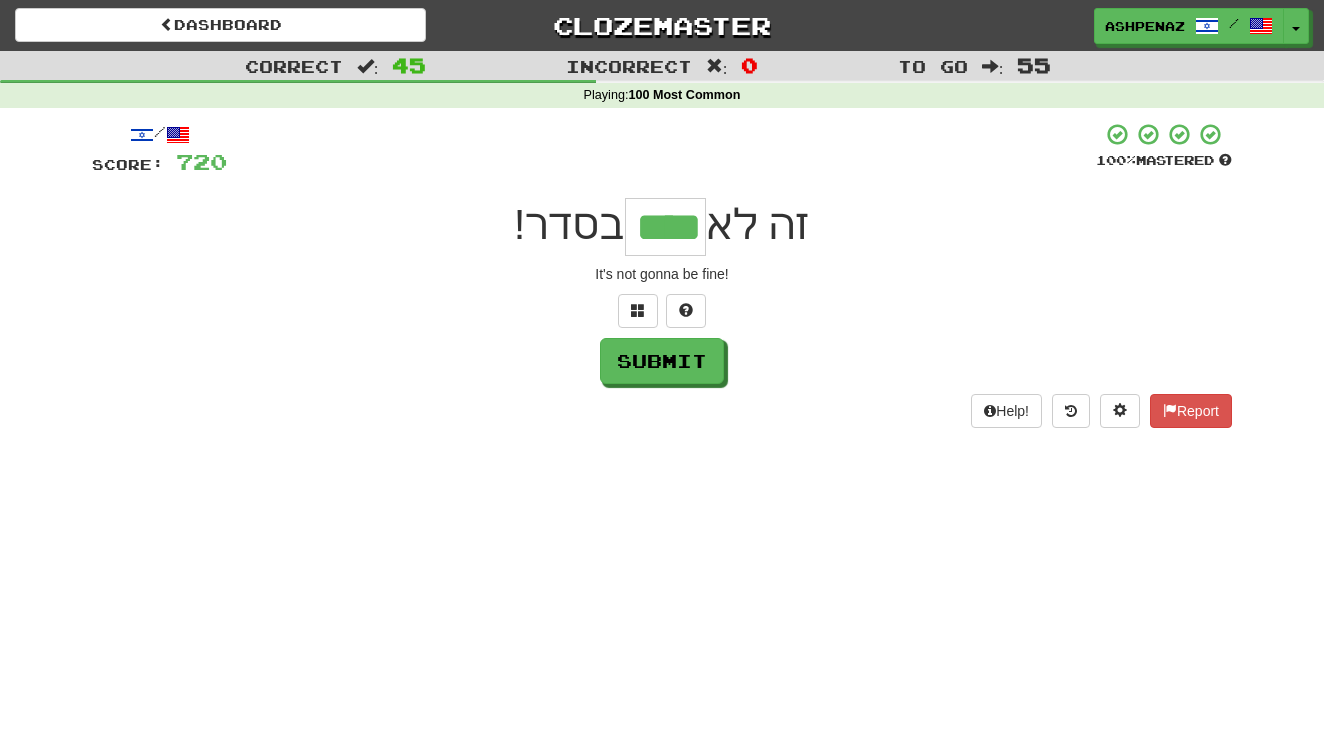 type on "****" 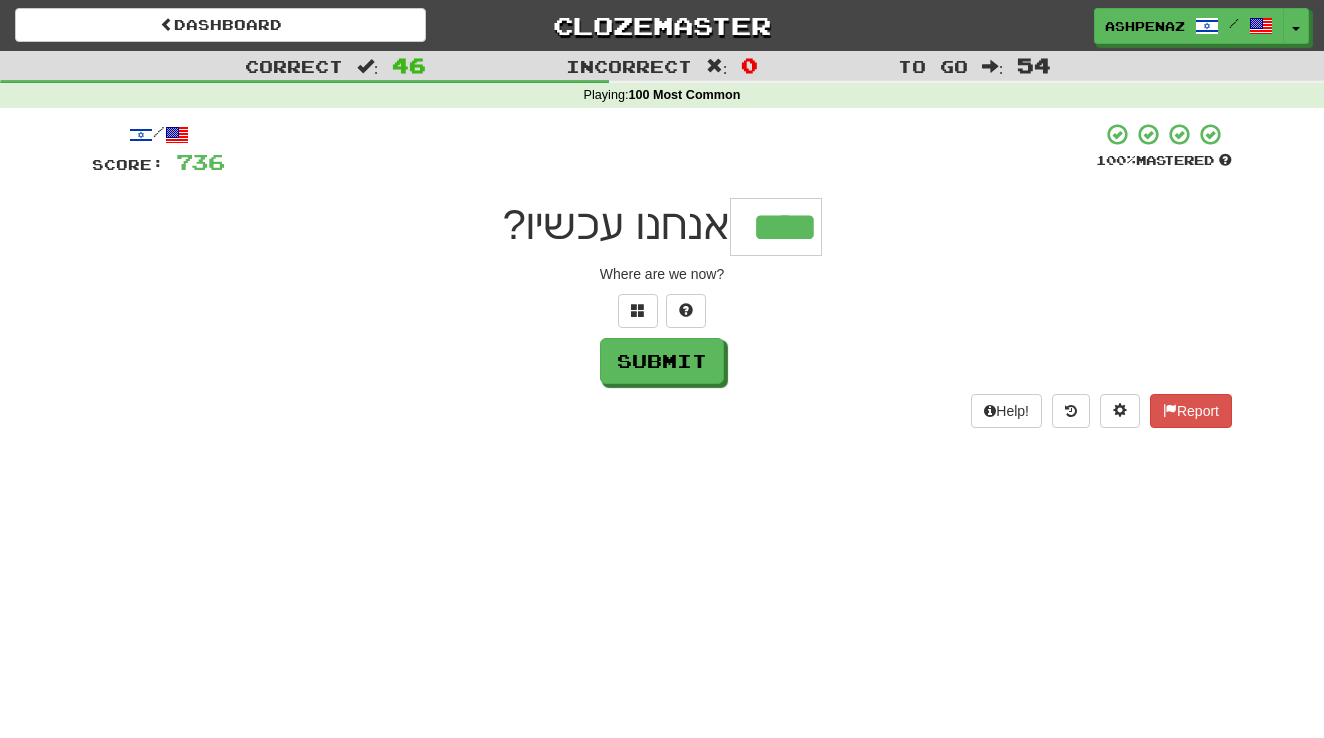 type on "****" 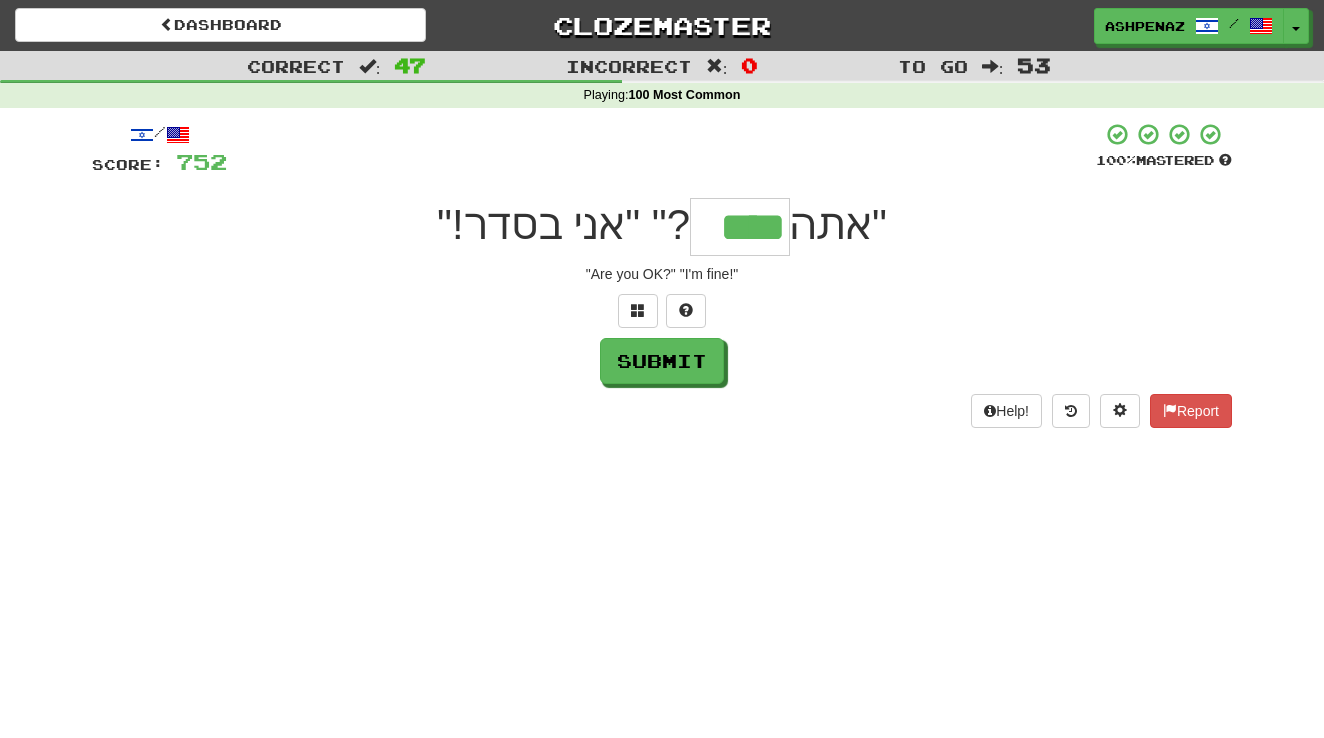 type on "****" 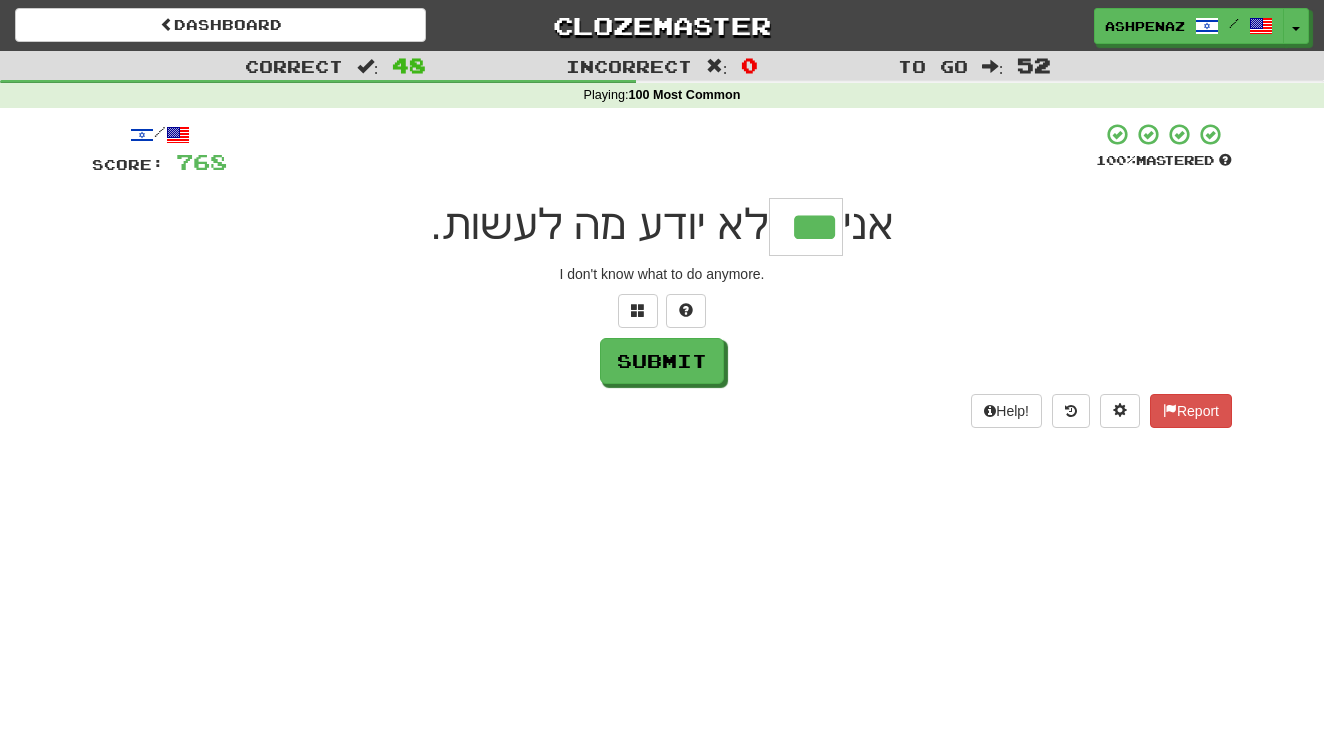 type on "***" 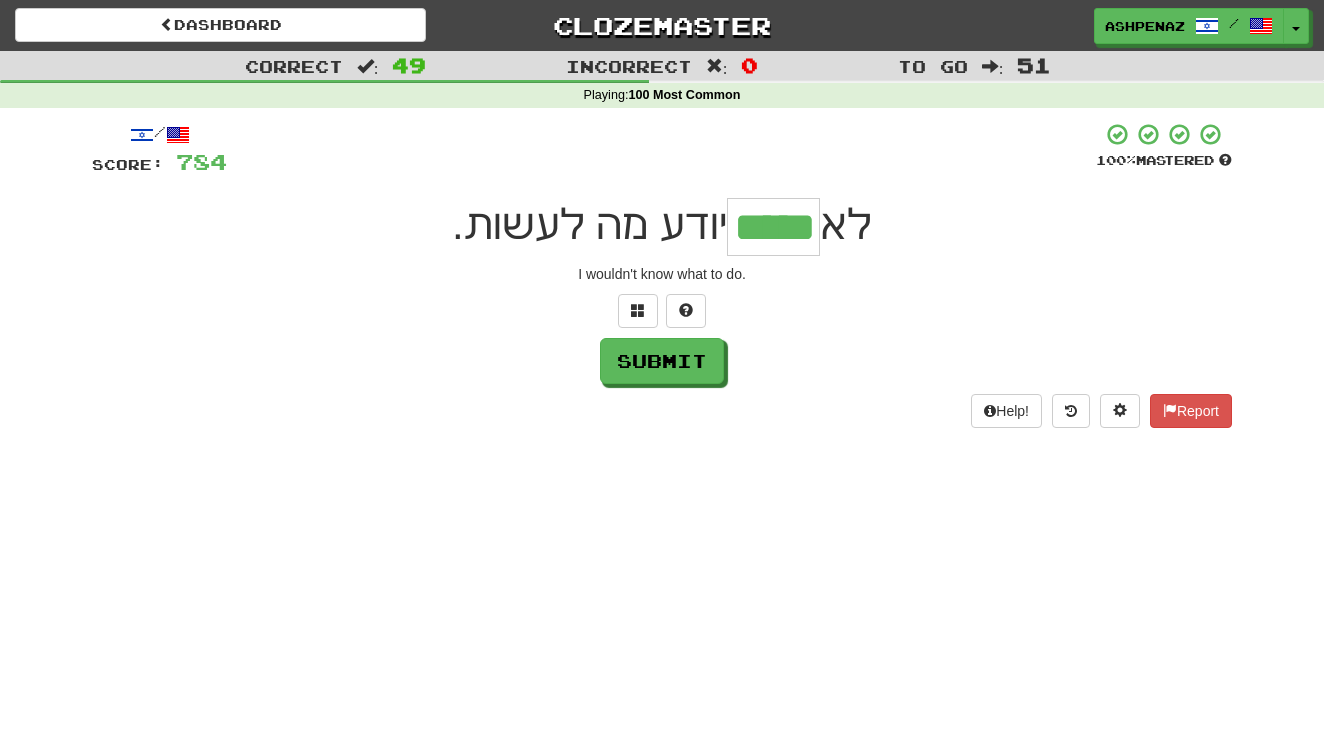 type on "*****" 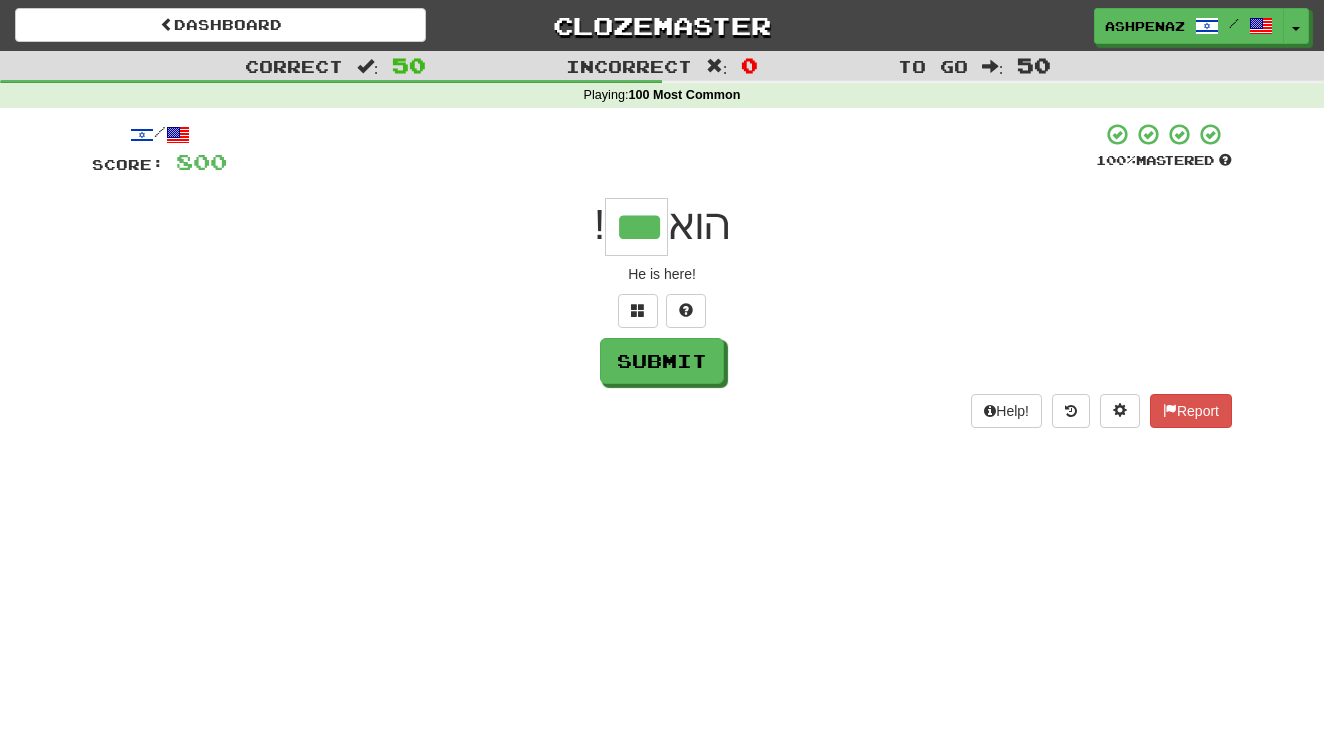 type on "***" 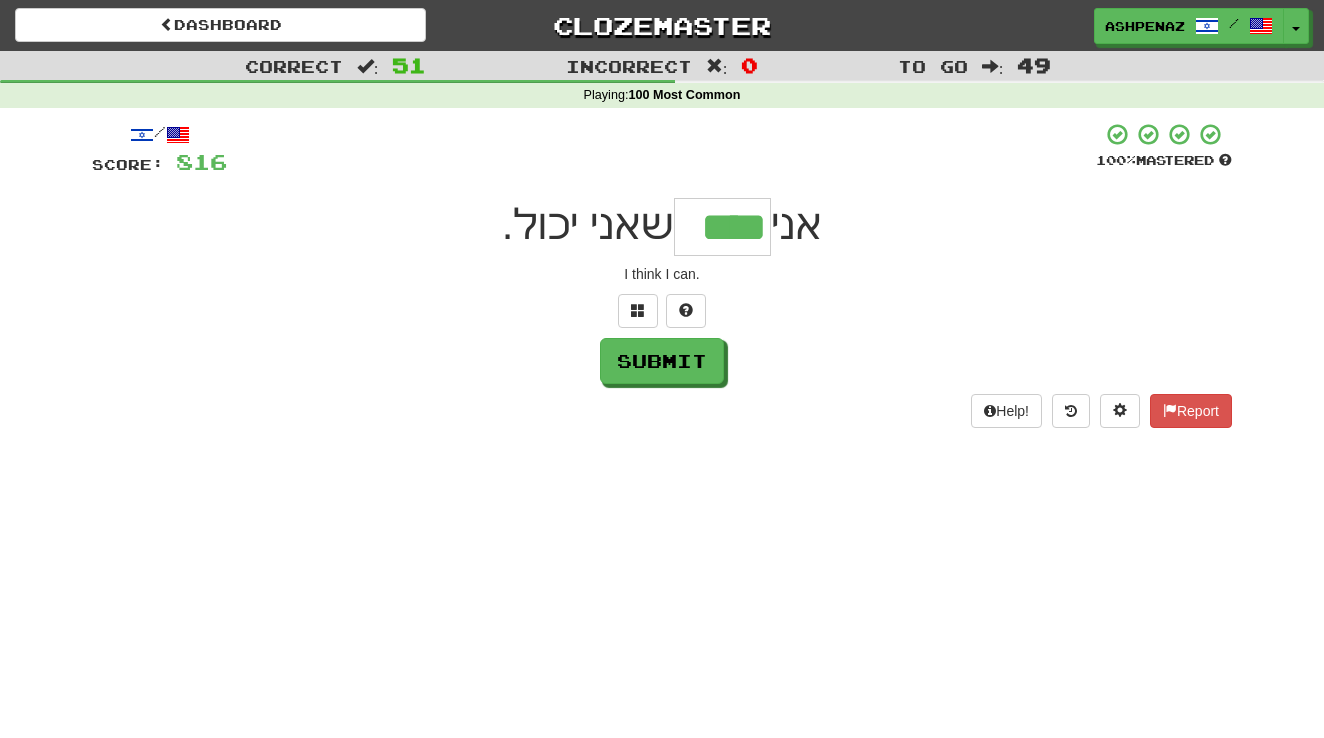 type on "****" 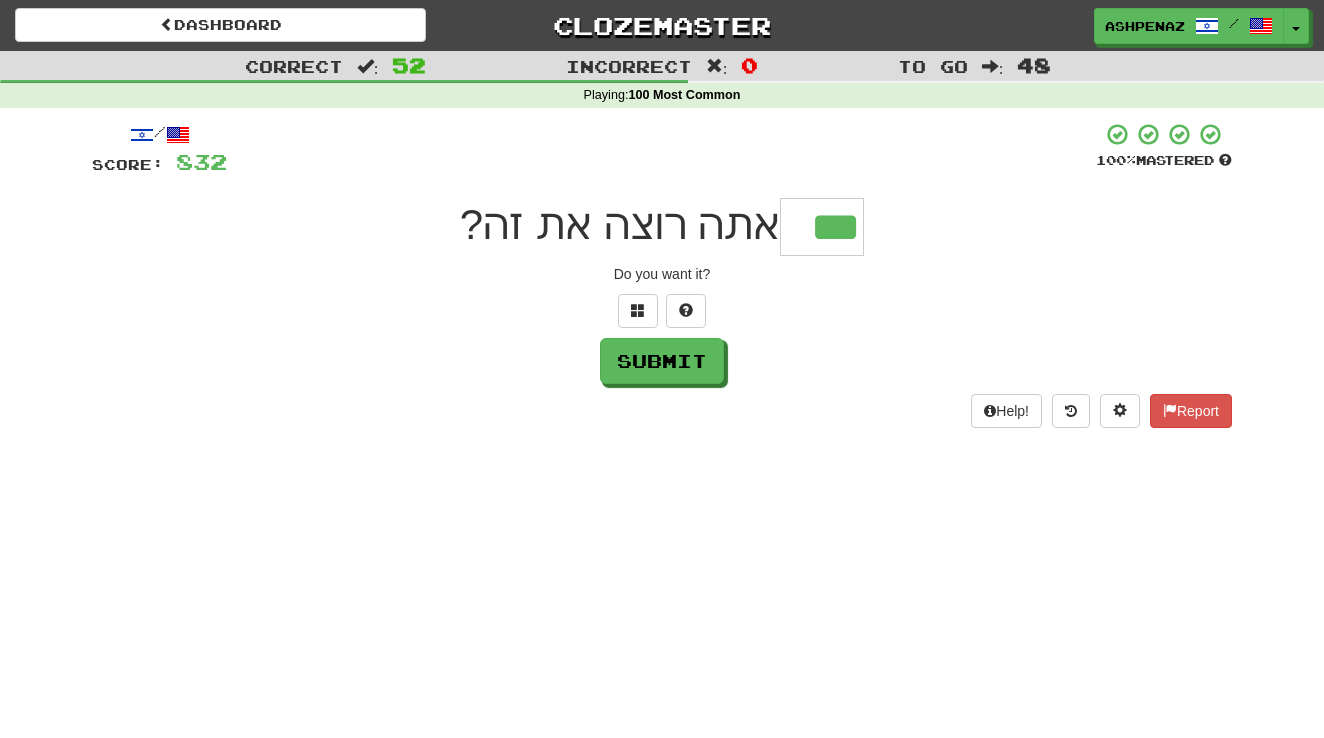 type on "***" 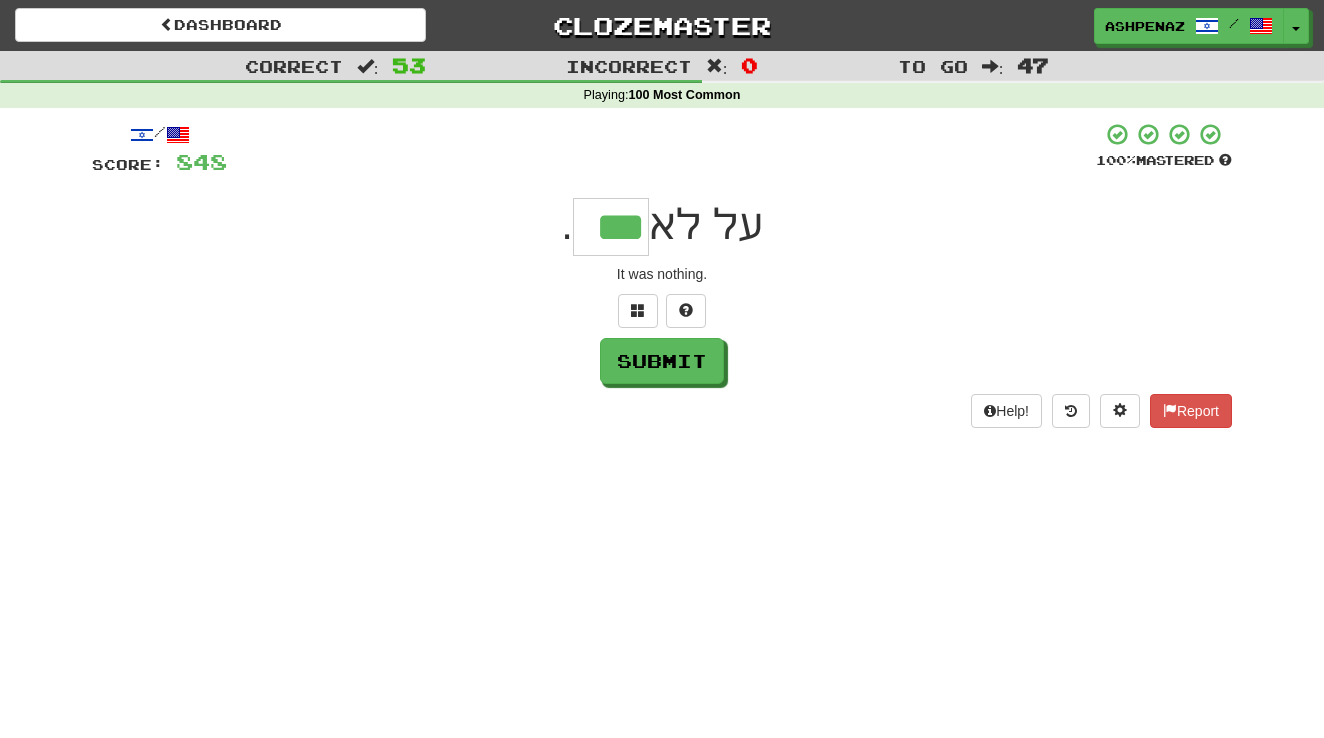 type on "***" 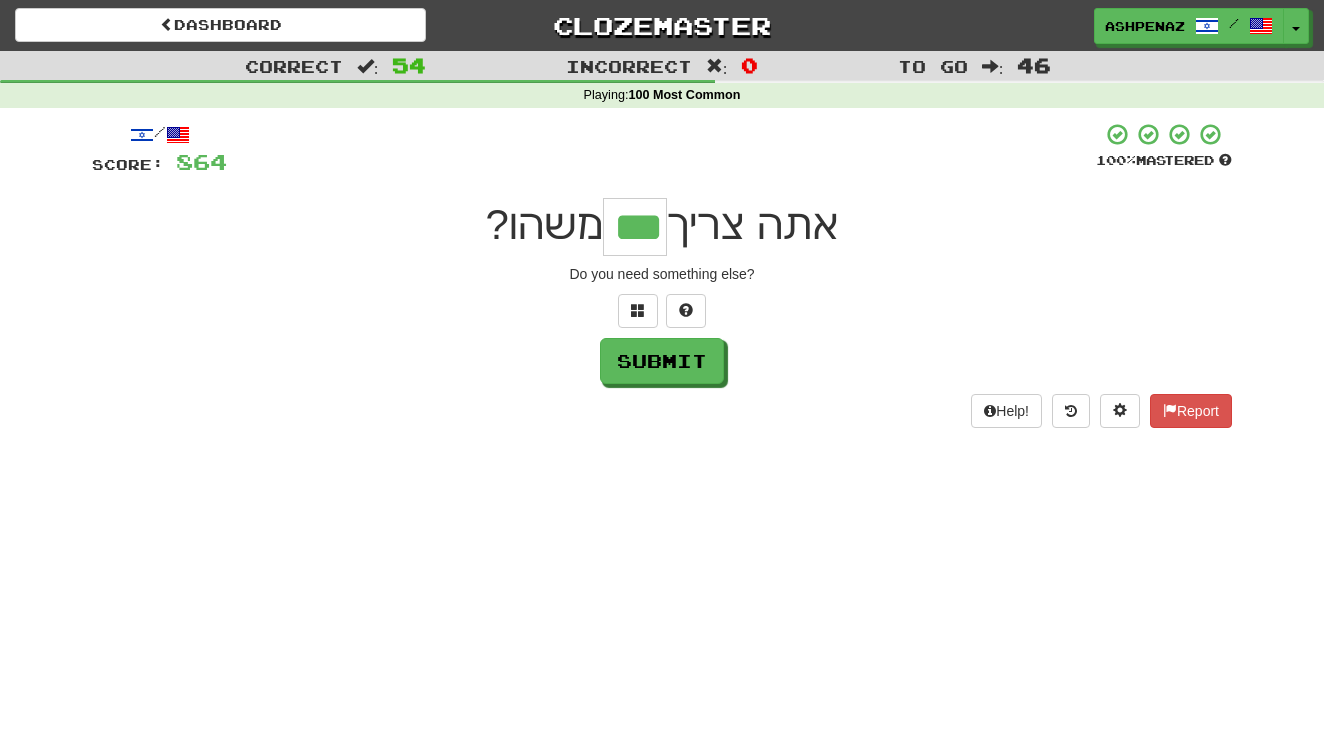 type on "***" 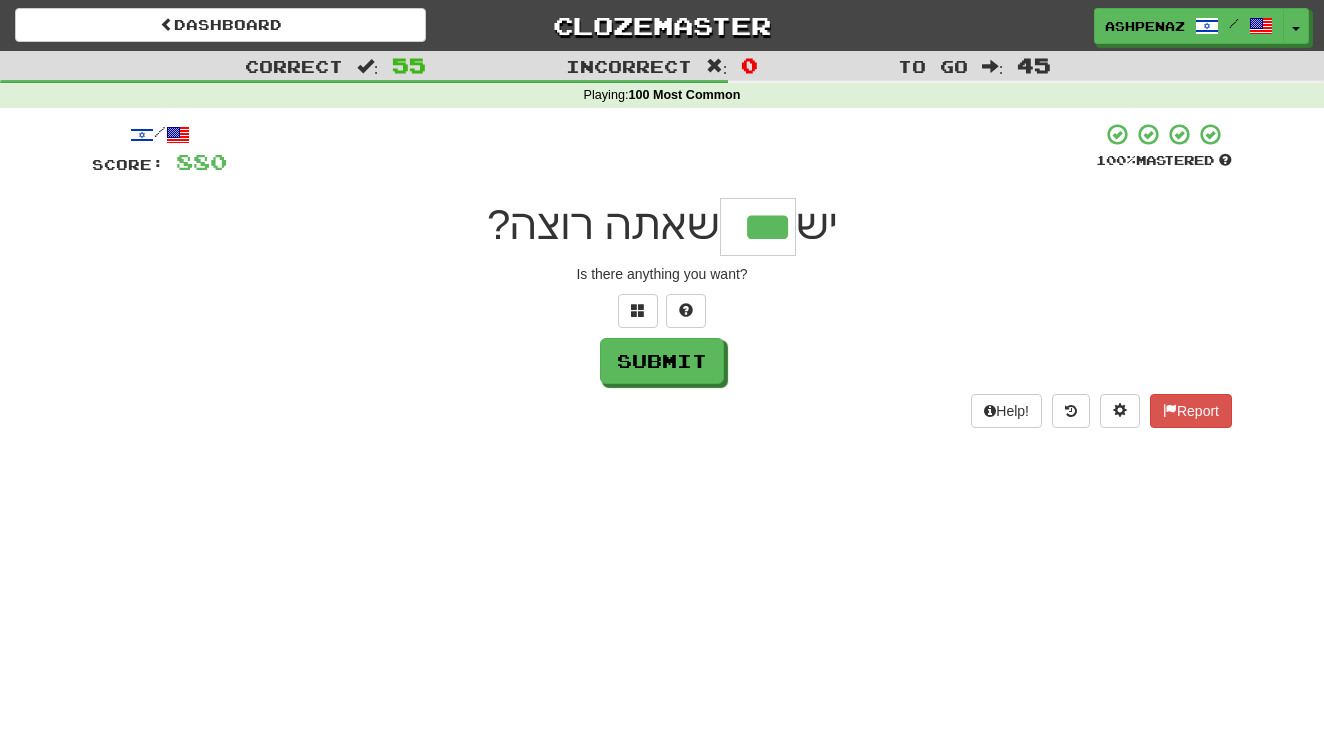 type on "***" 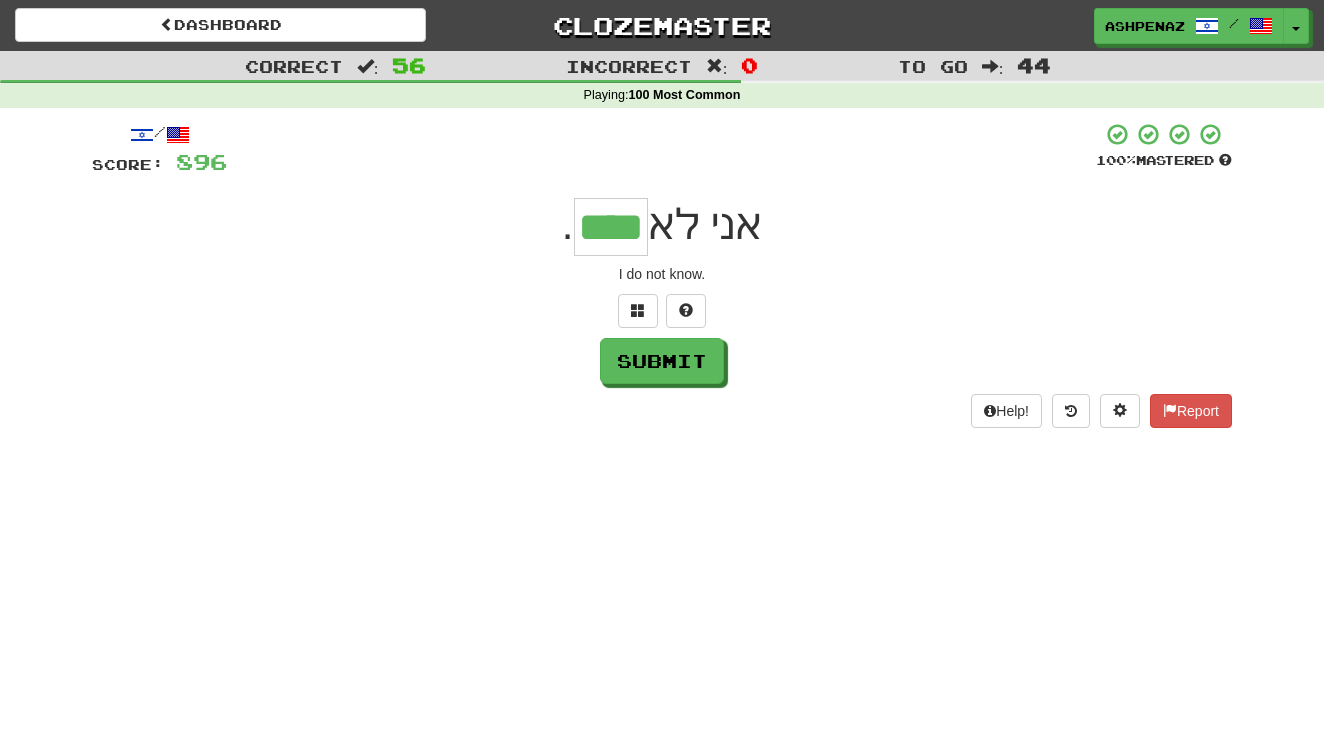 type on "****" 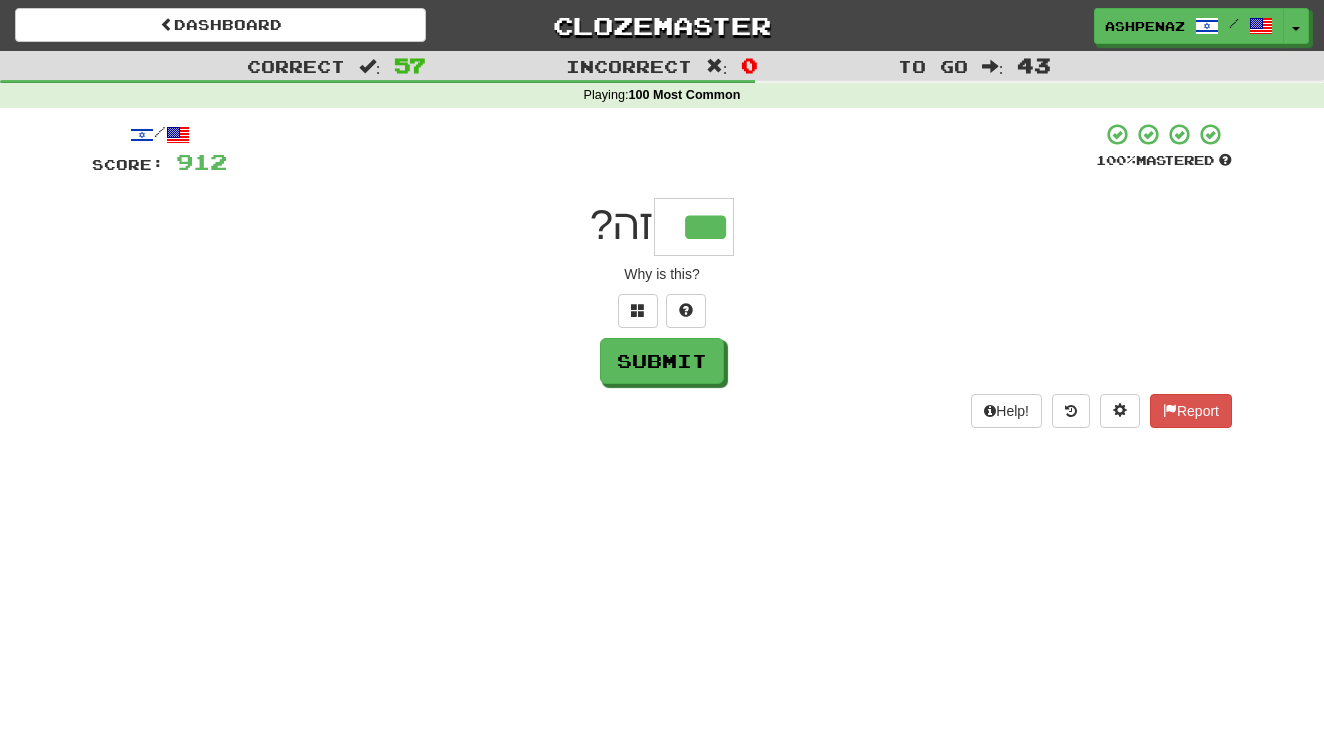 type on "***" 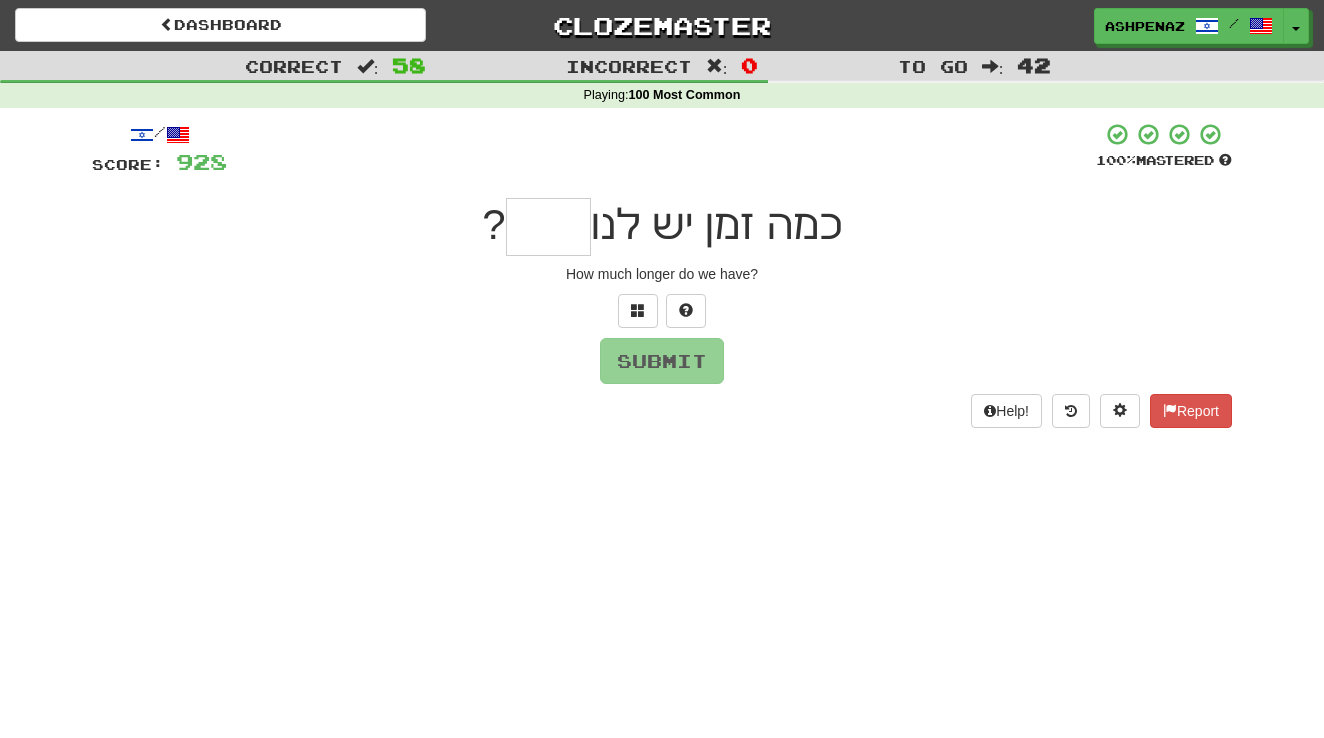 type on "*" 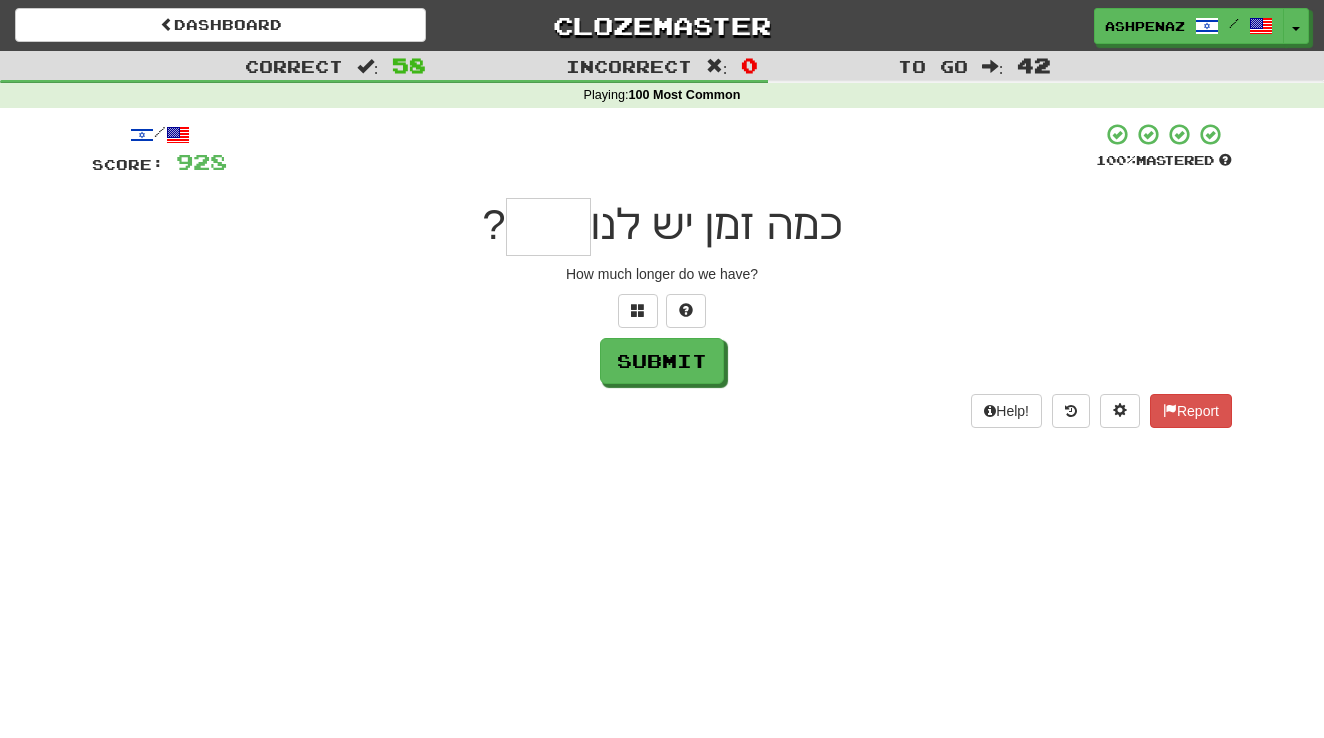 type on "*" 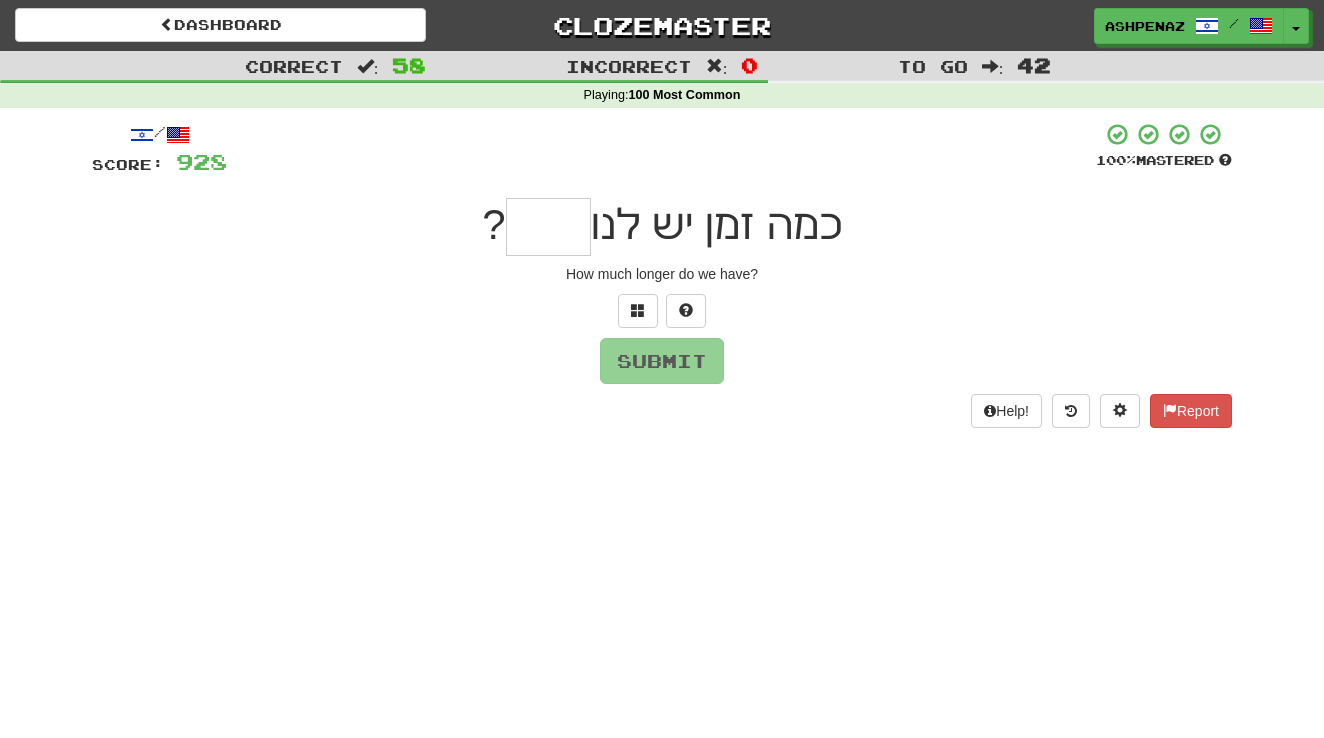 type on "*" 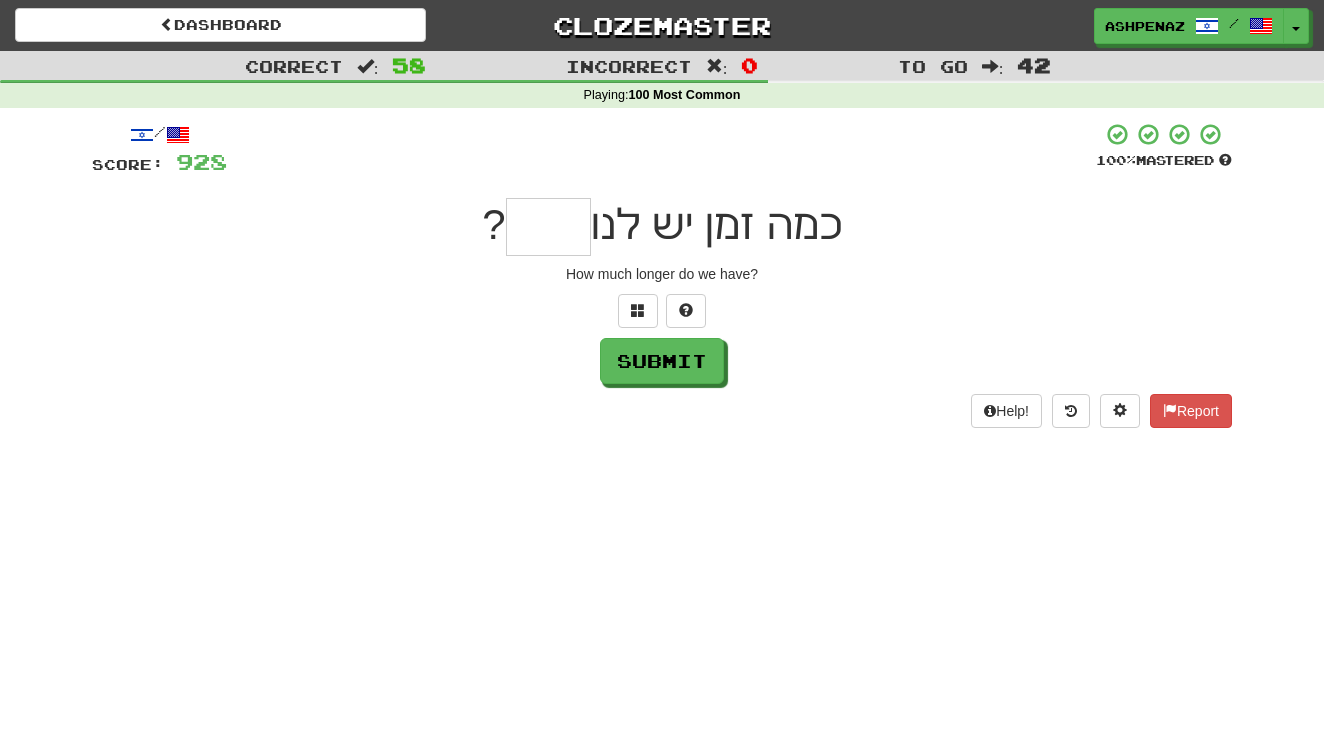 type on "*" 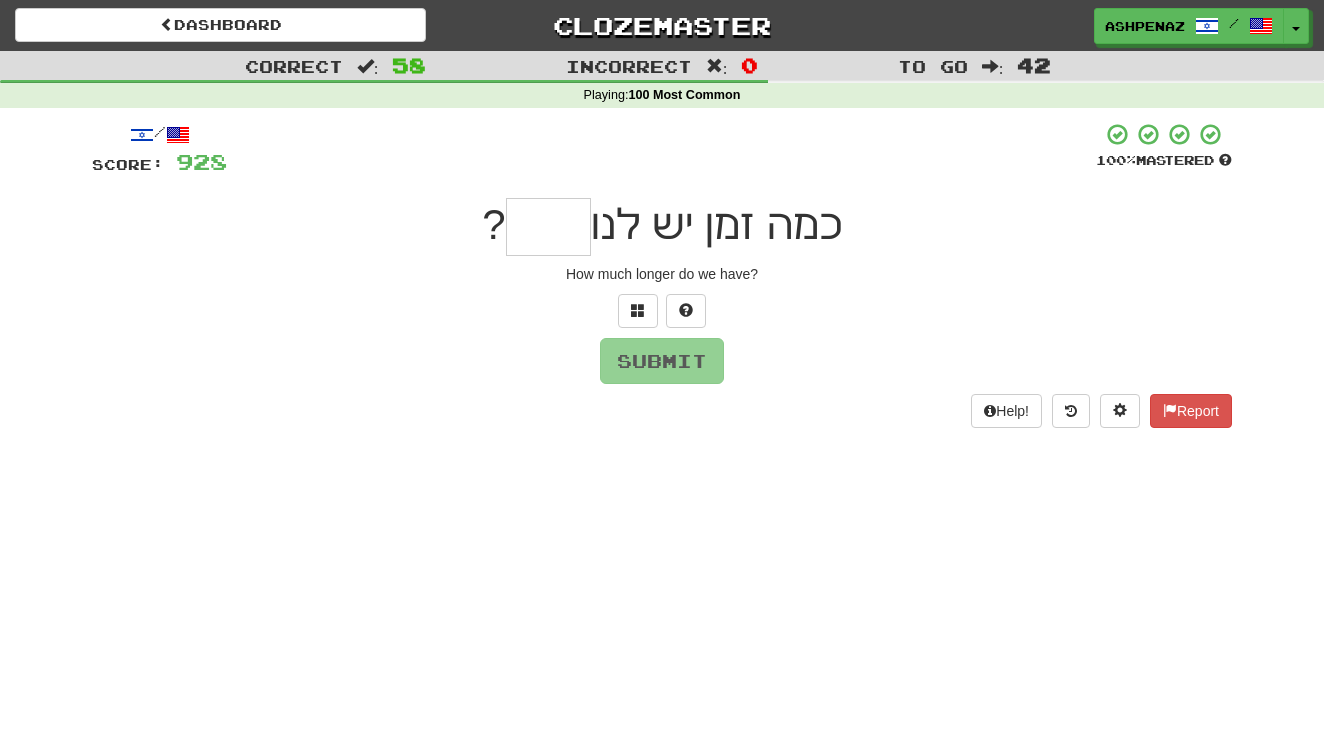 type on "*" 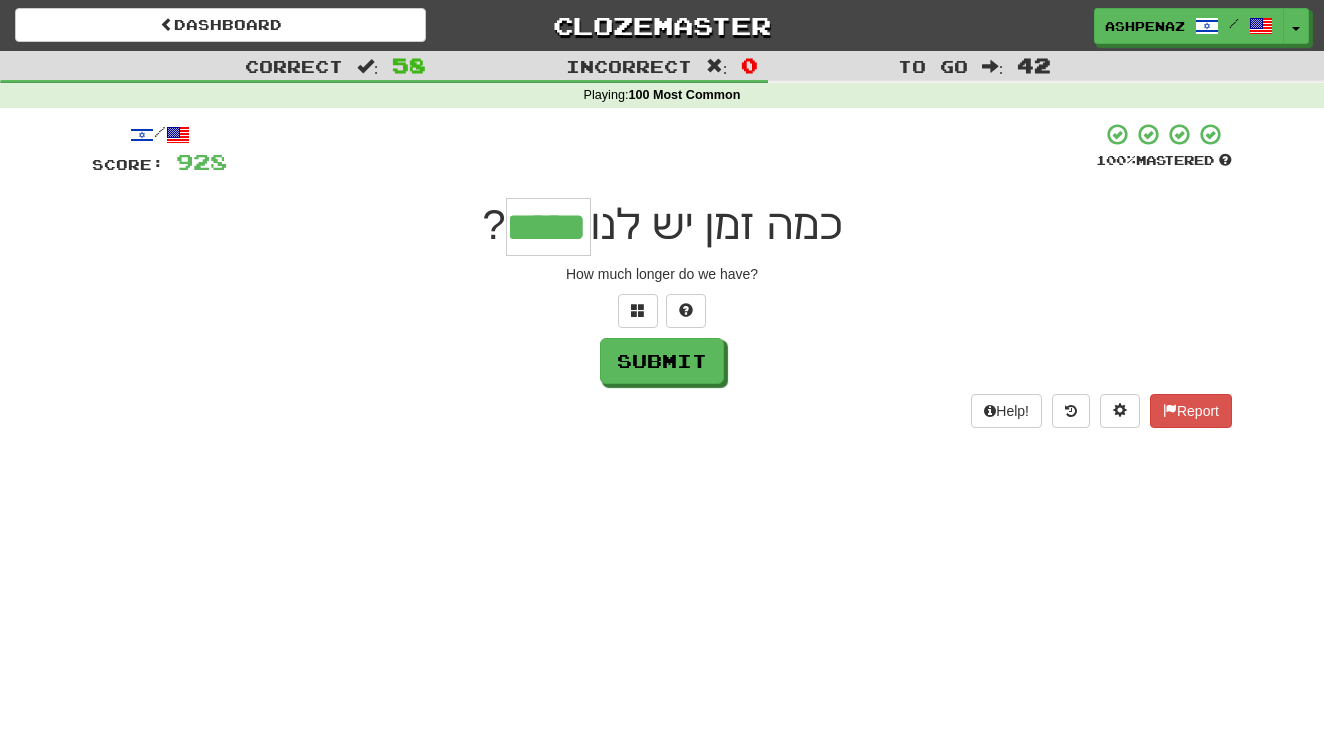 type on "*****" 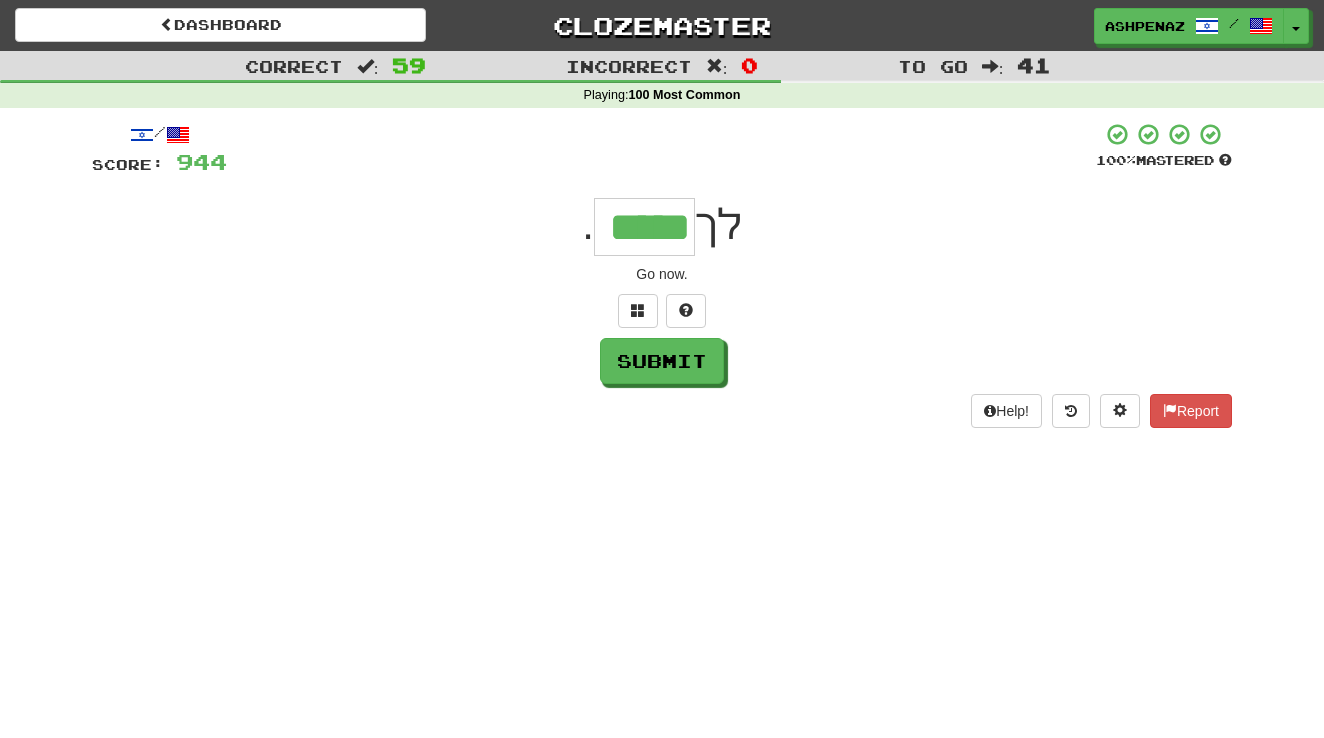 type on "*****" 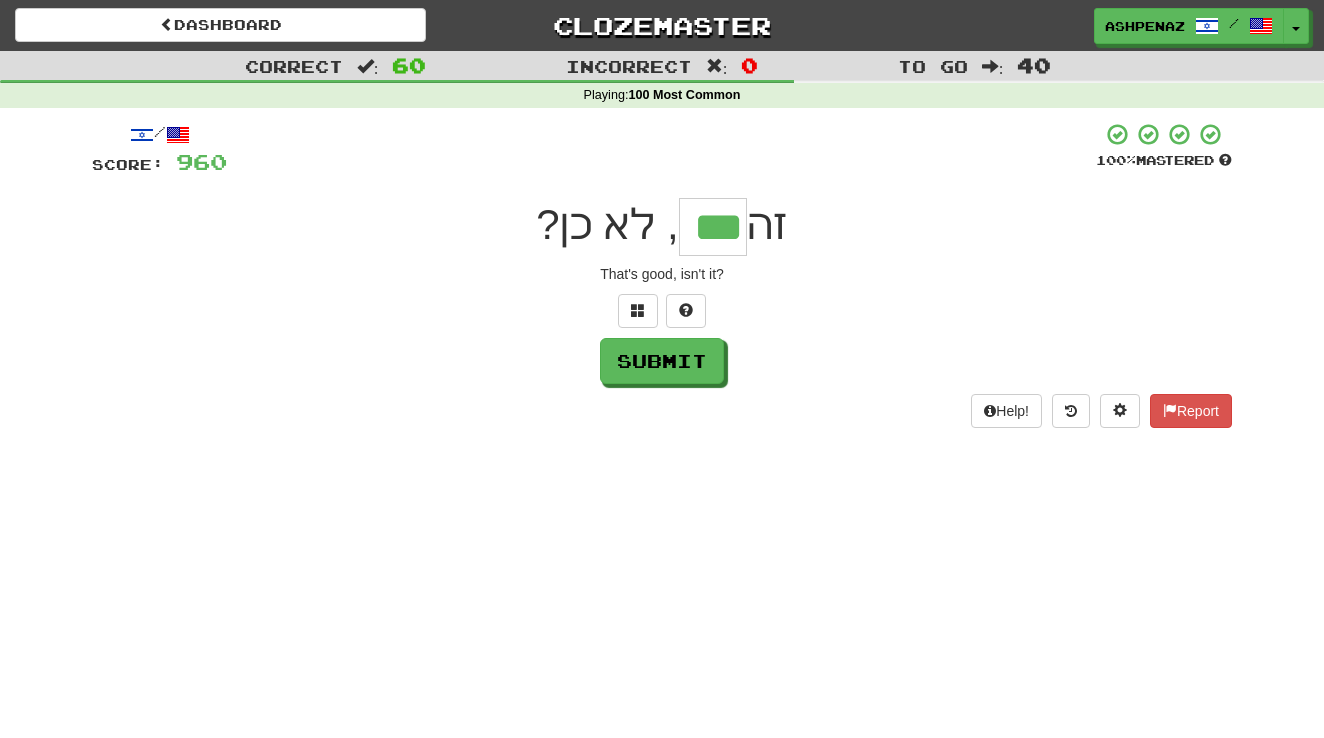 type on "***" 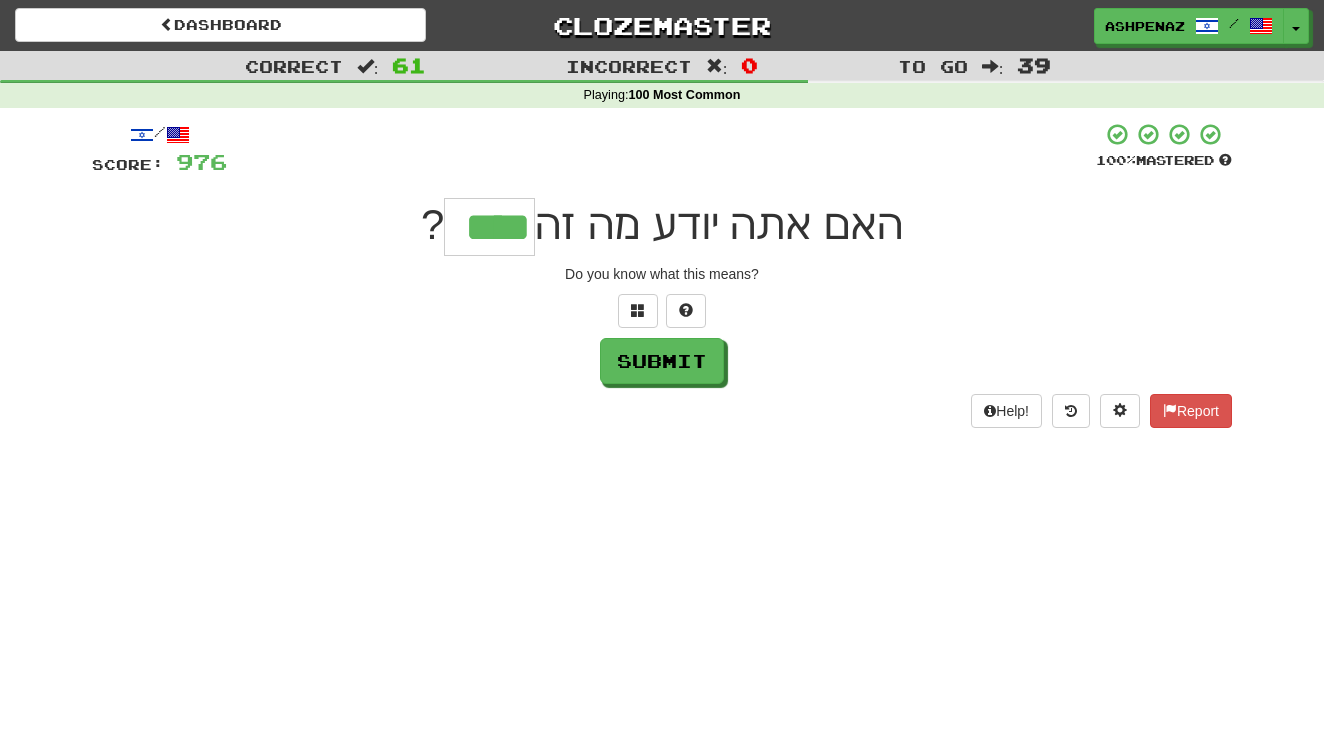 type on "****" 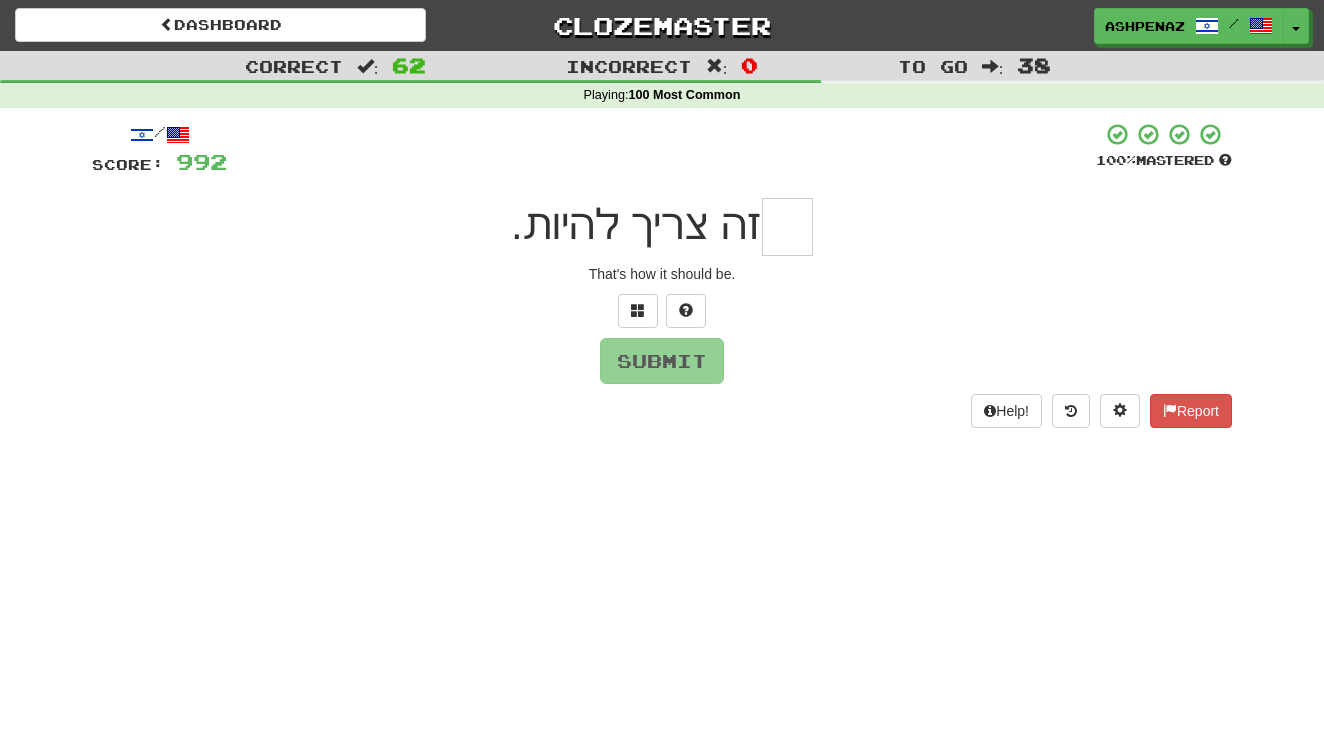 type on "*" 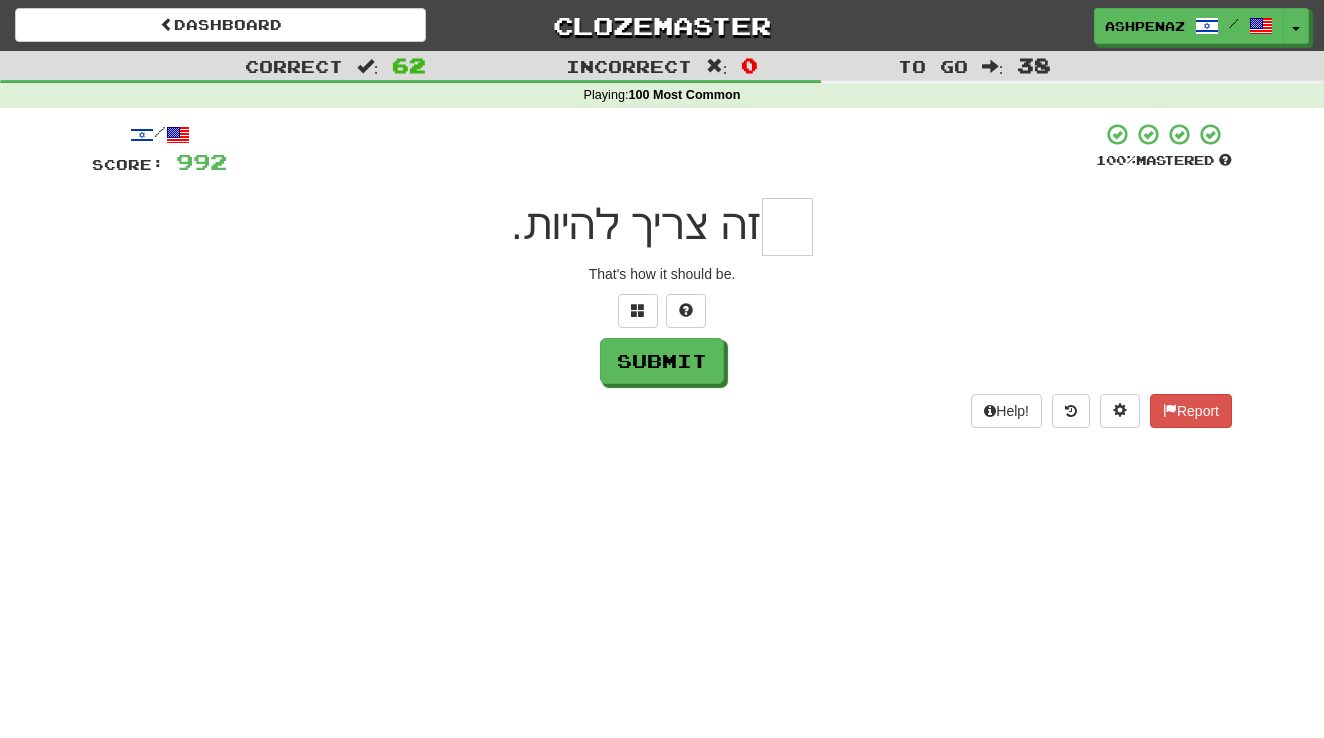 type on "*" 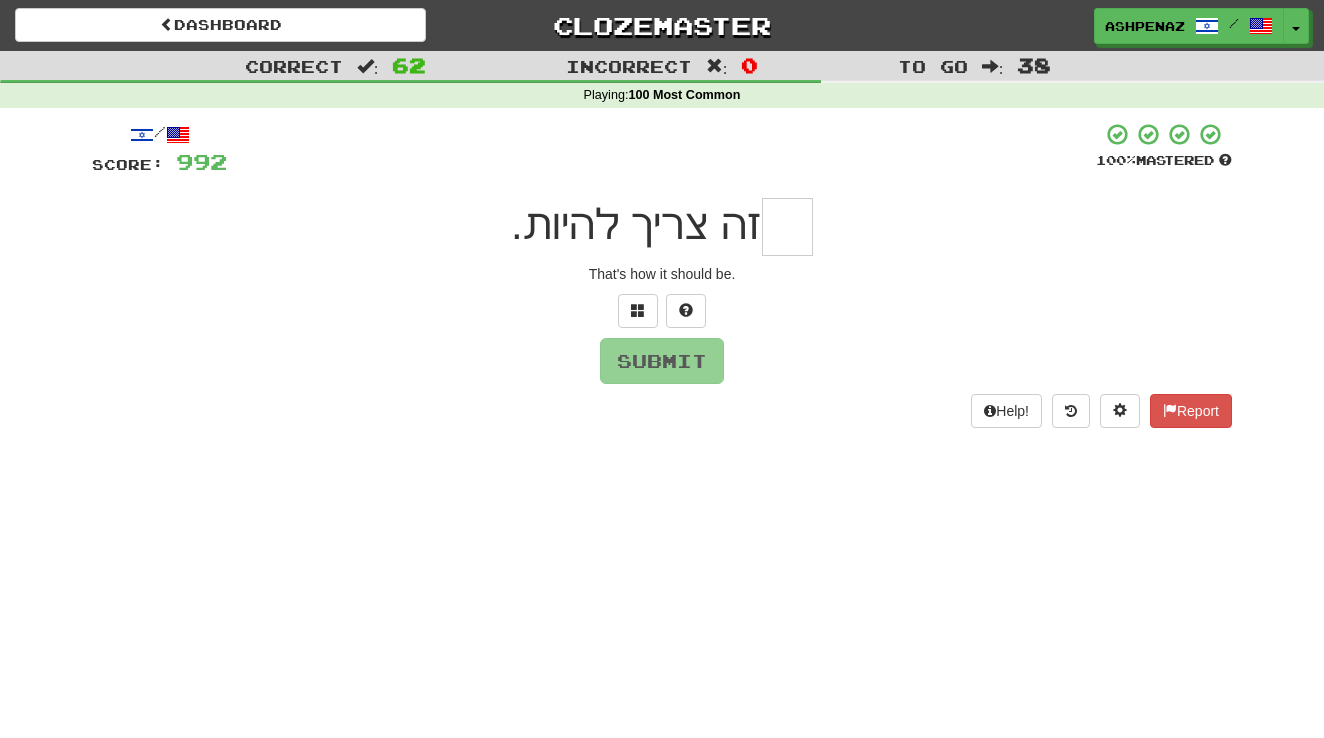type on "*" 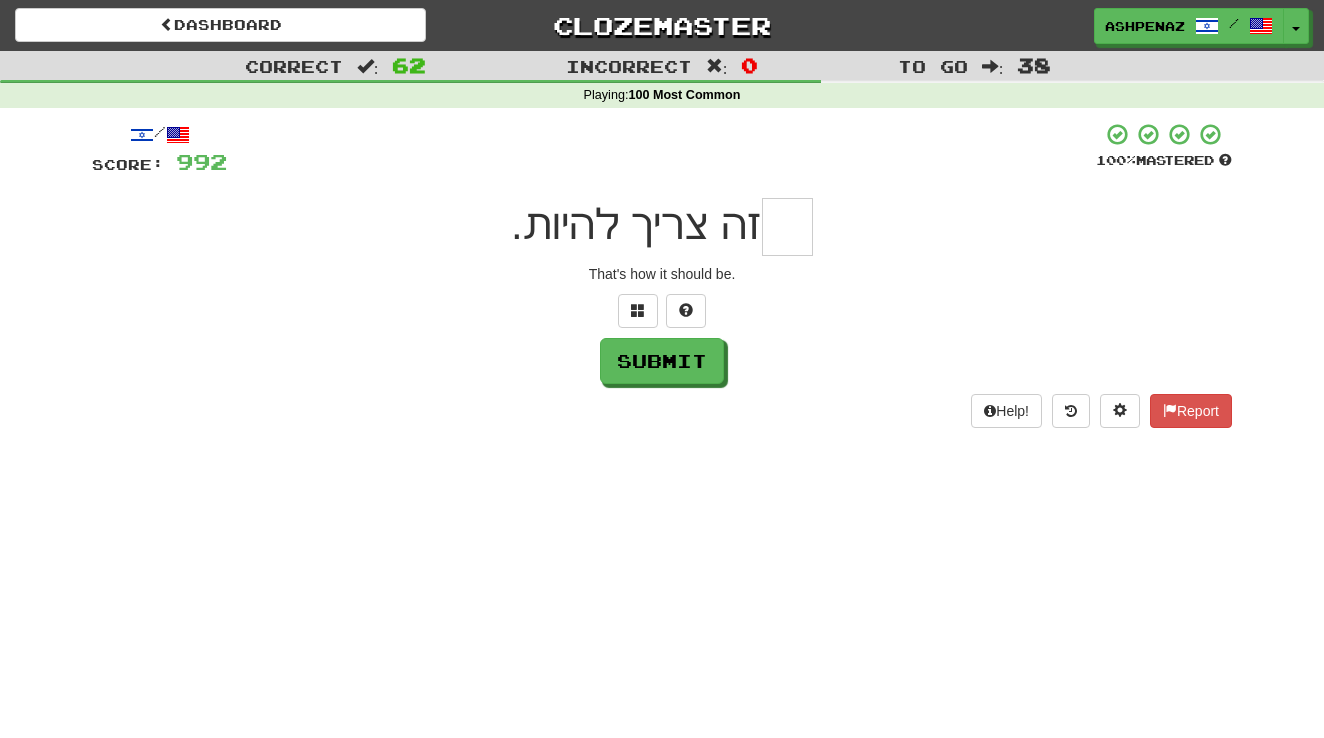 type on "*" 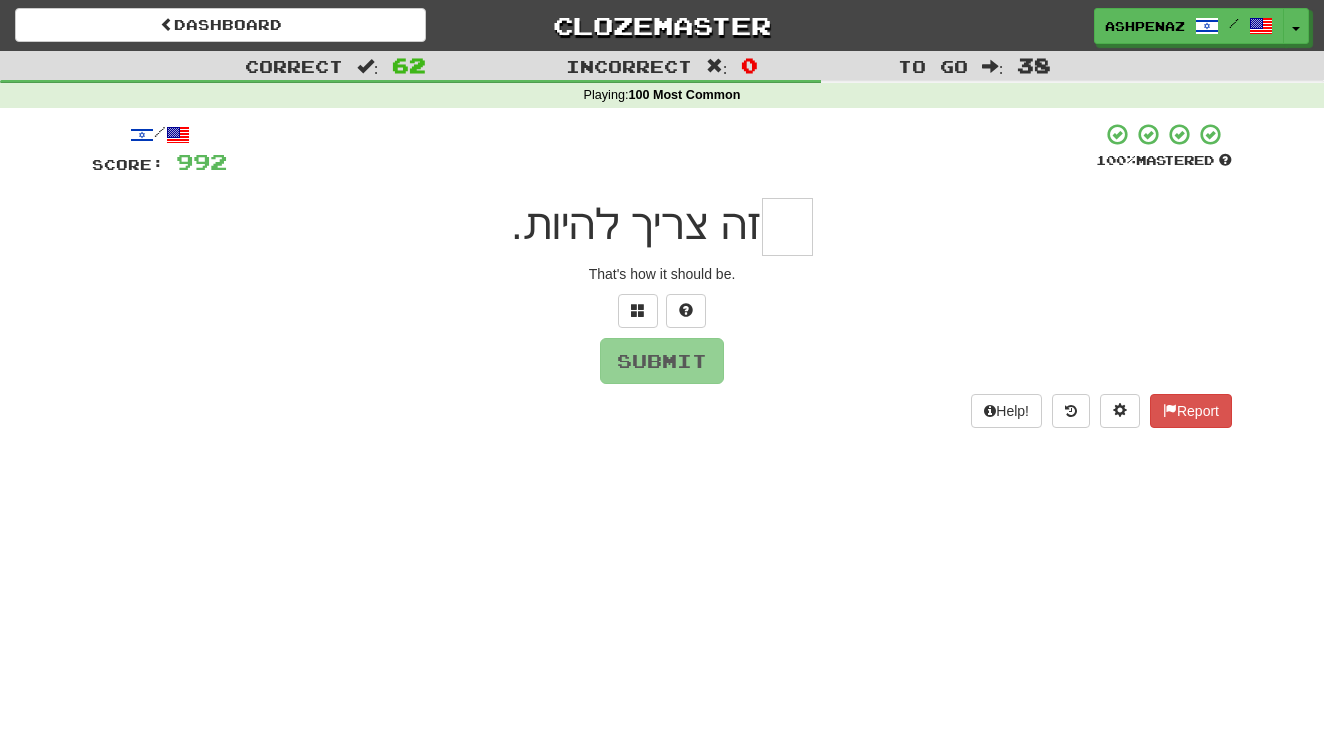 type on "*" 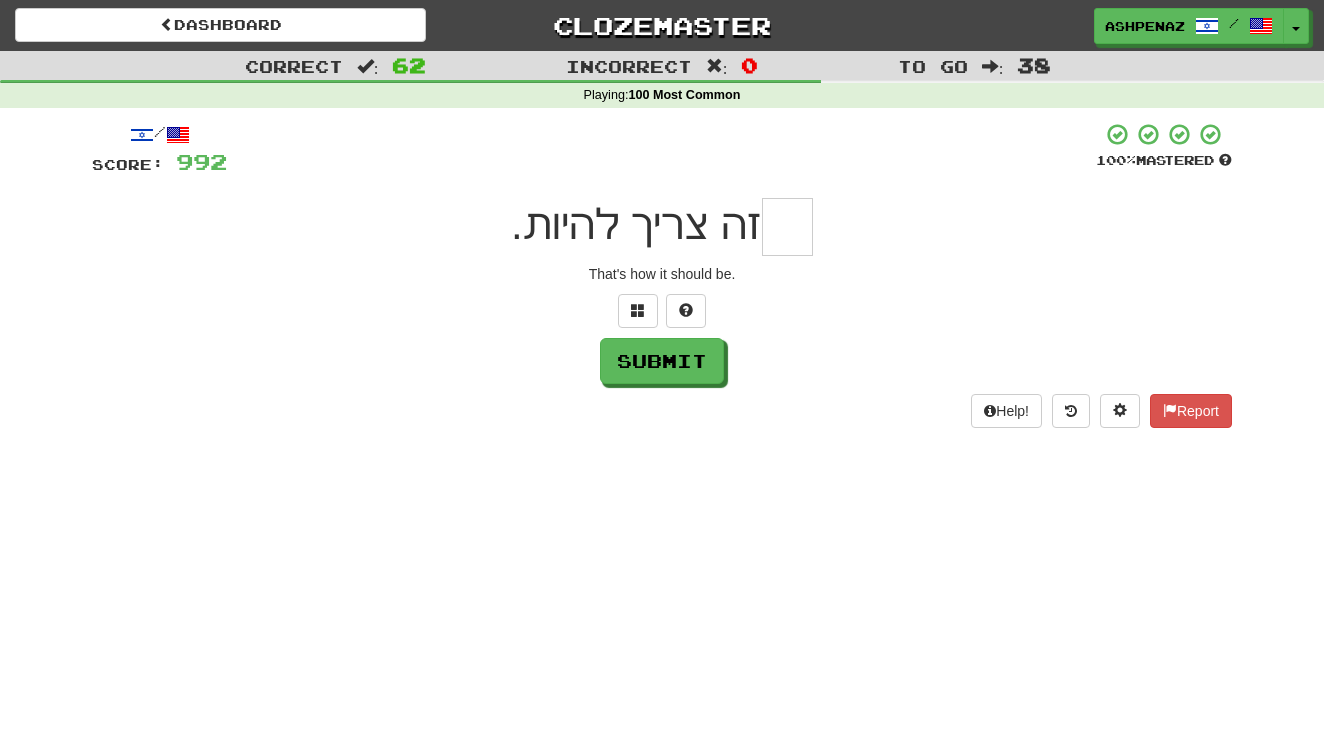 type on "*" 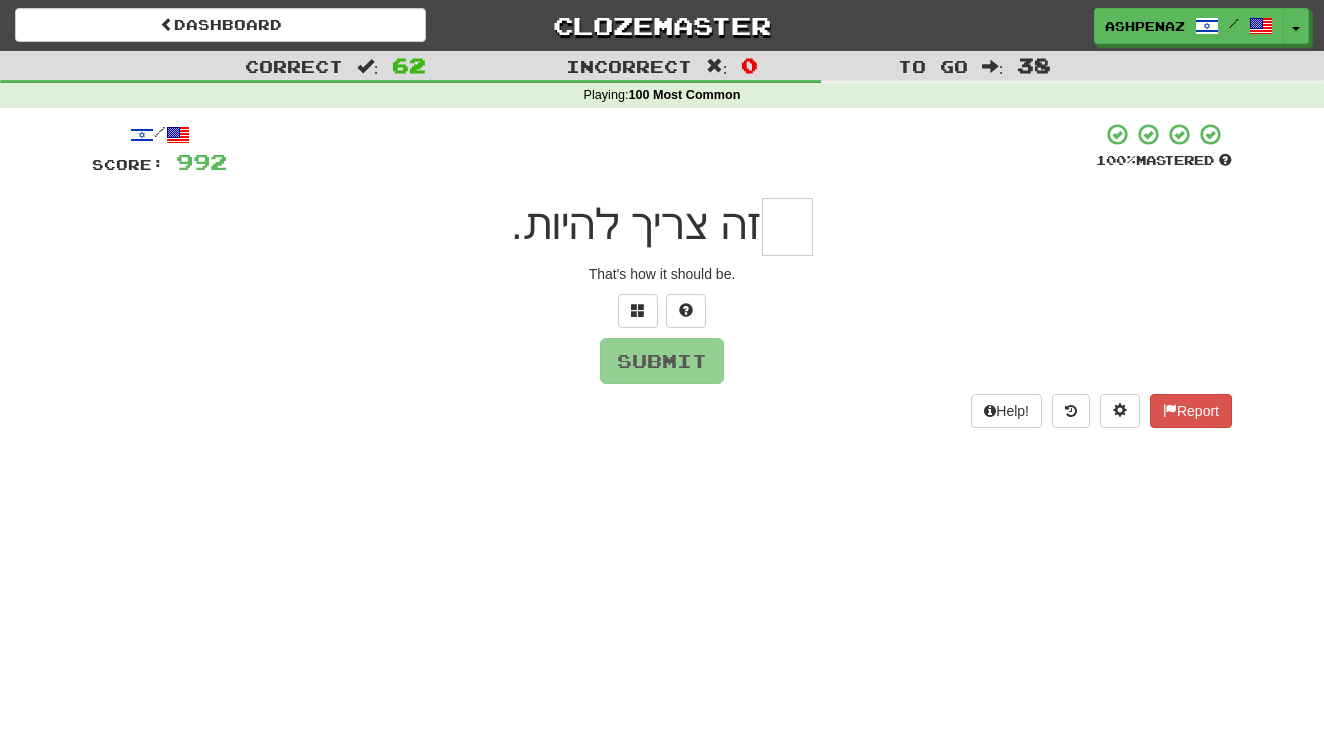 type on "*" 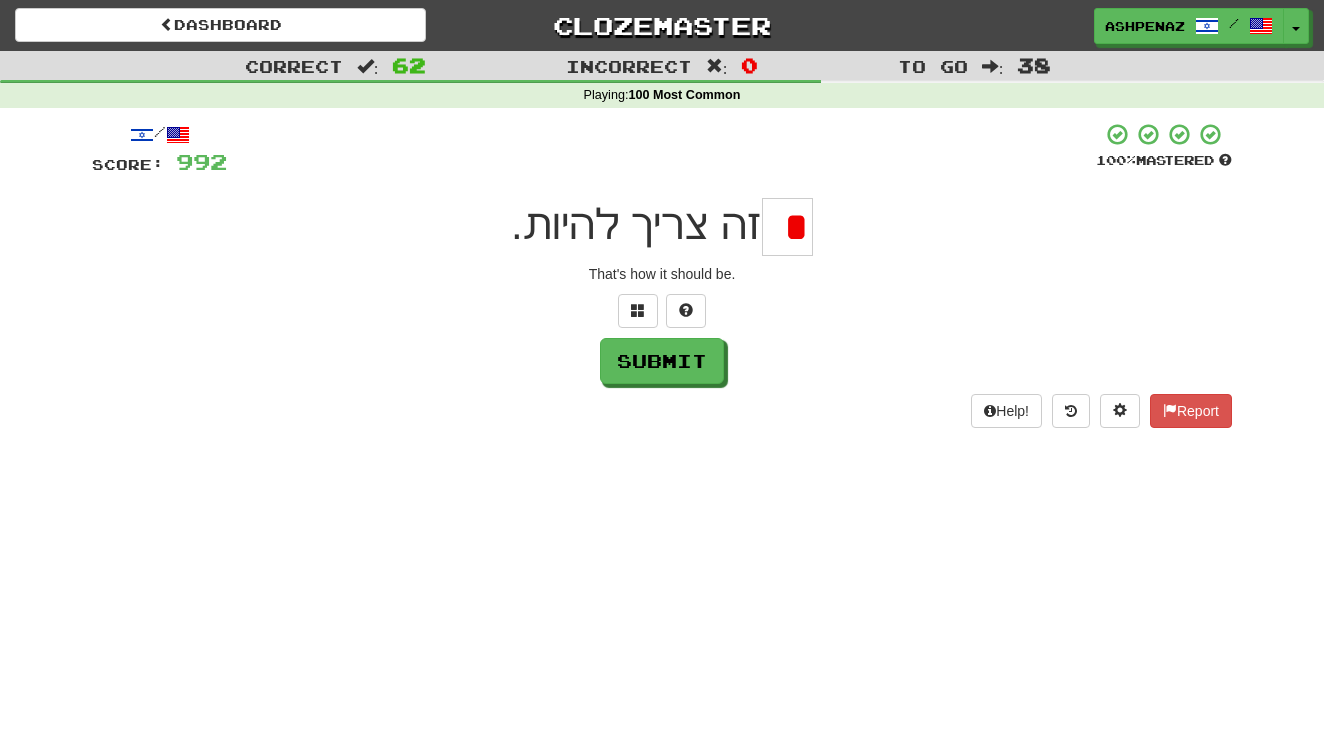 scroll, scrollTop: 0, scrollLeft: 0, axis: both 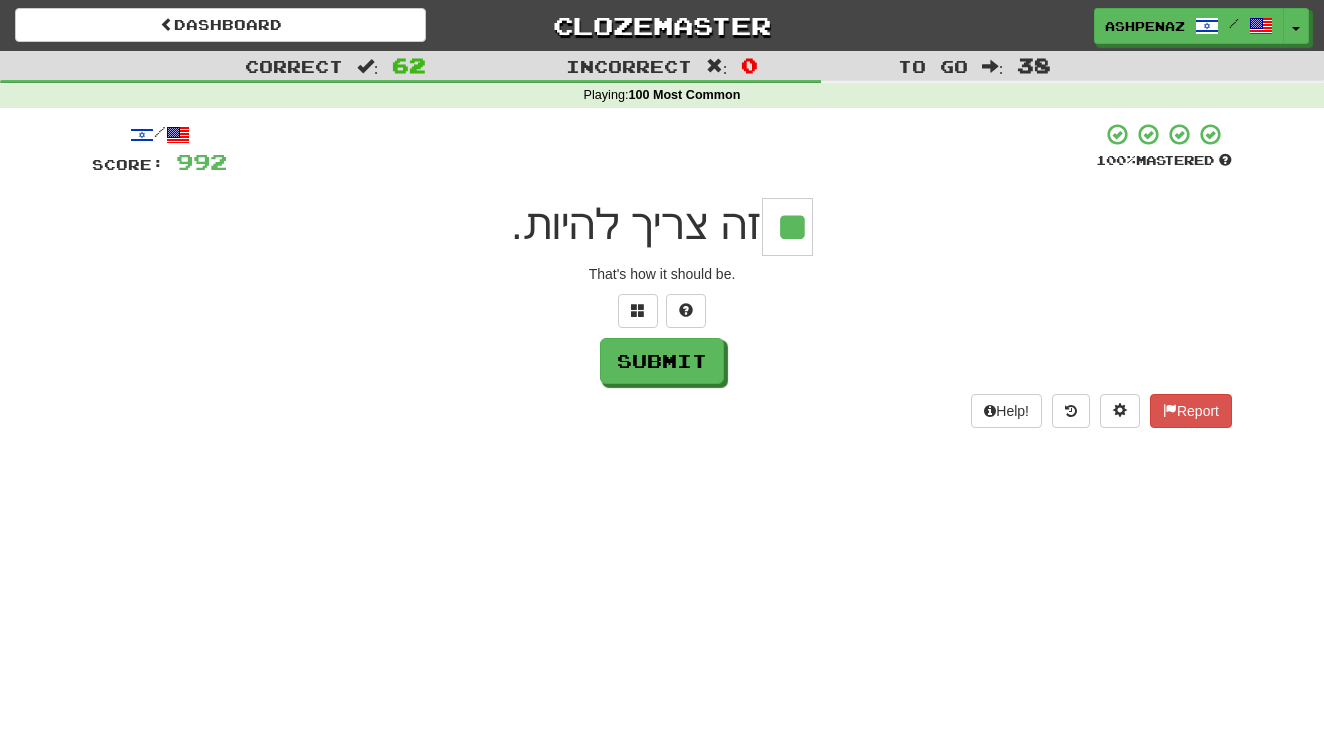 type on "**" 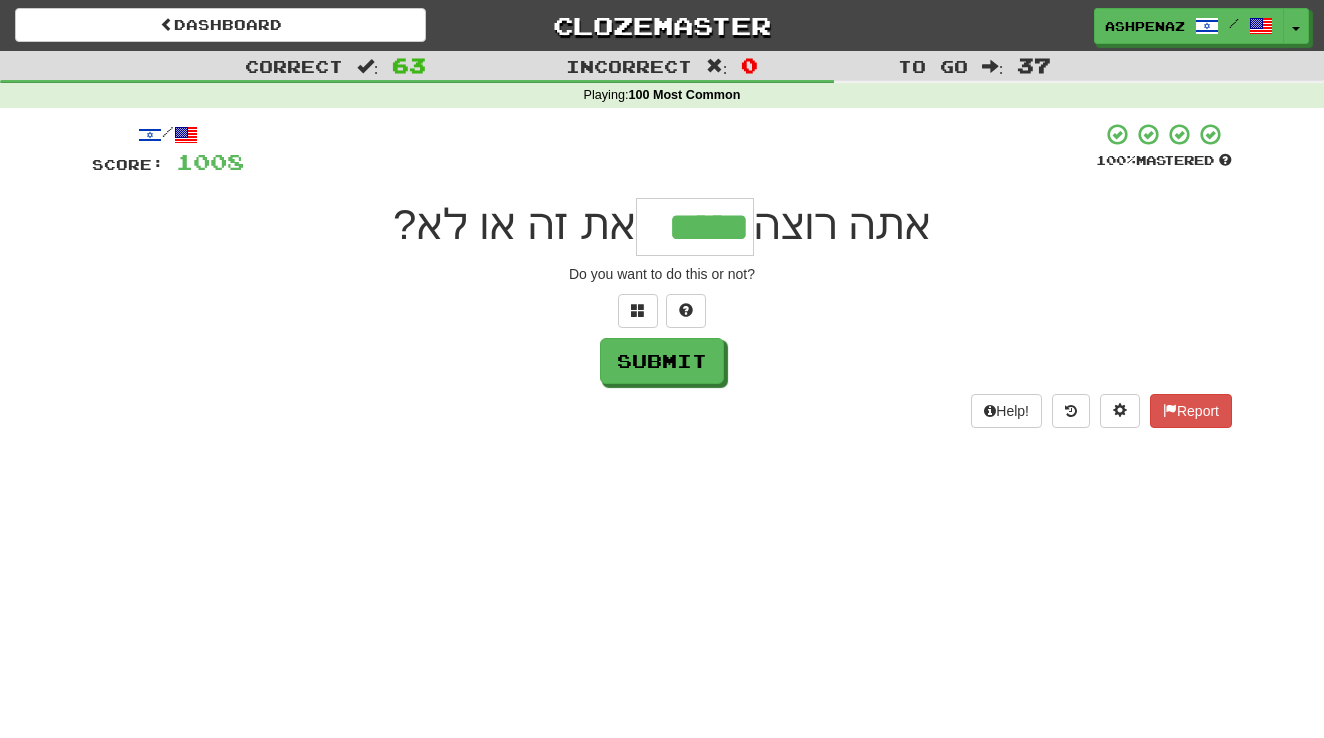type on "*****" 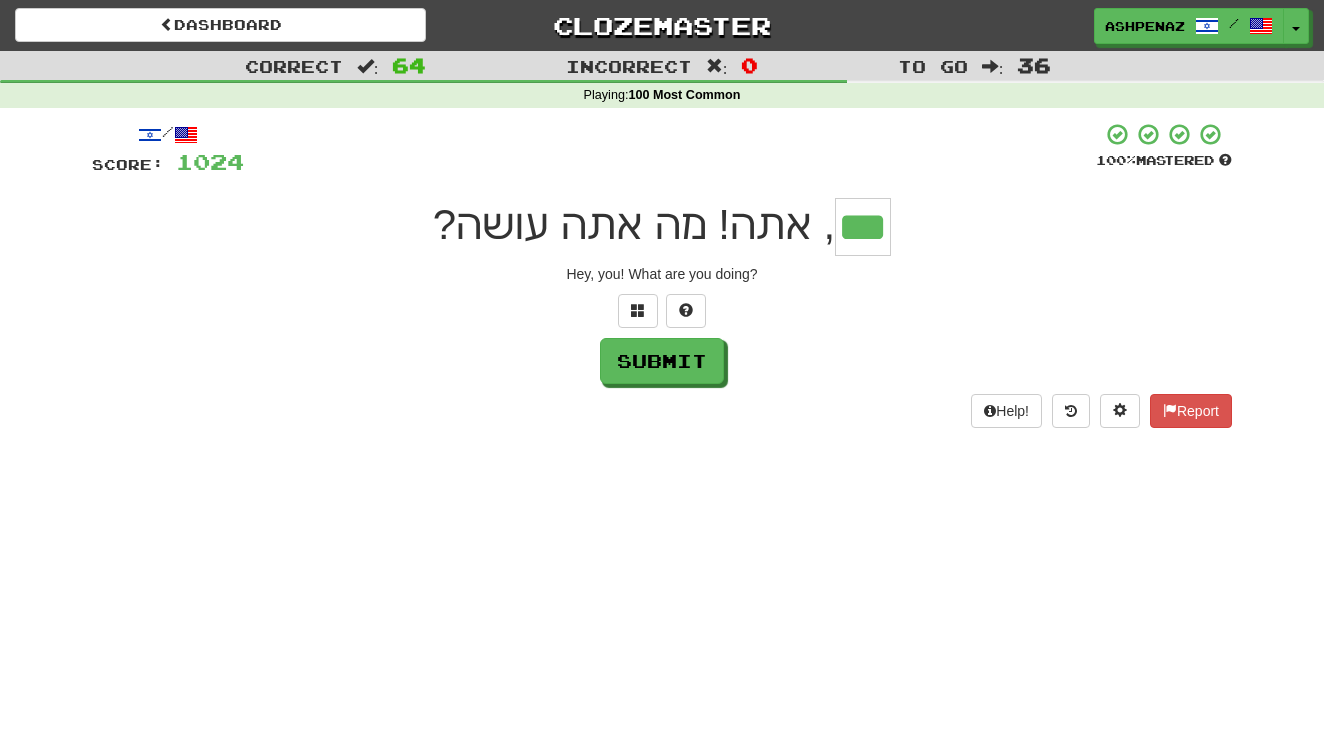 type on "***" 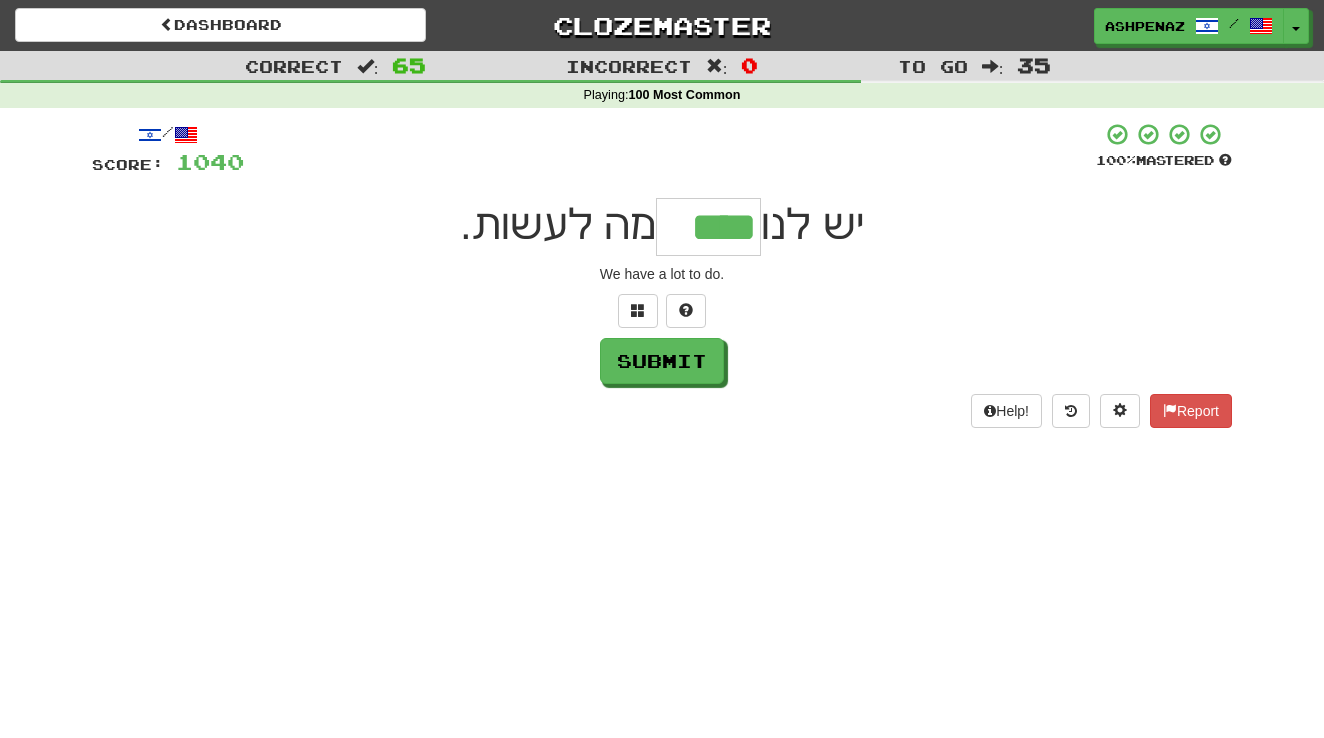 type on "****" 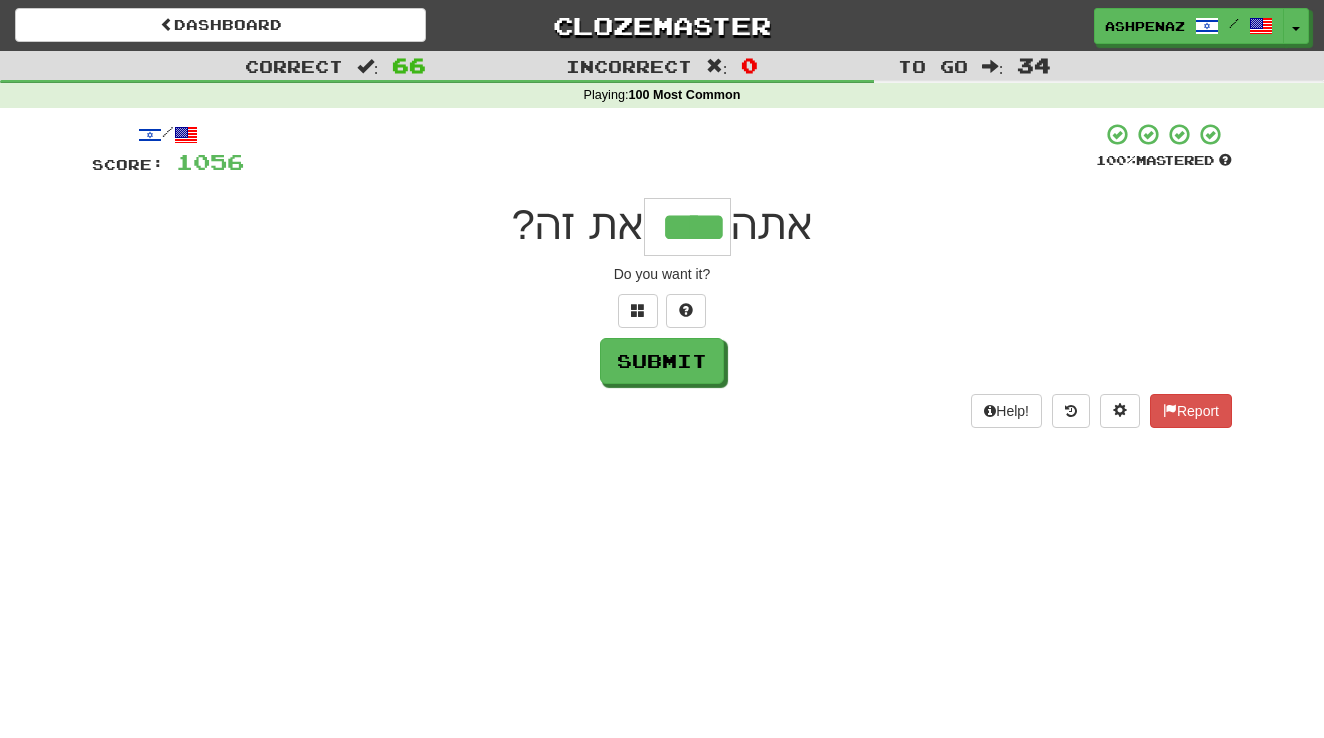 type on "****" 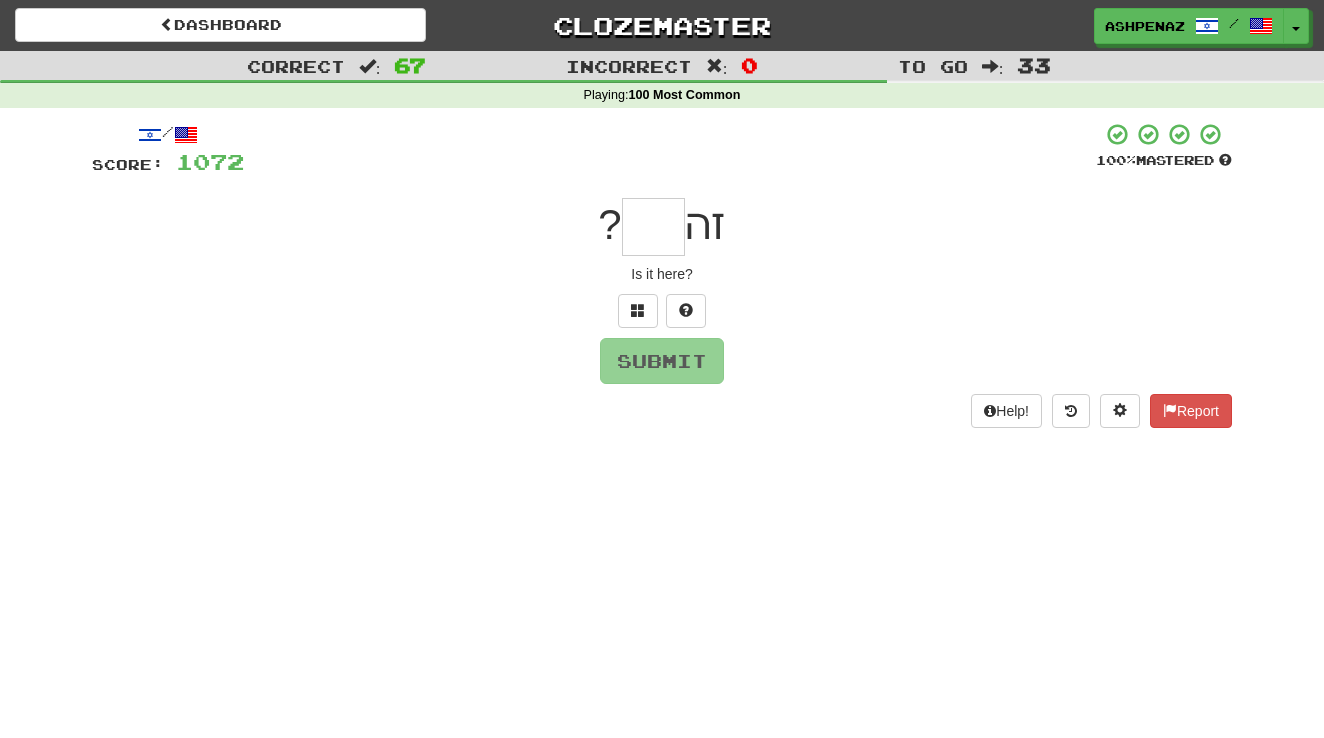 type on "*" 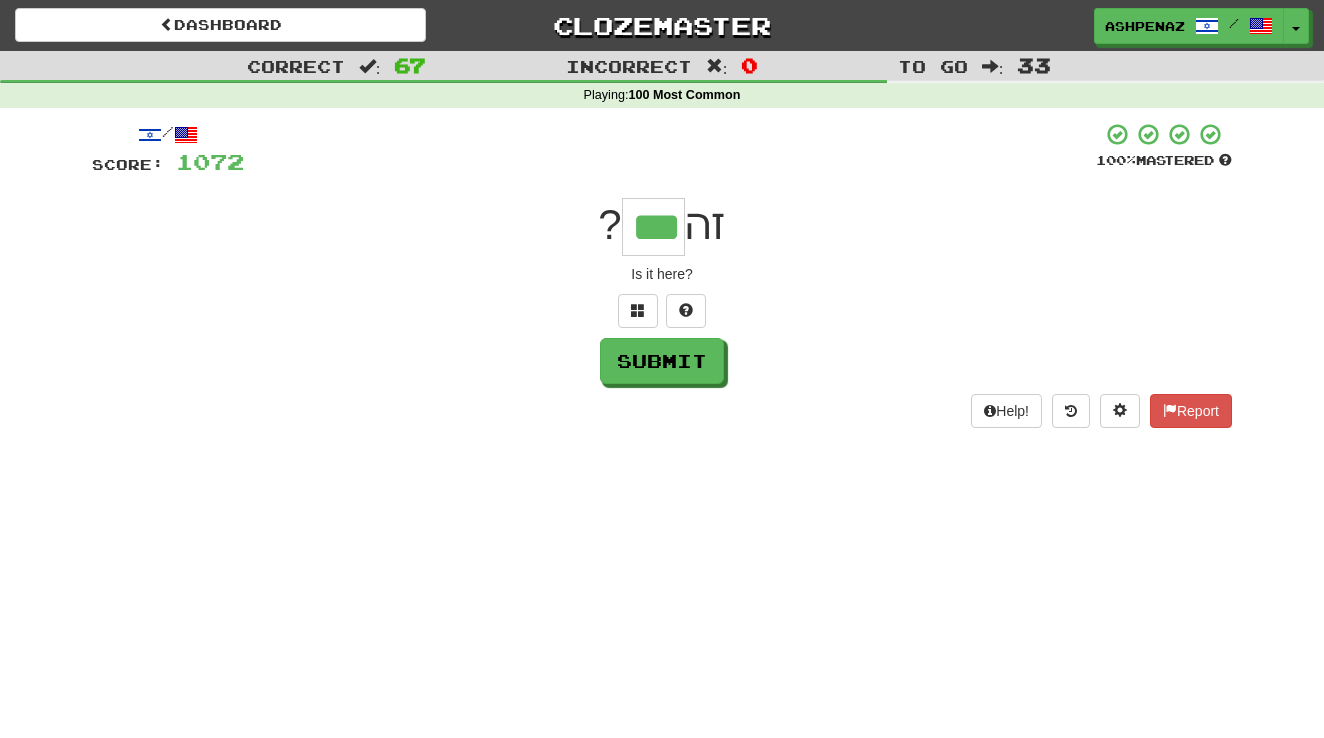 type on "***" 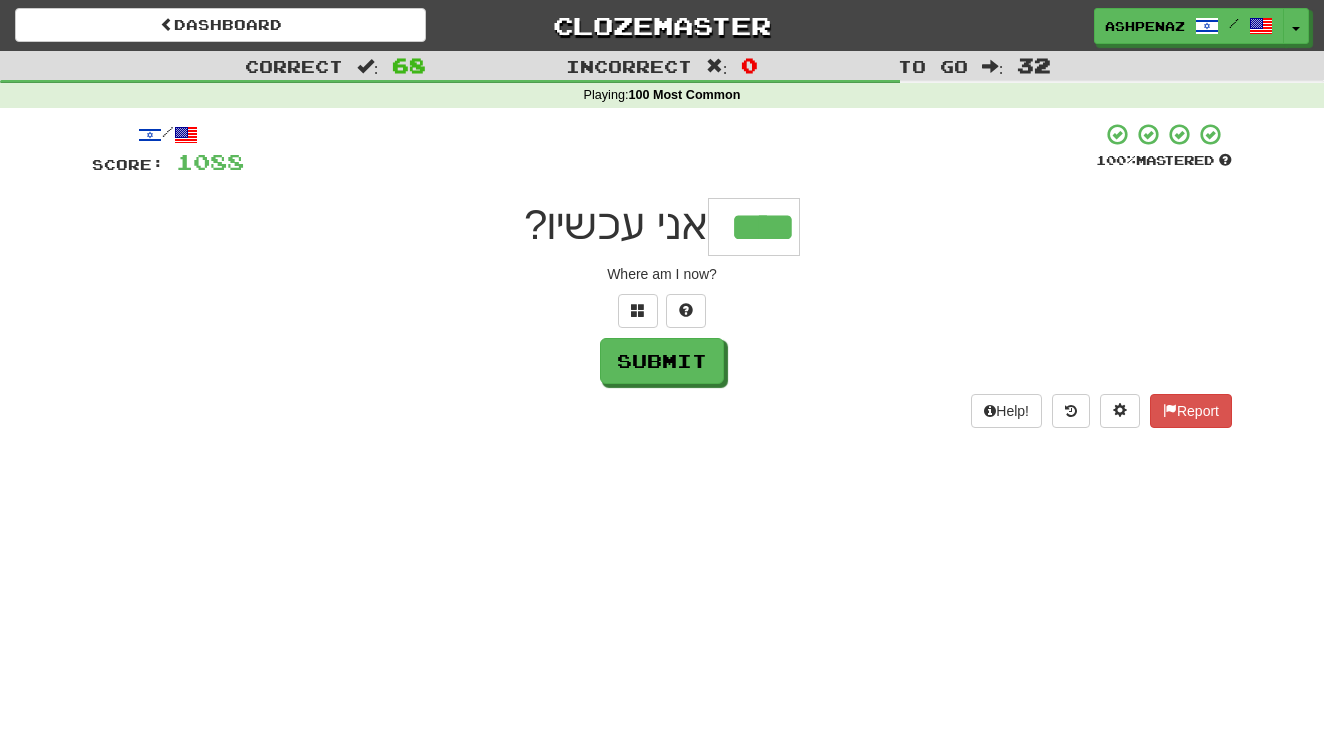 type on "****" 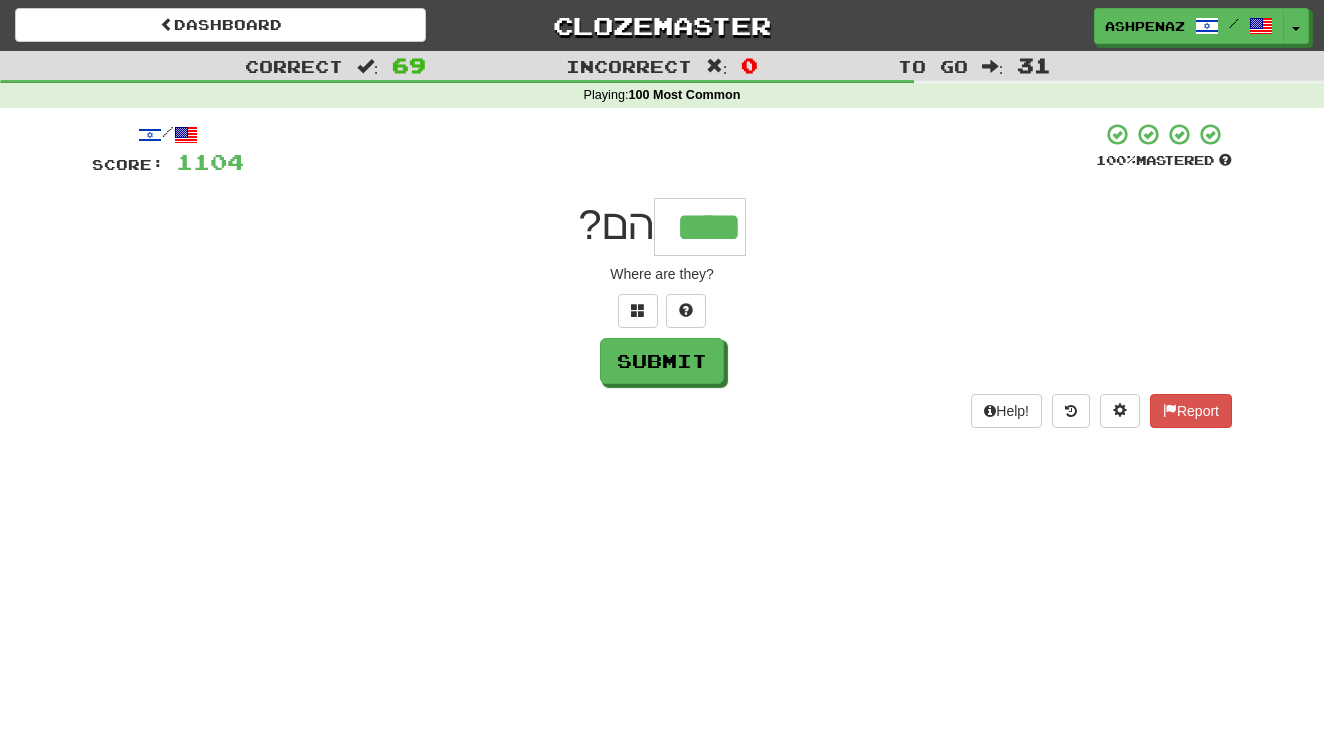 type on "****" 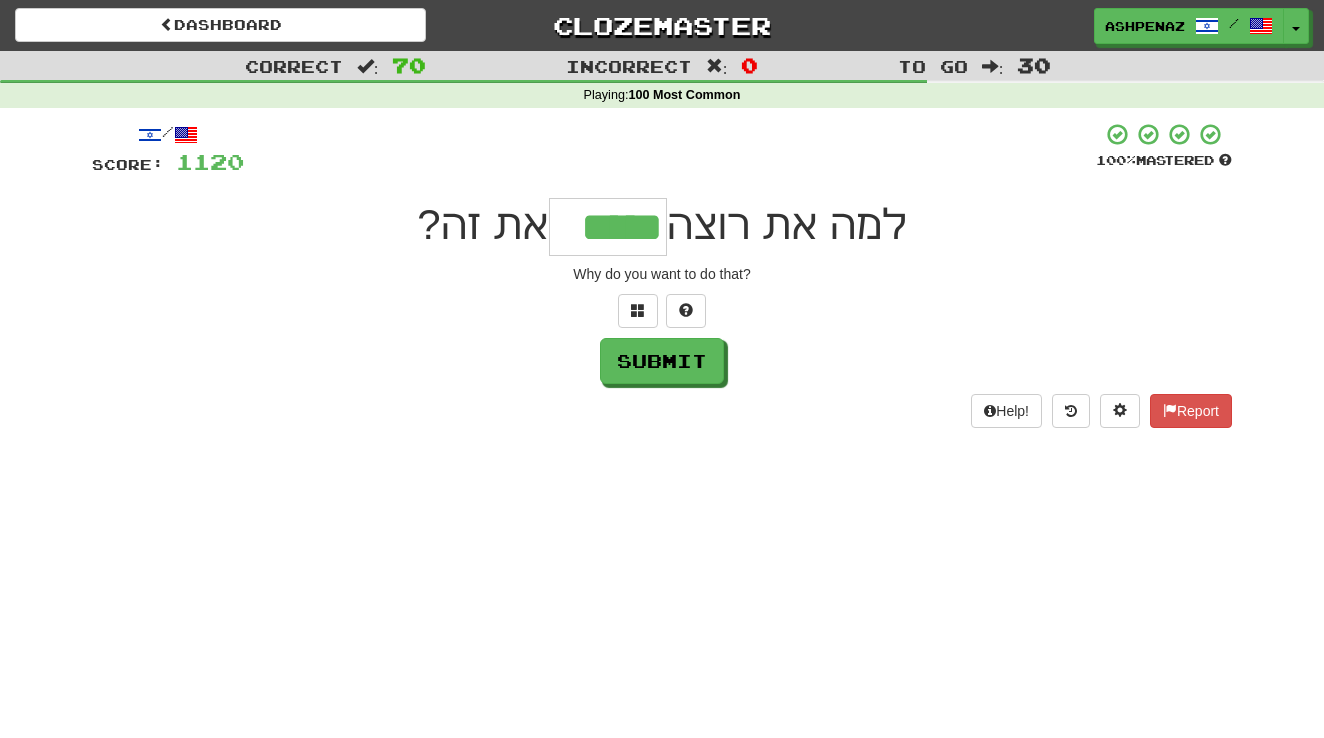 type on "*****" 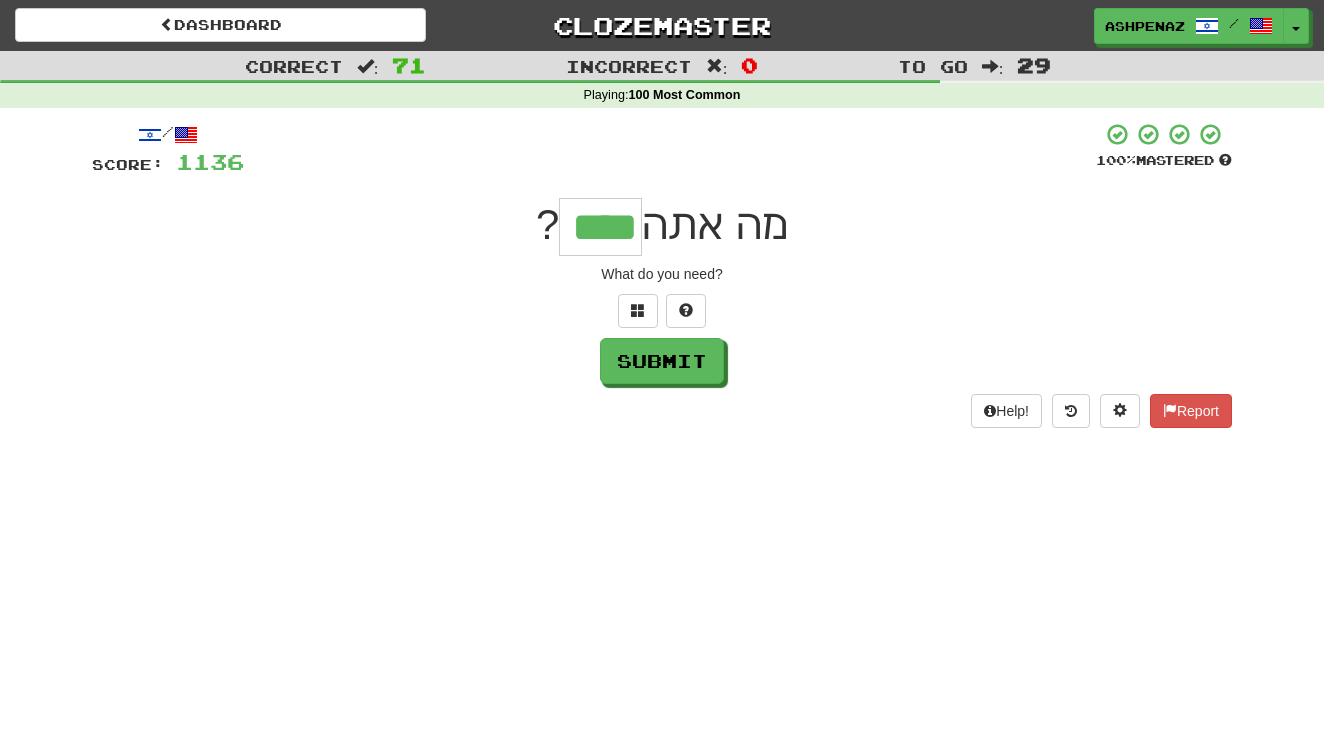 type on "****" 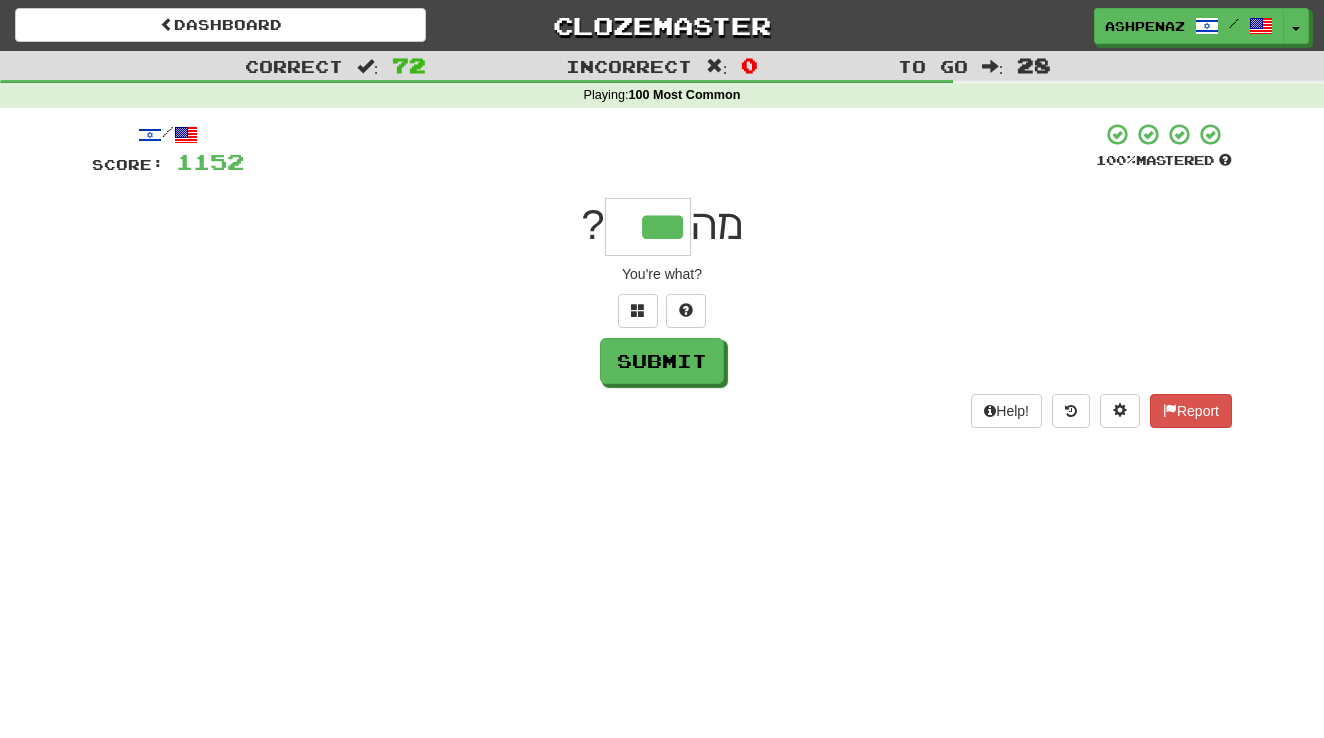 type on "***" 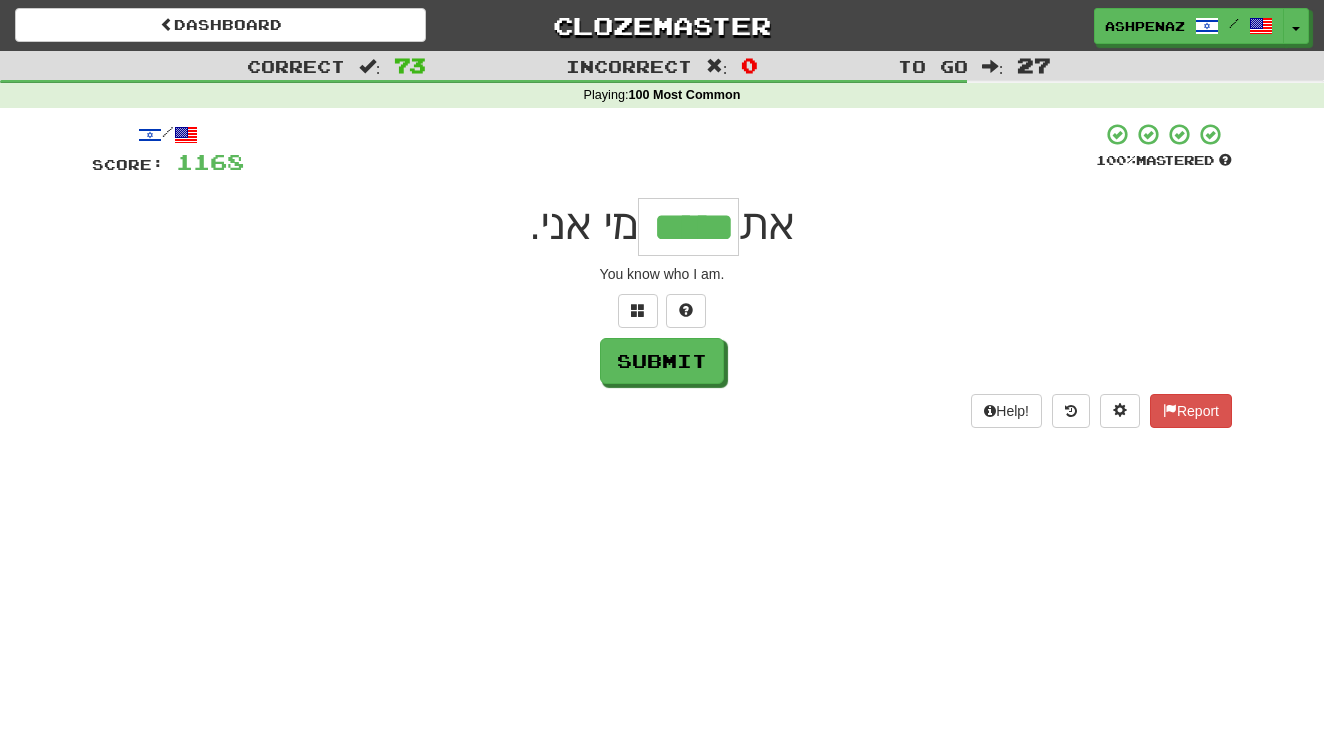 type on "*****" 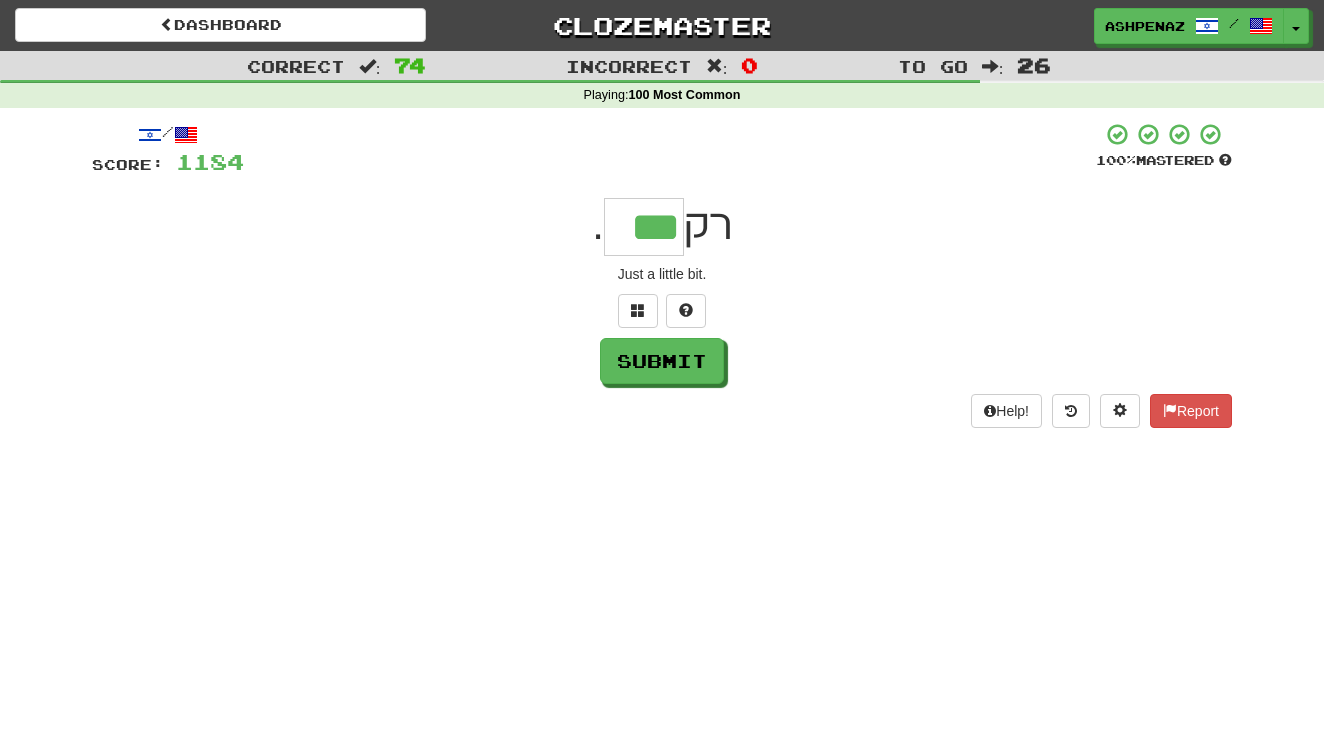 type on "***" 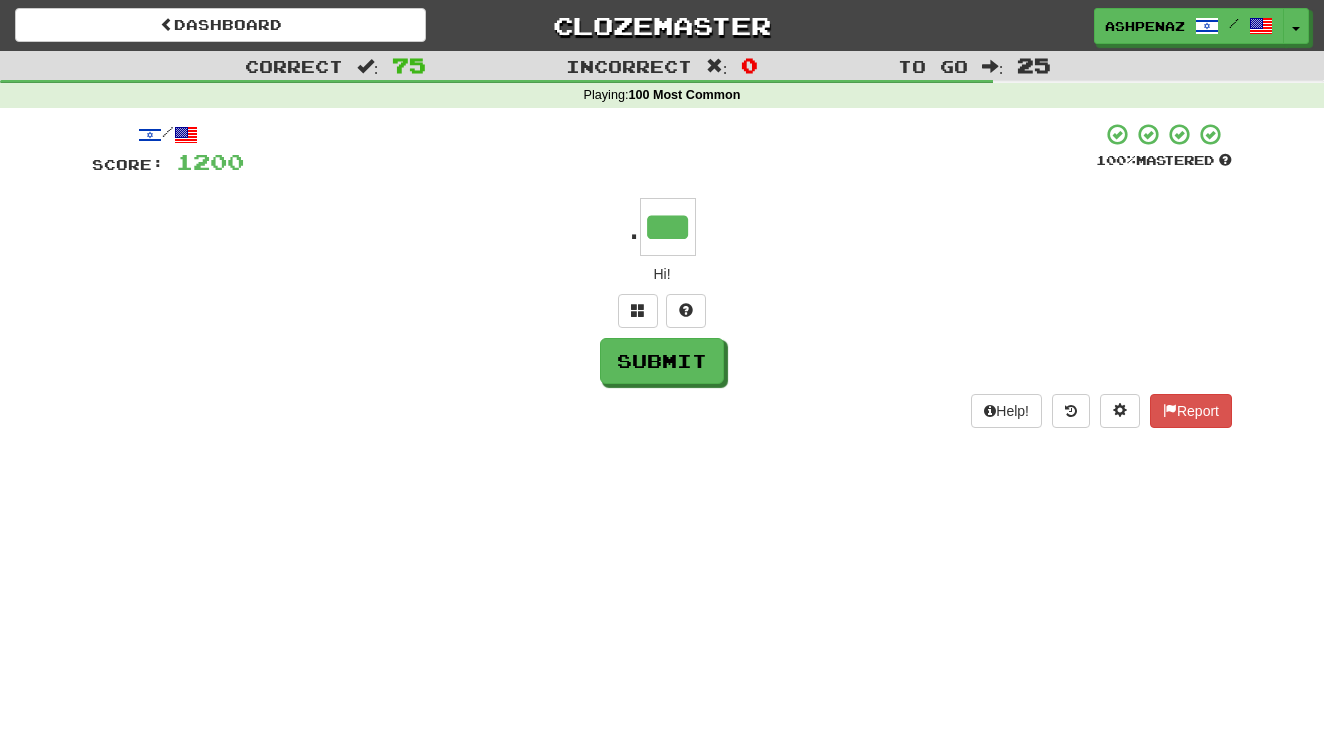 type on "***" 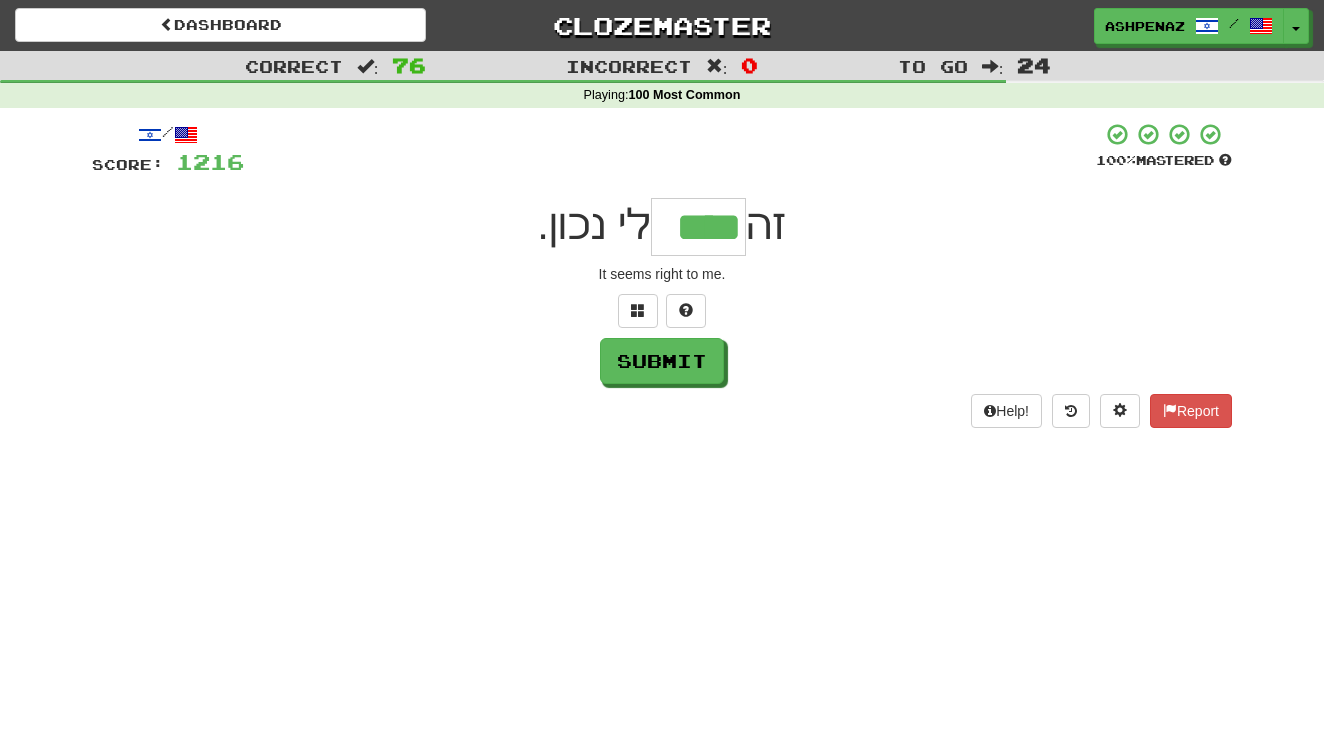 type on "****" 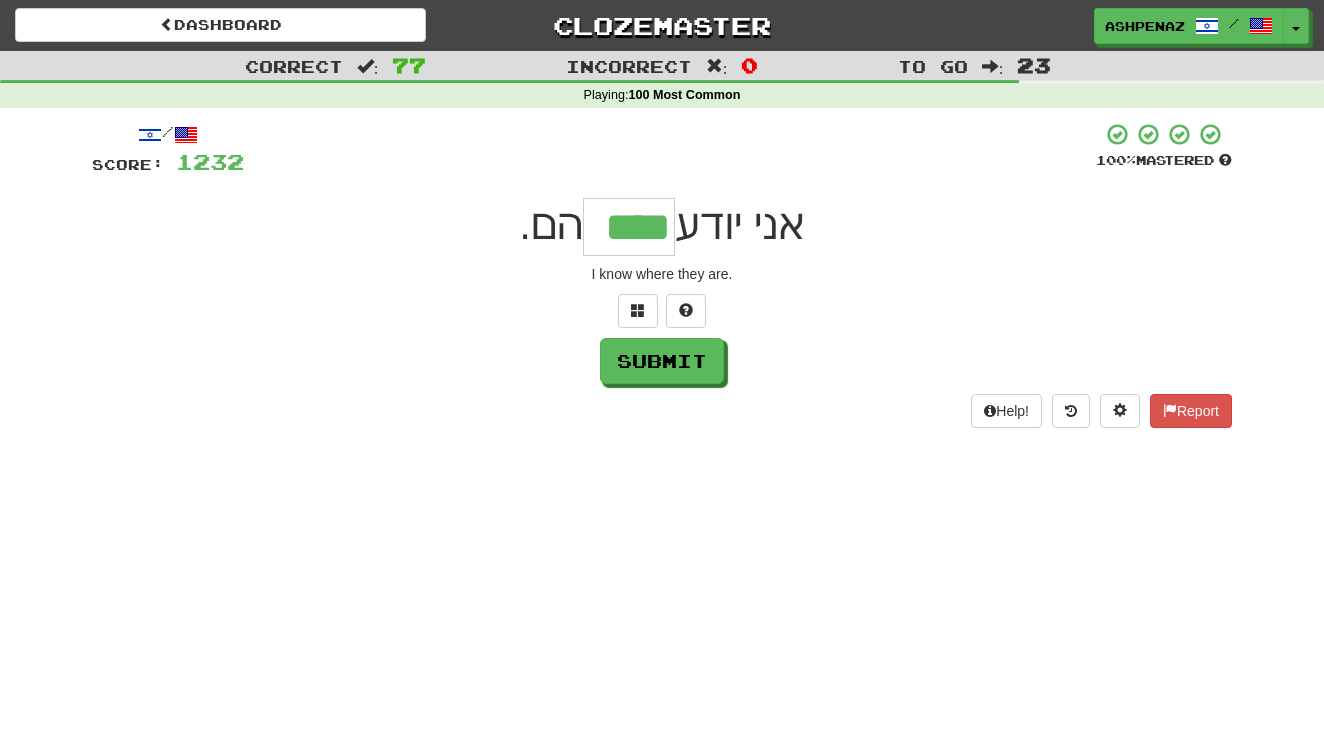 type on "****" 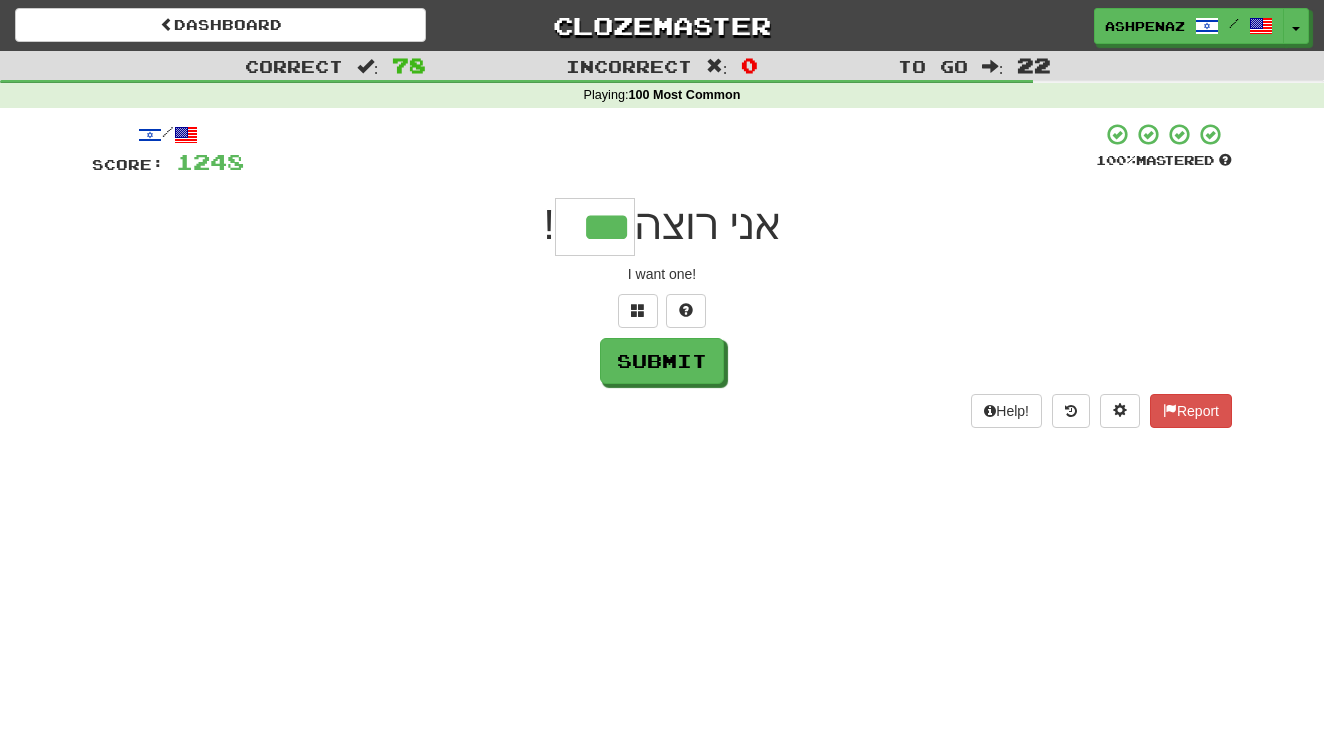 type on "***" 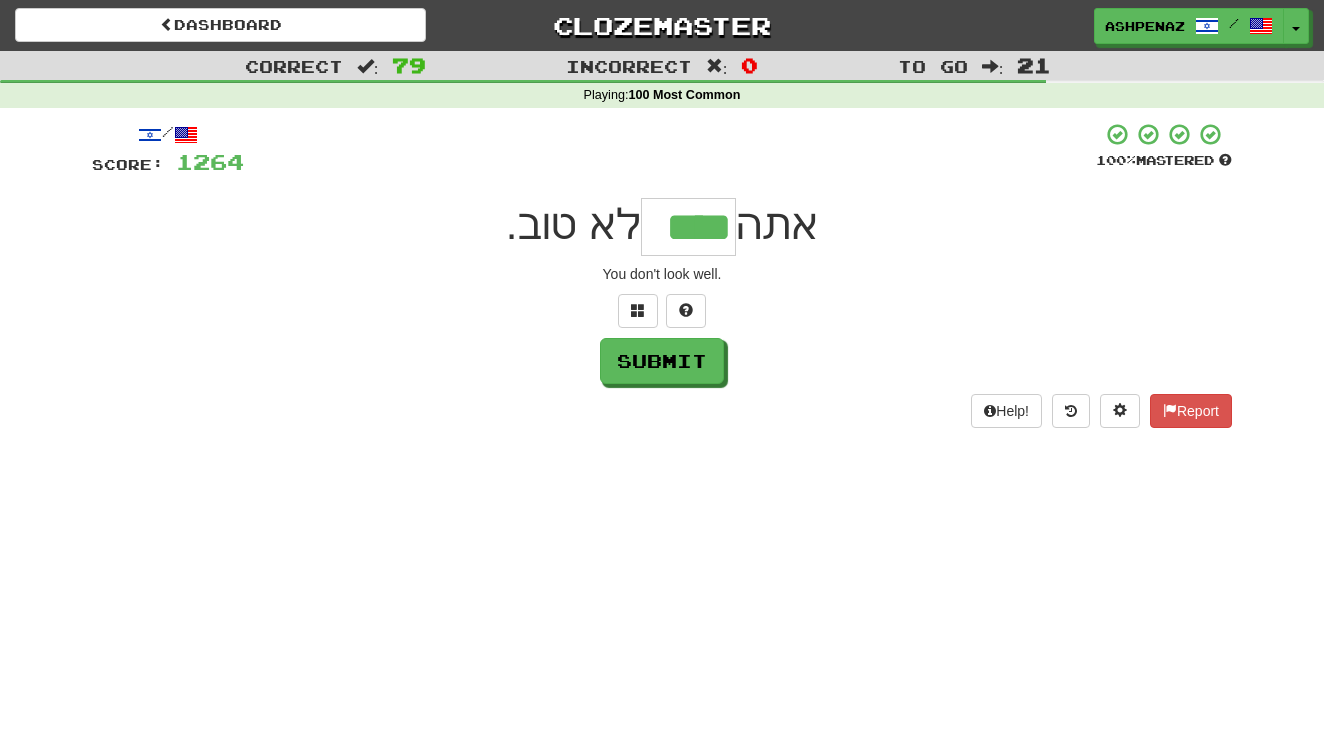 type on "****" 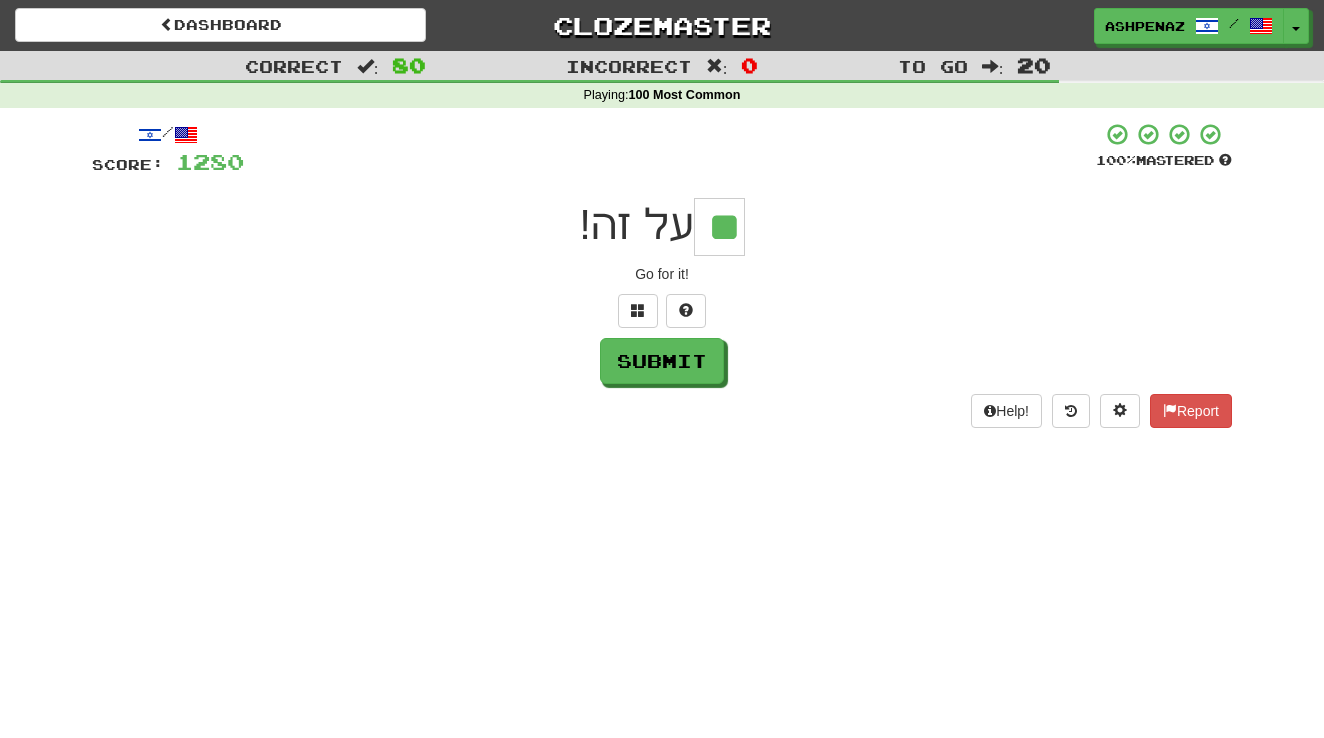 type on "**" 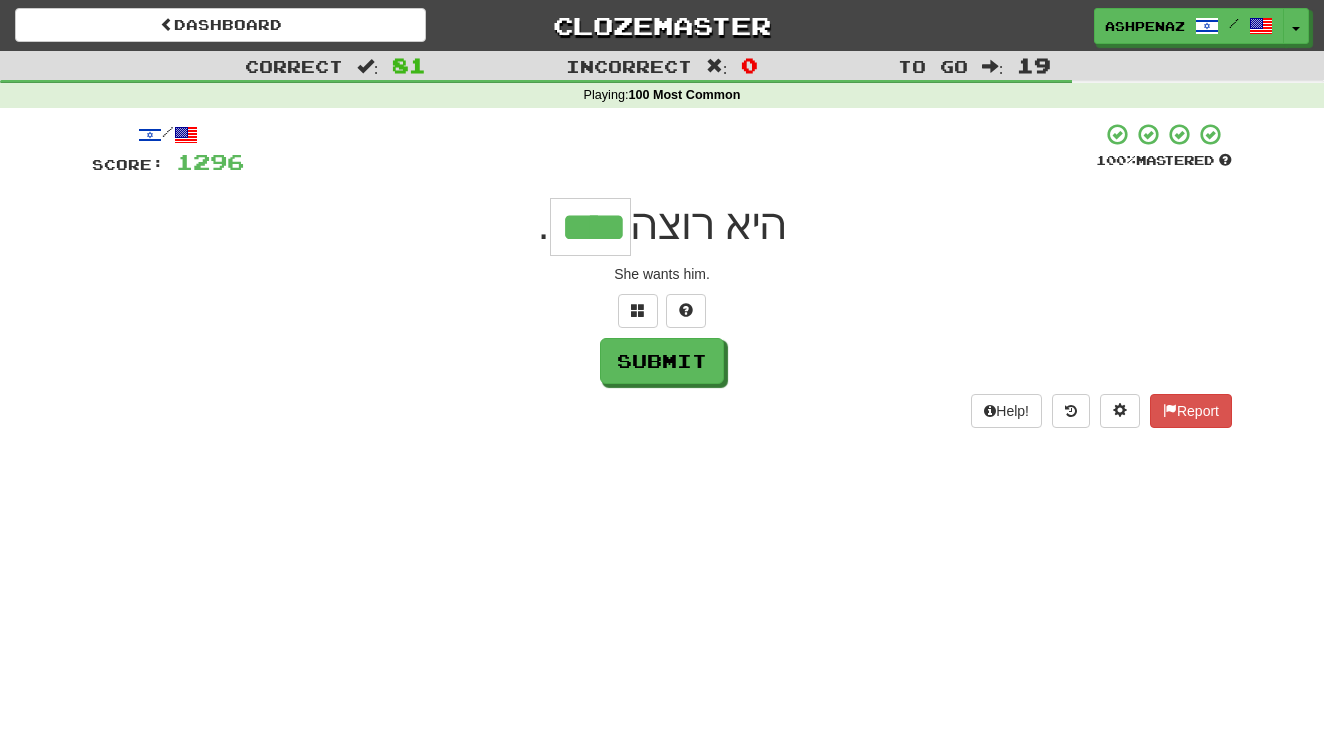 type on "****" 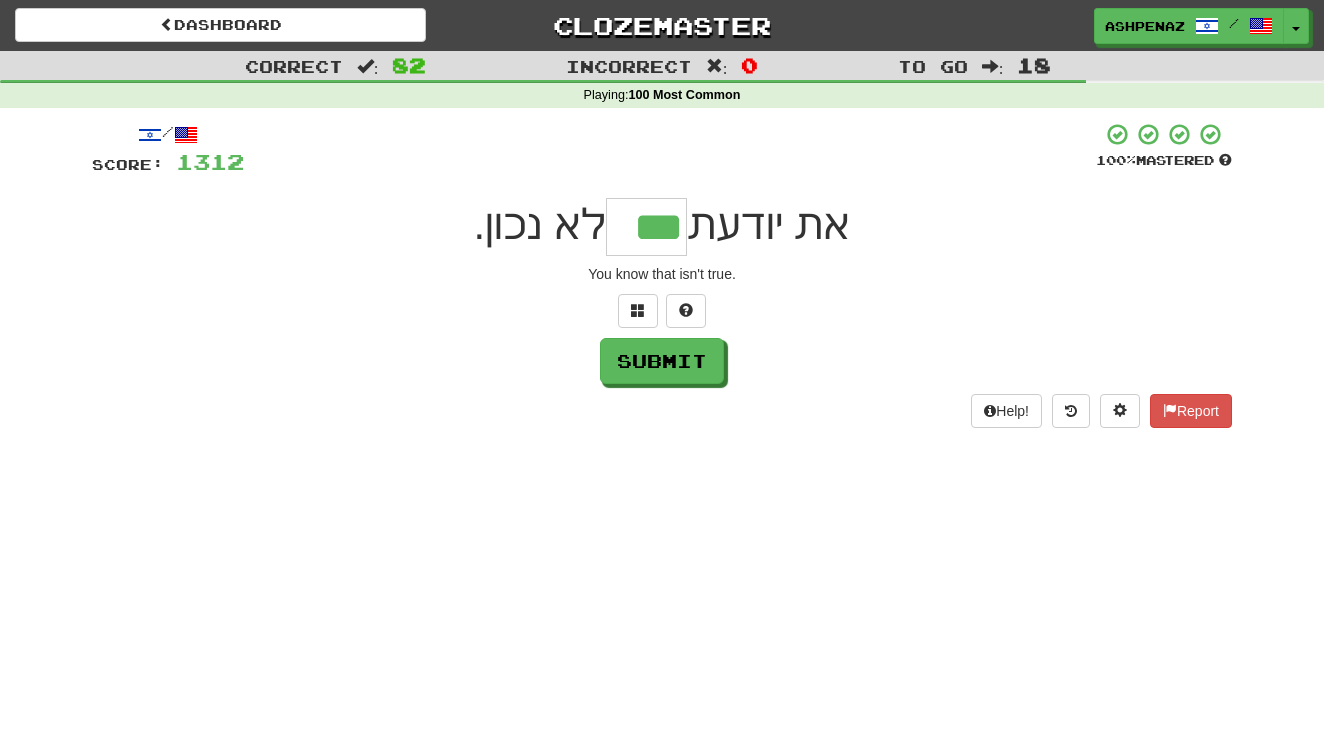 type on "***" 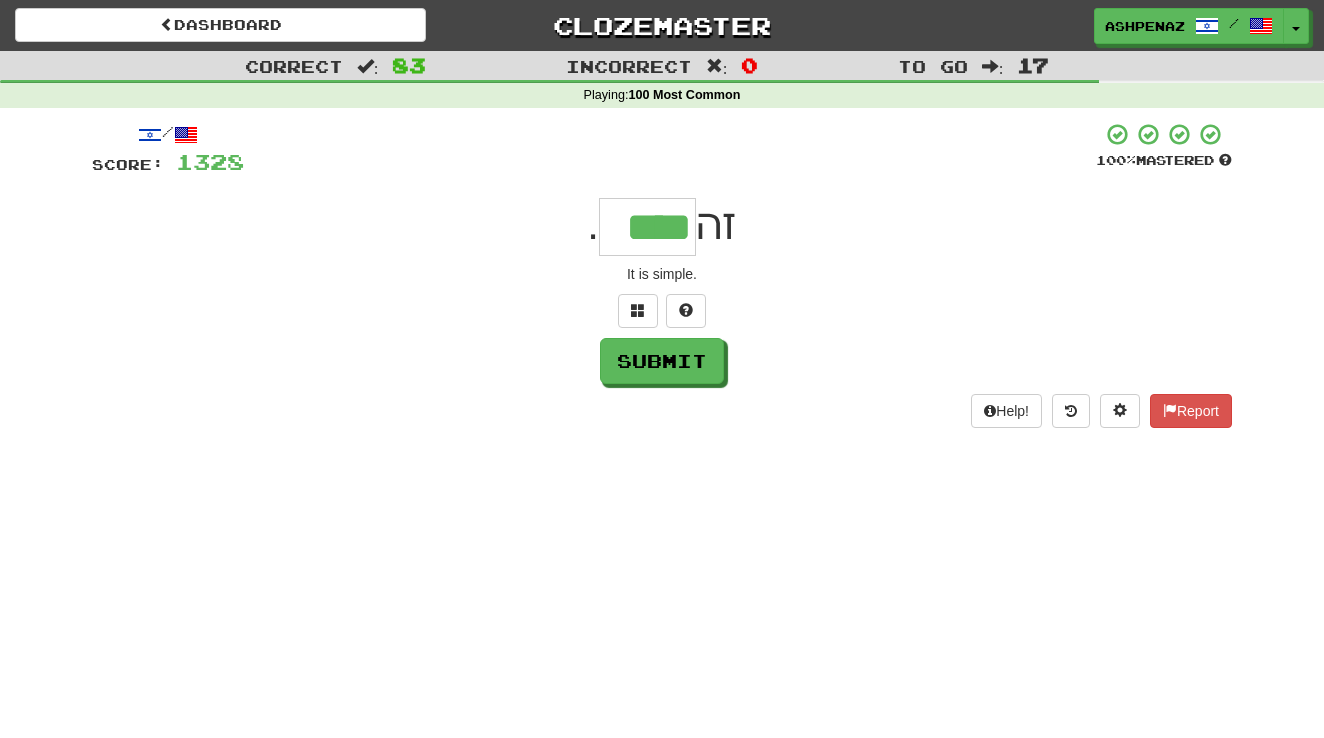 type on "****" 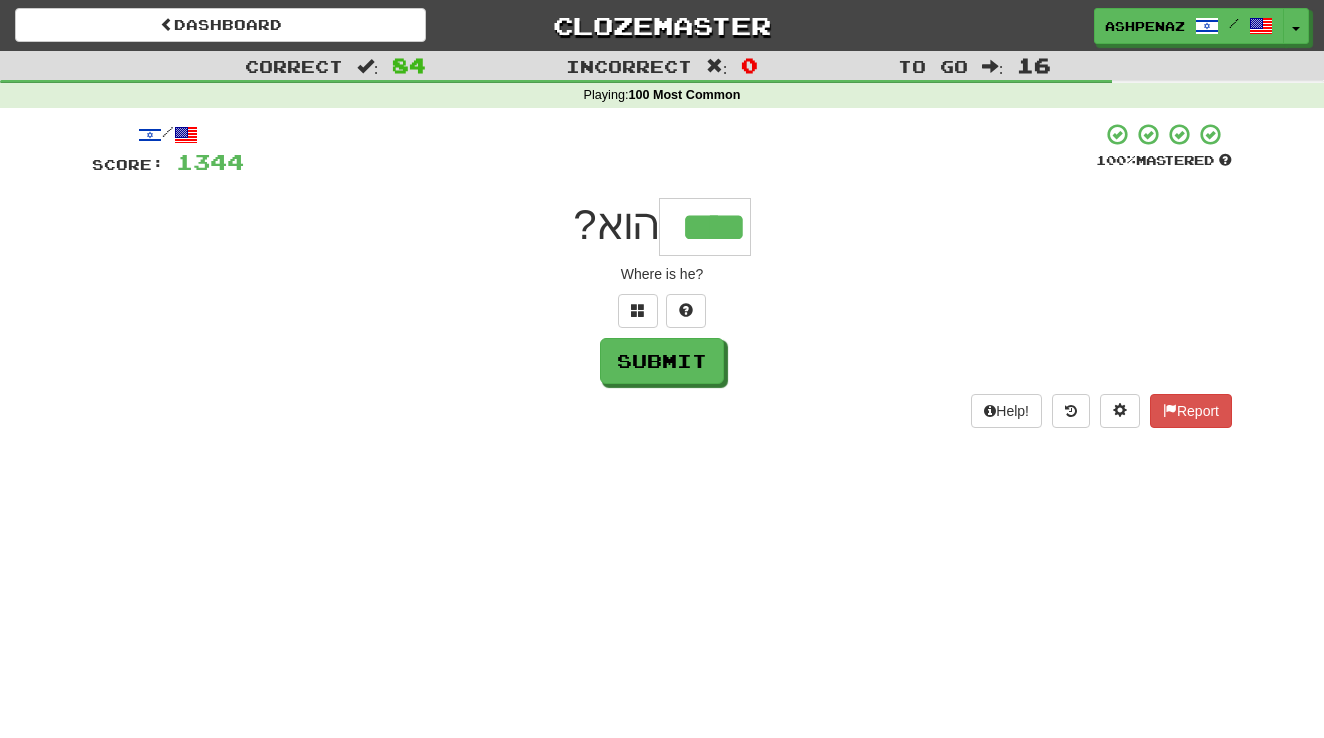 type on "****" 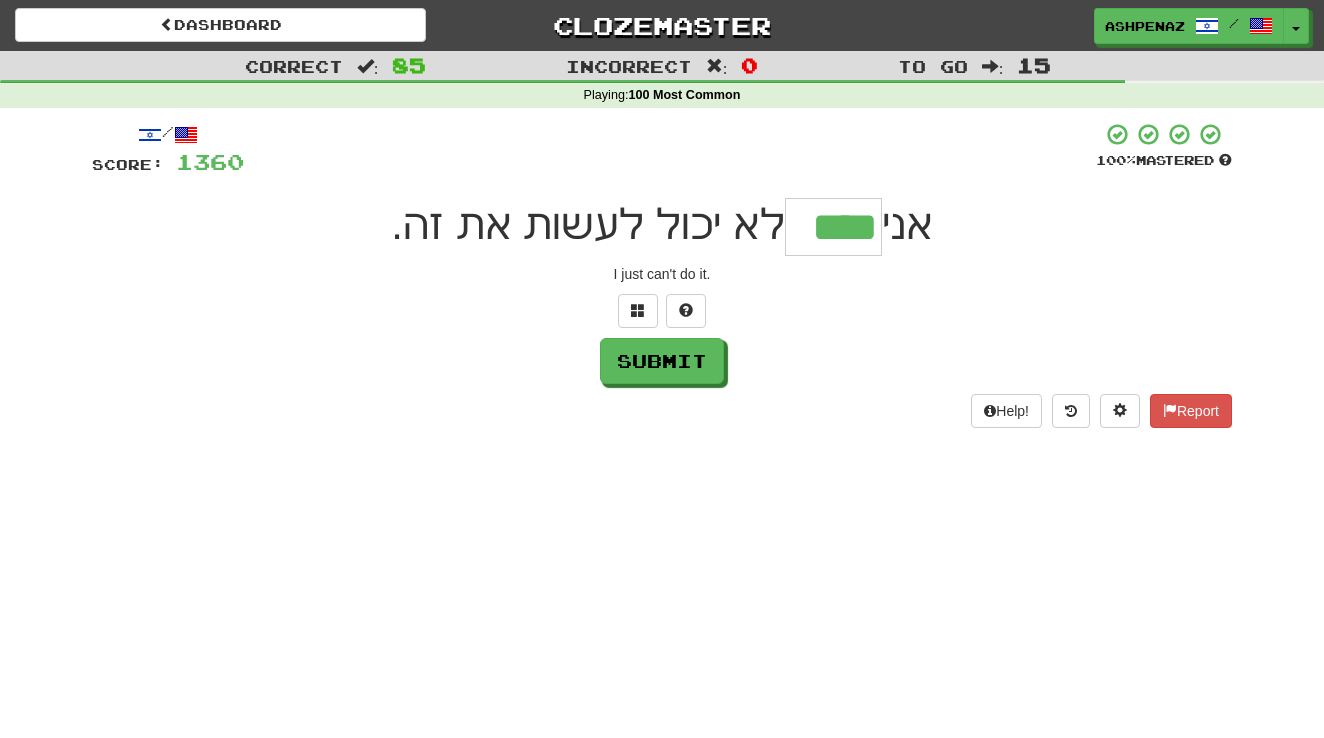 type on "****" 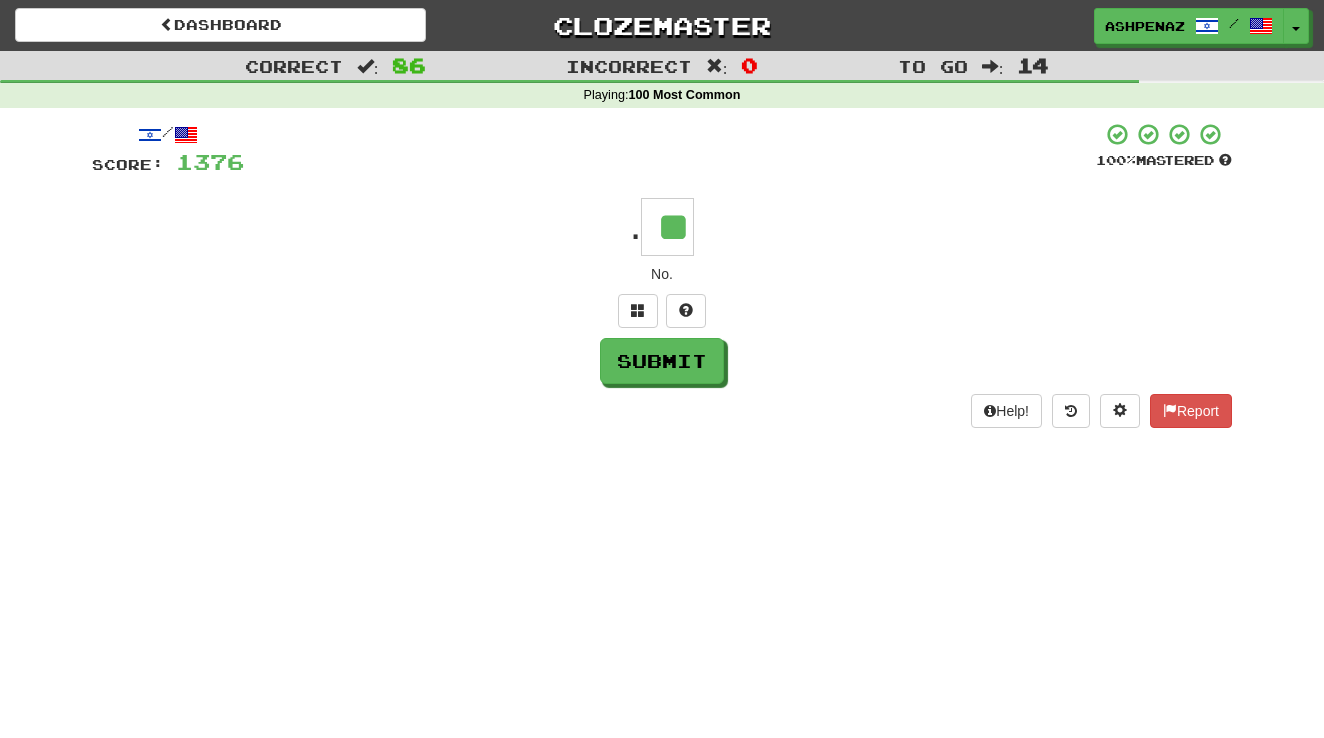 type on "**" 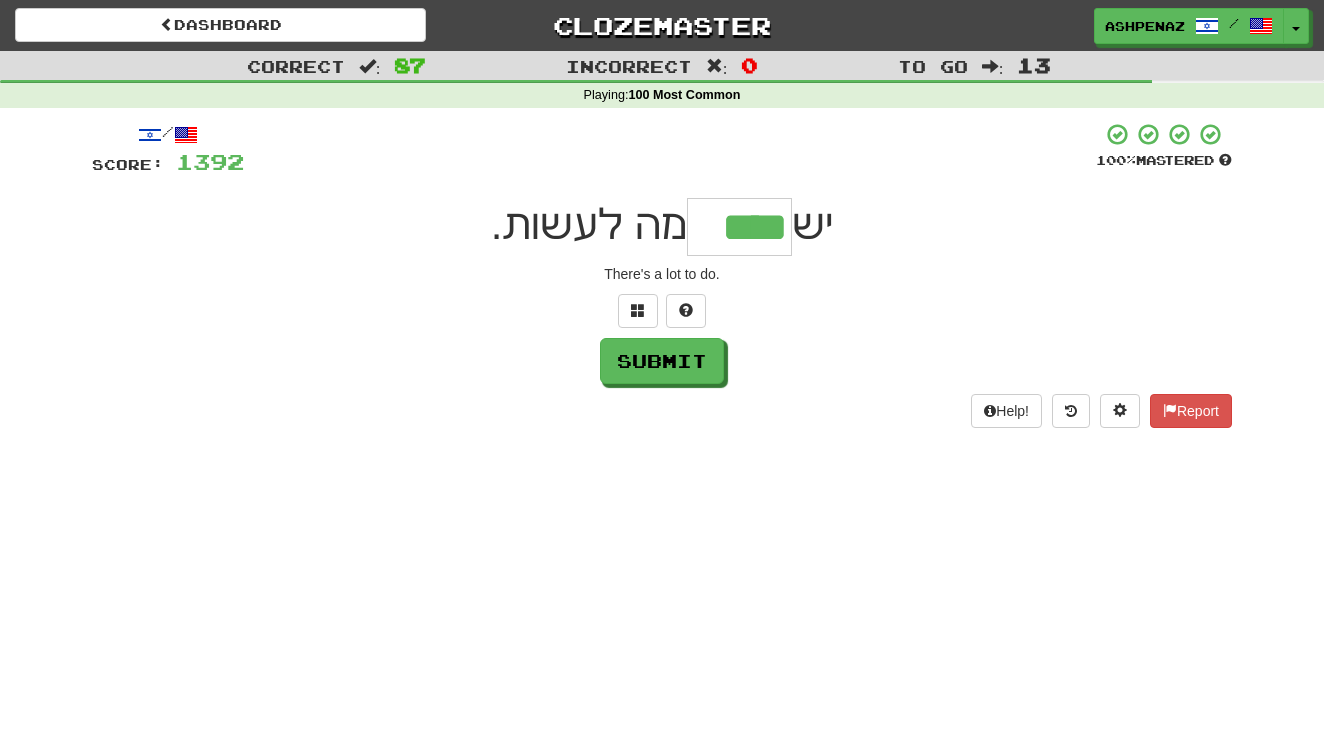 type on "****" 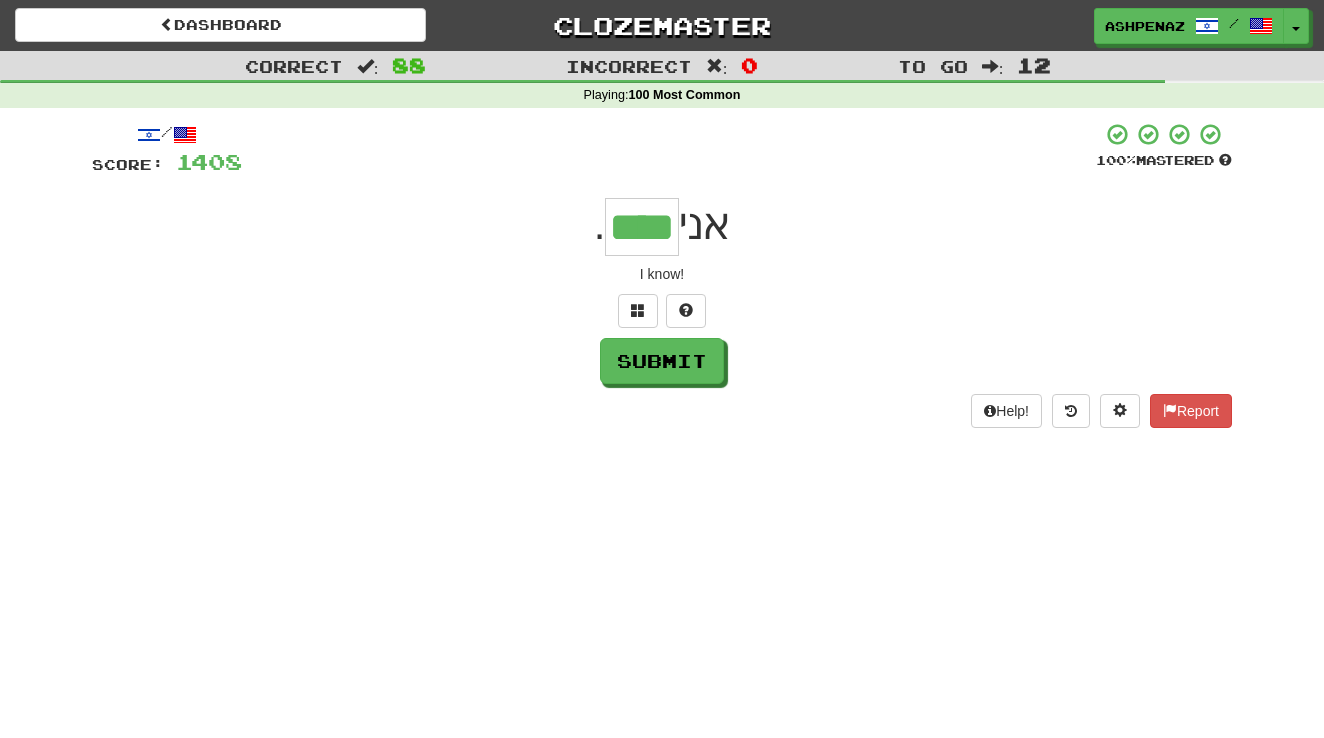 type on "****" 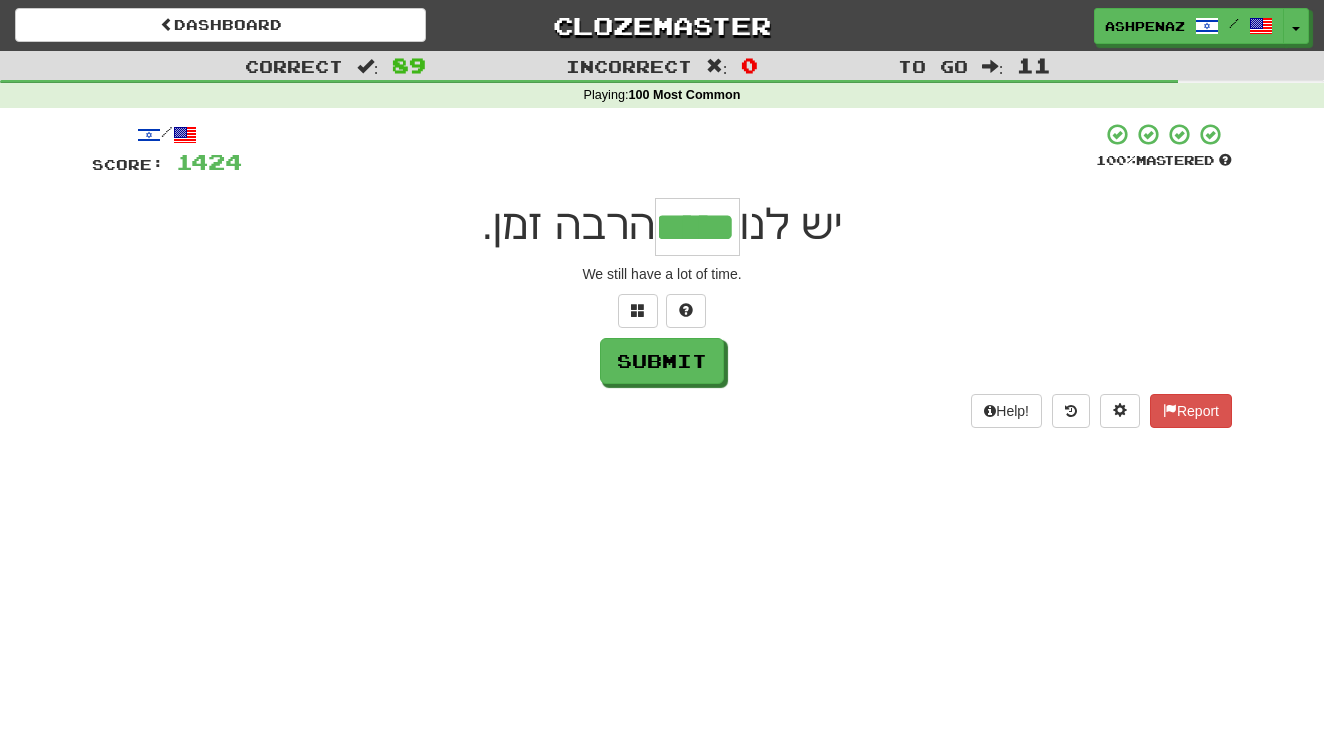 type on "*****" 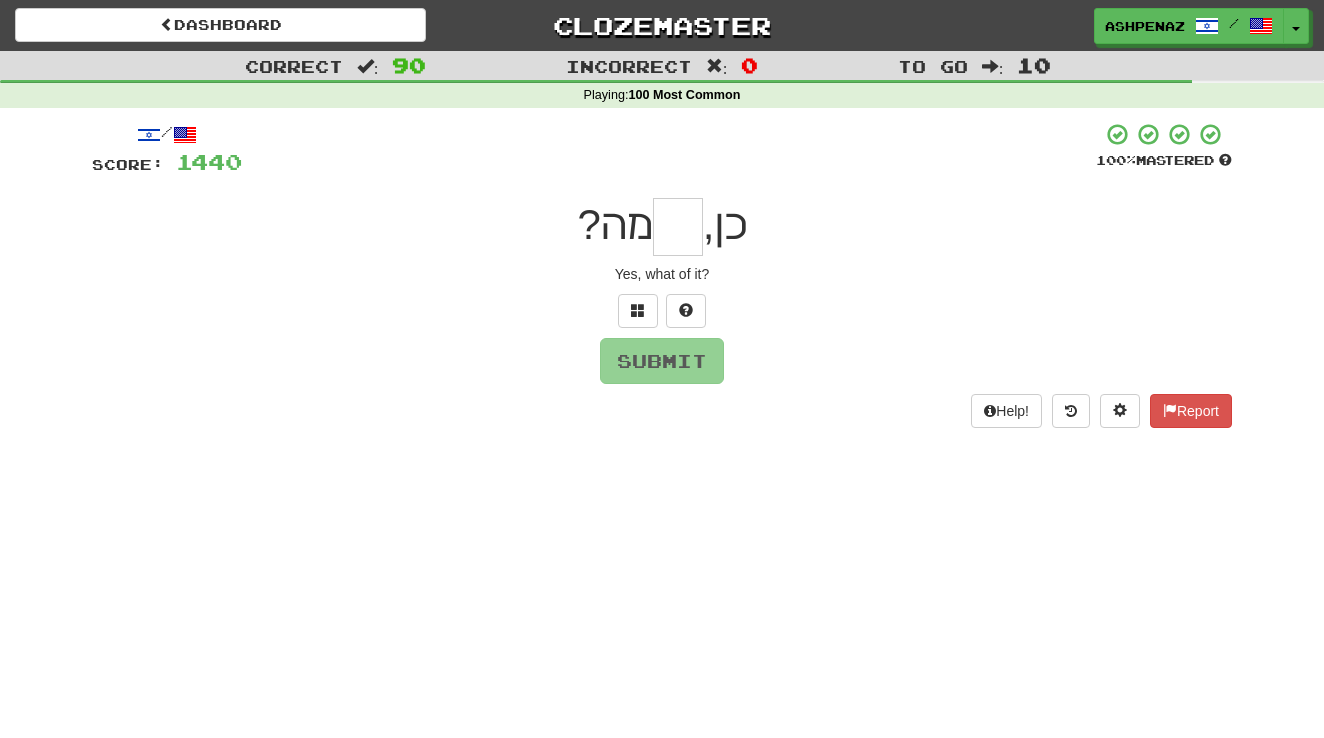 type on "*" 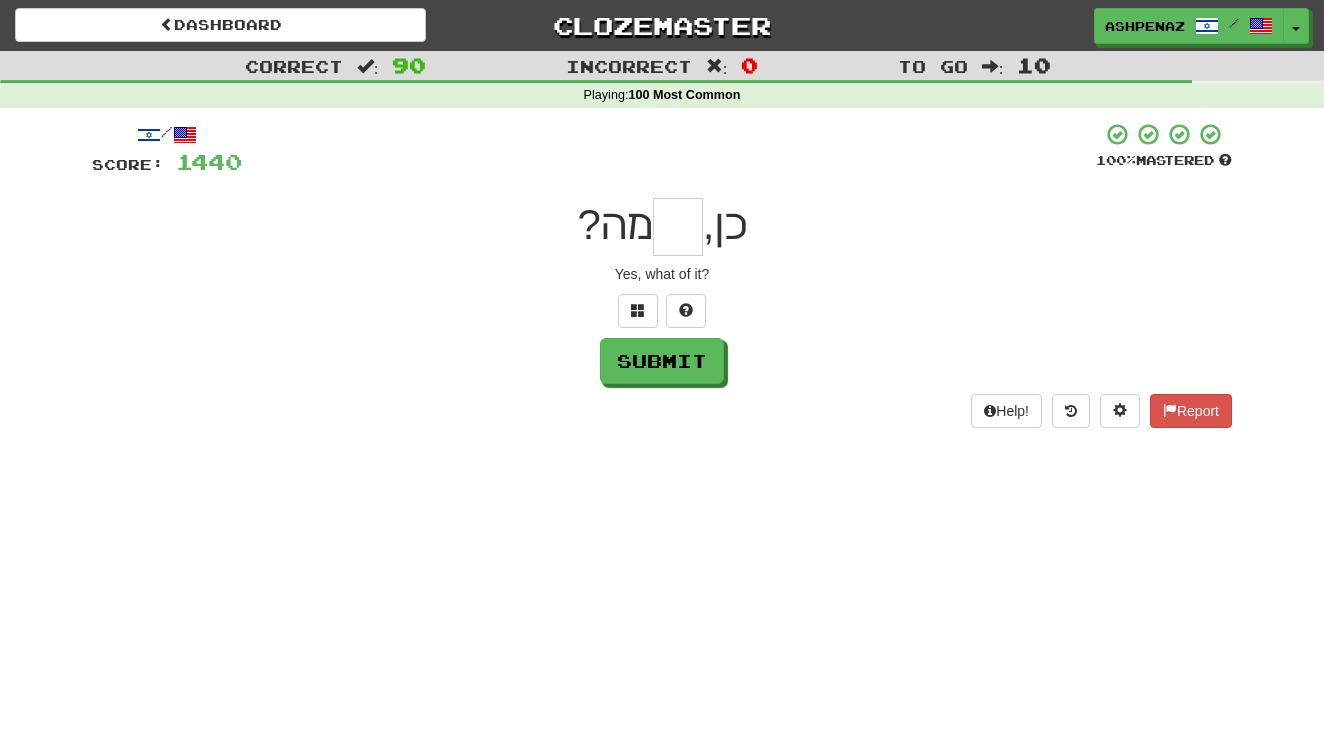 type on "*" 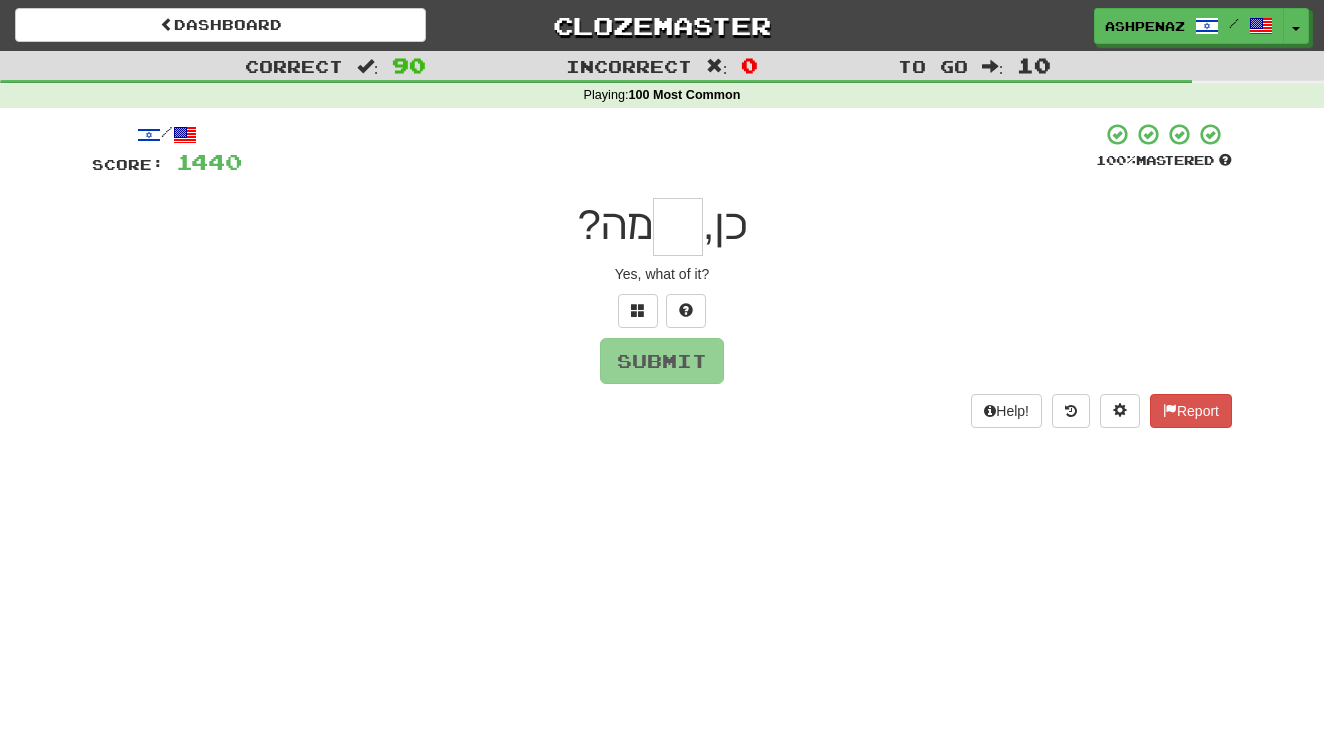 type on "*" 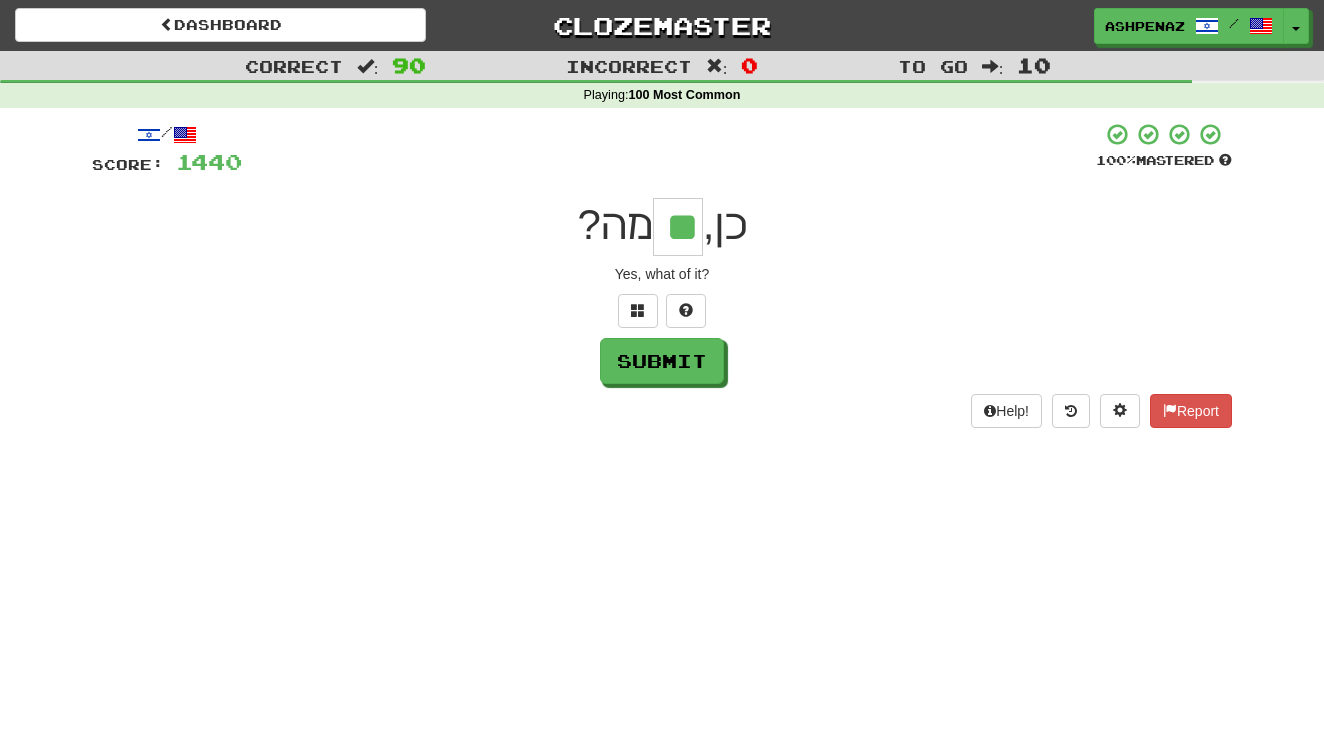 type on "**" 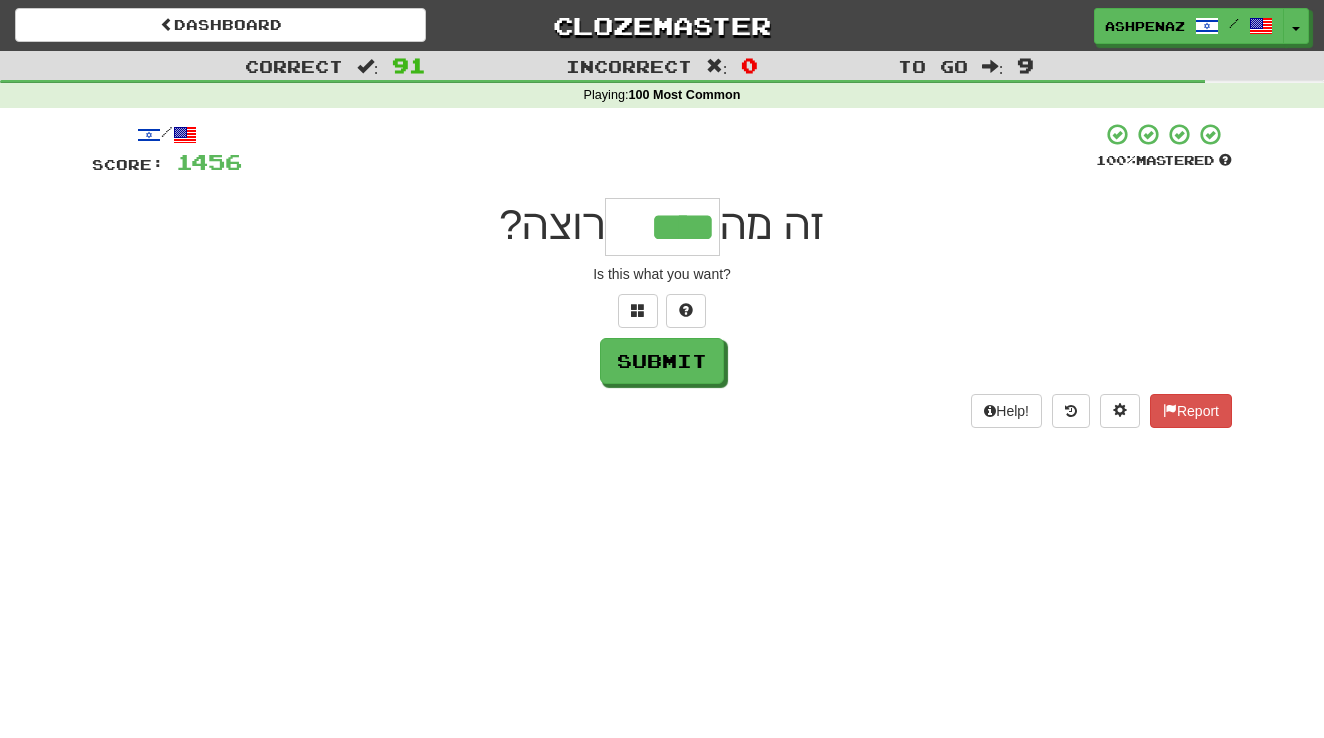 type 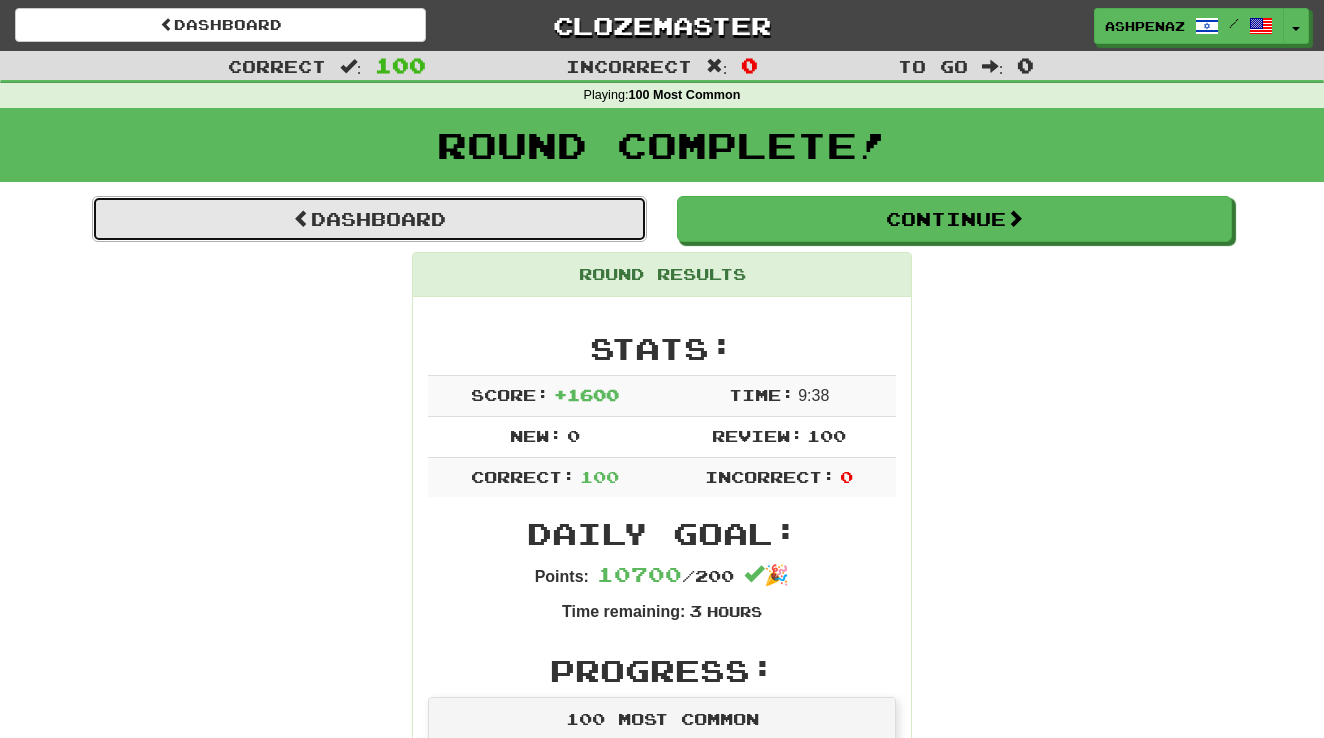 click on "Dashboard" at bounding box center [369, 219] 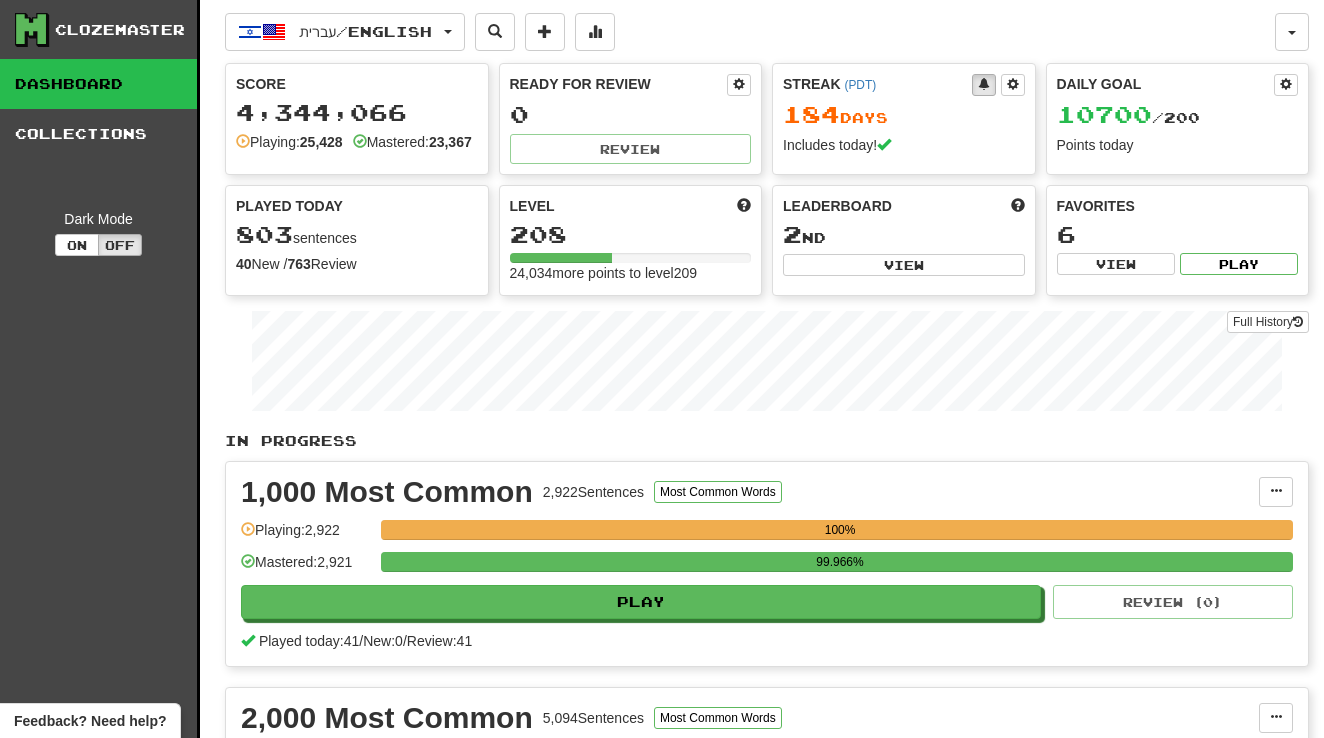 scroll, scrollTop: 0, scrollLeft: 0, axis: both 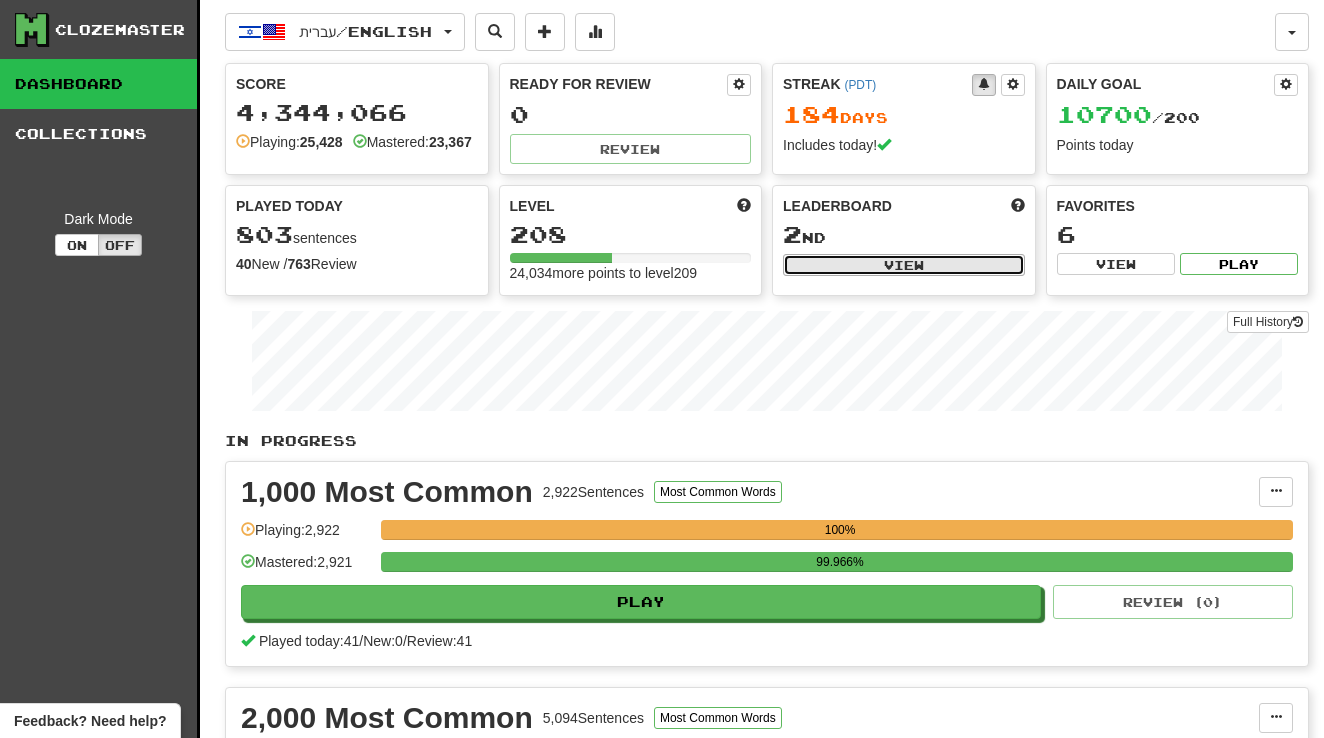 click on "View" at bounding box center (904, 265) 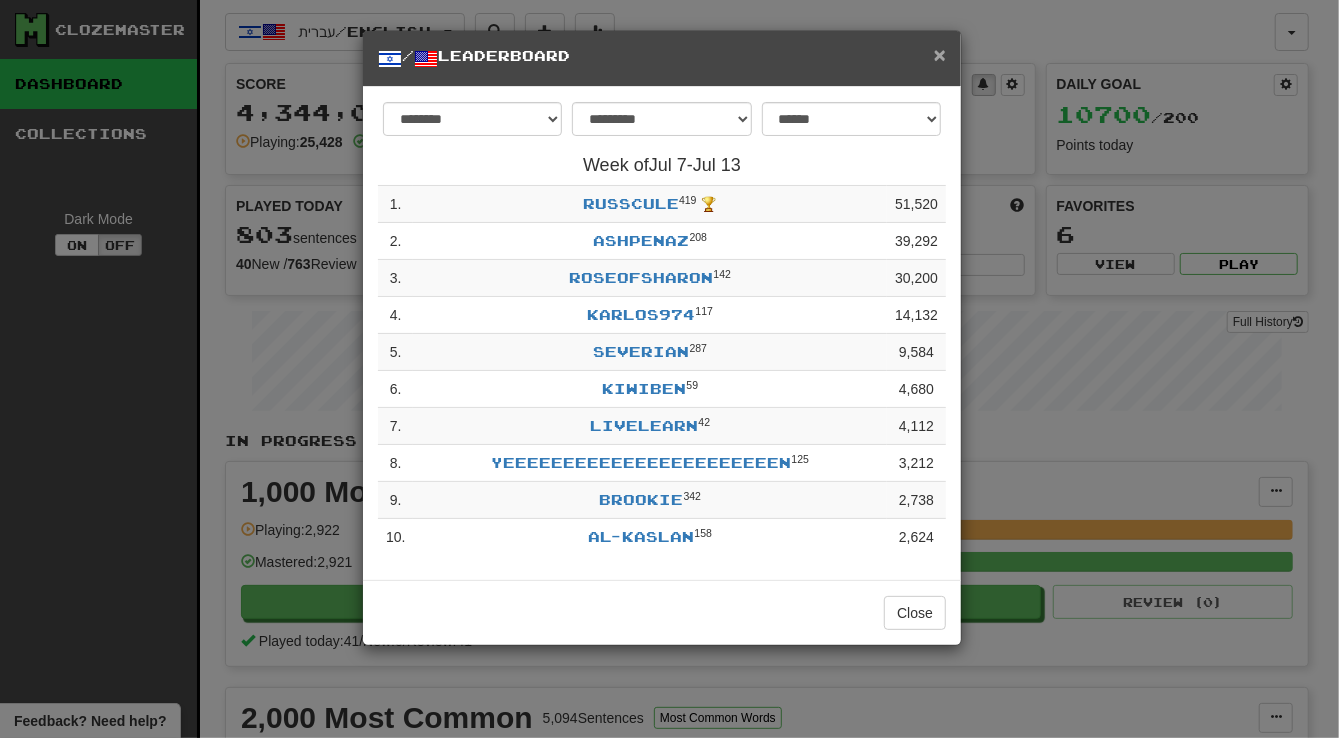 click on "×" at bounding box center (940, 54) 